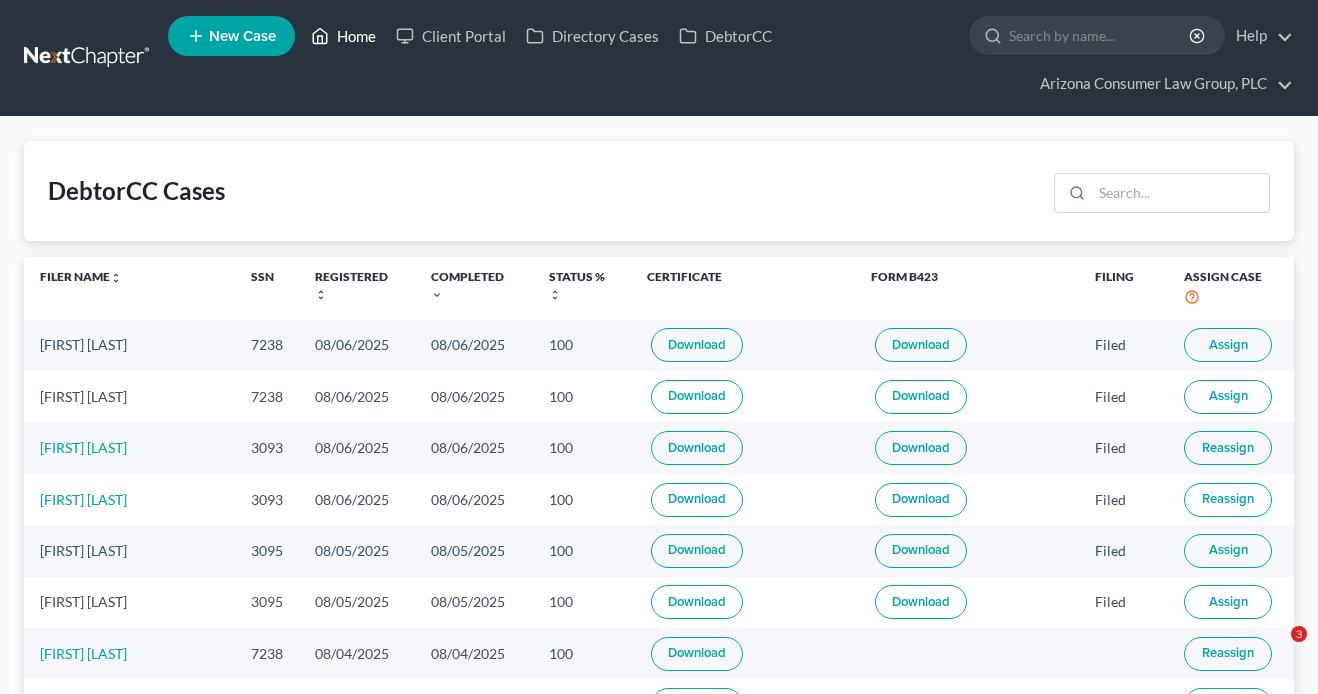 scroll, scrollTop: 0, scrollLeft: 0, axis: both 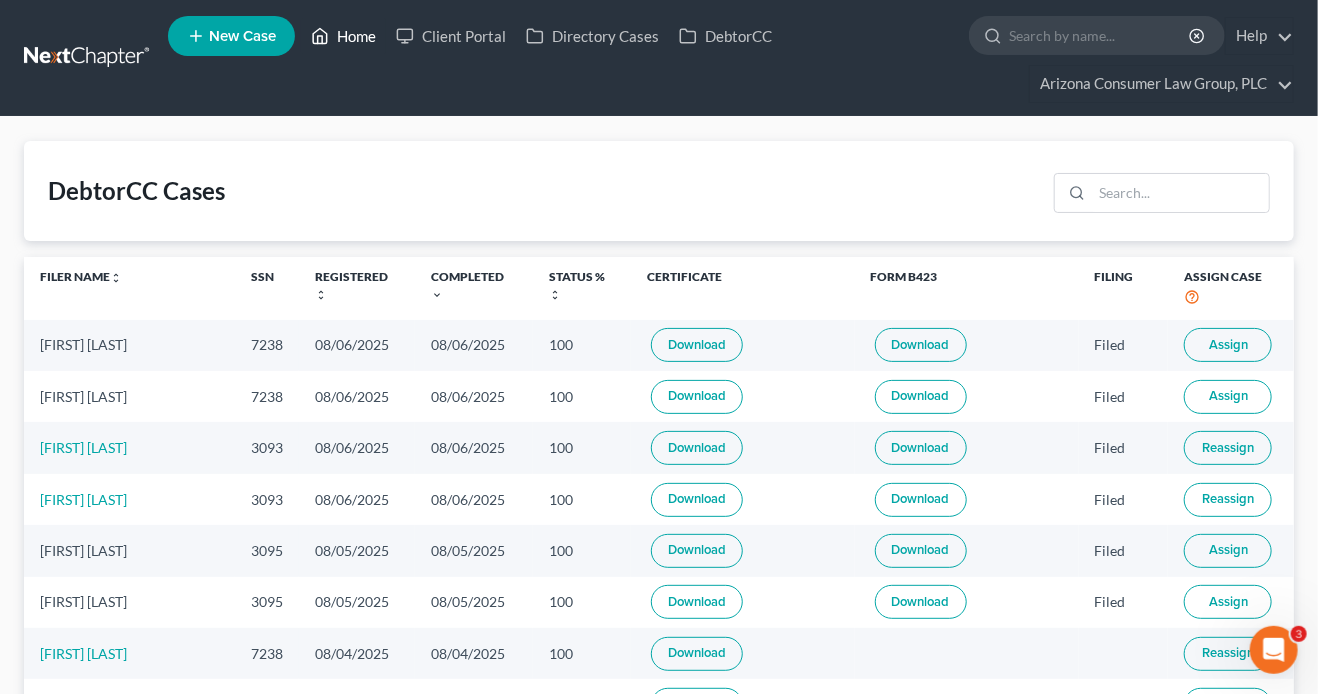 click on "Home" at bounding box center (343, 36) 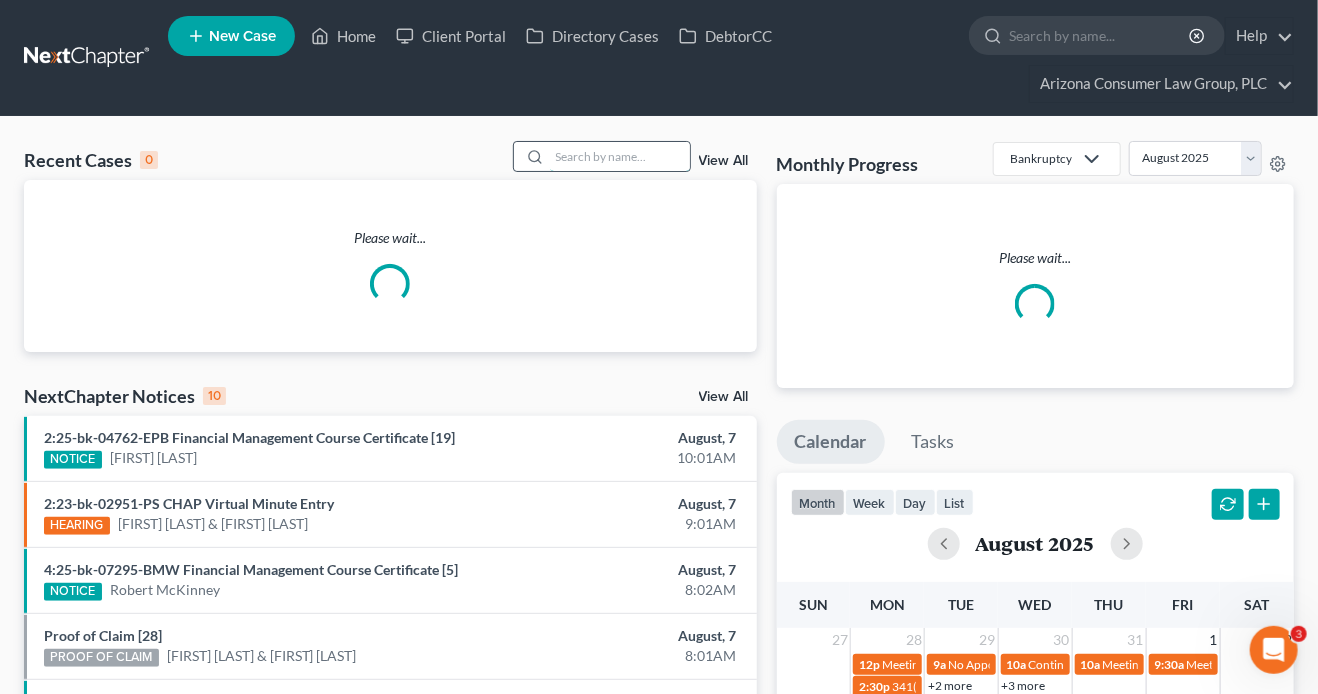 click at bounding box center (620, 156) 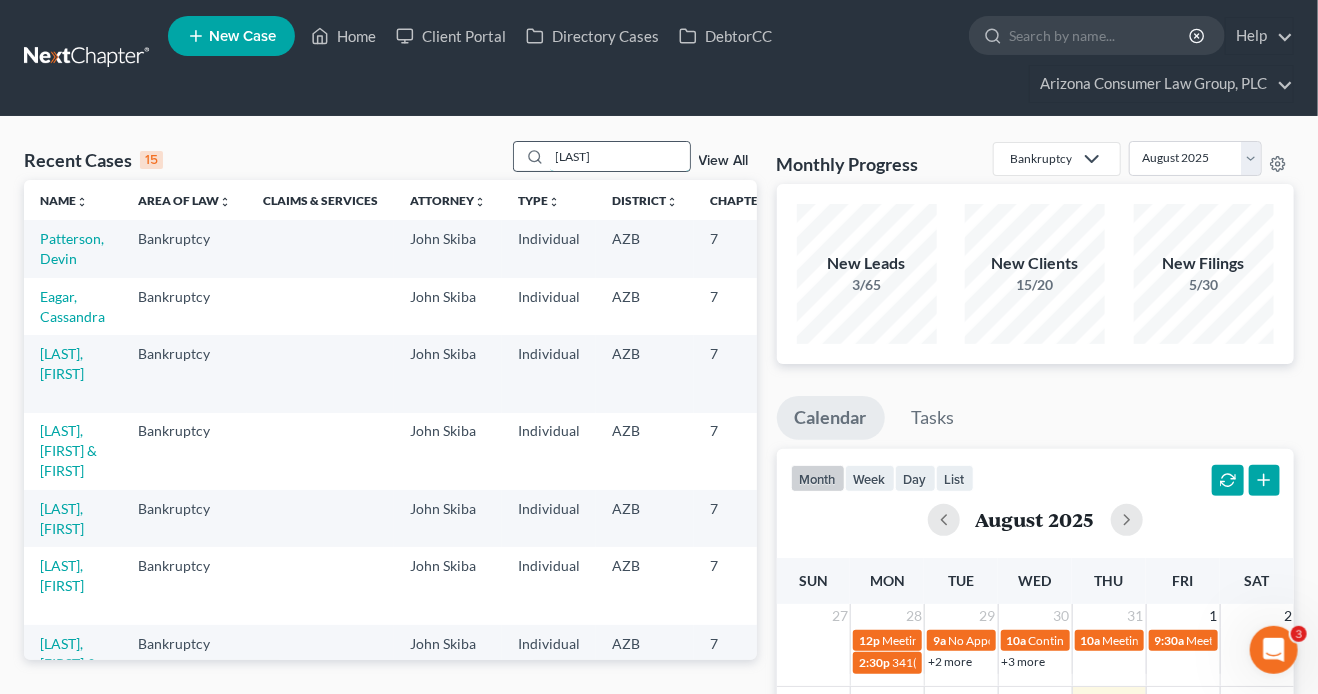 type on "[LAST]" 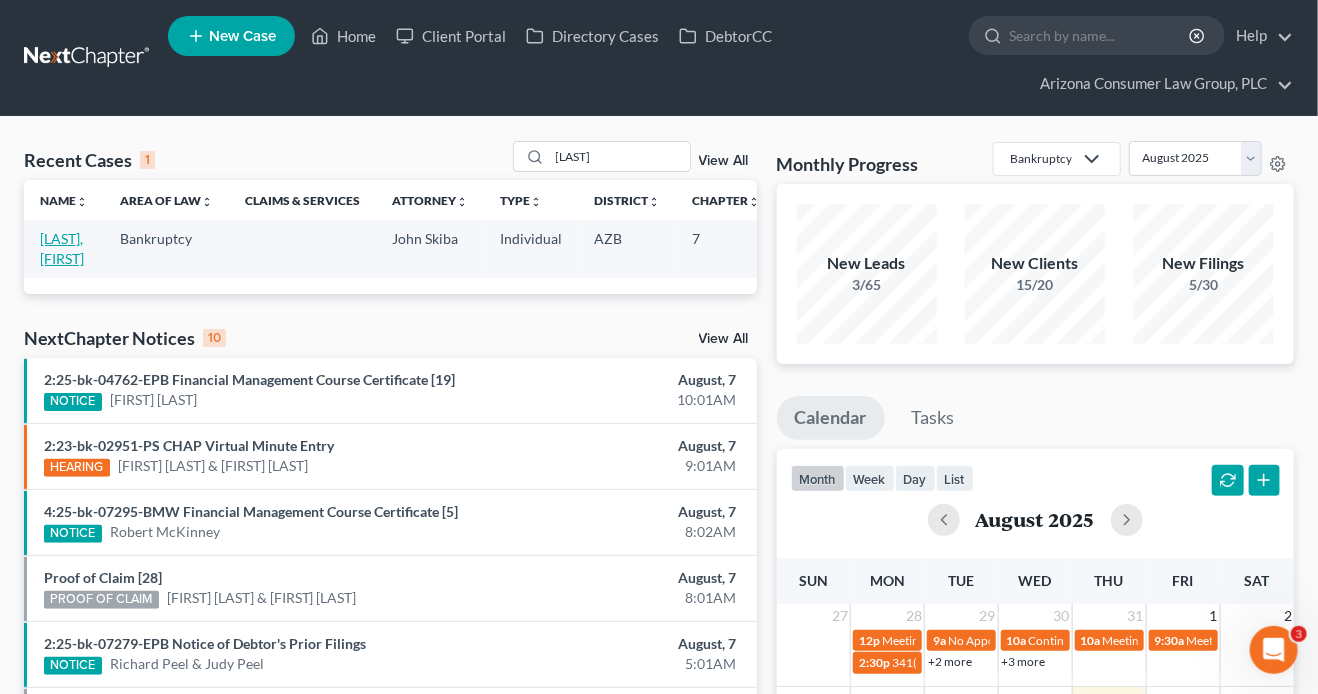 click on "[LAST], [FIRST]" at bounding box center [62, 248] 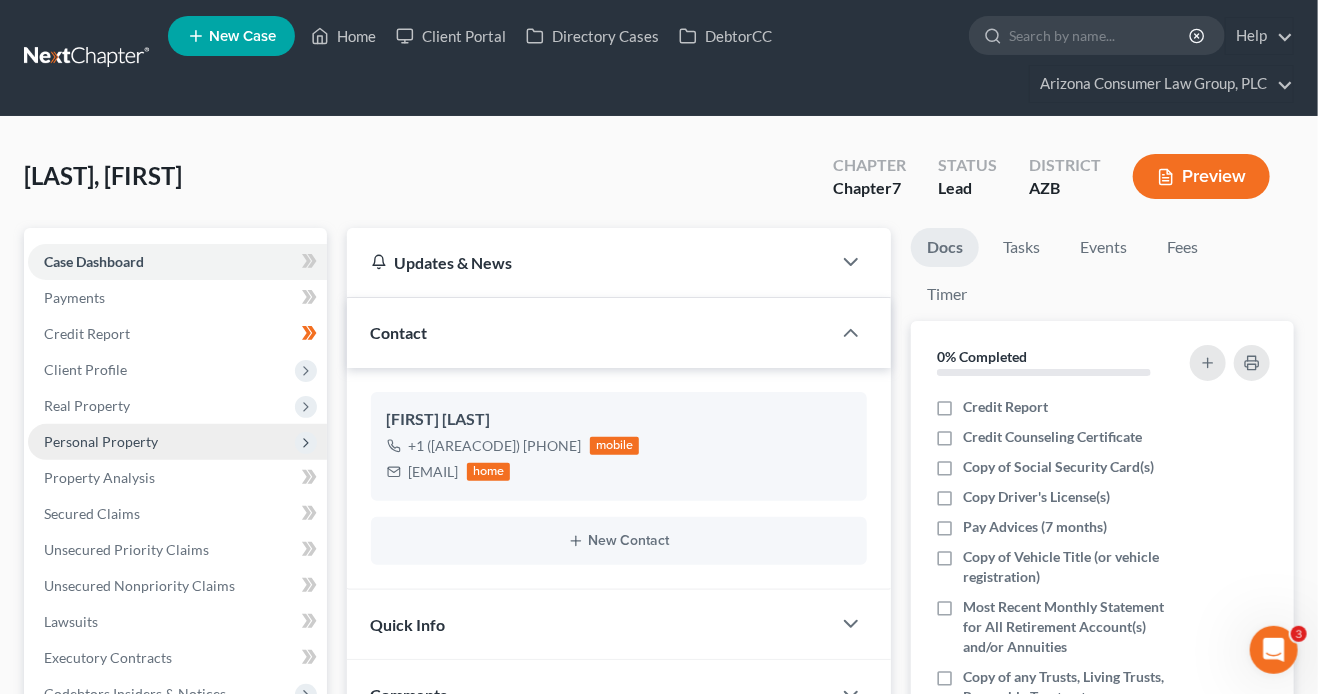 click on "Personal Property" at bounding box center (101, 441) 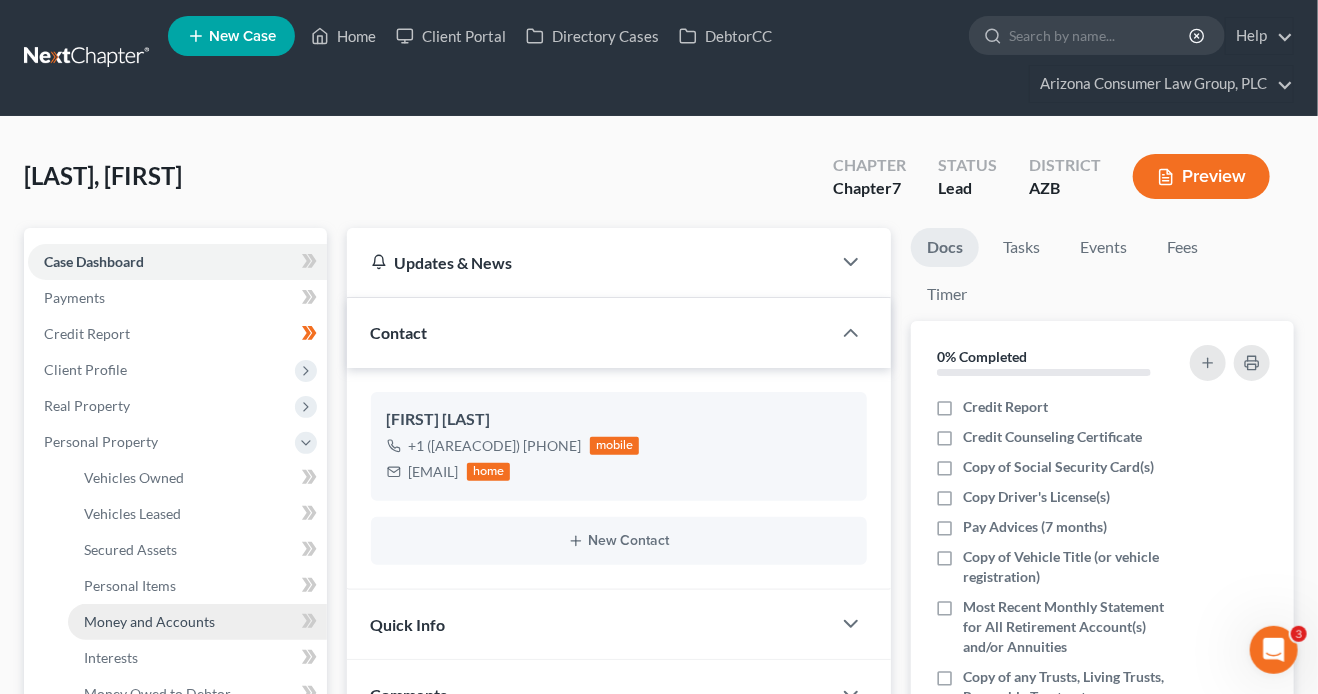 click on "Money and Accounts" at bounding box center (149, 621) 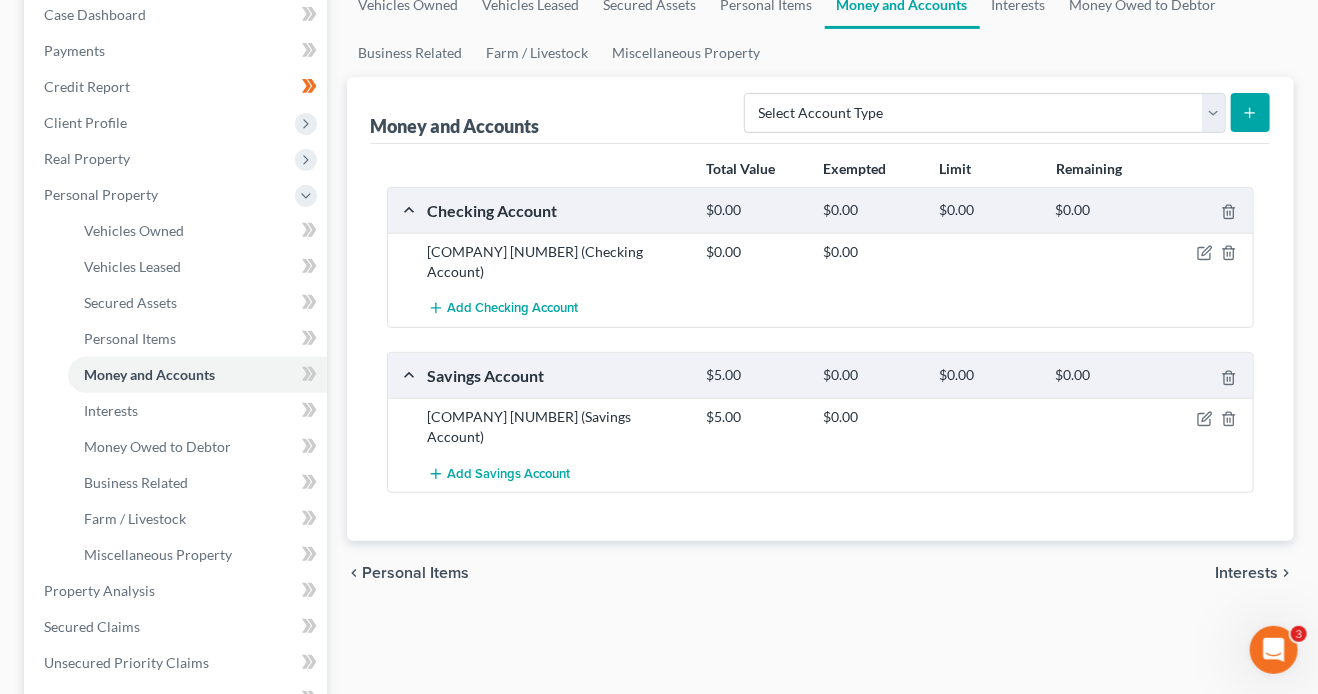 scroll, scrollTop: 269, scrollLeft: 0, axis: vertical 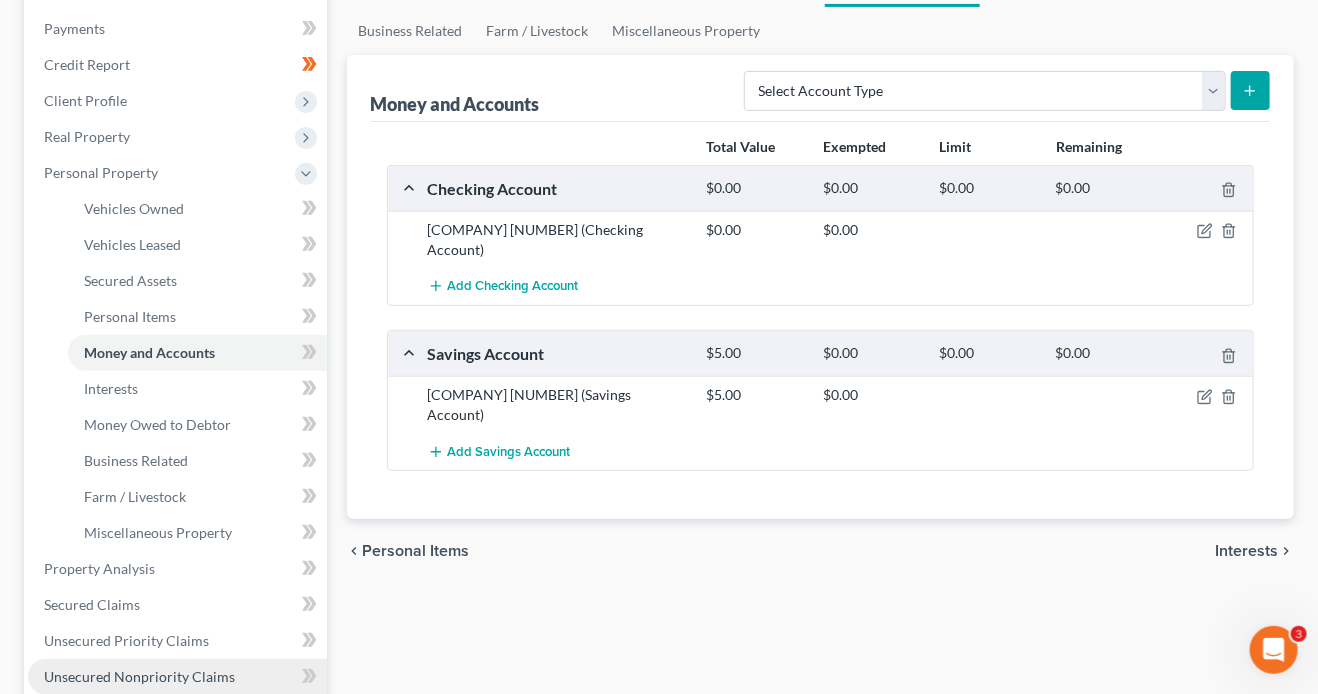 click on "Unsecured Nonpriority Claims" at bounding box center (139, 676) 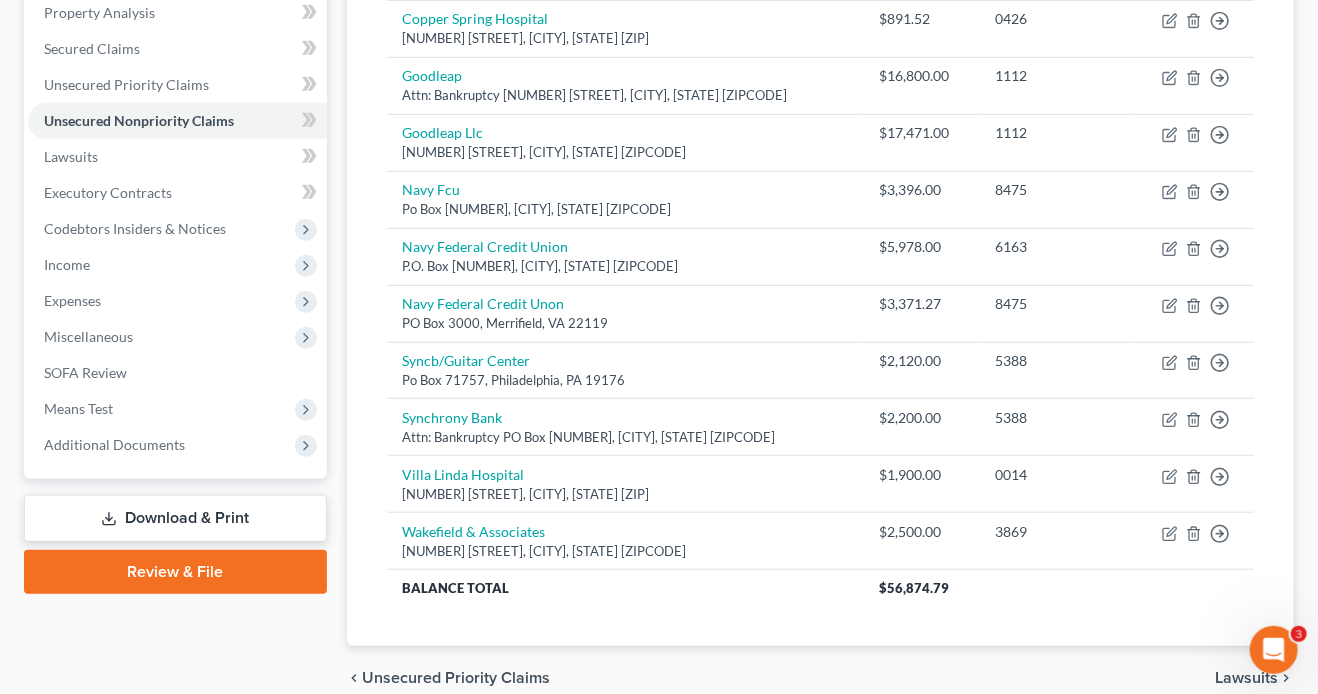 scroll, scrollTop: 0, scrollLeft: 0, axis: both 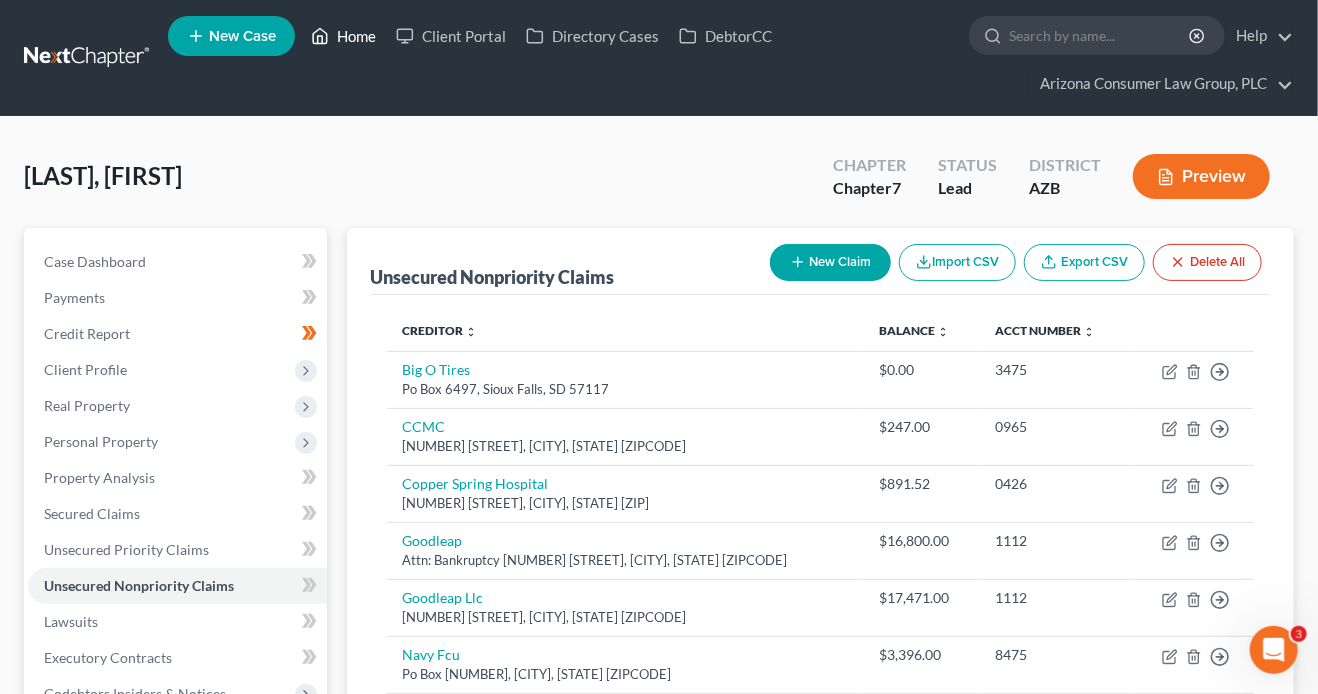 click on "Home" at bounding box center [343, 36] 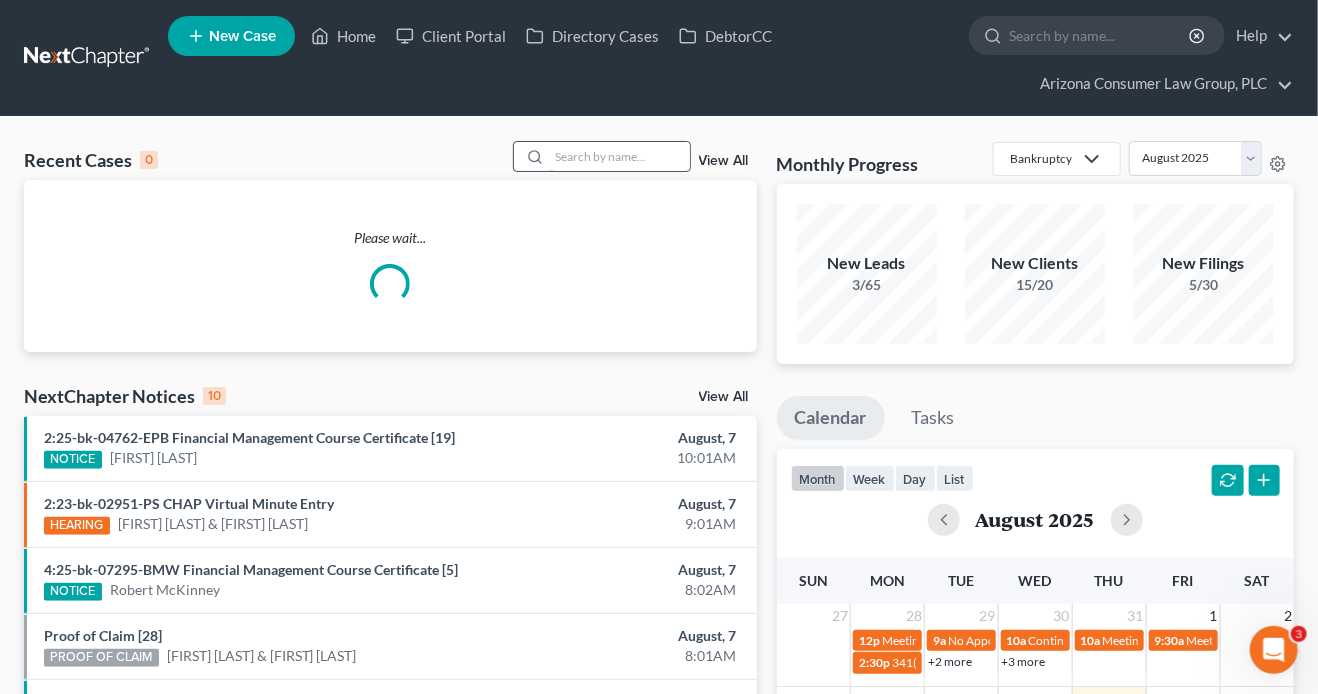 click at bounding box center [620, 156] 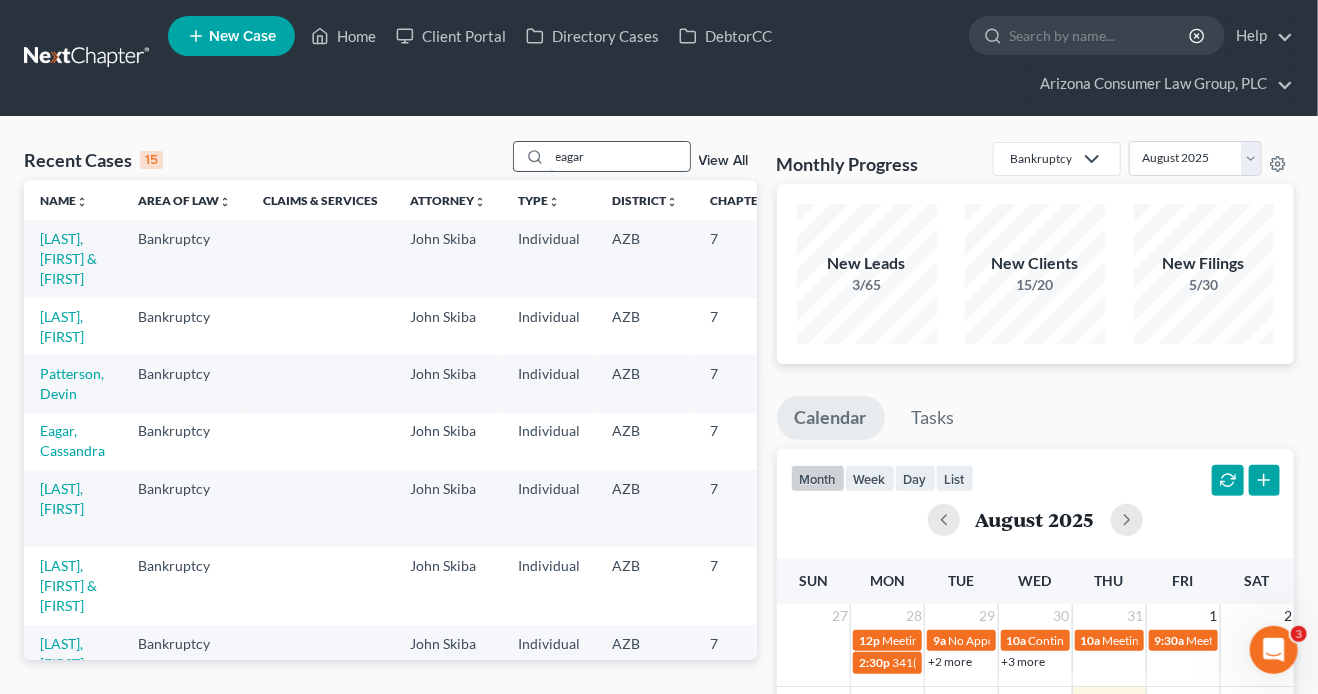 type on "eagar" 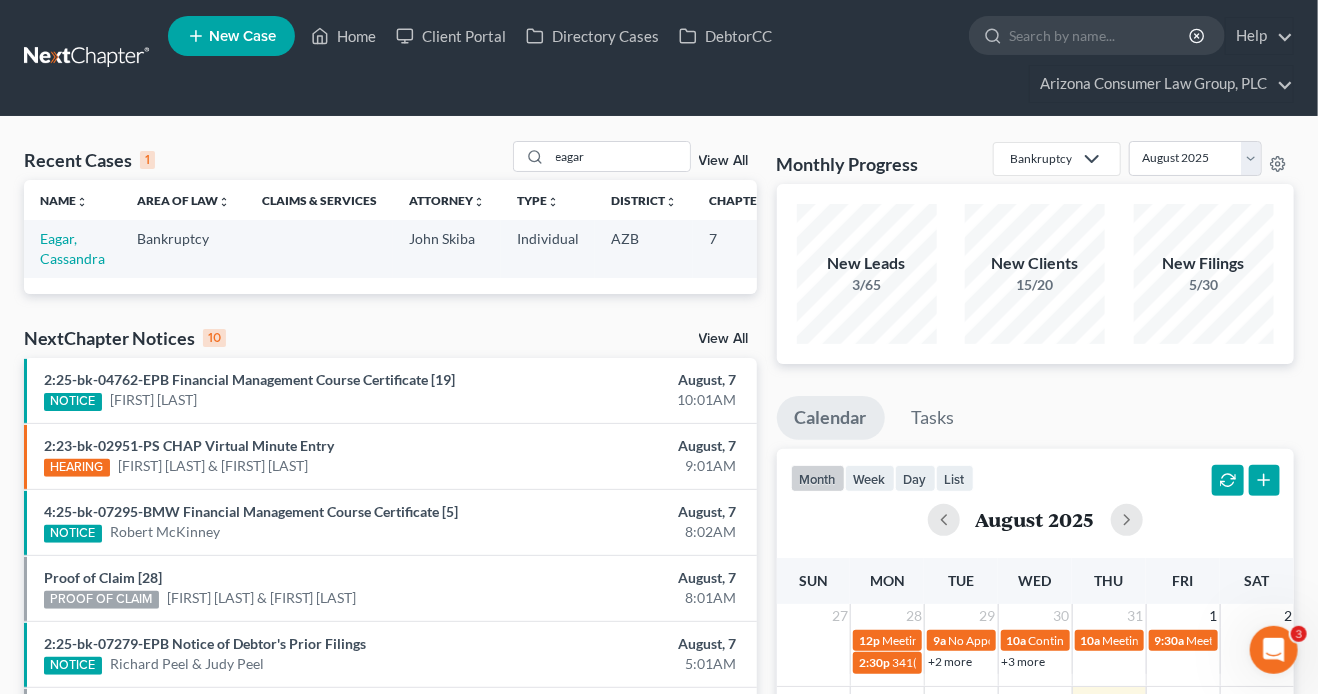 click on "Eagar, Cassandra" at bounding box center [72, 248] 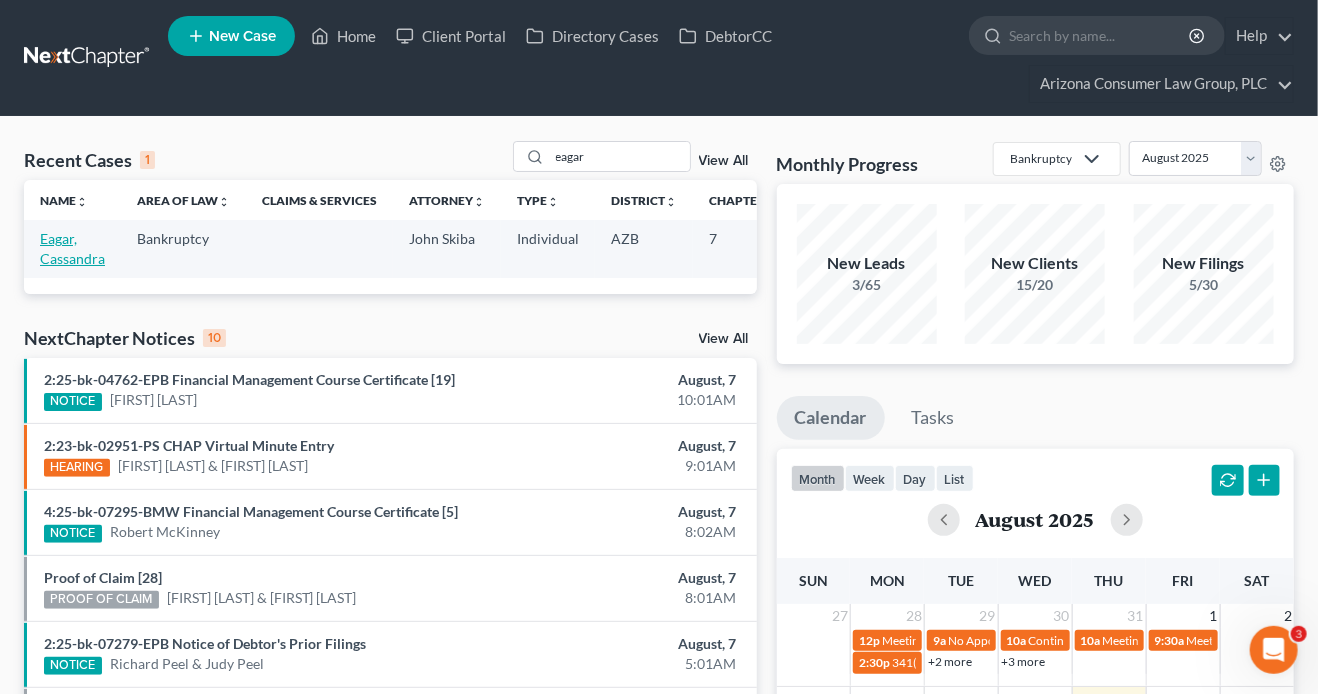 click on "Eagar, Cassandra" at bounding box center (72, 248) 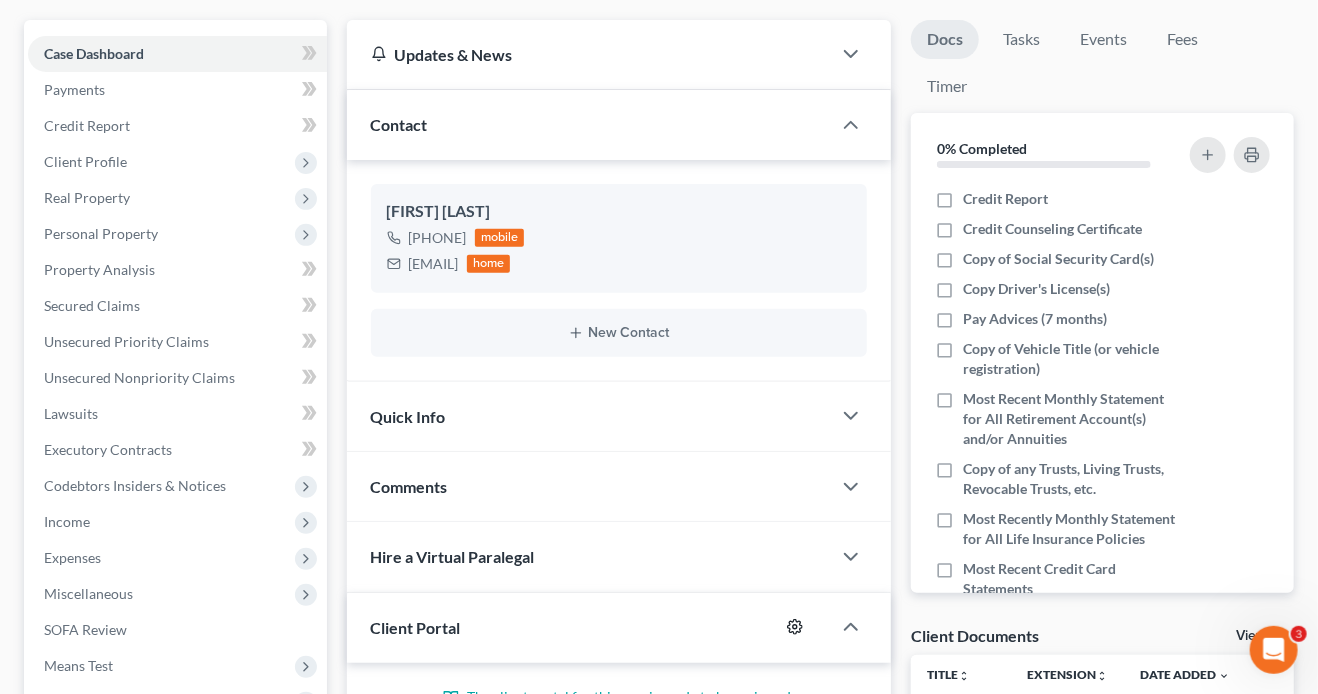 scroll, scrollTop: 504, scrollLeft: 0, axis: vertical 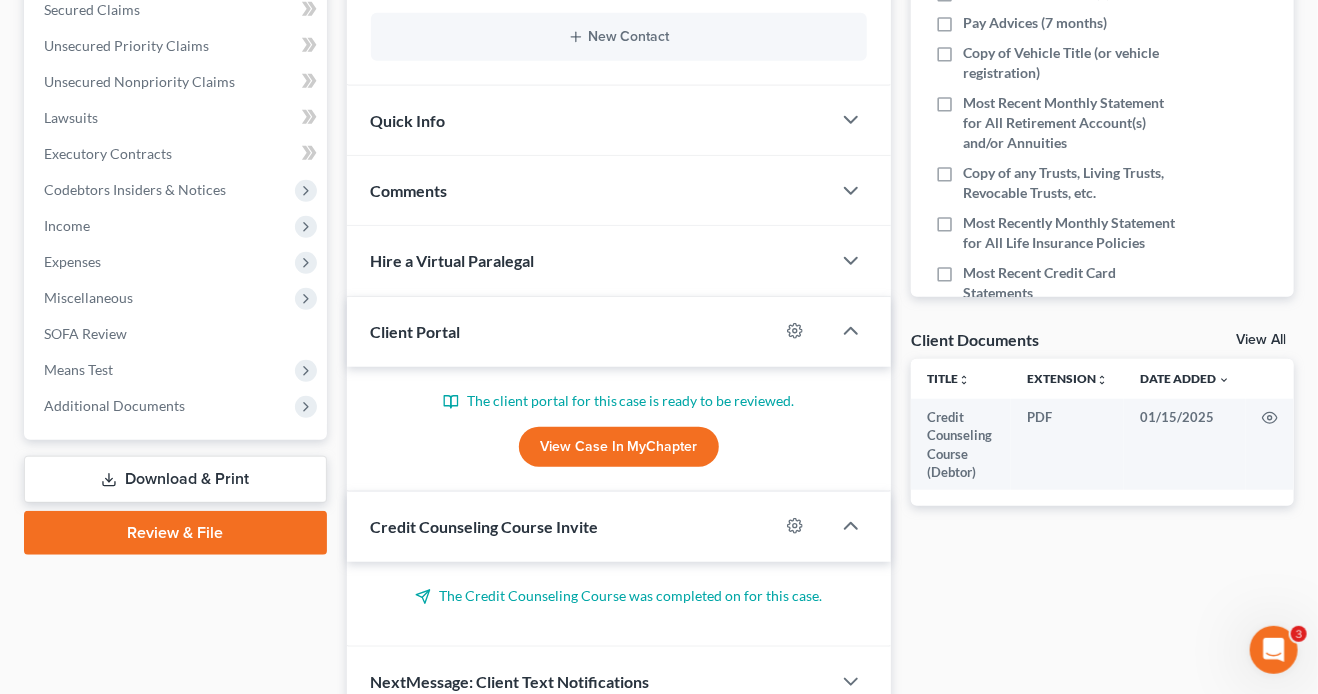 click on "View All" at bounding box center (1261, 340) 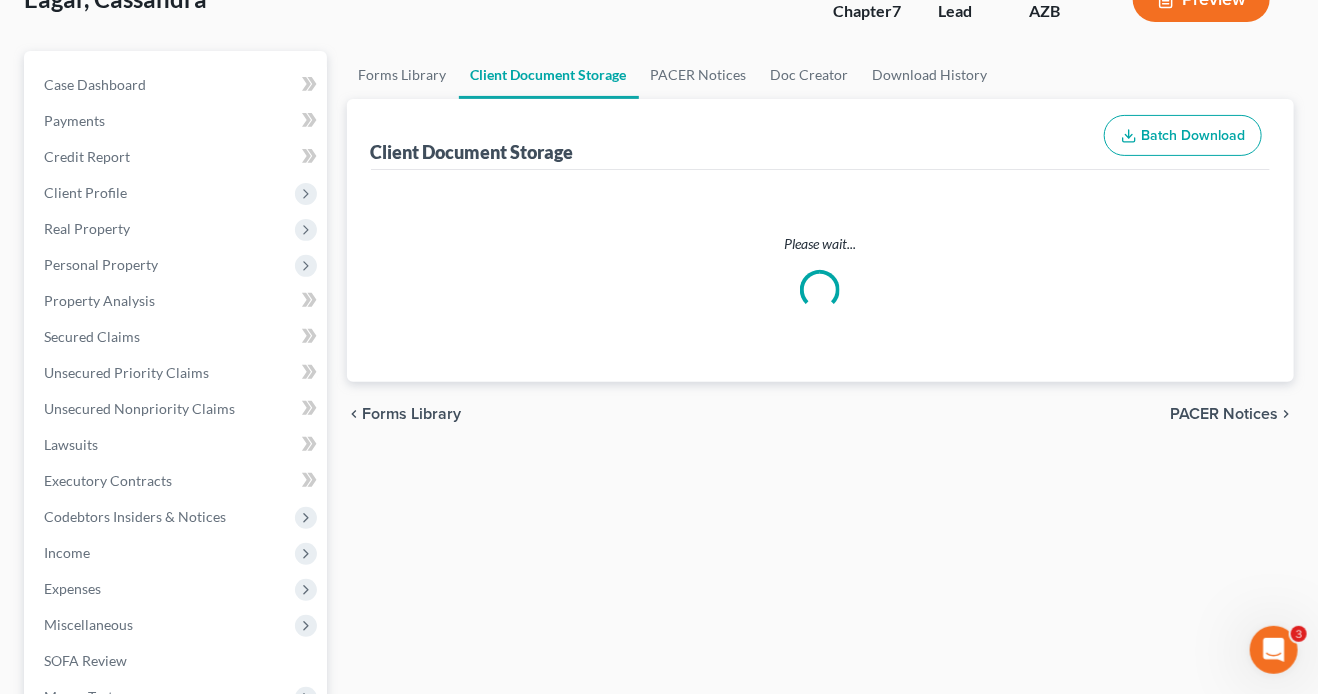 scroll, scrollTop: 18, scrollLeft: 0, axis: vertical 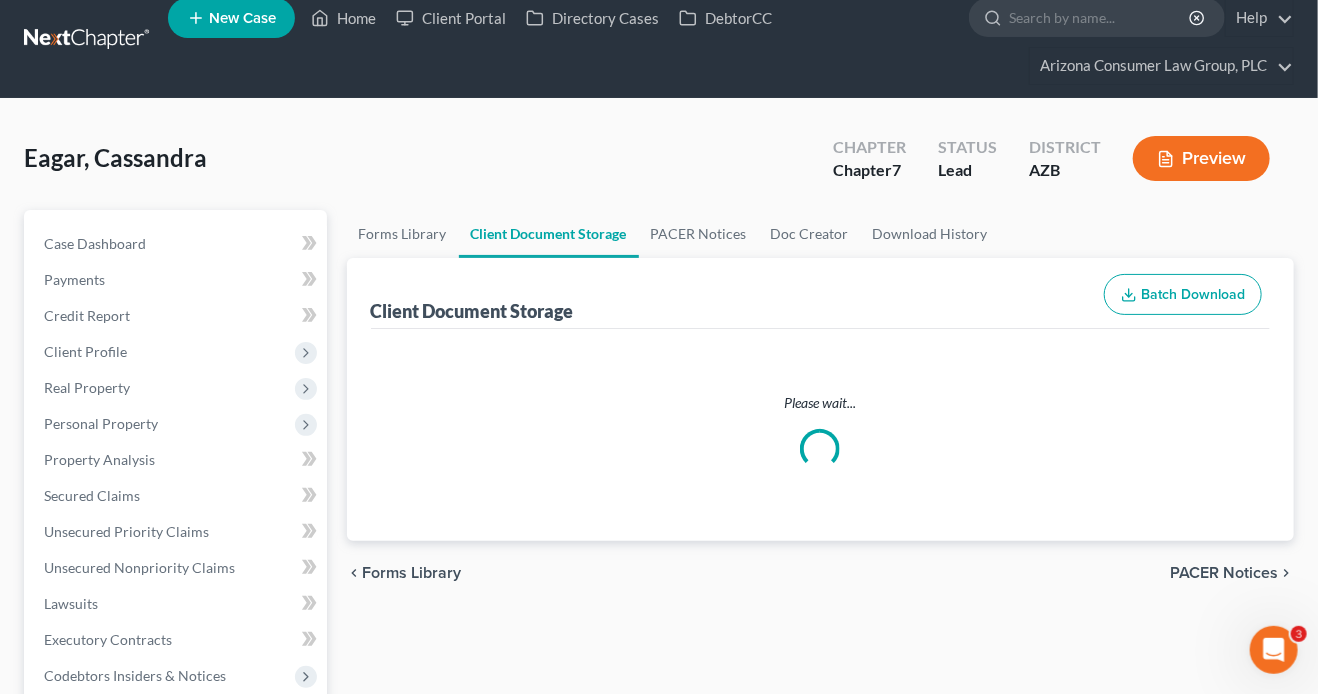 select on "14" 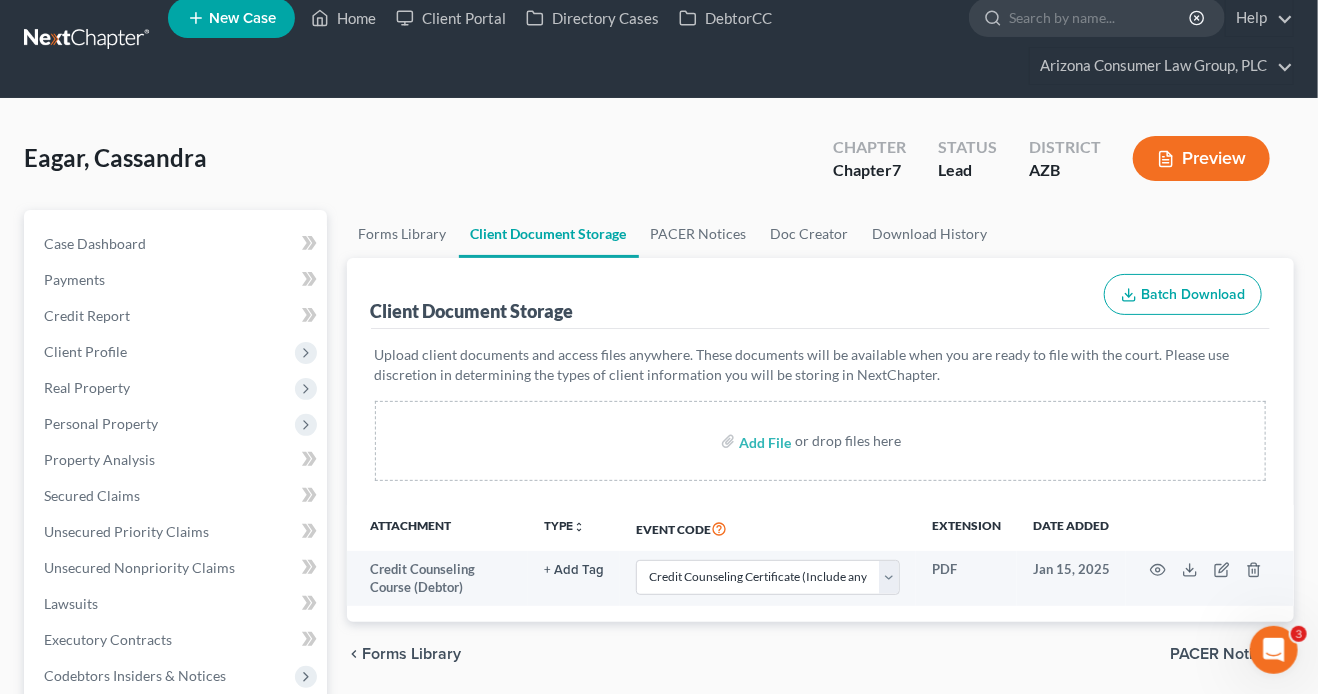 scroll, scrollTop: 0, scrollLeft: 0, axis: both 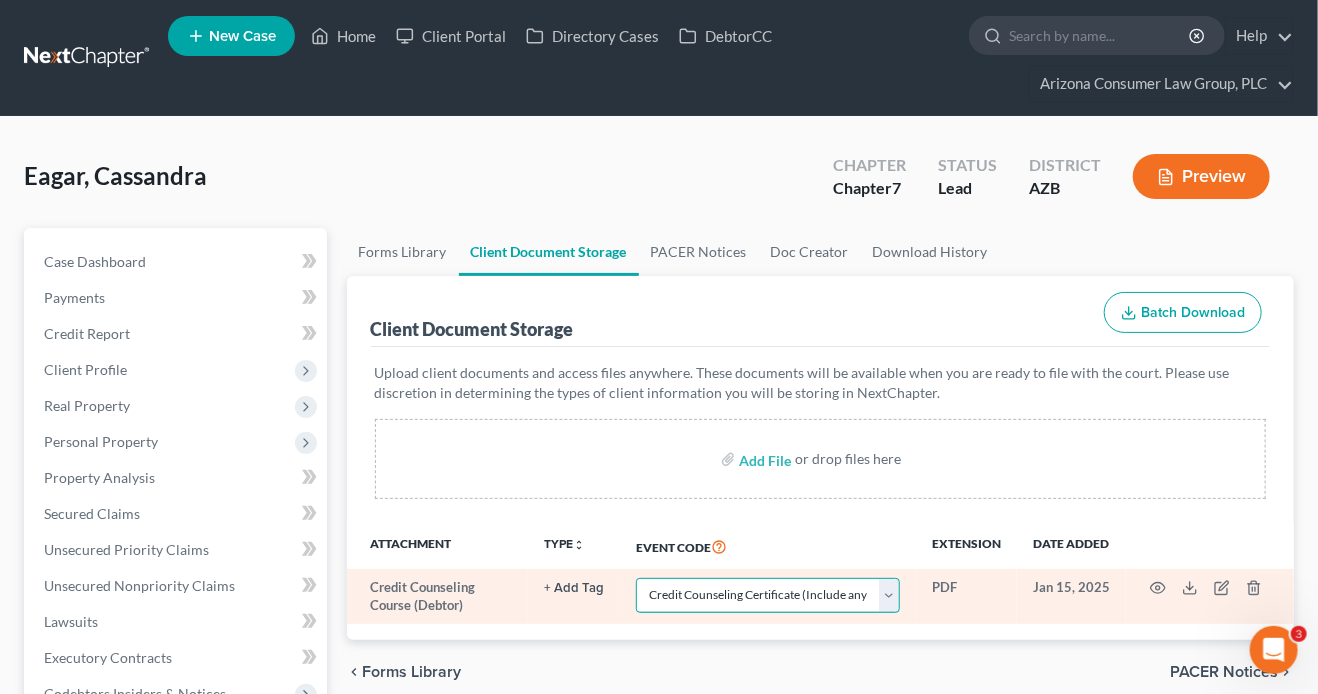 click on "Select Event AA Schedules and Statements (Formerly All Required) Amended Chapter 13 Plan and Notice of Date to File Objection Amendment to Mailing List (32.00 fee) Amendment to Petition Amendment to Schedules (A/B,C,G,H,I,J) Amendment to Schedules (D,E/F/34.00 Fee) Certificate that Debtor was Unable to Obtain Credit Counseling Due to Exigent Circumstances Chapter 11 Statement of Monthly Income Form 122B Chapter 13 Calculation of Disposable Income 122C-2 Chapter 13 Plan and Application for Pmt of Administrative Expense and Notc of Date to File Objection Chapter 13 Plan and Notice of Date to File Objection Chapter 13 Statement of Monthly Income 122C-1 Chapter 7 Means Test Calculation 122A-2 Chapter 7 Statements - Monthly Income (122A-1) / Exemption Presumption of Abuse (122A-1Supp) Credit Counseling Certificate (Include any Debt Repayment Plan) DeBN Debtor Electronic Noticing Request Debtor Application to Waive Payment of Chapter 7 Filing Fee Debtor Tax Information Declaration of Evidence of Employer Payments" at bounding box center [768, 595] 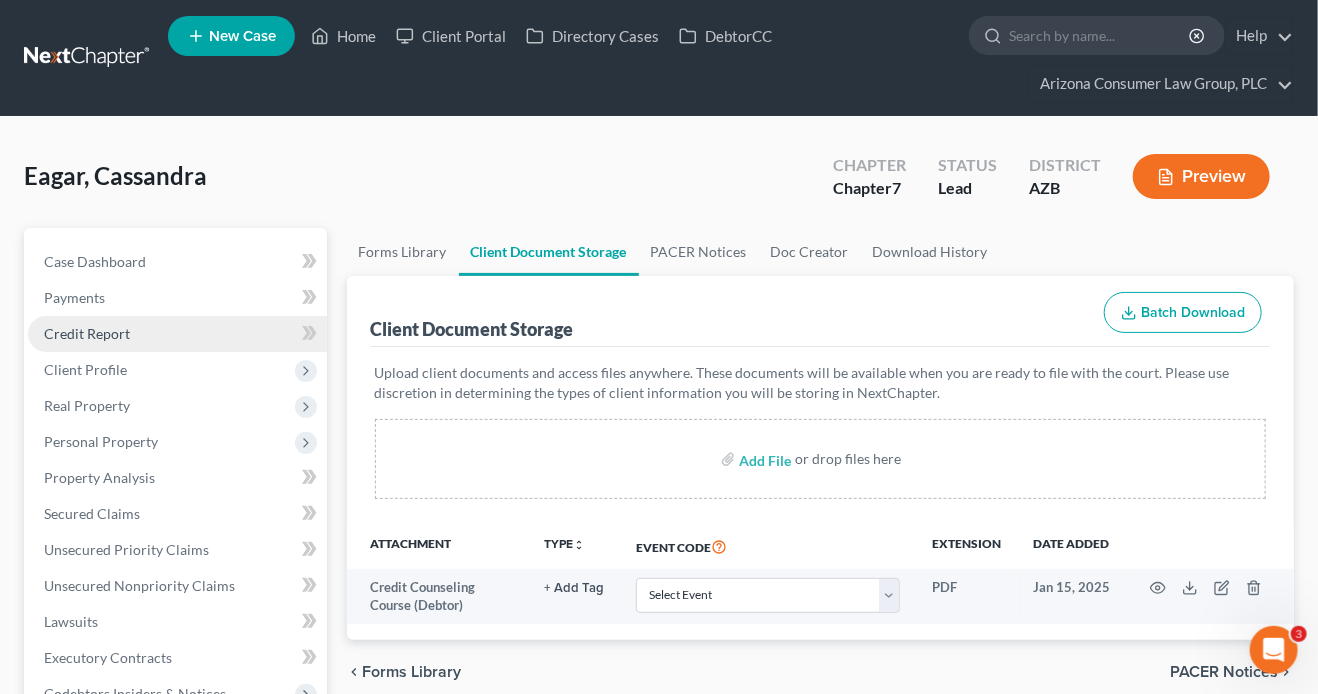 click on "Credit Report" at bounding box center [177, 334] 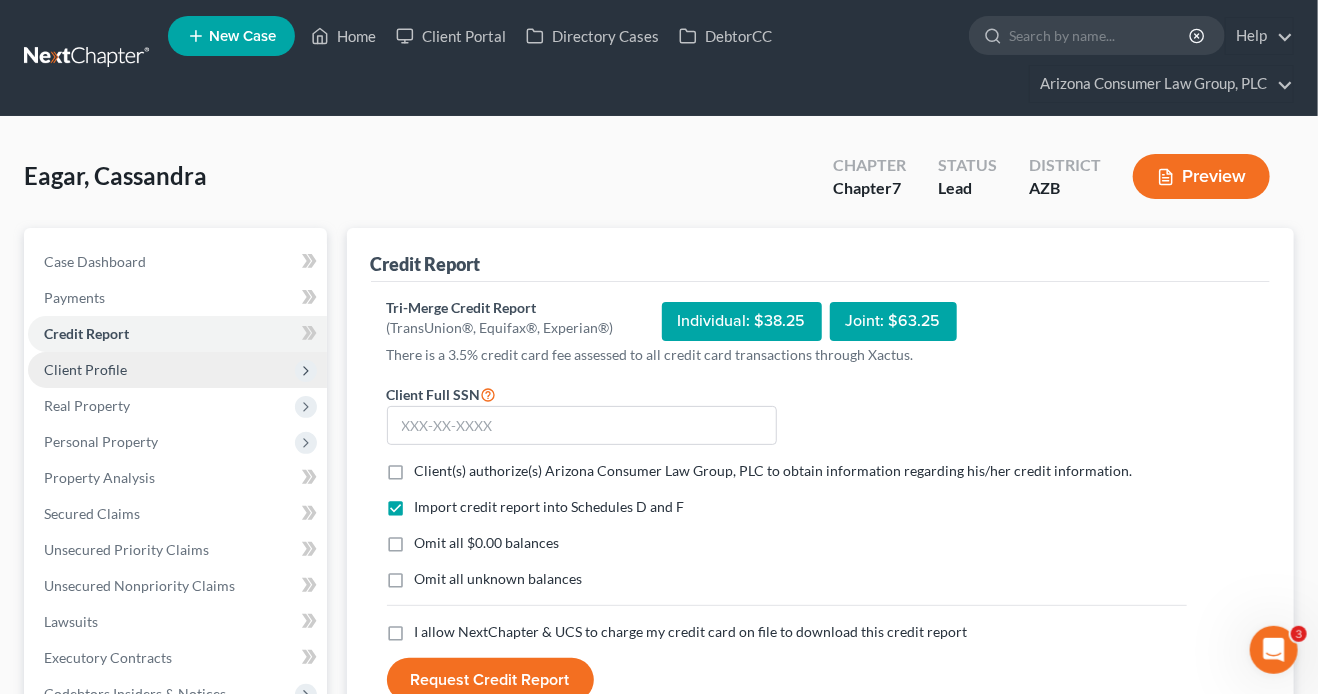 click on "Client Profile" at bounding box center (177, 370) 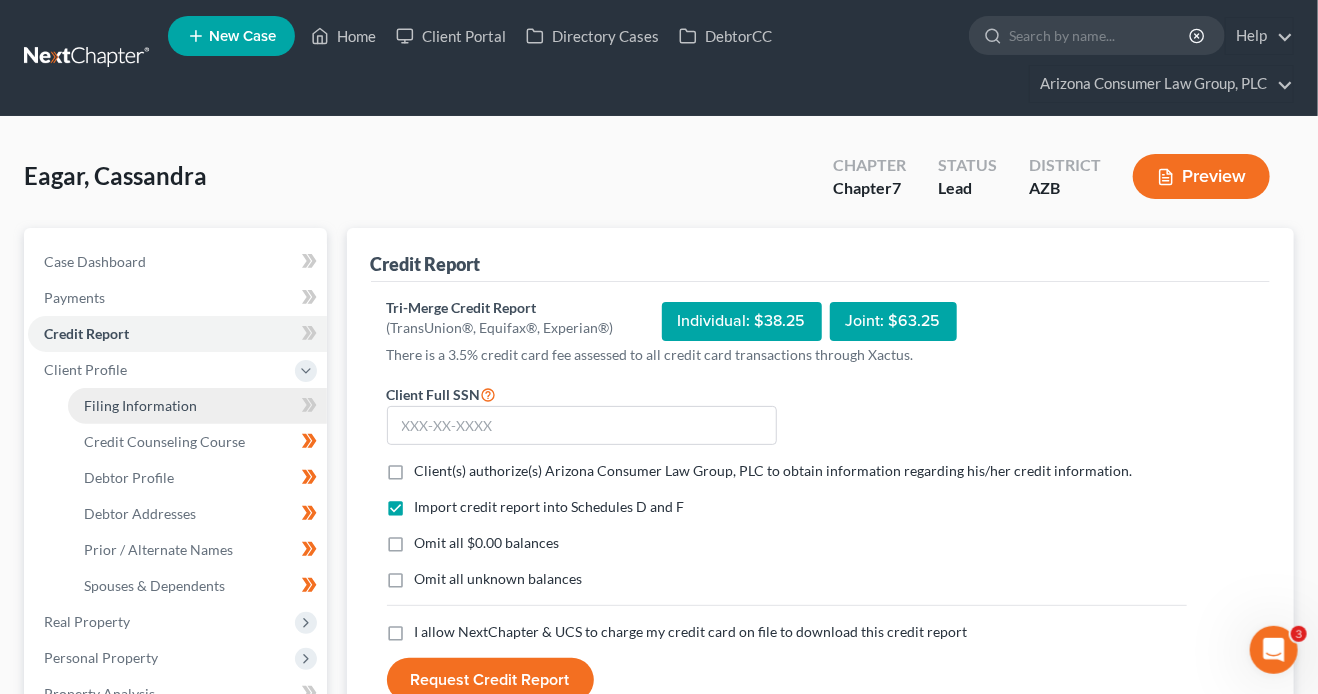 click on "Filing Information" at bounding box center (140, 405) 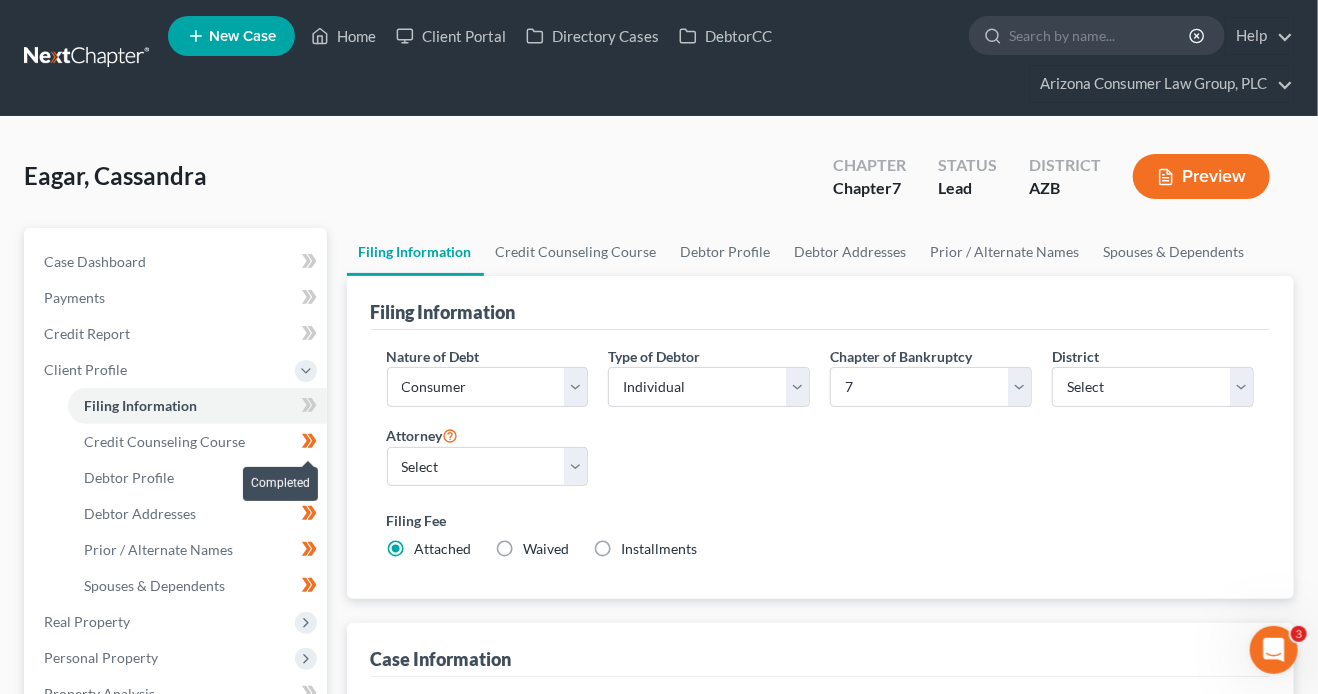 click 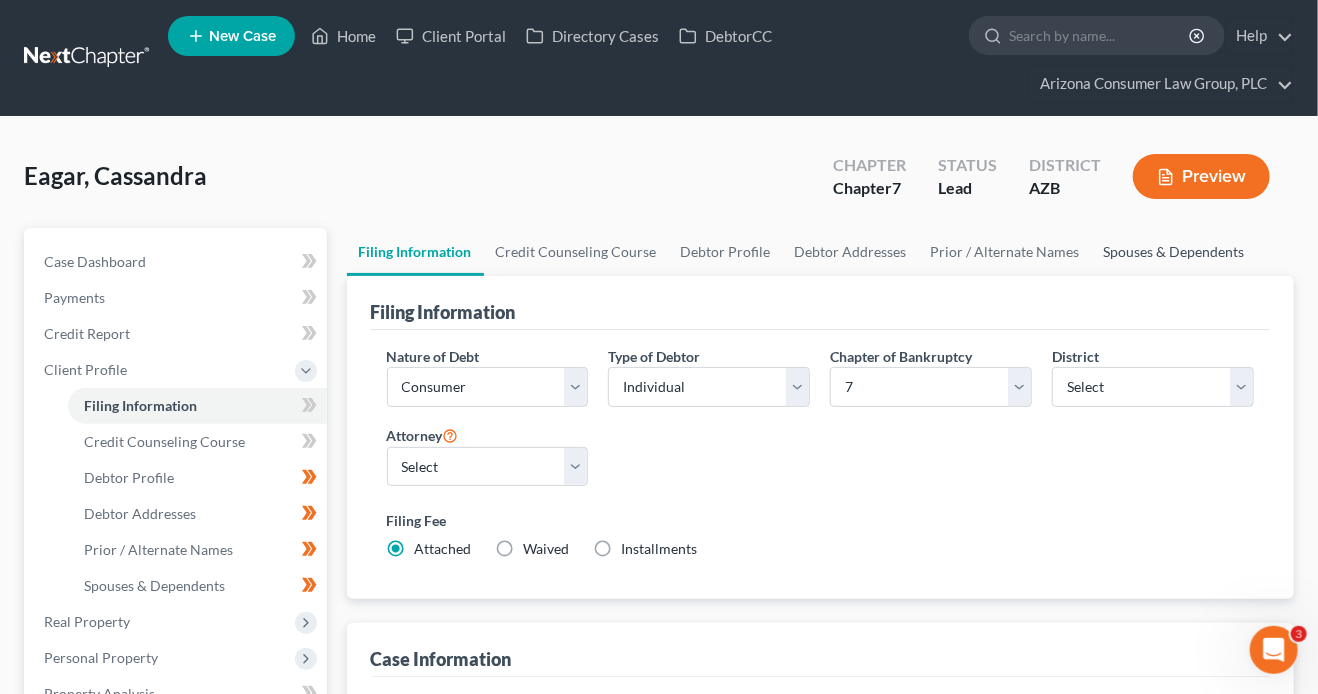 click on "Spouses & Dependents" at bounding box center (1174, 252) 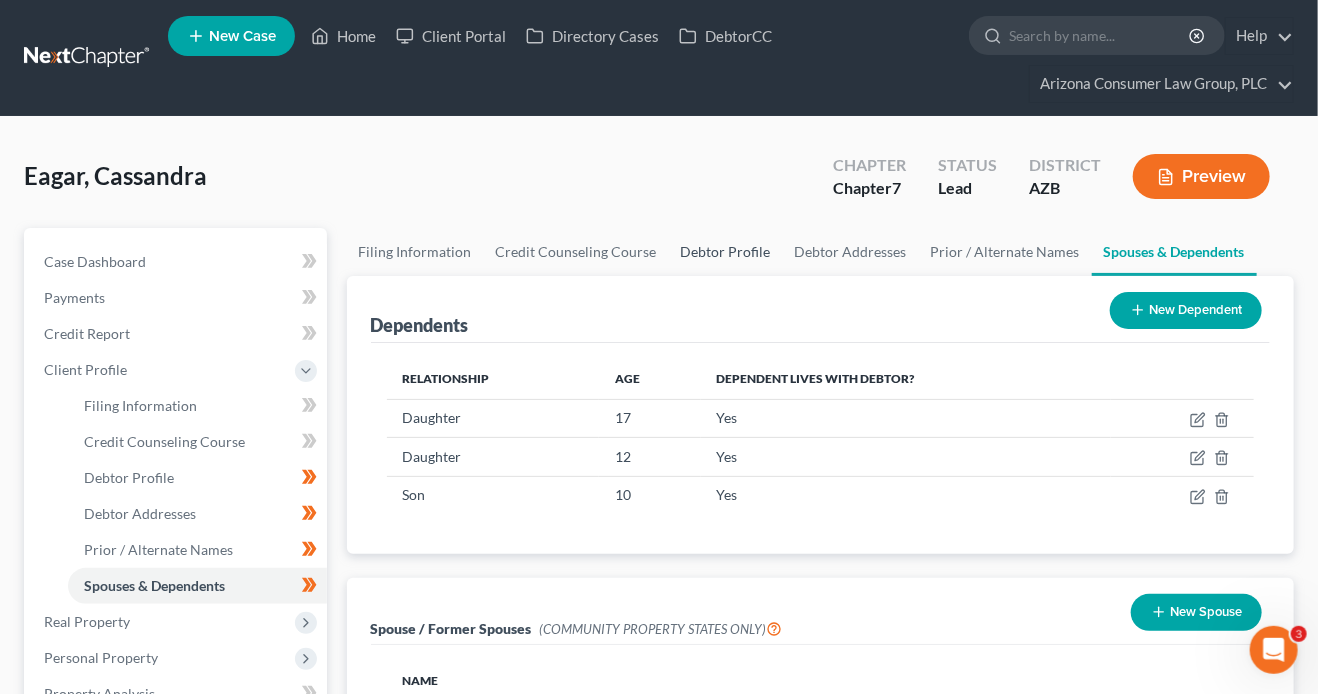 click on "Debtor Profile" at bounding box center [726, 252] 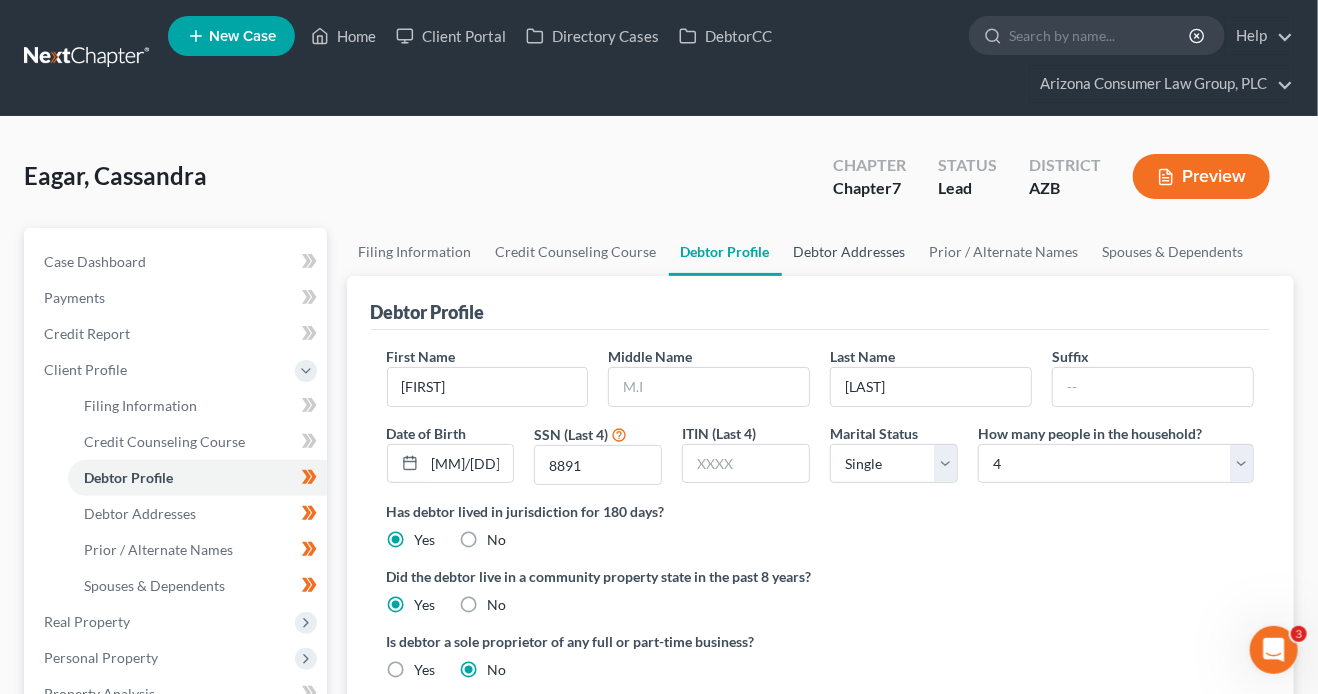click on "Debtor Addresses" at bounding box center [850, 252] 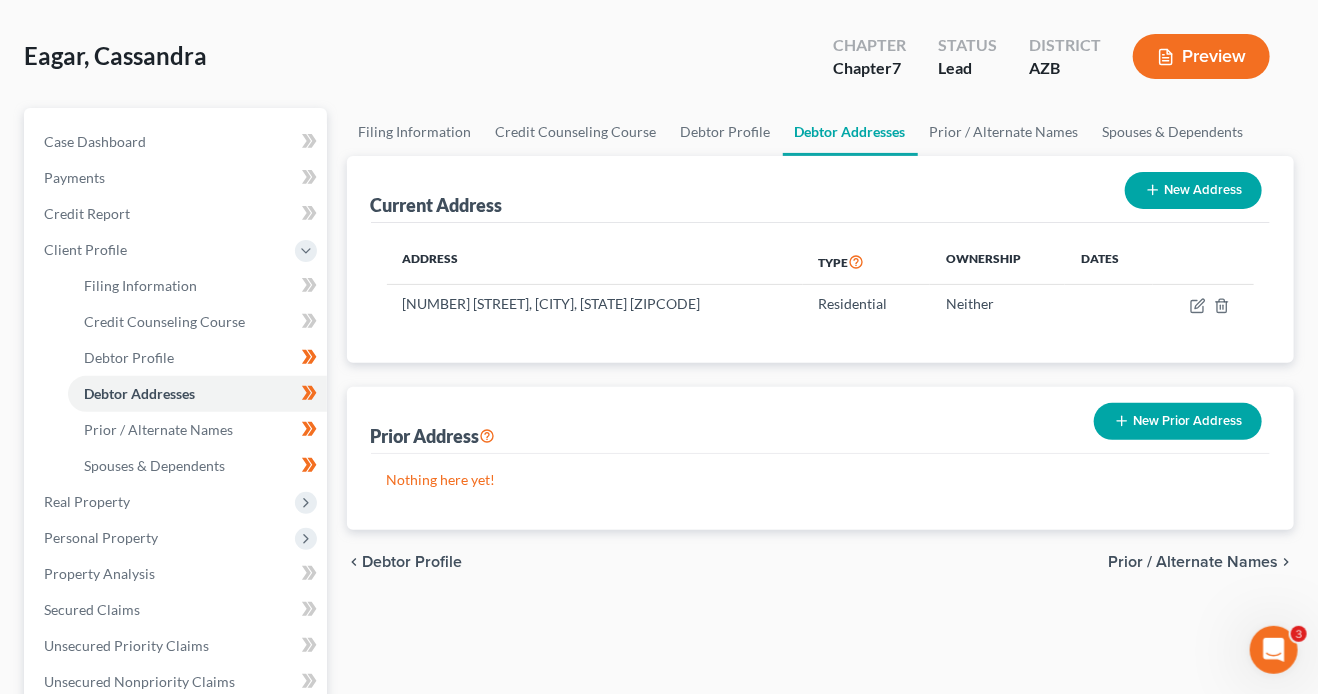 scroll, scrollTop: 123, scrollLeft: 0, axis: vertical 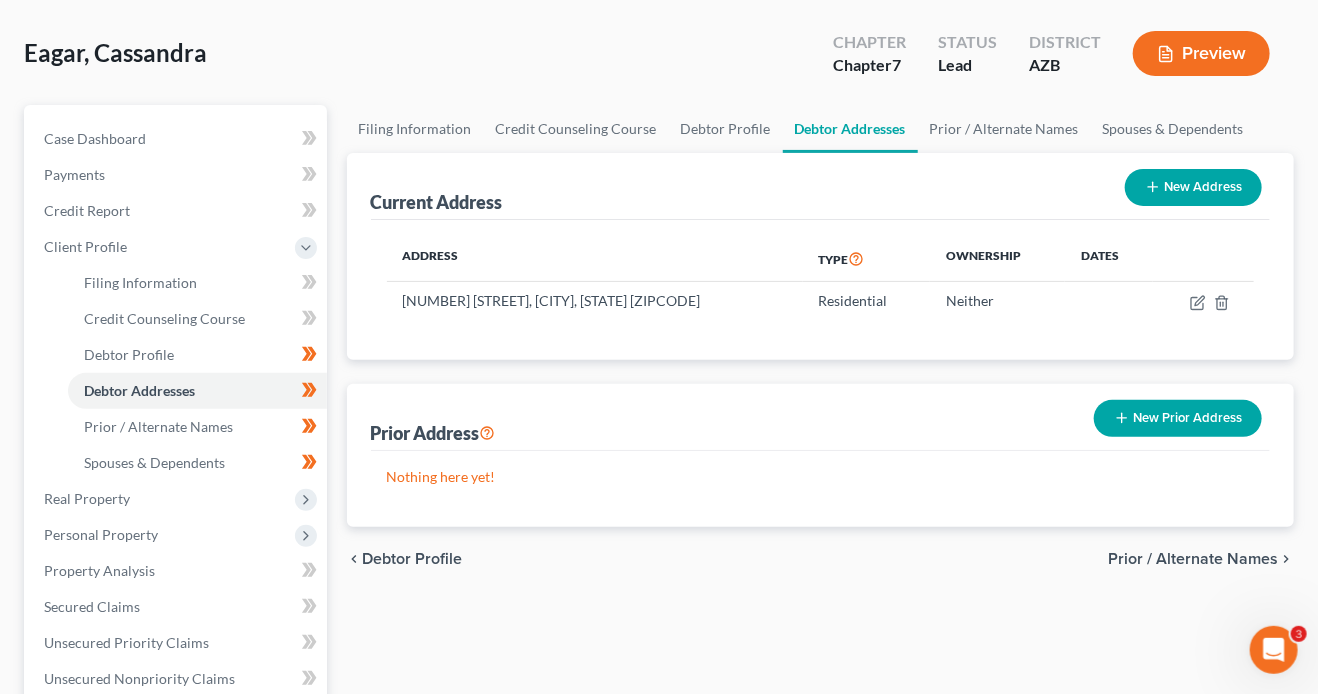 drag, startPoint x: 1159, startPoint y: 410, endPoint x: 1081, endPoint y: 412, distance: 78.025635 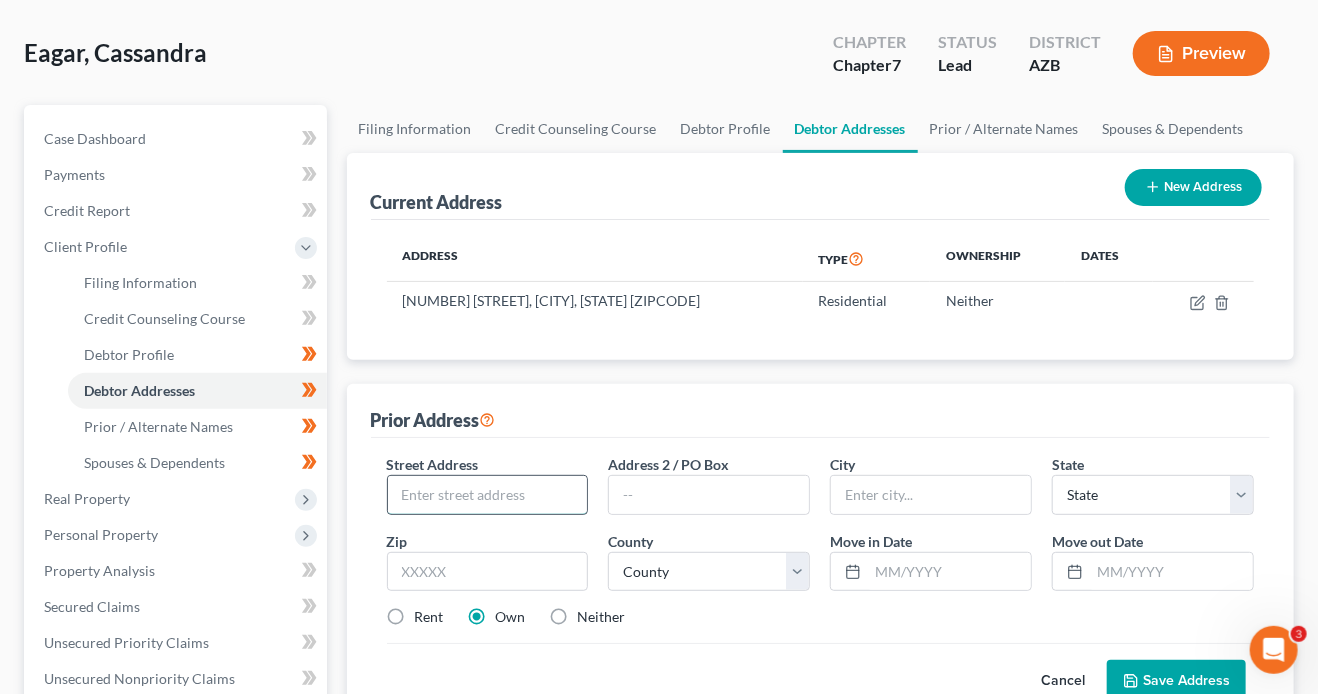 click at bounding box center [488, 495] 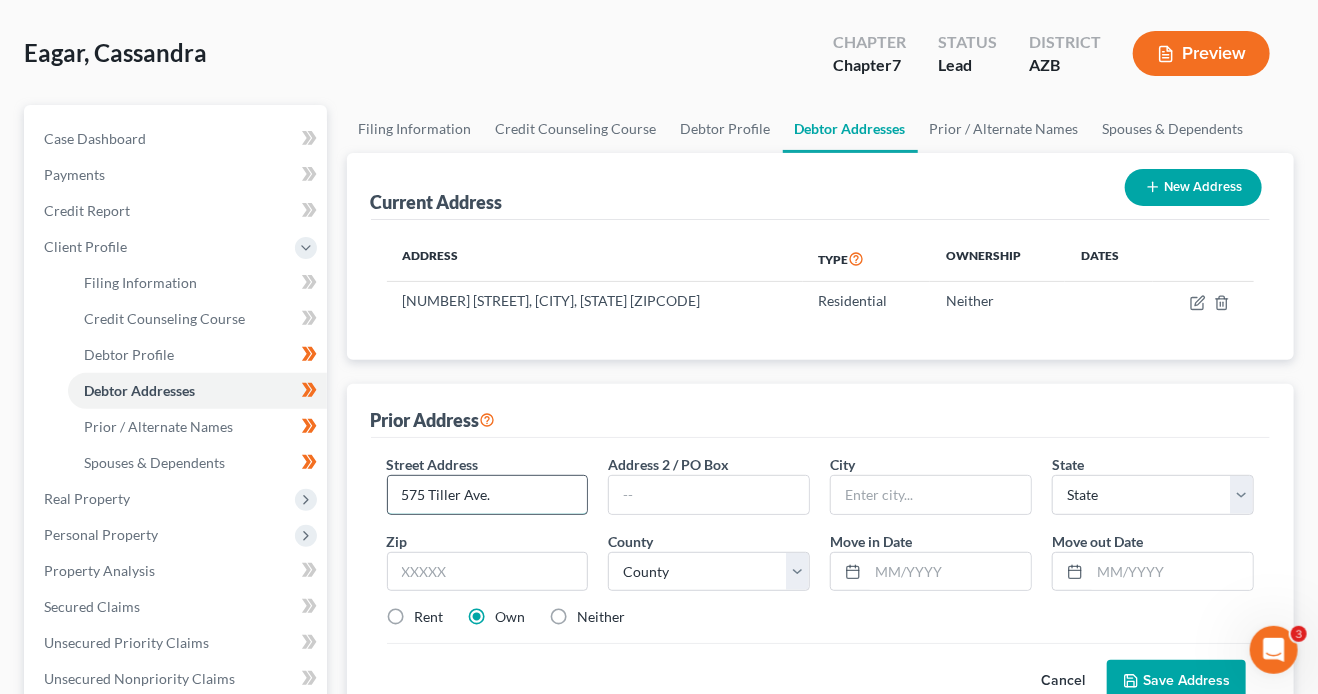 type on "575 Tiller Ave." 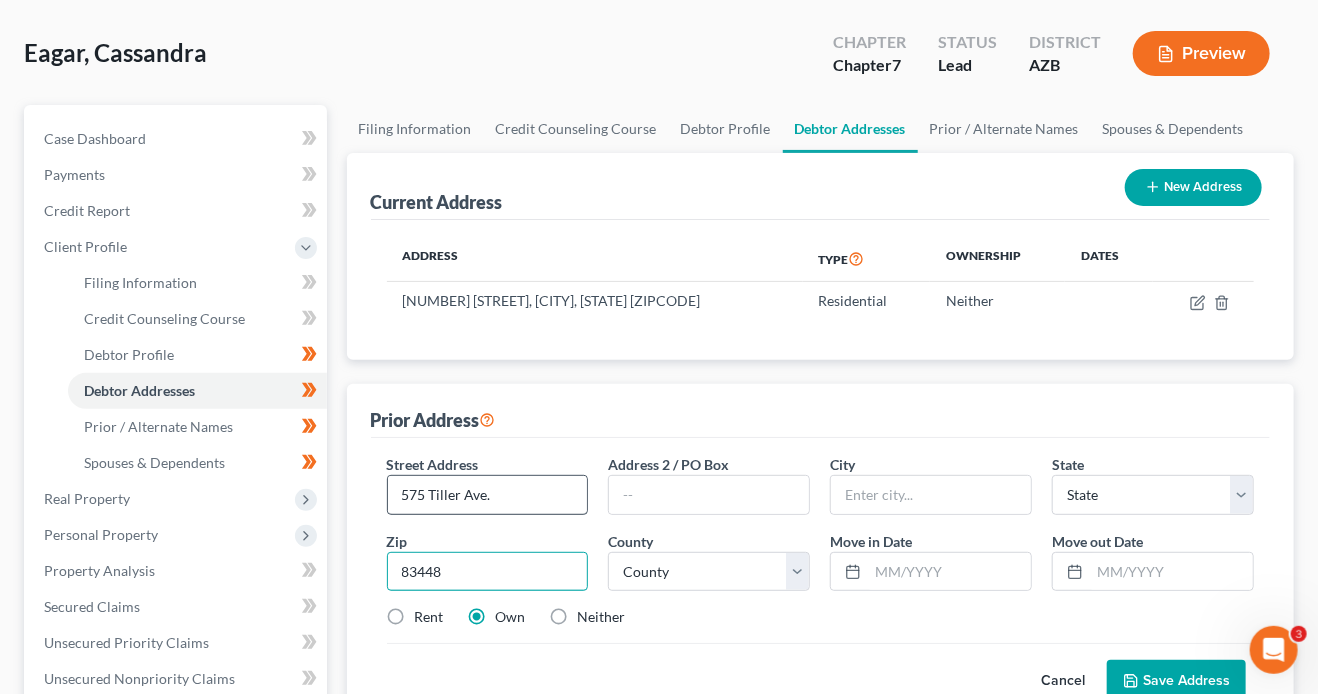 type on "83448" 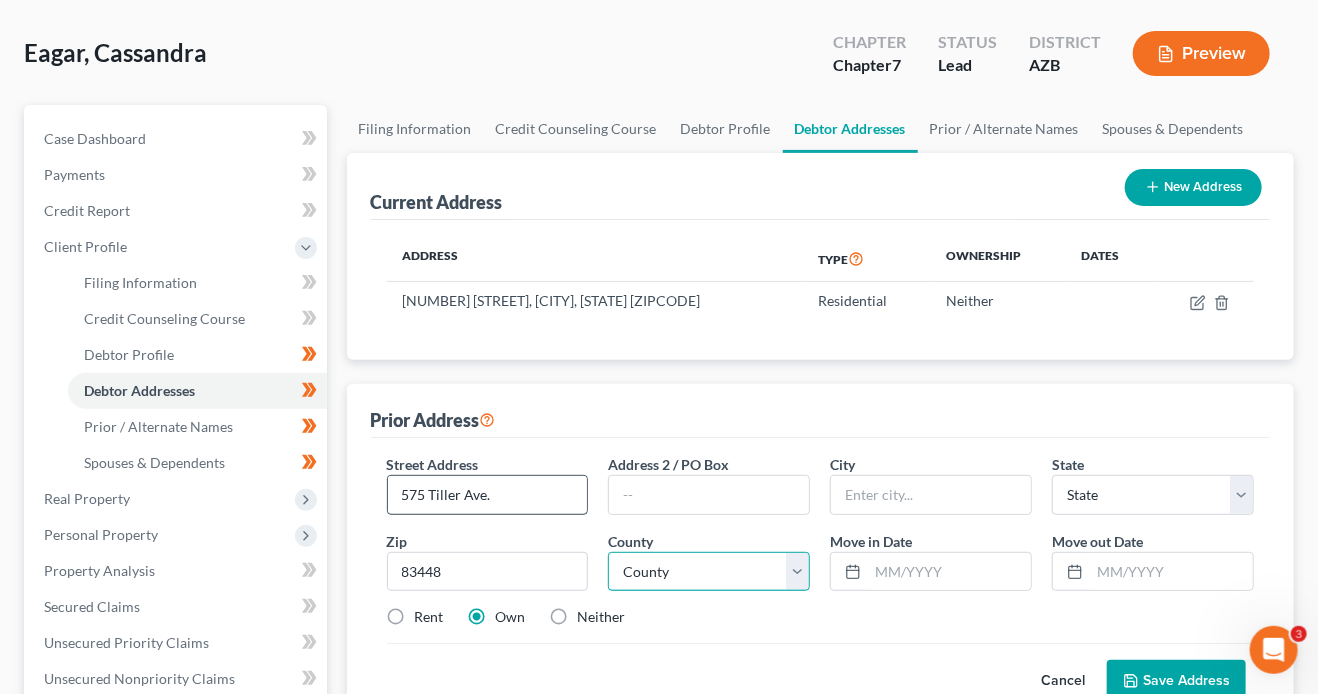 type on "Sugar City" 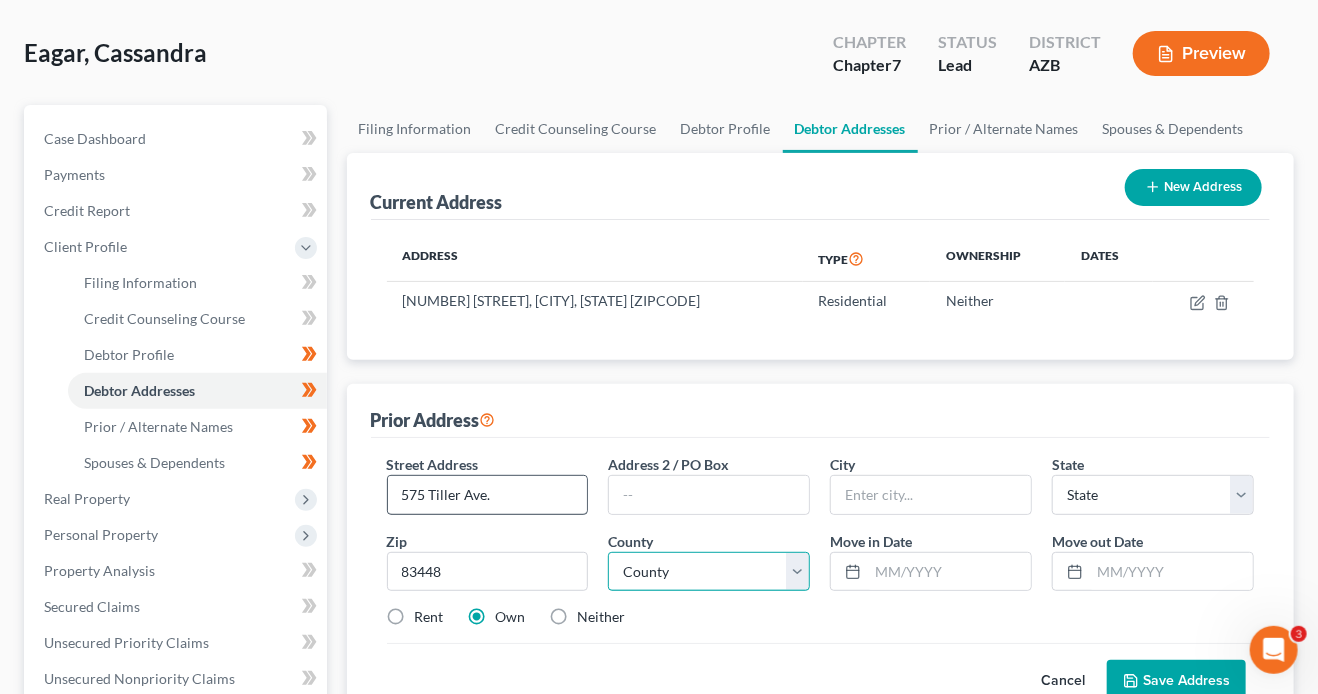 select on "13" 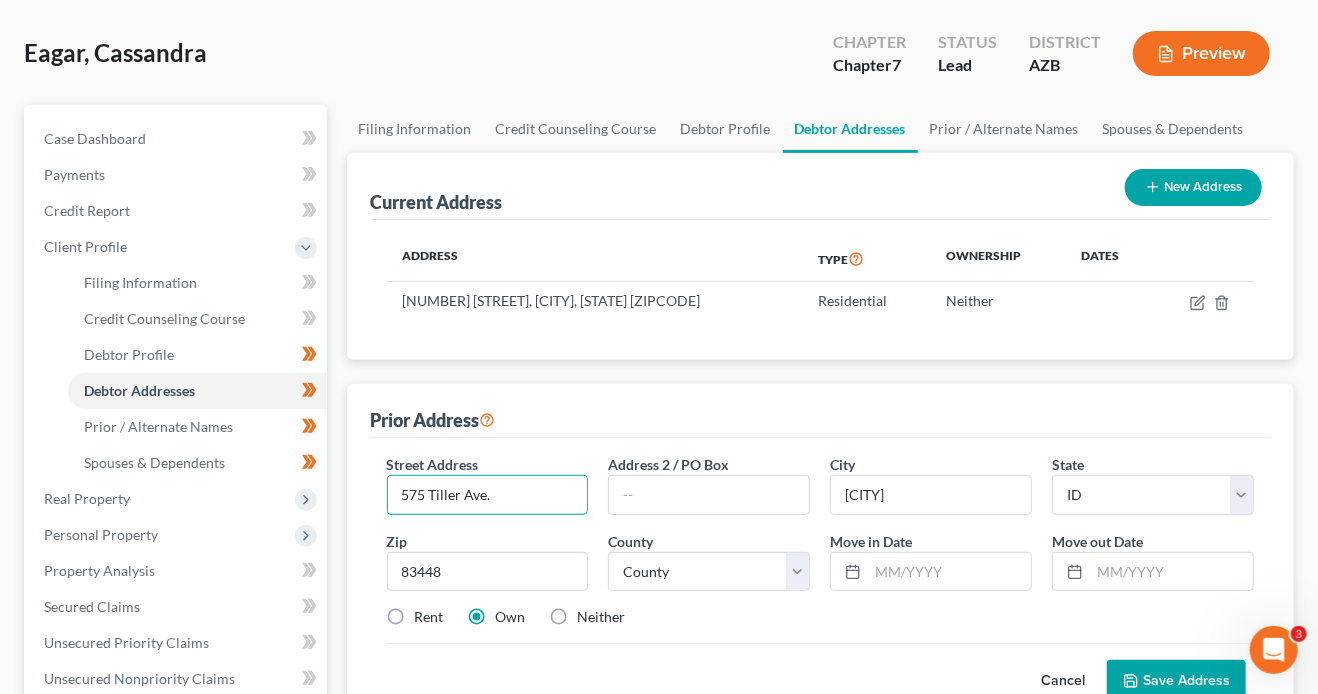 drag, startPoint x: 534, startPoint y: 502, endPoint x: 362, endPoint y: 485, distance: 172.83807 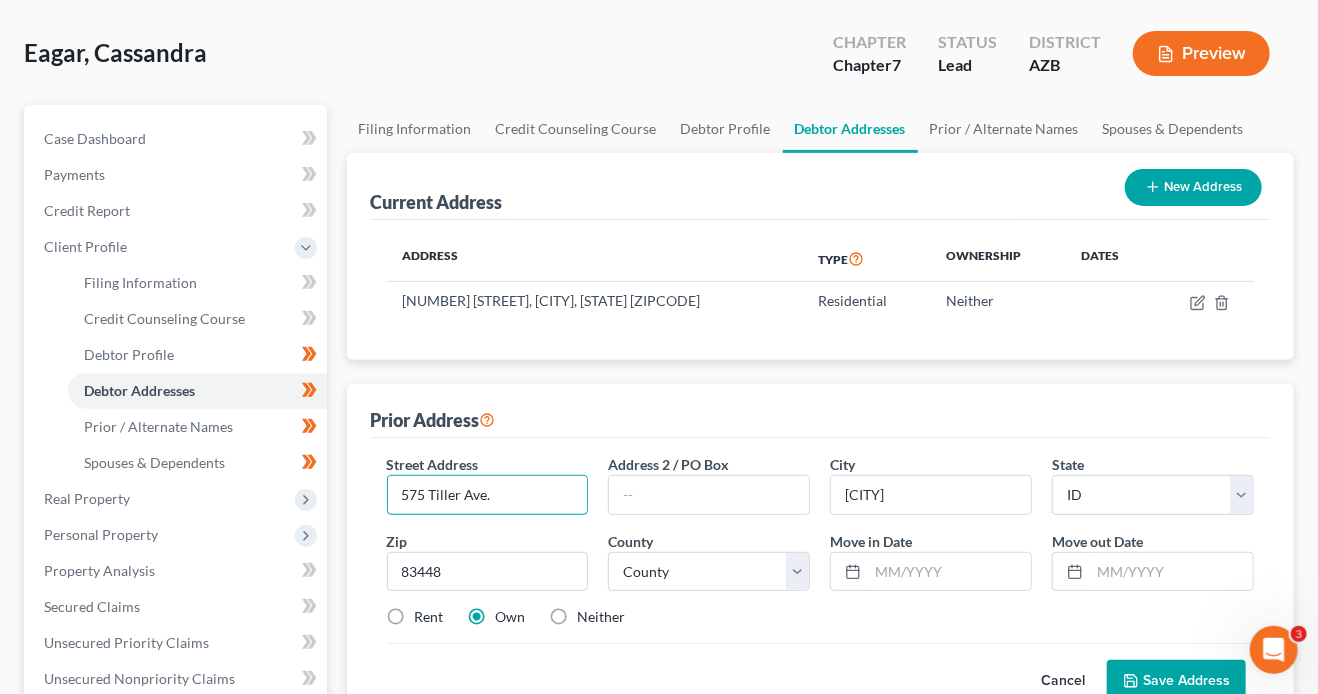 click on "Prior Address
Street Address
*
575 Tiller Ave. Address 2 / PO Box
City
*
Sugar City
State
*
State AL AK AR AZ CA CO CT DE DC FL GA GU HI ID IL IN IA KS KY LA ME MD MA MI MN MS MO MT NC ND NE NV NH NJ NM NY OH OK OR PA PR RI SC SD TN TX UT VI VA VT WA WV WI WY
Zip
*
83448
County
*
County Ada County Adams County Bannock County Bear Lake County Benewah County Bingham County Blaine County Boise County Bonner County Bonneville County Boundary County Butte County Camas County Canyon County Caribou County Cassia County Clark County Clearwater County Custer County Elmore County Franklin County Fremont County Gem County Gooding County Idaho County Jefferson County Jerome County Kootenai County Latah County Lemhi County Lewis County Lincoln County Madison County Minidoka County Nez Perce County Oneida County Owyhee County Payette County Power County Shoshone County Teton County Twin Falls County Valley County Washington County
Move in Date
*" at bounding box center (821, 555) 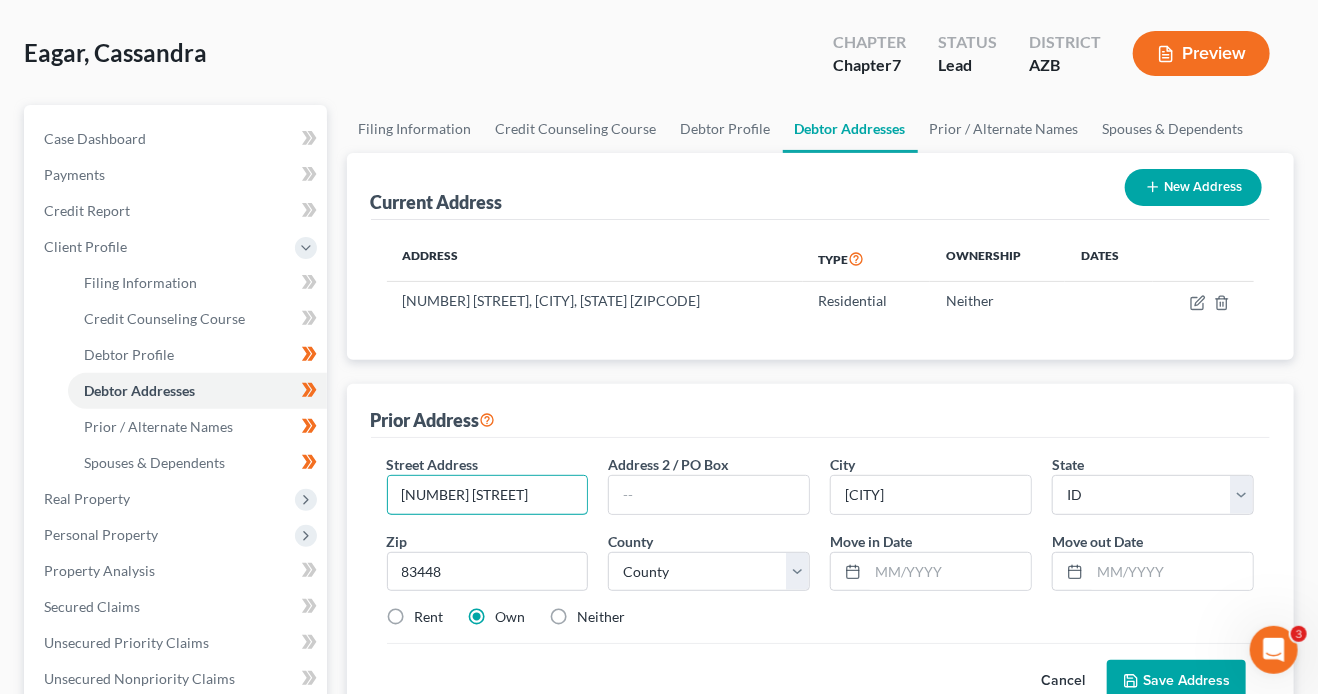 type on "500 N. Ranger Trail" 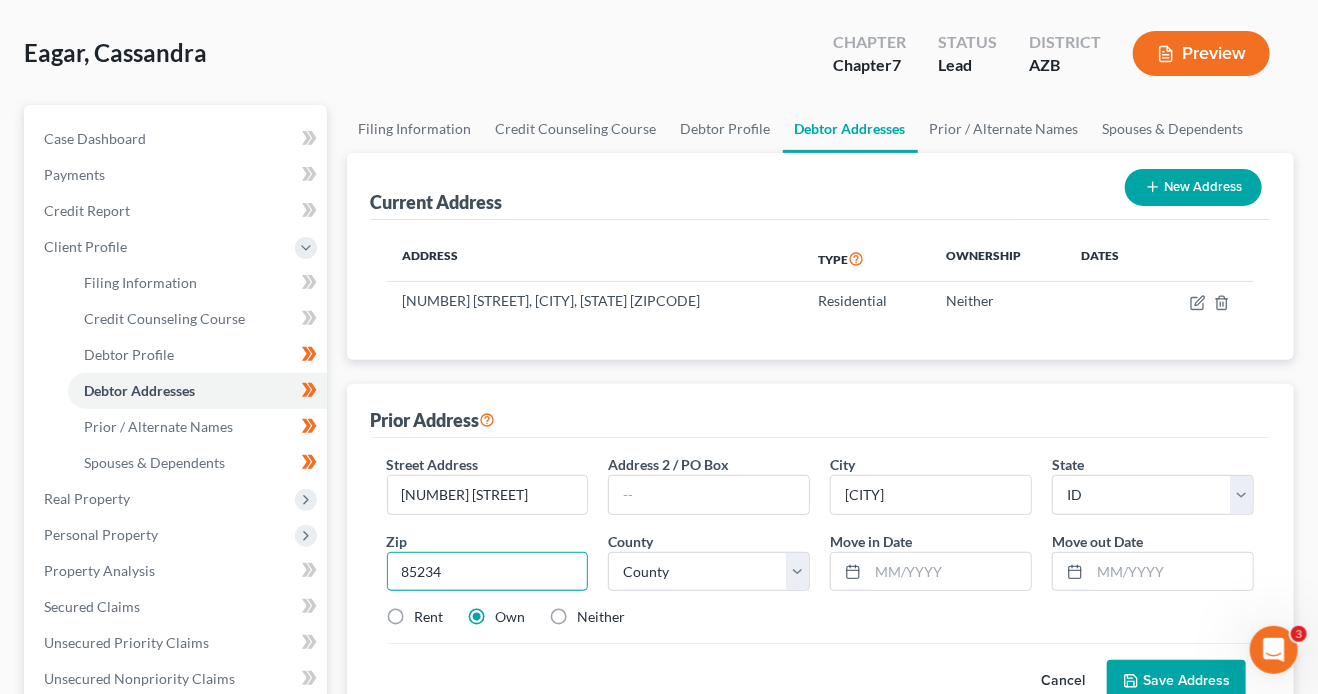 type on "85234" 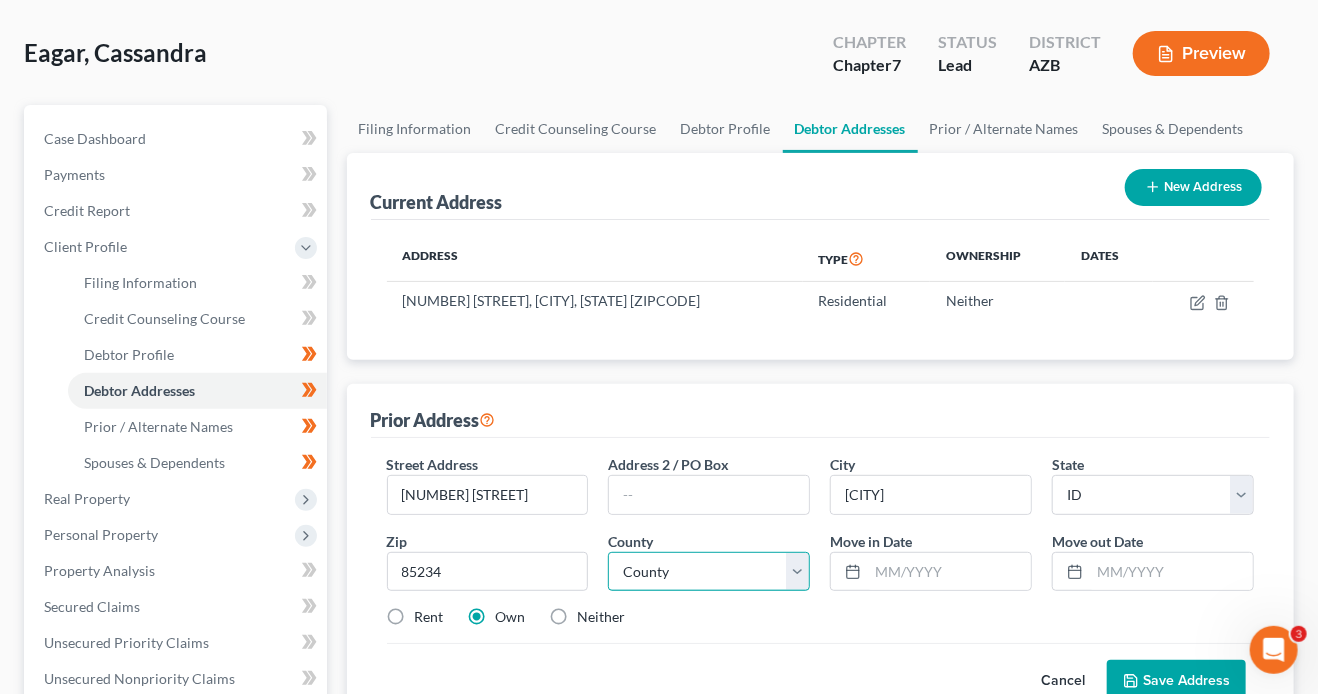 type on "Gilbert" 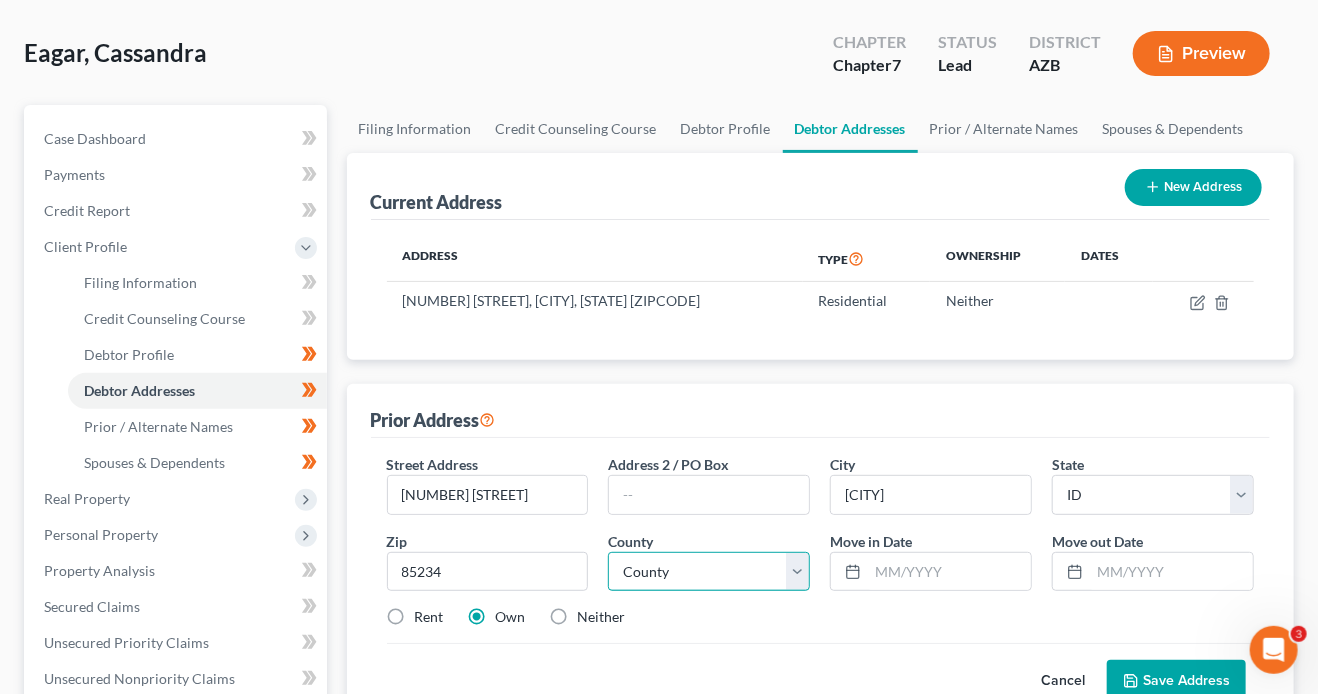 select on "3" 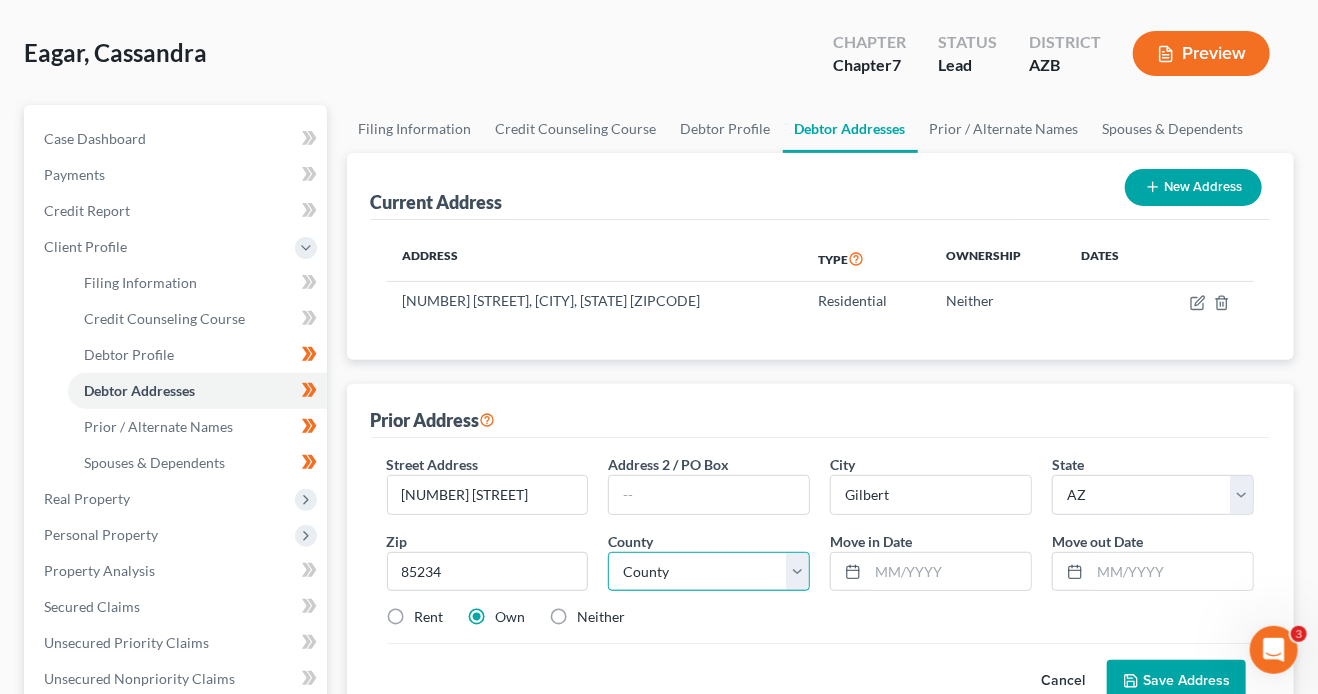 select on "32" 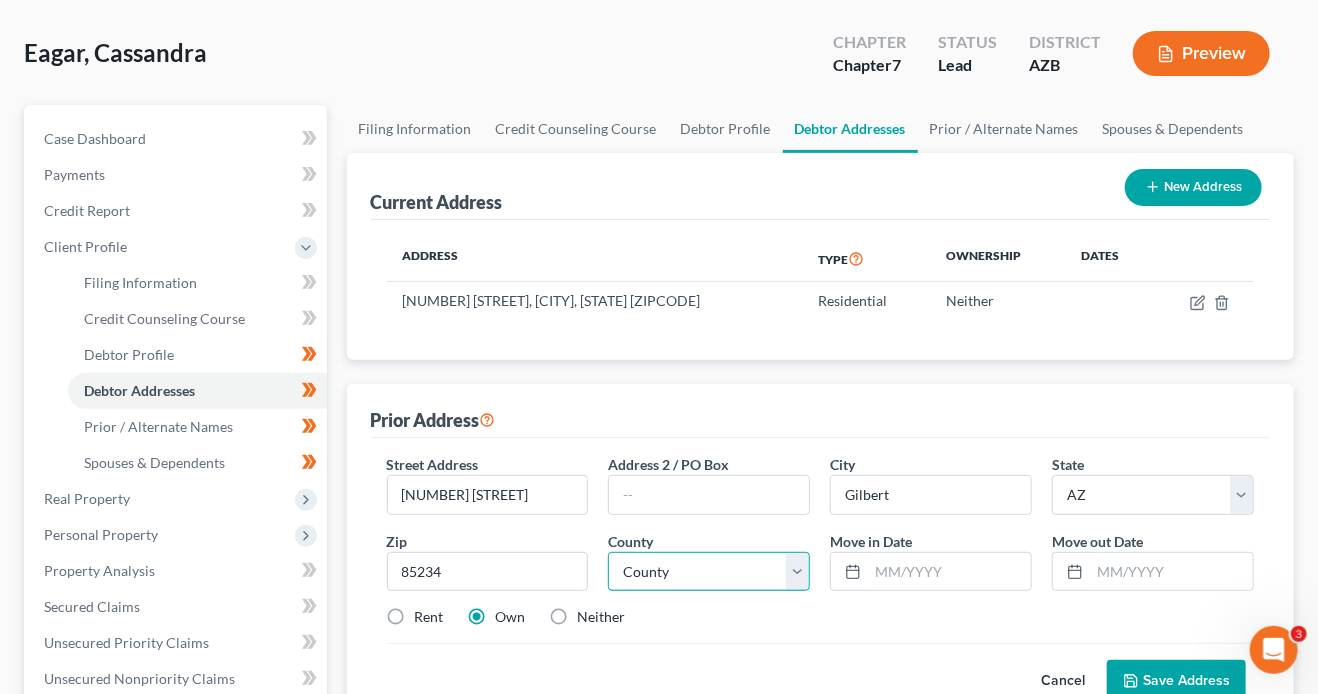 select on "7" 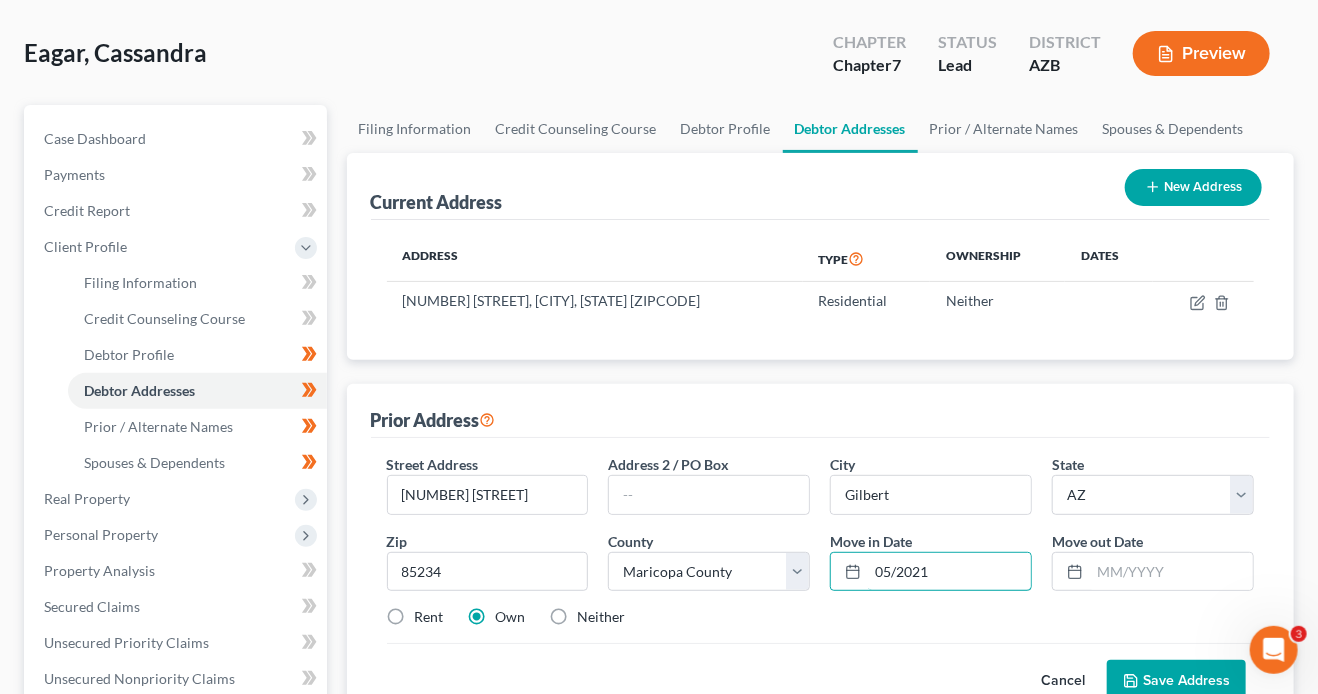 type on "05/2021" 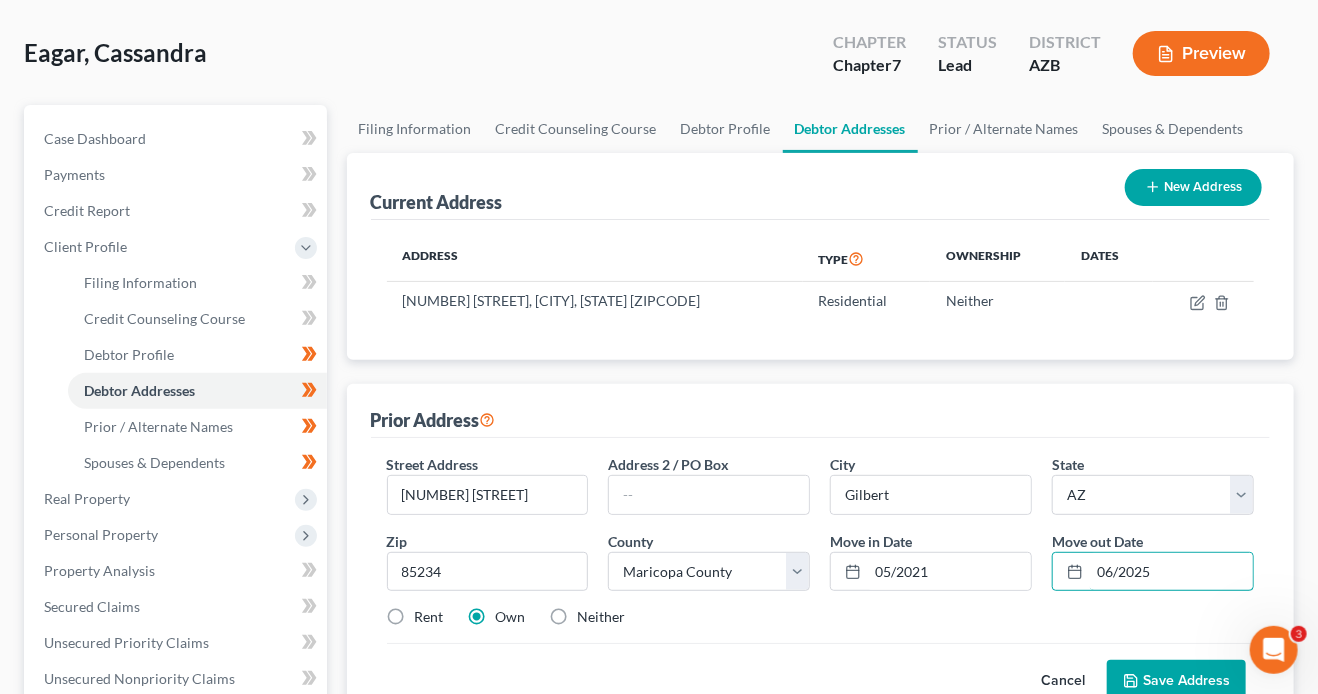 type on "06/2025" 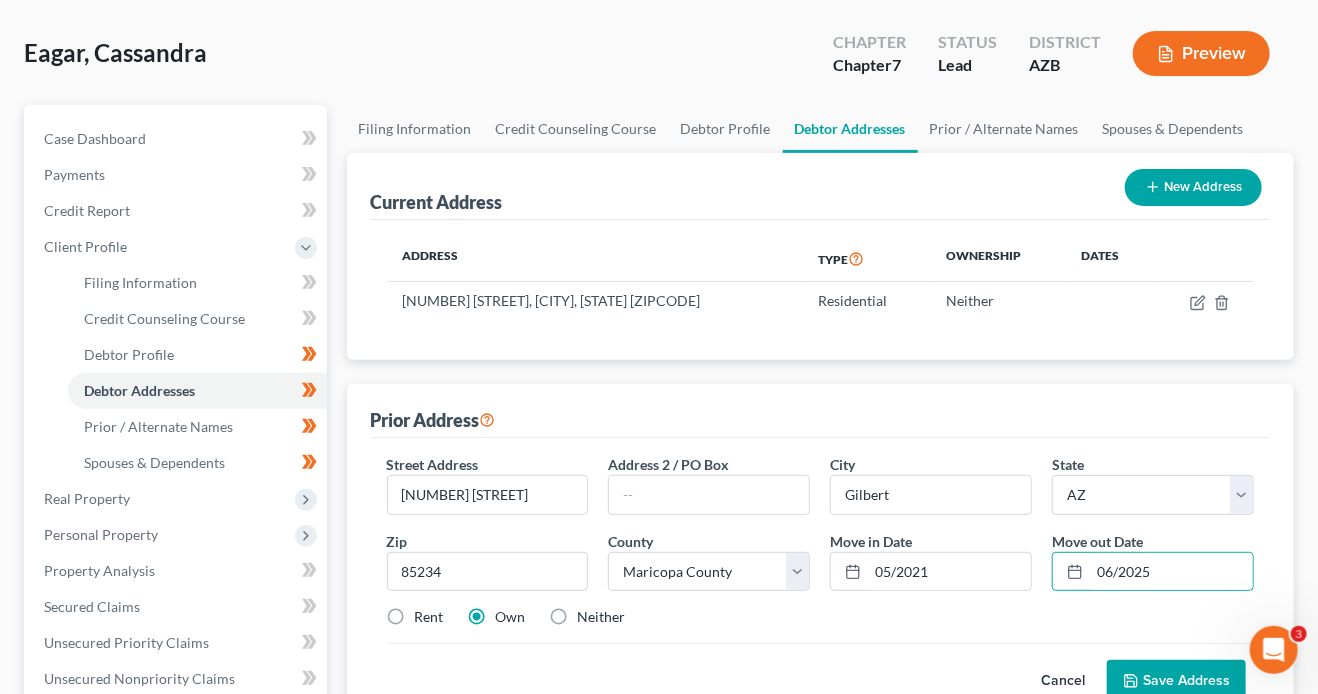 click on "Rent" at bounding box center (429, 617) 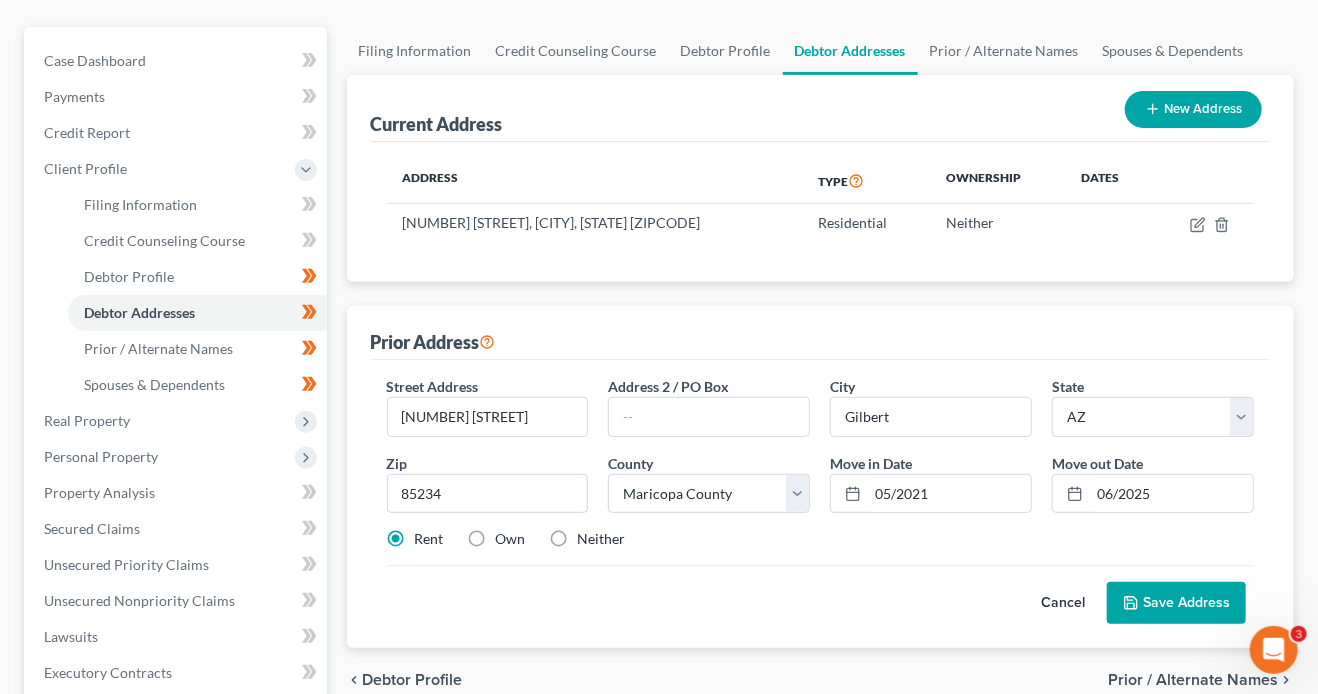 scroll, scrollTop: 232, scrollLeft: 0, axis: vertical 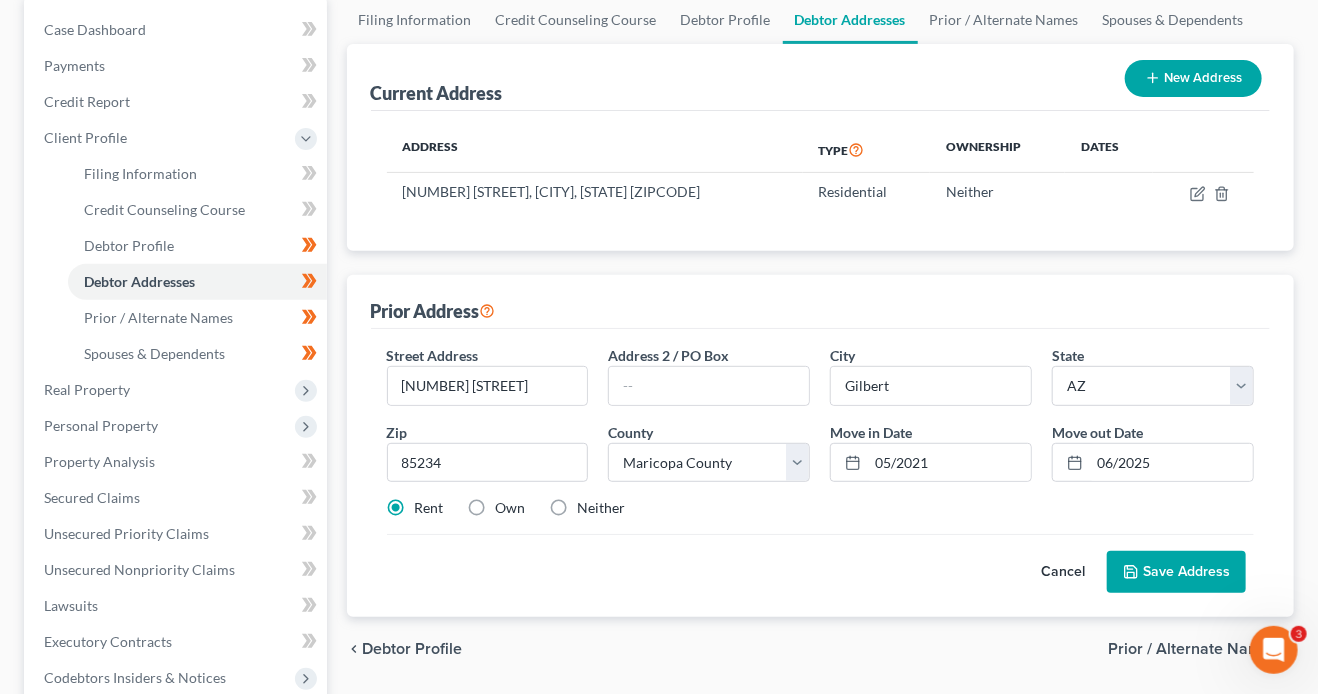 click on "Save Address" at bounding box center (1176, 572) 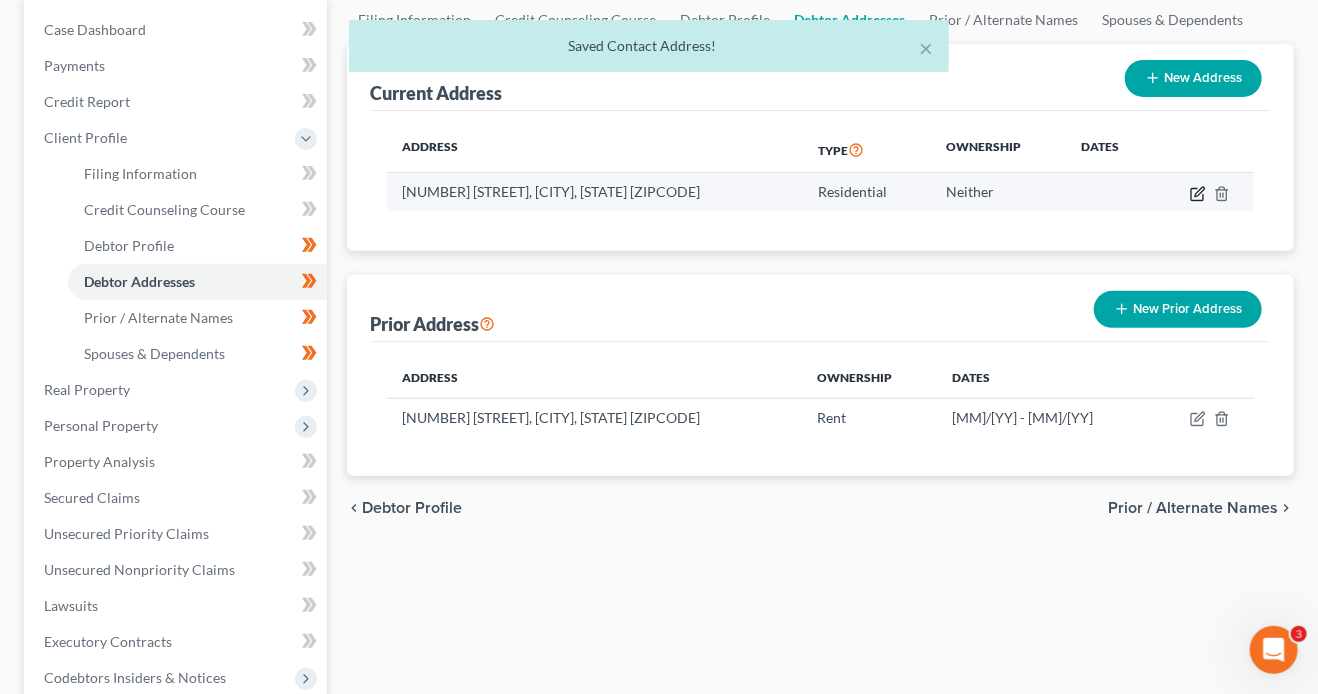 click 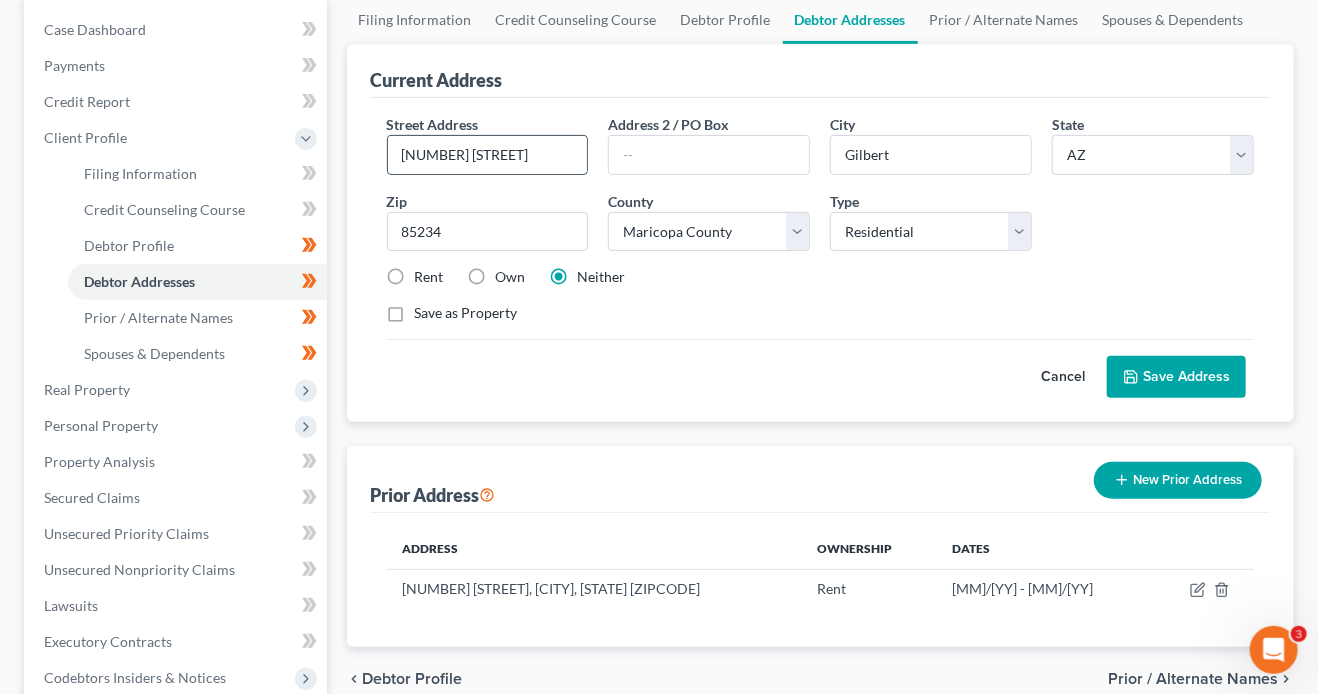 click on "500 N. Ranger Trail" at bounding box center (488, 155) 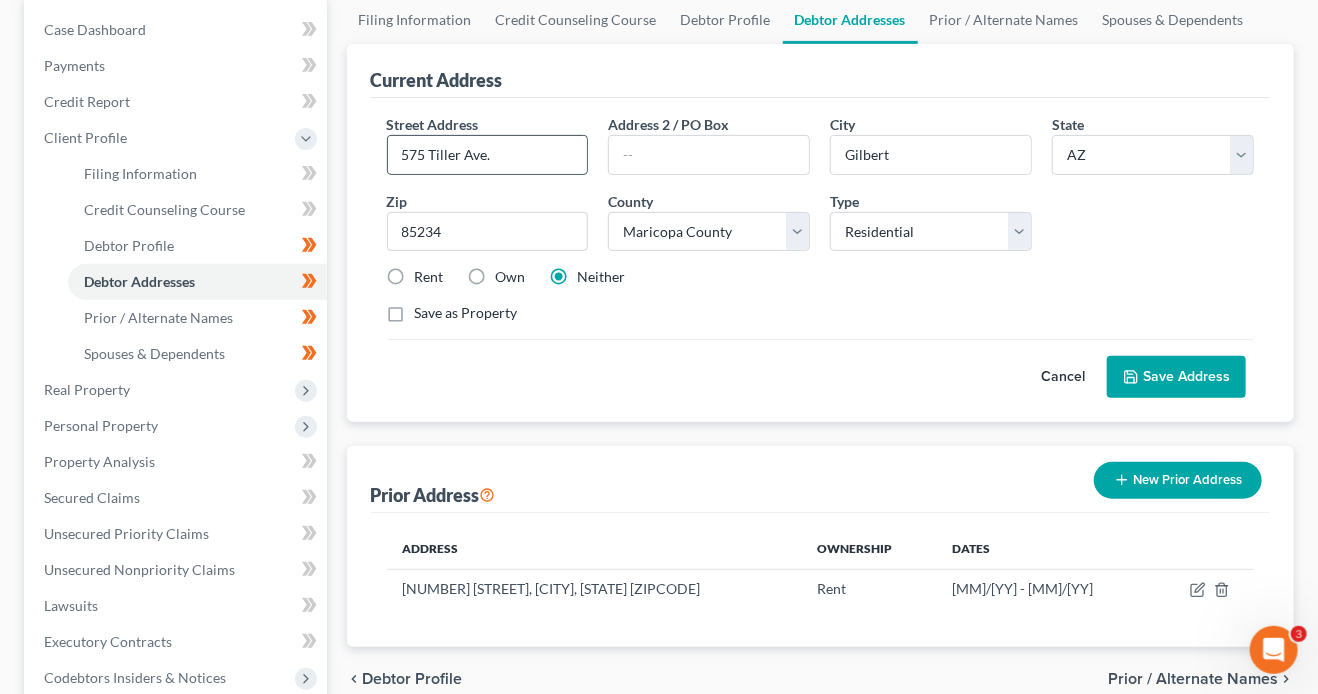 type on "575 Tiller Ave." 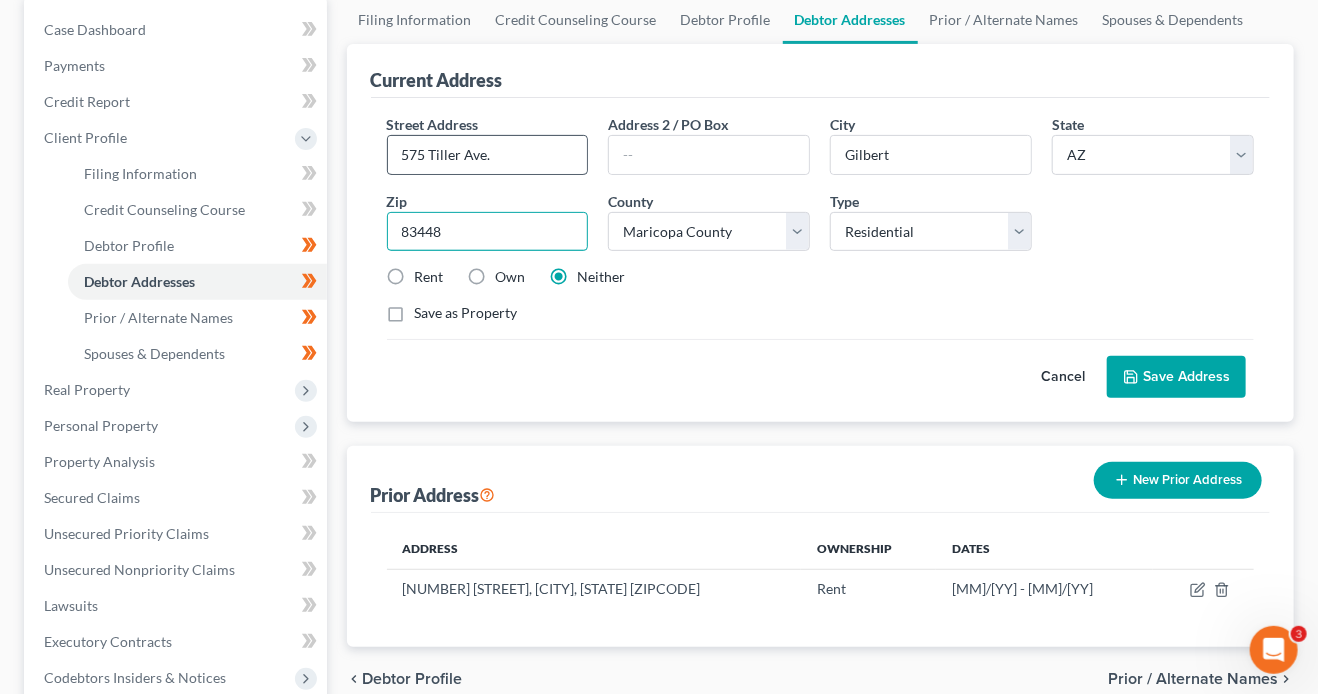 type on "83448" 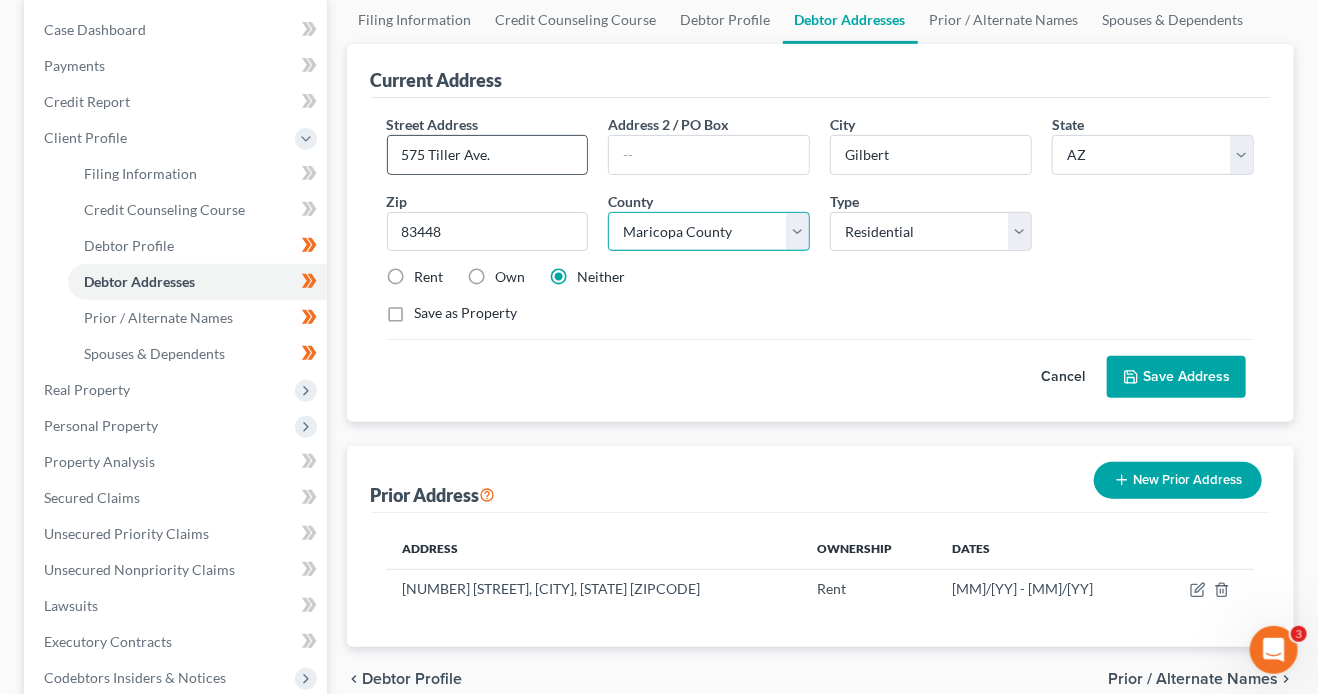 type on "Sugar City" 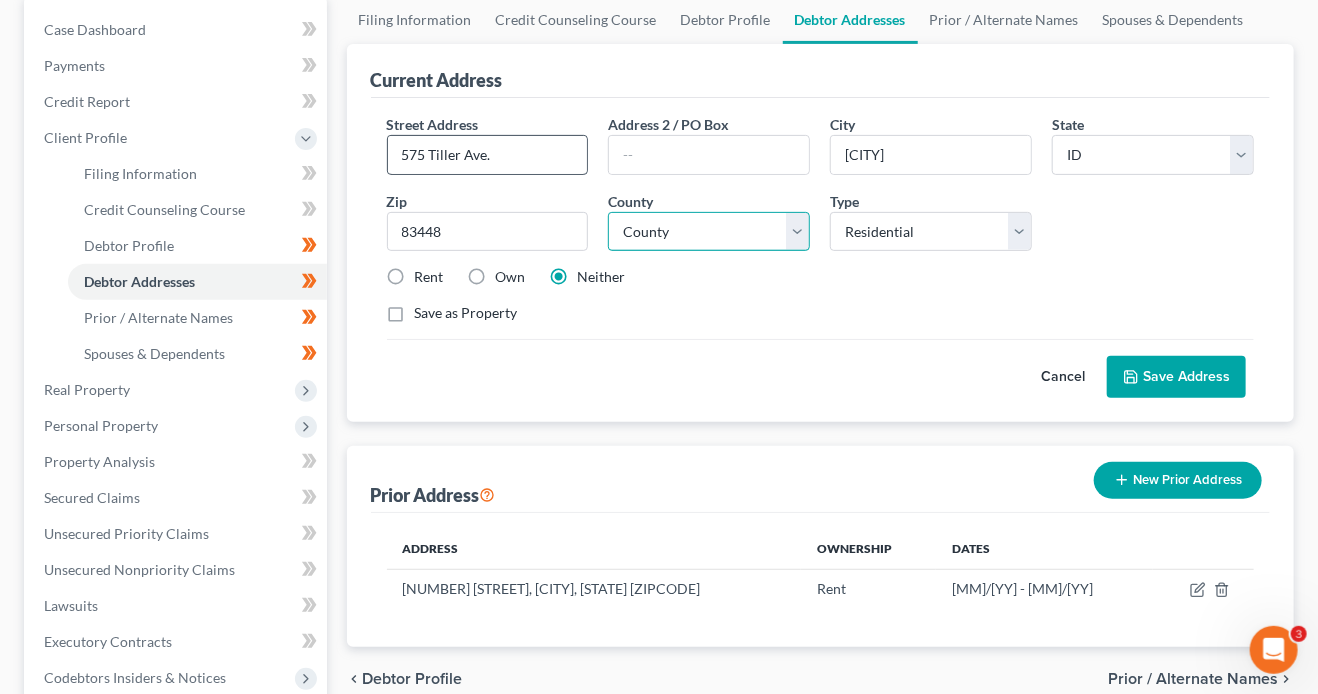select on "40" 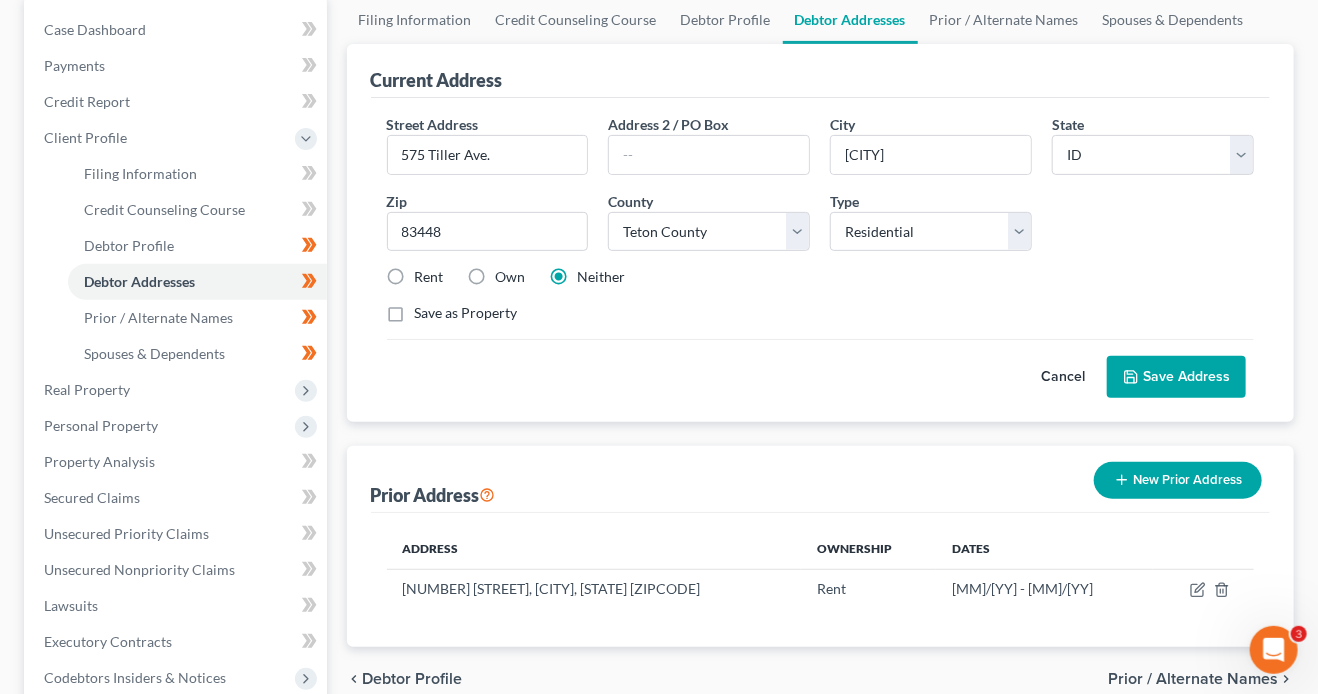click on "Street Address
*
575 Tiller Ave. Address 2 / PO Box
City
*
Sugar City
State
*
State AL AK AR AZ CA CO CT DE DC FL GA GU HI ID IL IN IA KS KY LA ME MD MA MI MN MS MO MT NC ND NE NV NH NJ NM NY OH OK OR PA PR RI SC SD TN TX UT VI VA VT WA WV WI WY
Zip
*
83448
County
*
County Ada County Adams County Bannock County Bear Lake County Benewah County Bingham County Blaine County Boise County Bonner County Bonneville County Boundary County Butte County Camas County Canyon County Caribou County Cassia County Clark County Clearwater County Custer County Elmore County Franklin County Fremont County Gem County Gooding County Idaho County Jefferson County Jerome County Kootenai County Latah County Lemhi County Lewis County Lincoln County Madison County Minidoka County Nez Perce County Oneida County Owyhee County Payette County Power County Shoshone County Teton County Twin Falls County Valley County Washington County Type Select Residential Mailing Rent" at bounding box center (821, 227) 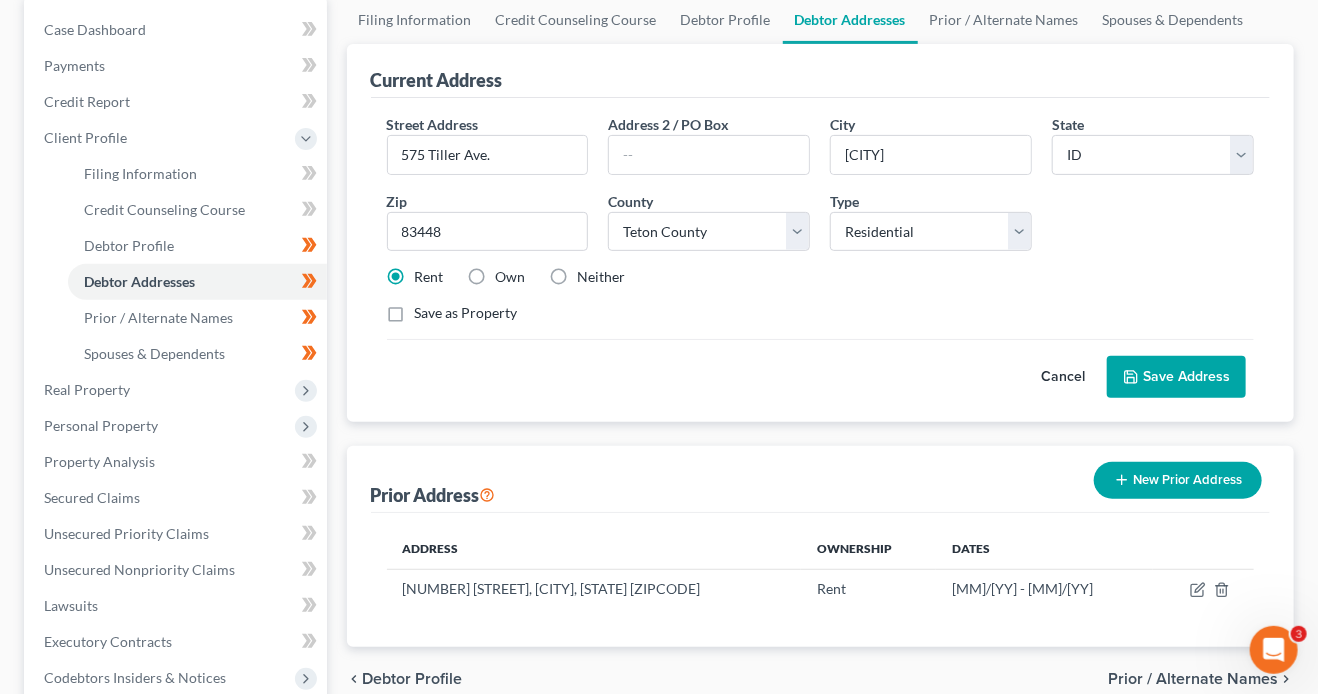 click on "Save Address" at bounding box center (1176, 377) 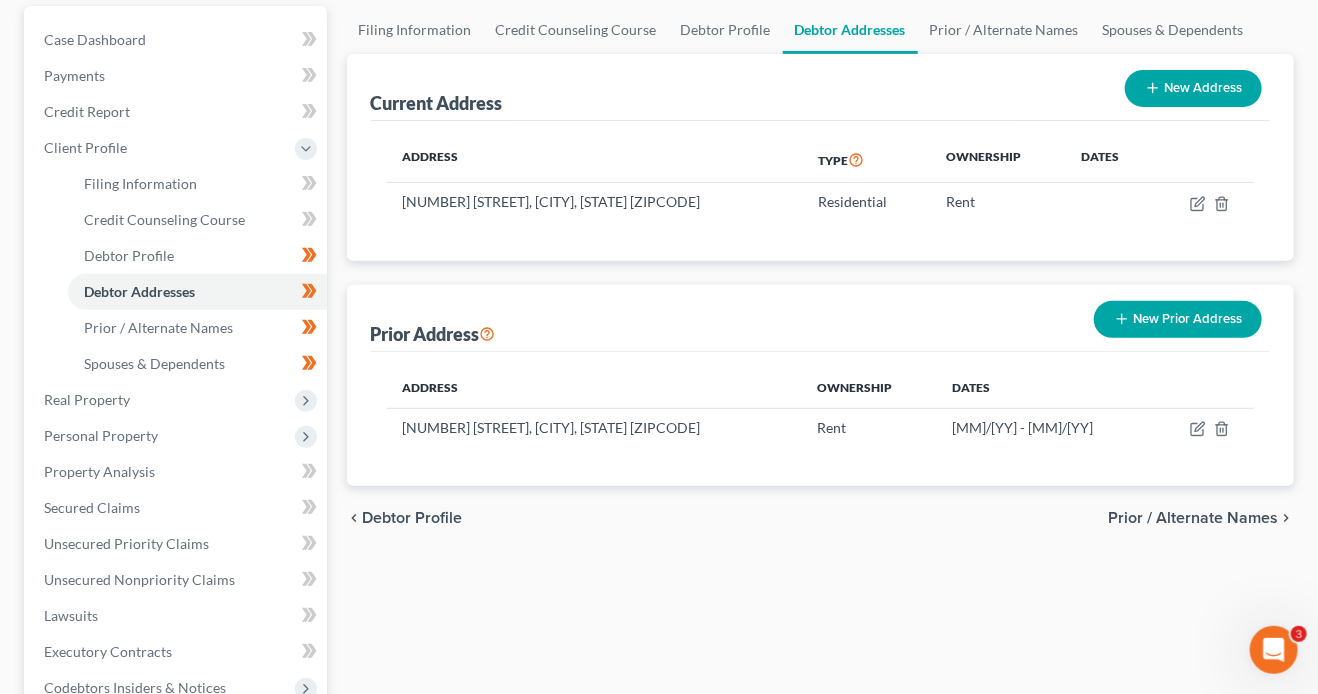scroll, scrollTop: 208, scrollLeft: 0, axis: vertical 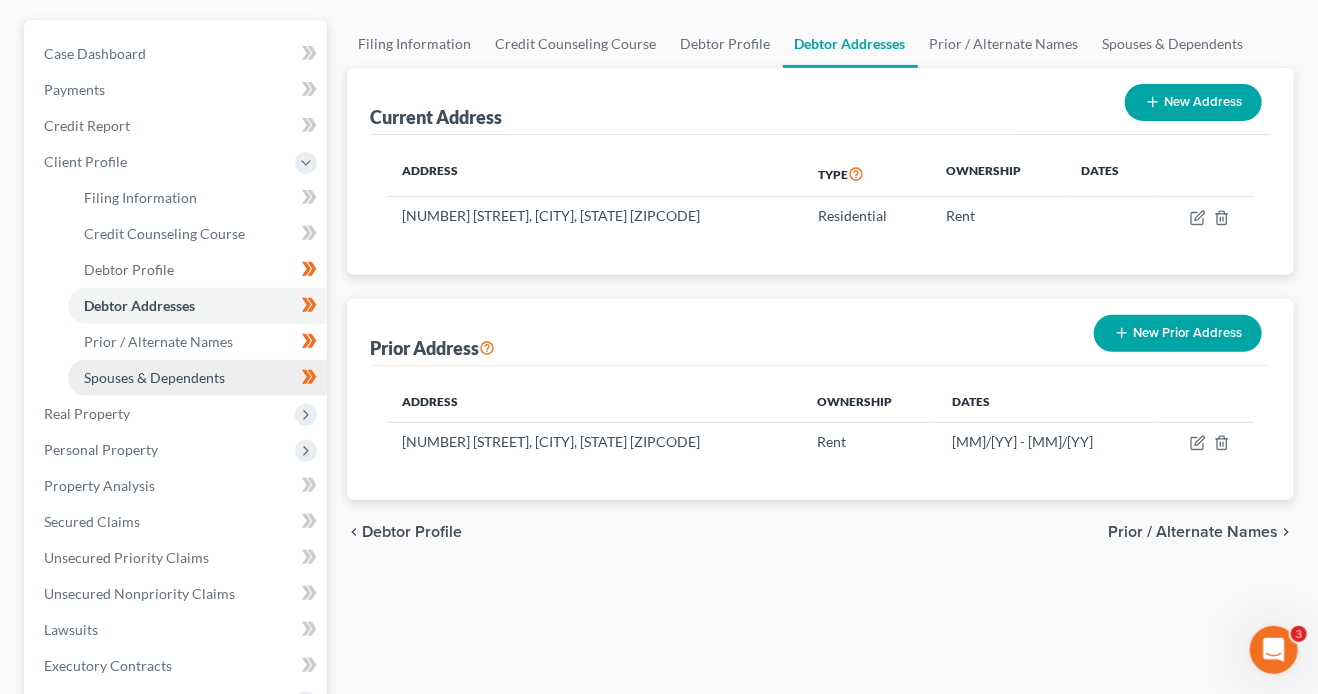 click on "Spouses & Dependents" at bounding box center (154, 377) 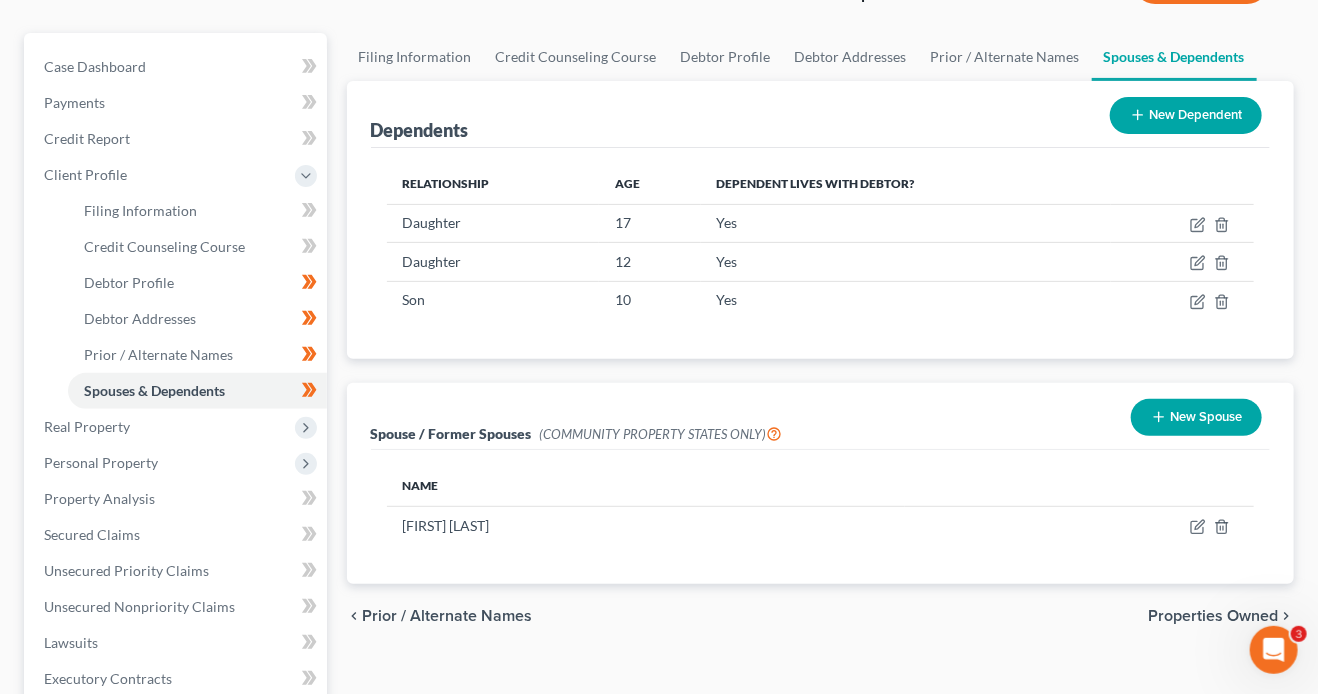 scroll, scrollTop: 196, scrollLeft: 0, axis: vertical 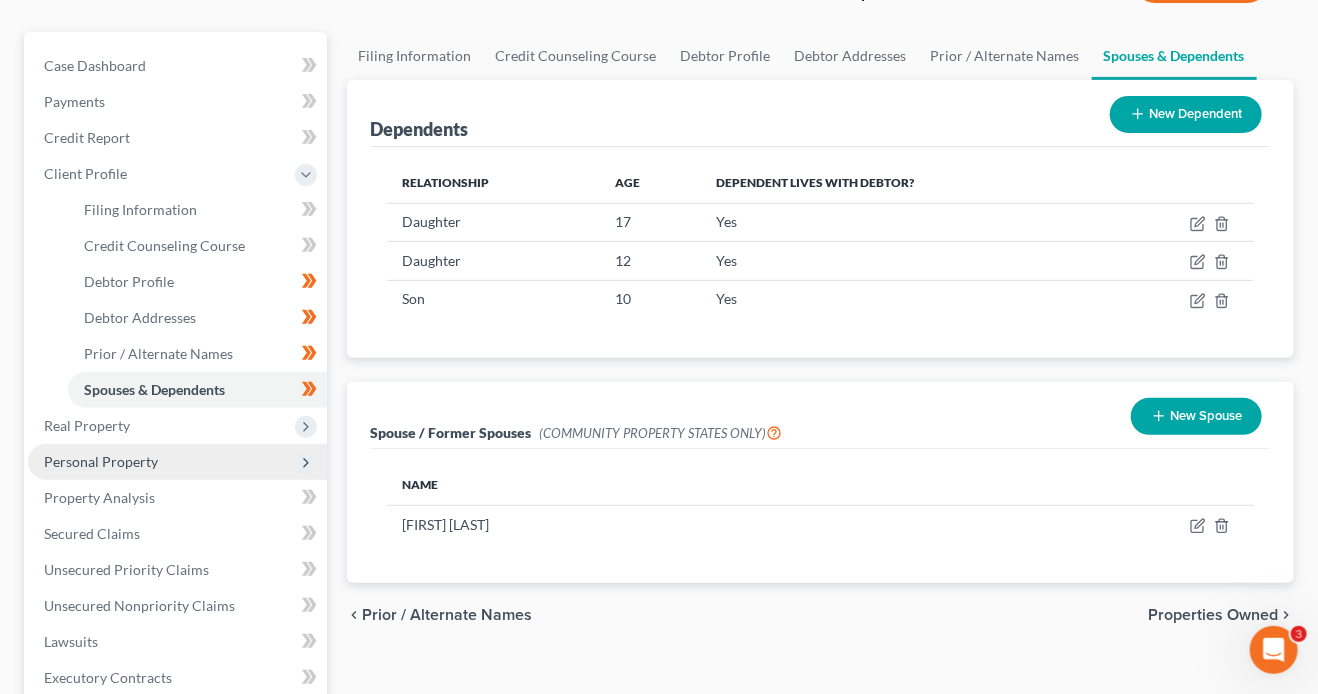 click on "Personal Property" at bounding box center (177, 462) 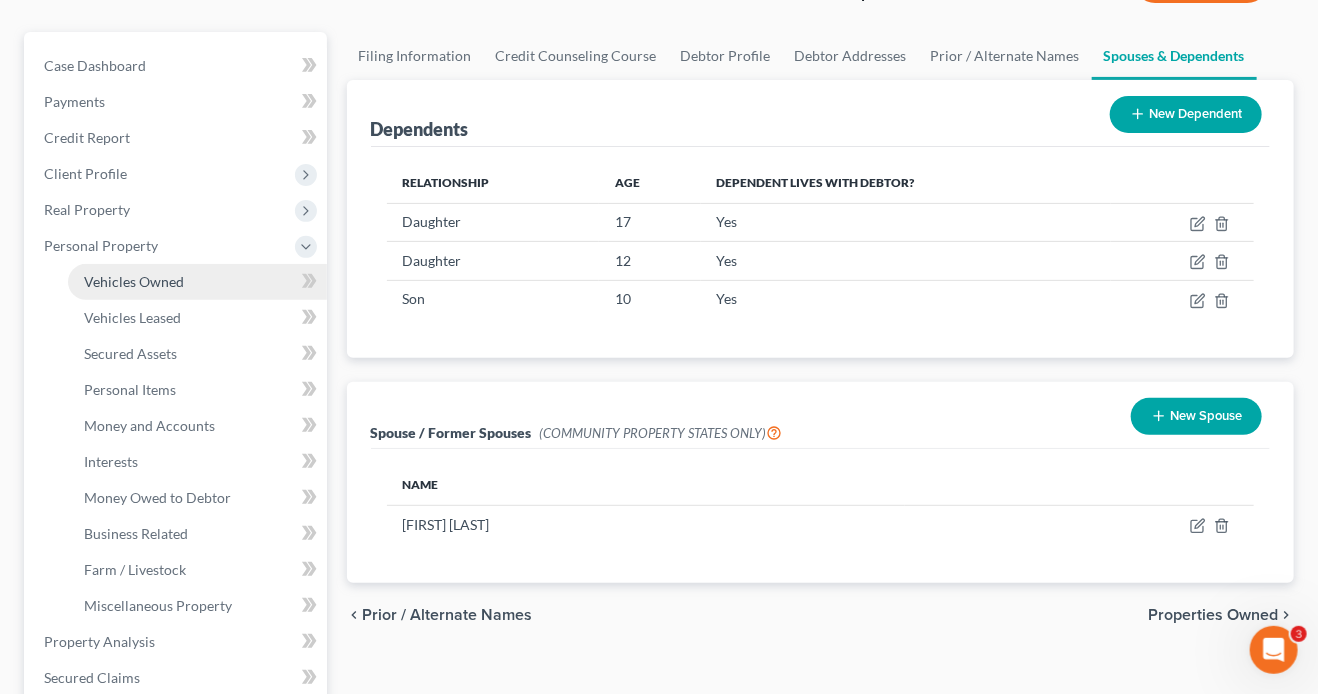 click on "Vehicles Owned" at bounding box center (134, 281) 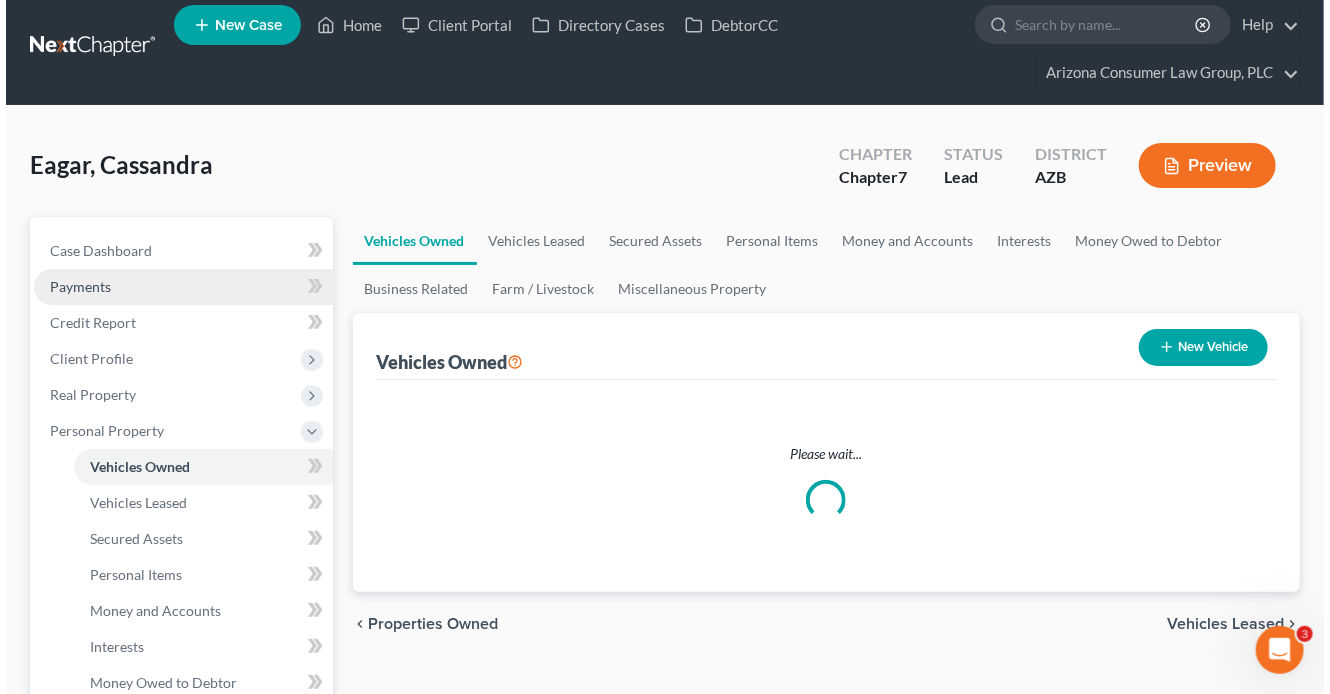 scroll, scrollTop: 0, scrollLeft: 0, axis: both 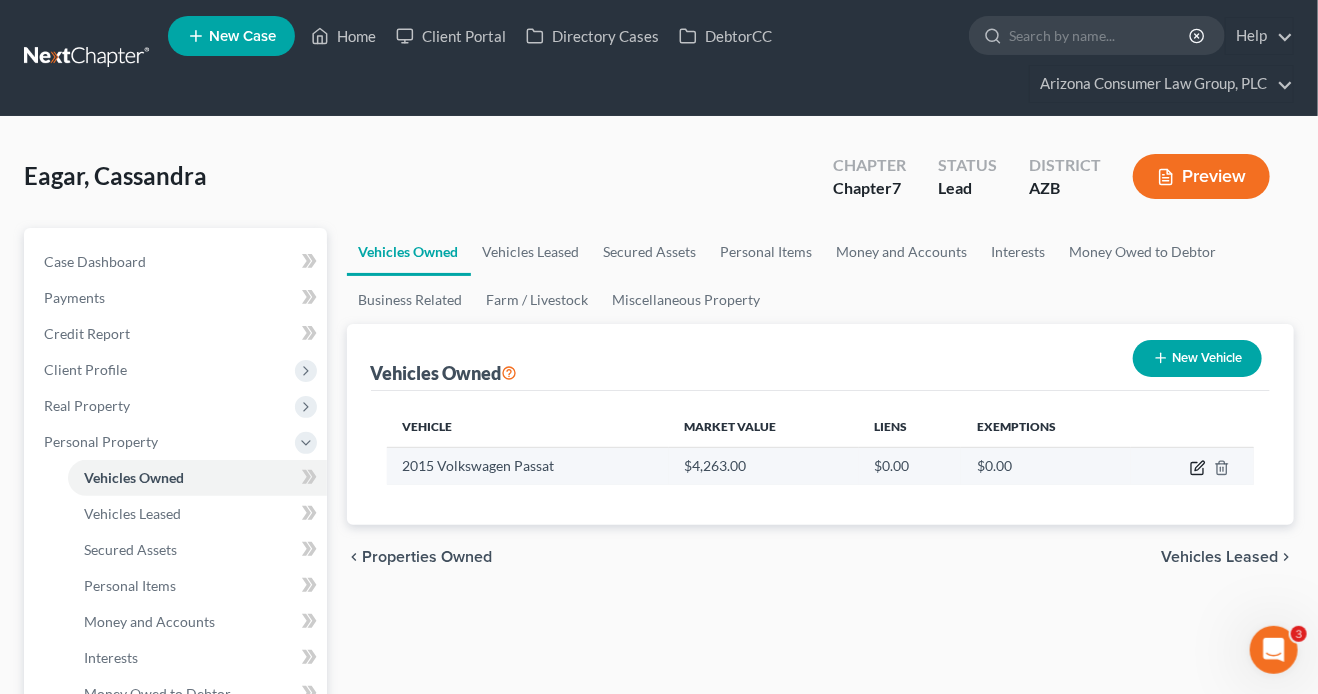 click 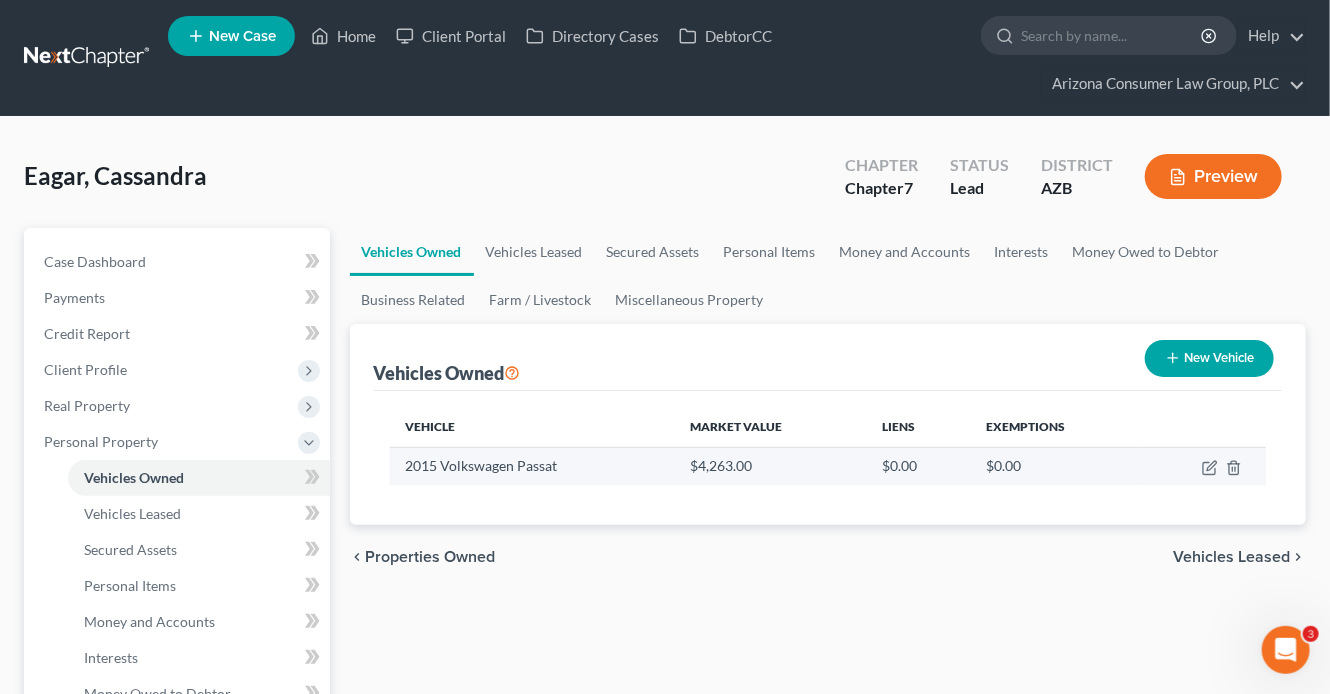 select on "0" 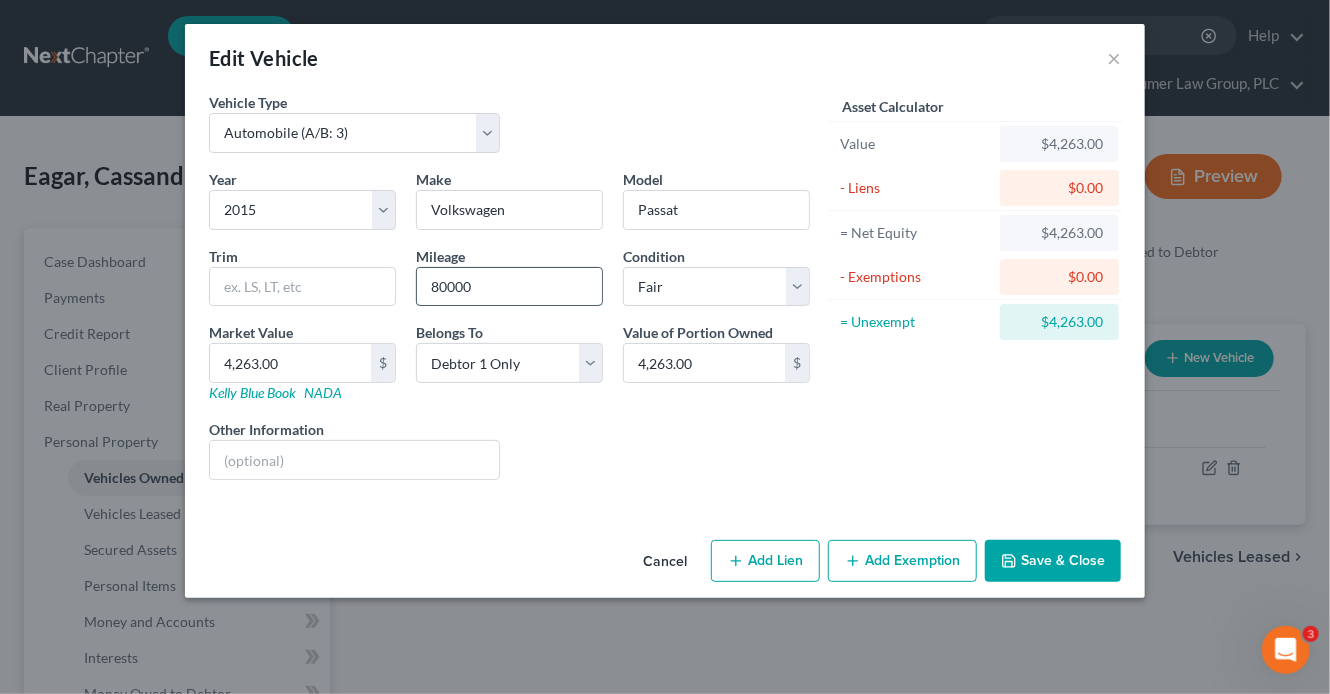 click on "80000" at bounding box center [509, 287] 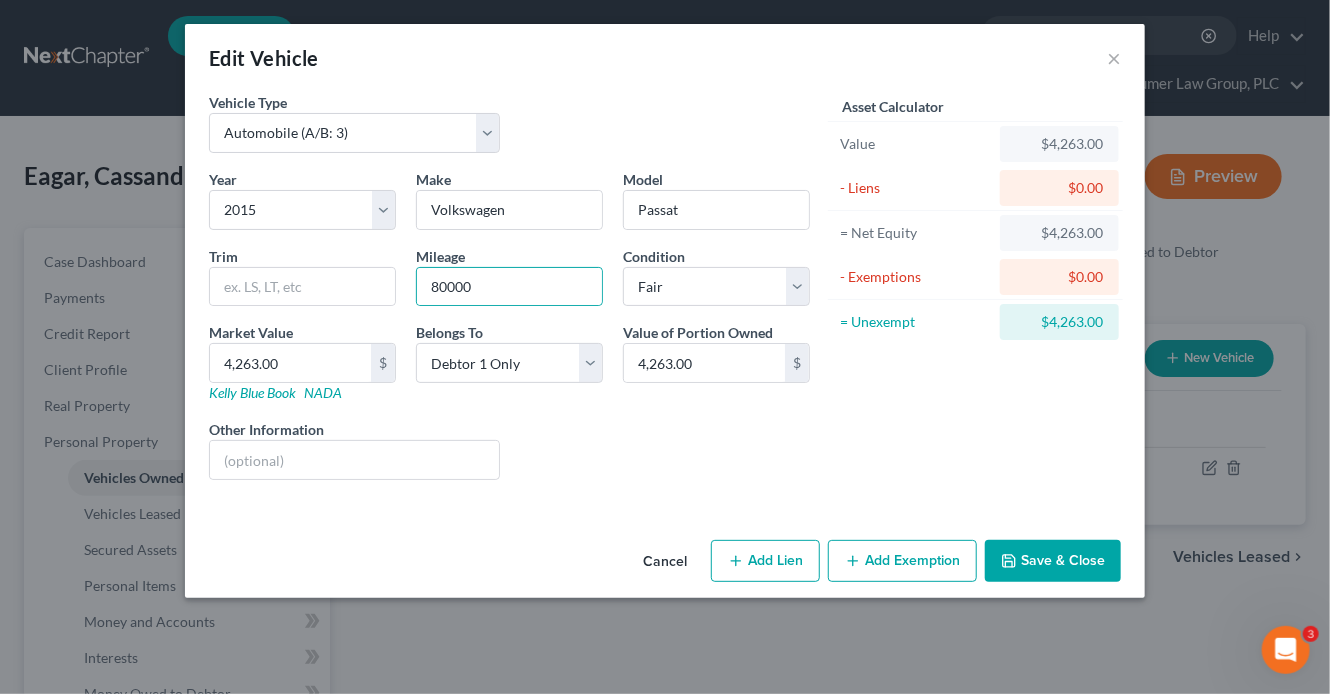 click on "Save & Close" at bounding box center [1053, 561] 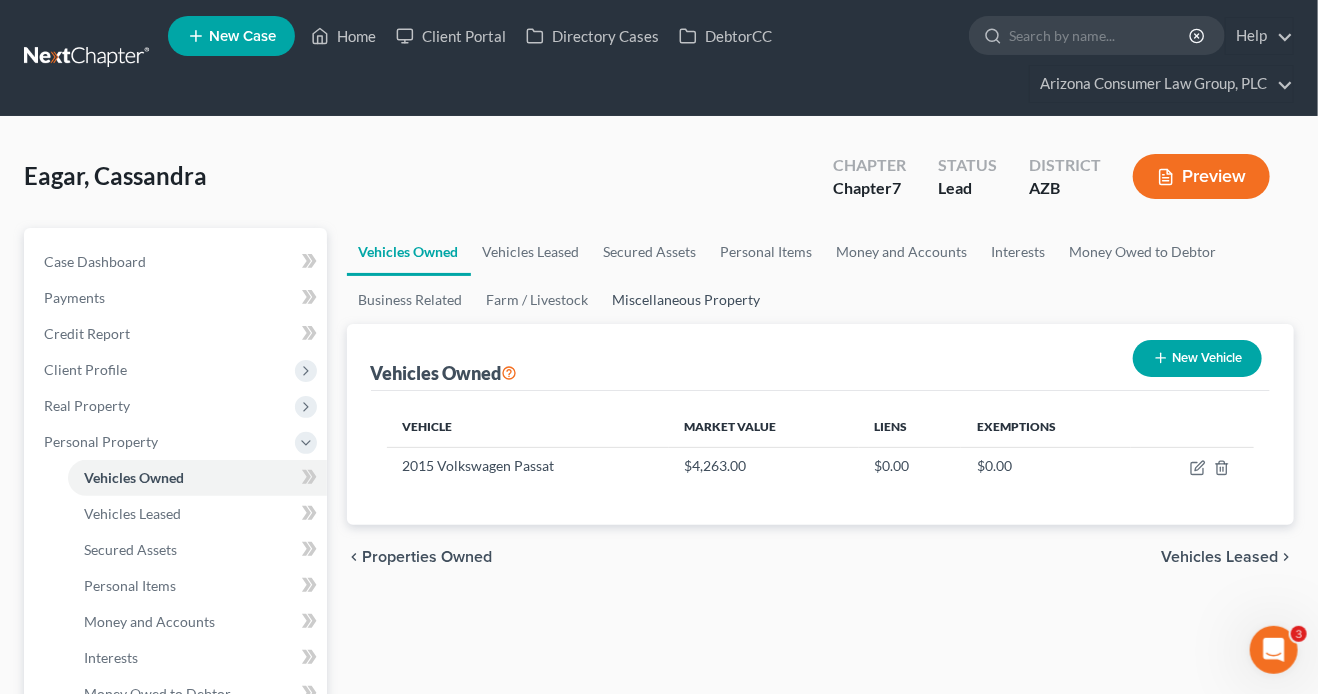 click on "Miscellaneous Property" at bounding box center [687, 300] 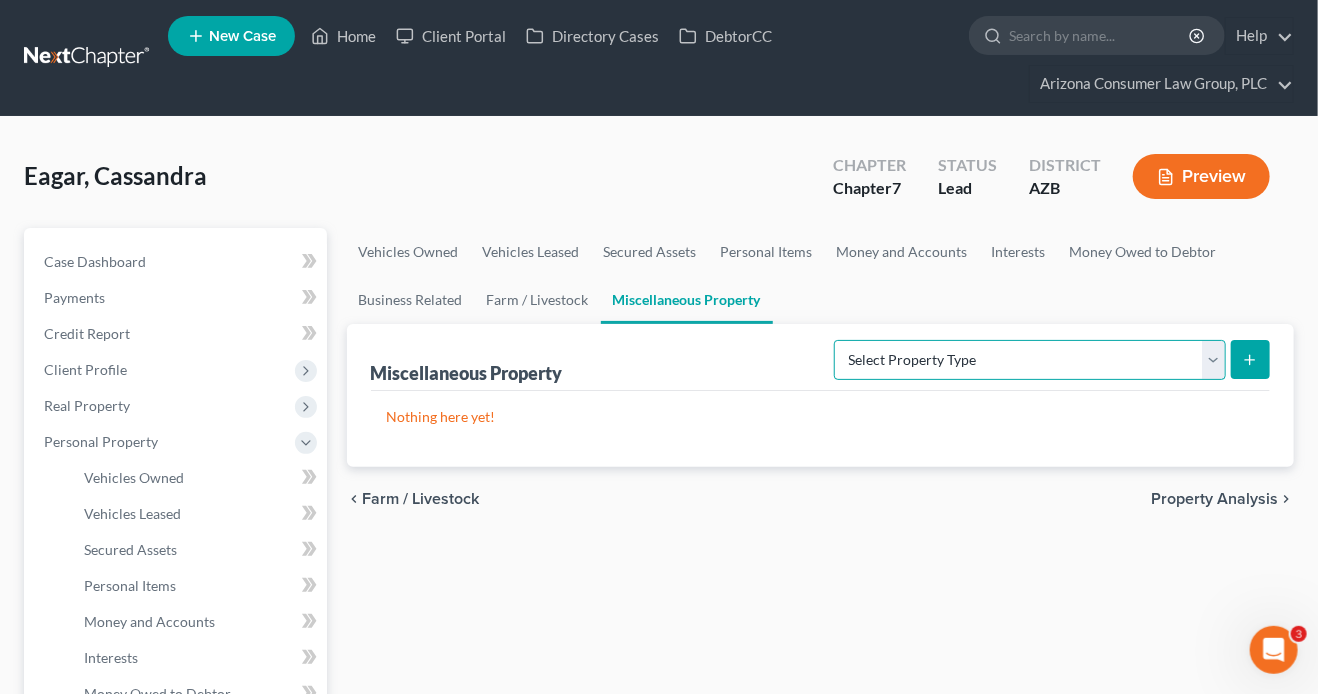 click on "Select Property Type Assigned for Creditor Benefit Within 1 Year (SOFA: 12) Holding for Another (SOFA: 23) Not Yet Listed (A/B 53) Stored Within 1 Year (SOFA: 22, Optional A/B: 6) Transferred (SOFA 18, 19)" at bounding box center (1030, 360) 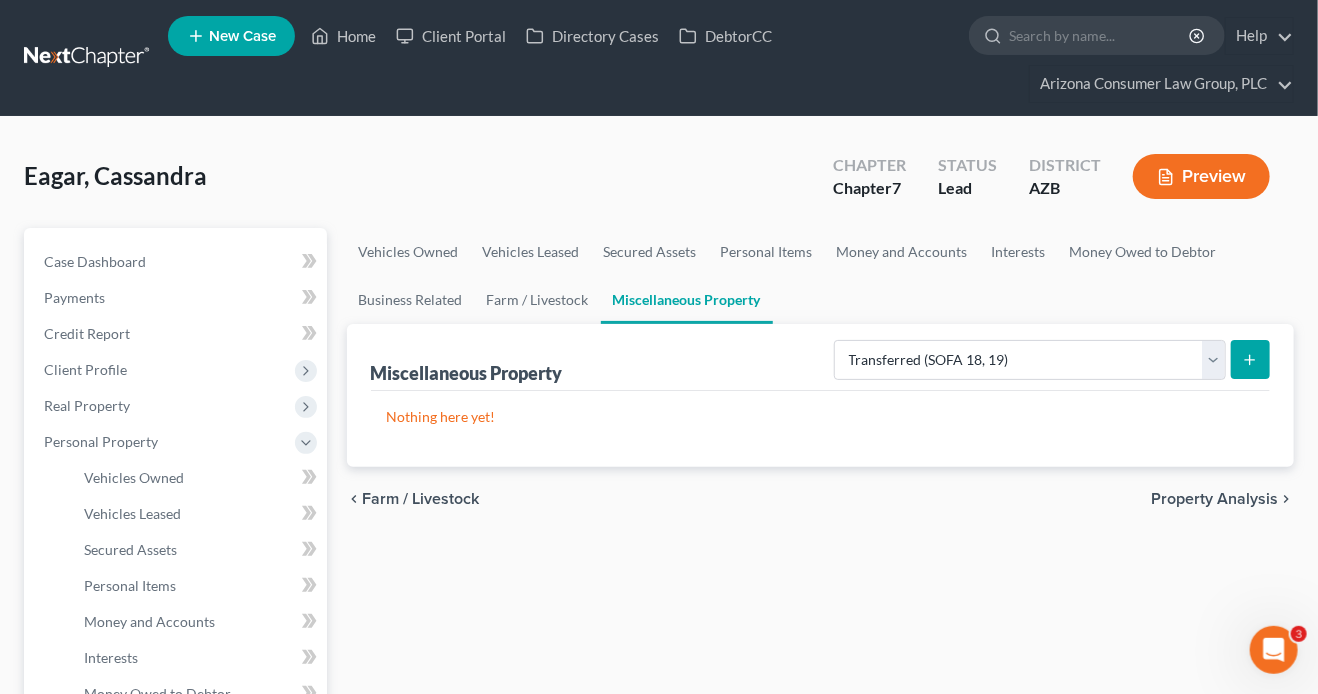 click 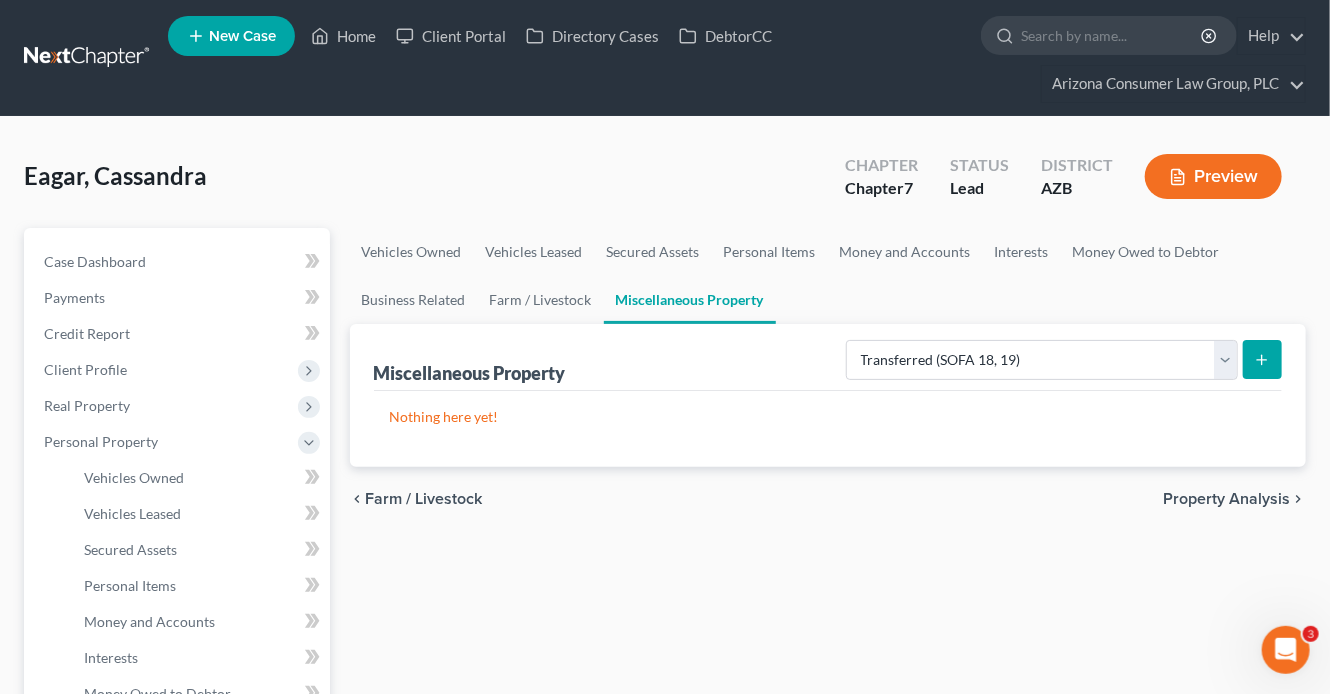 select on "Ordinary (within 2 years)" 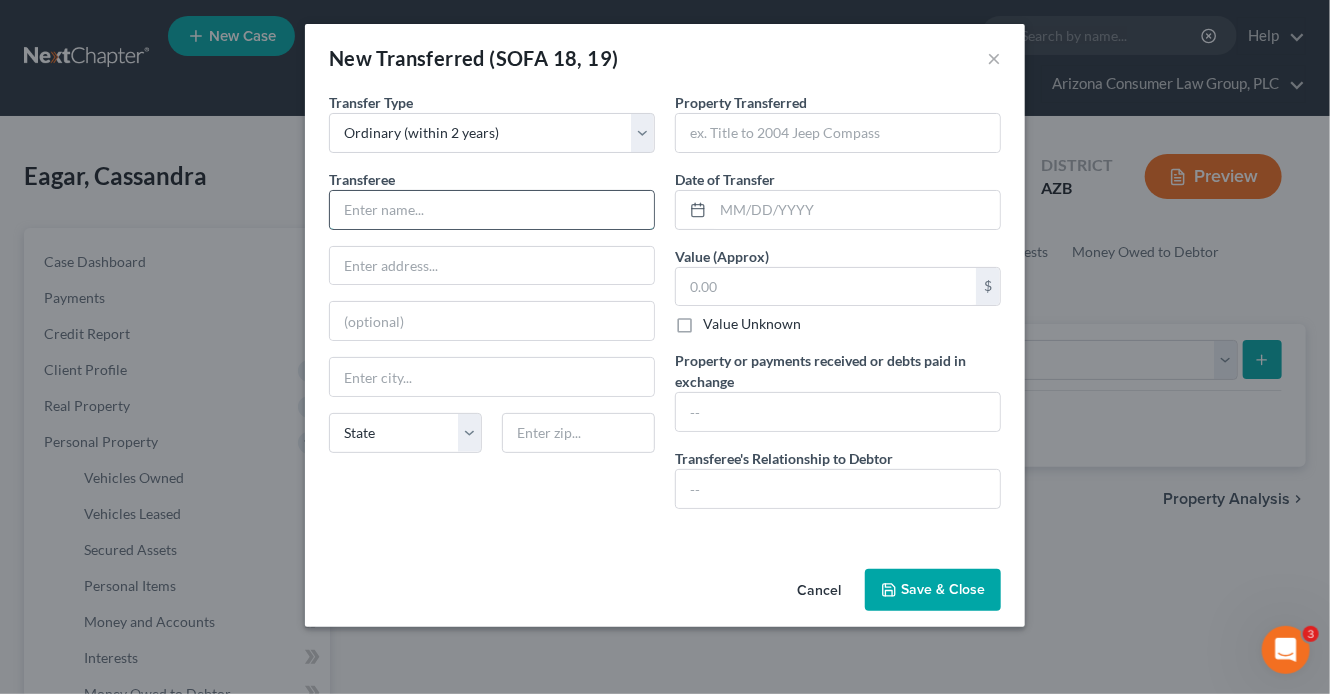 click at bounding box center (492, 210) 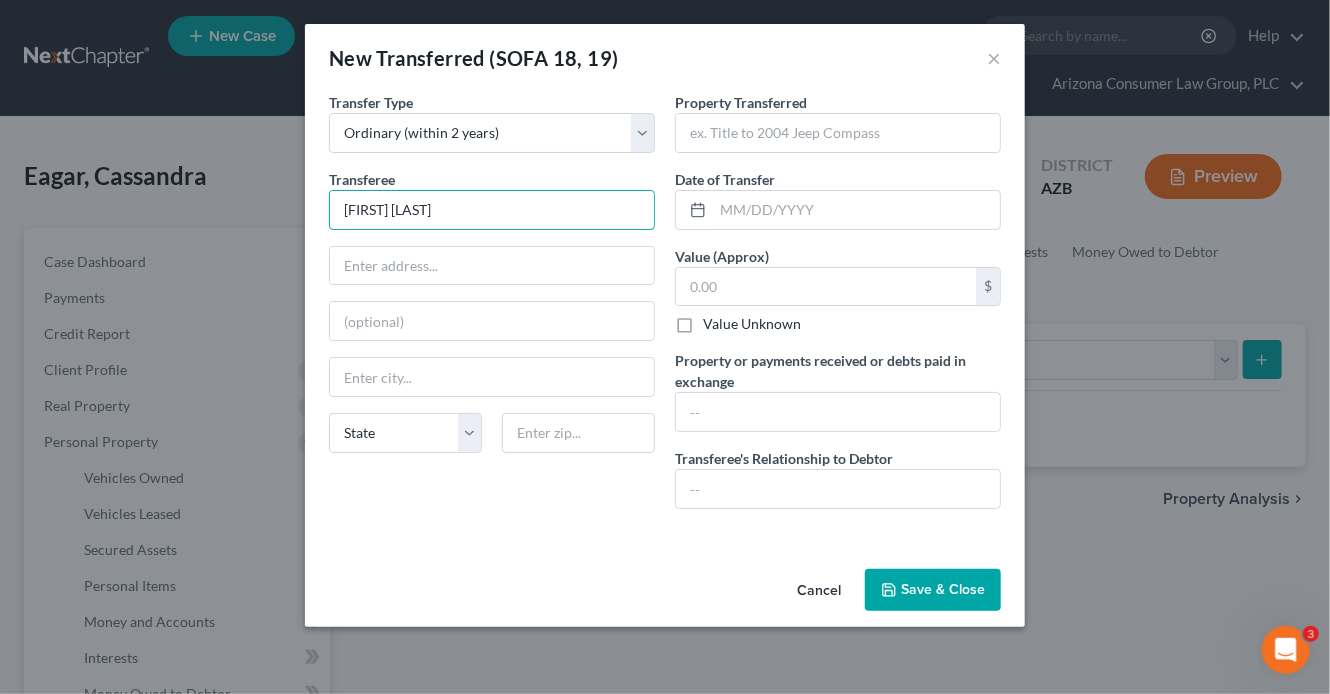 type on "Kinidee Eagar" 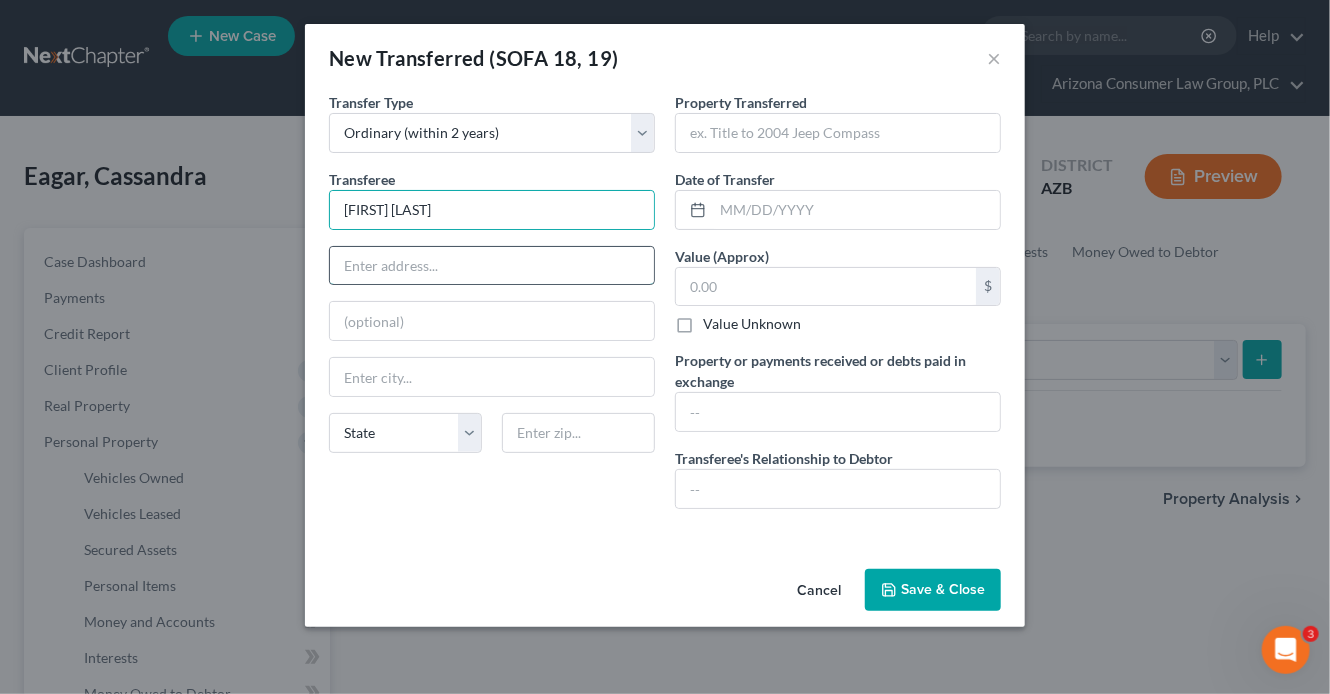 click at bounding box center (492, 266) 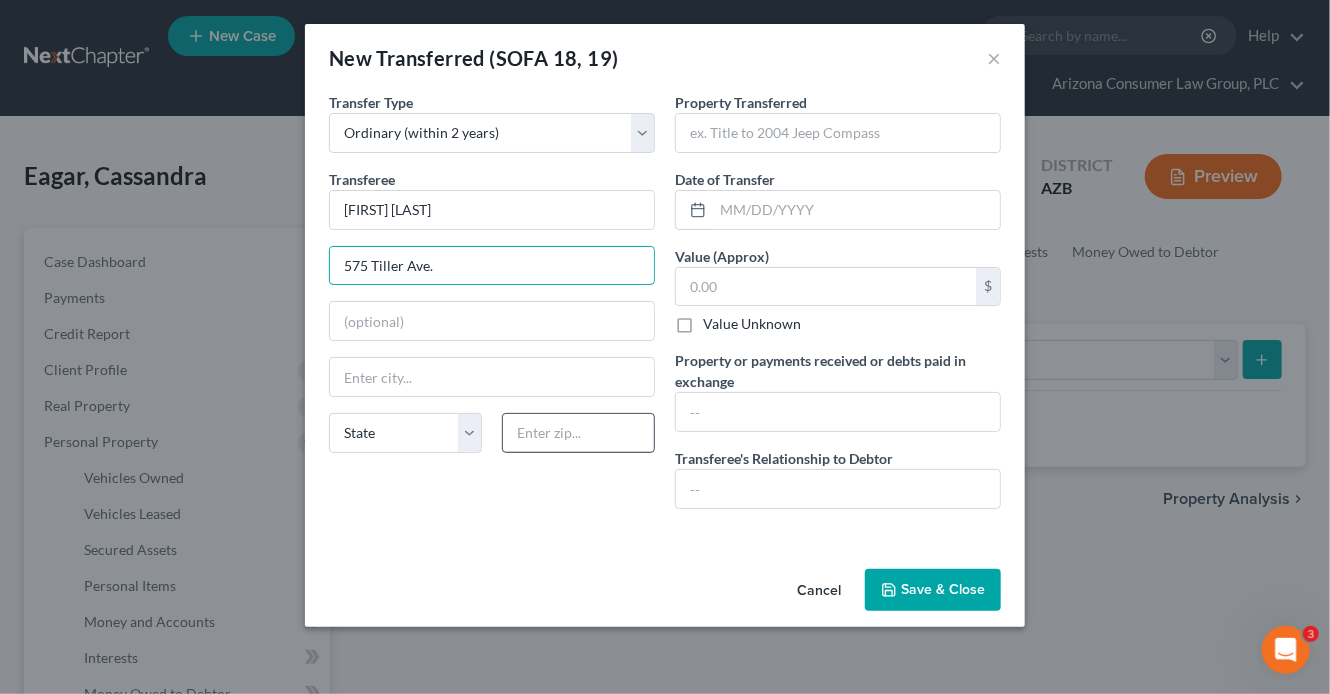 type on "575 Tiller Ave." 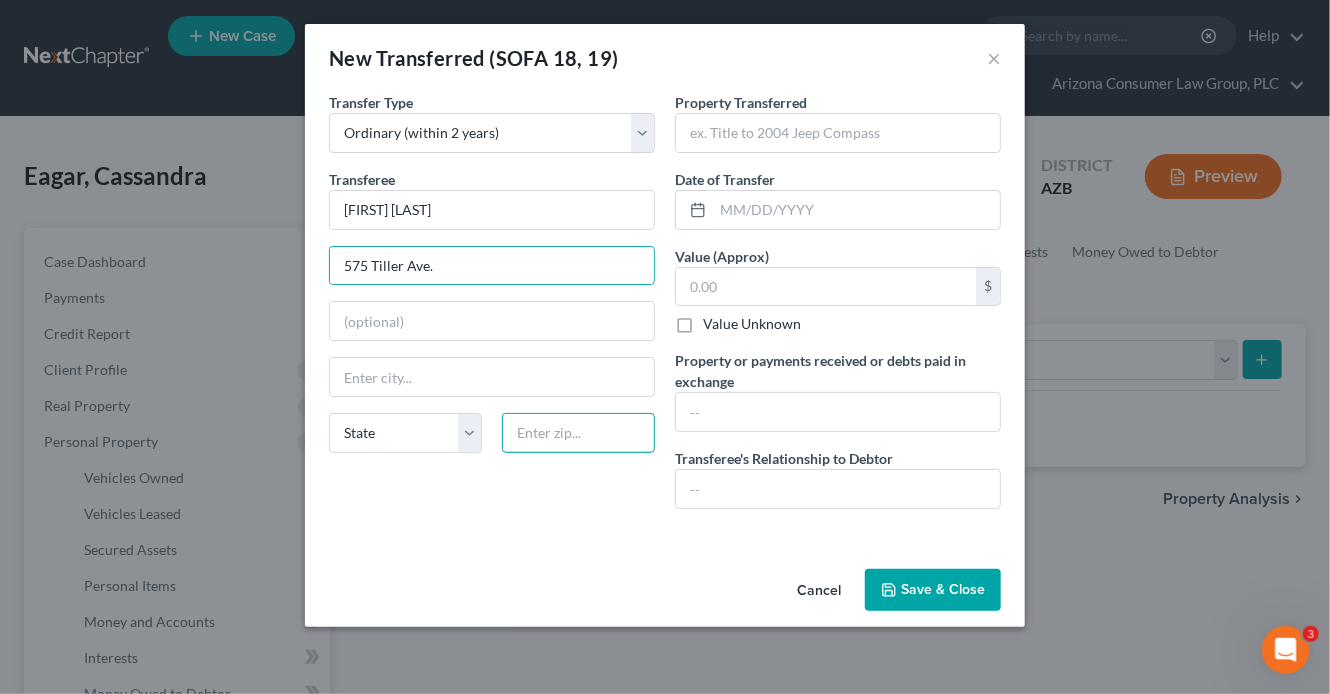 click at bounding box center (578, 433) 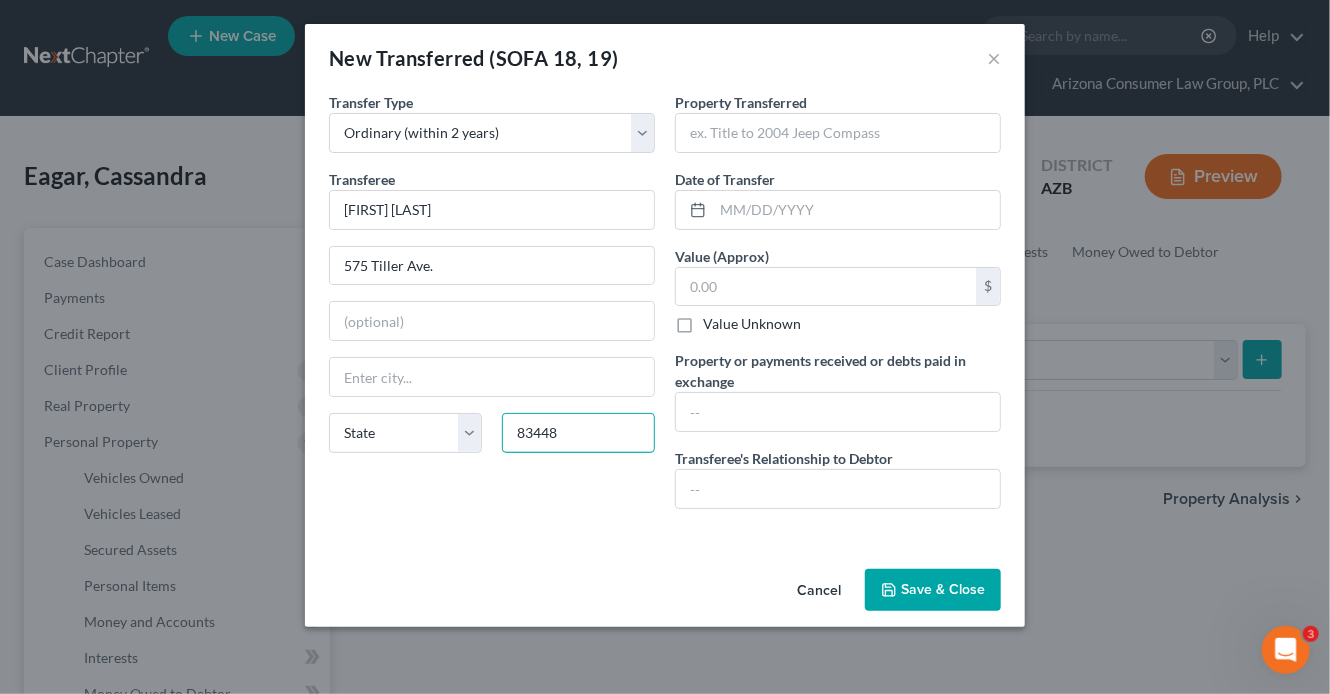 type on "83448" 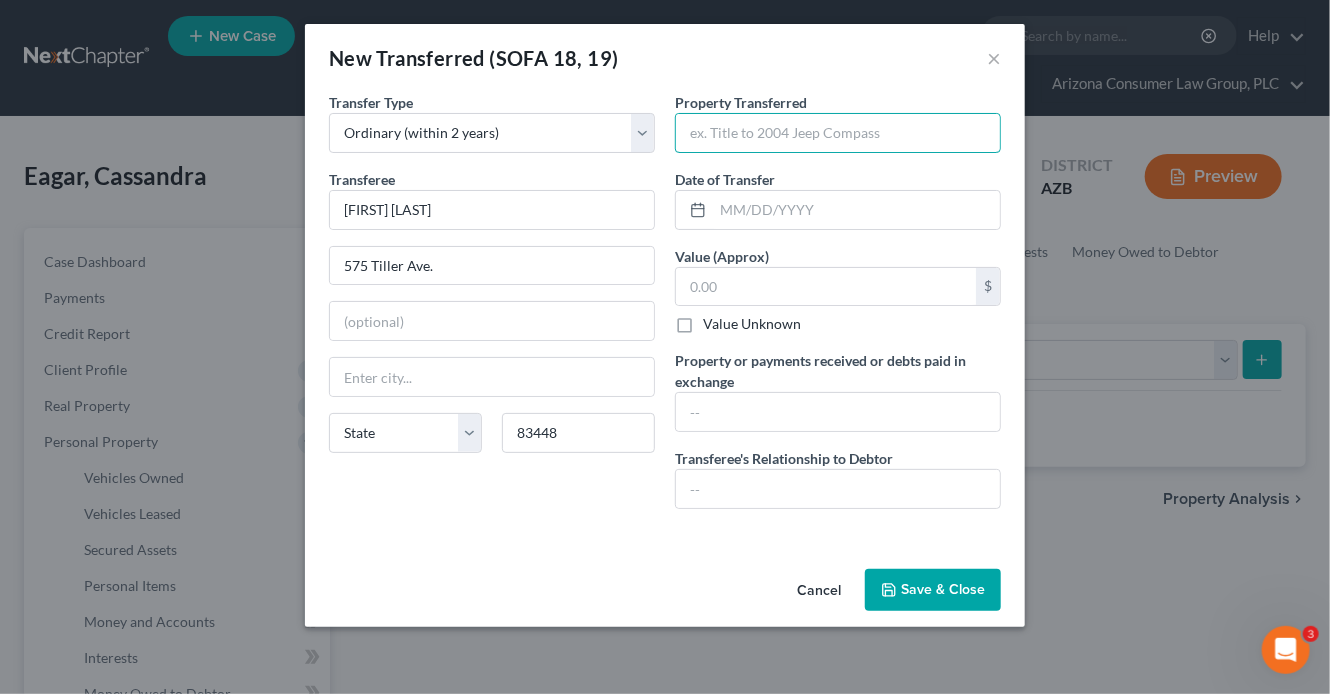 type on "Sugar City" 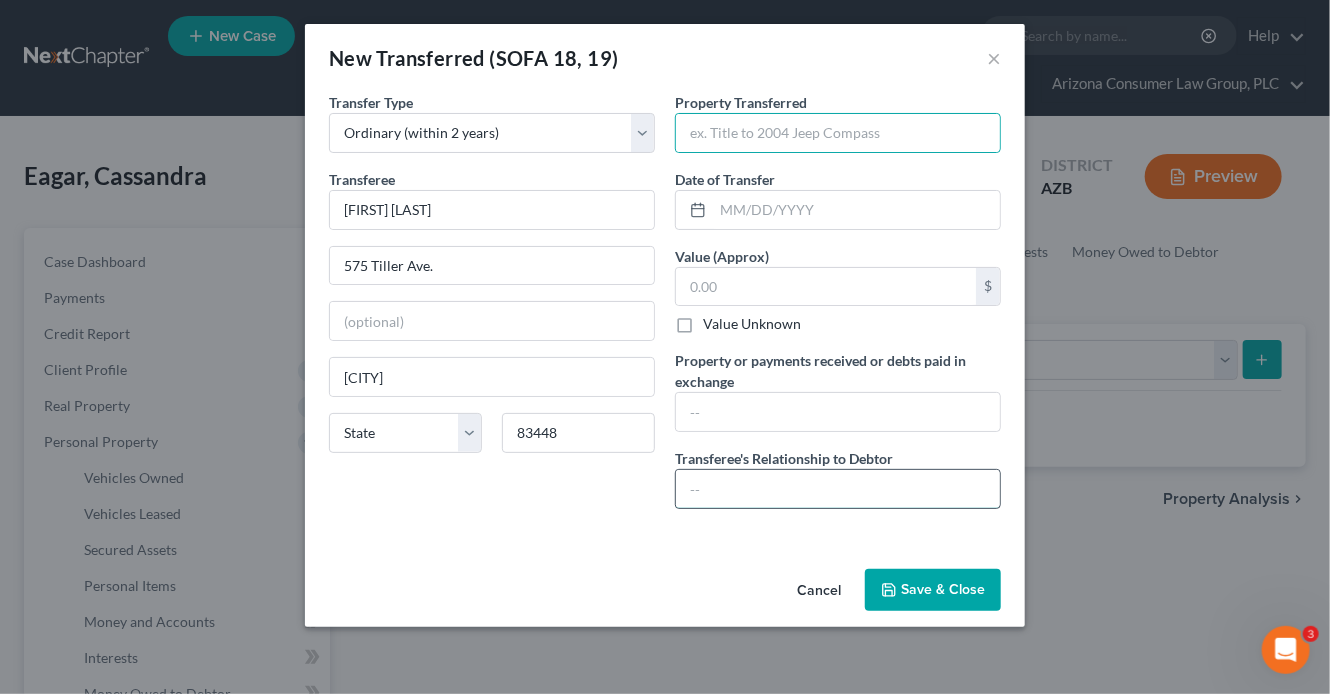 click at bounding box center (838, 489) 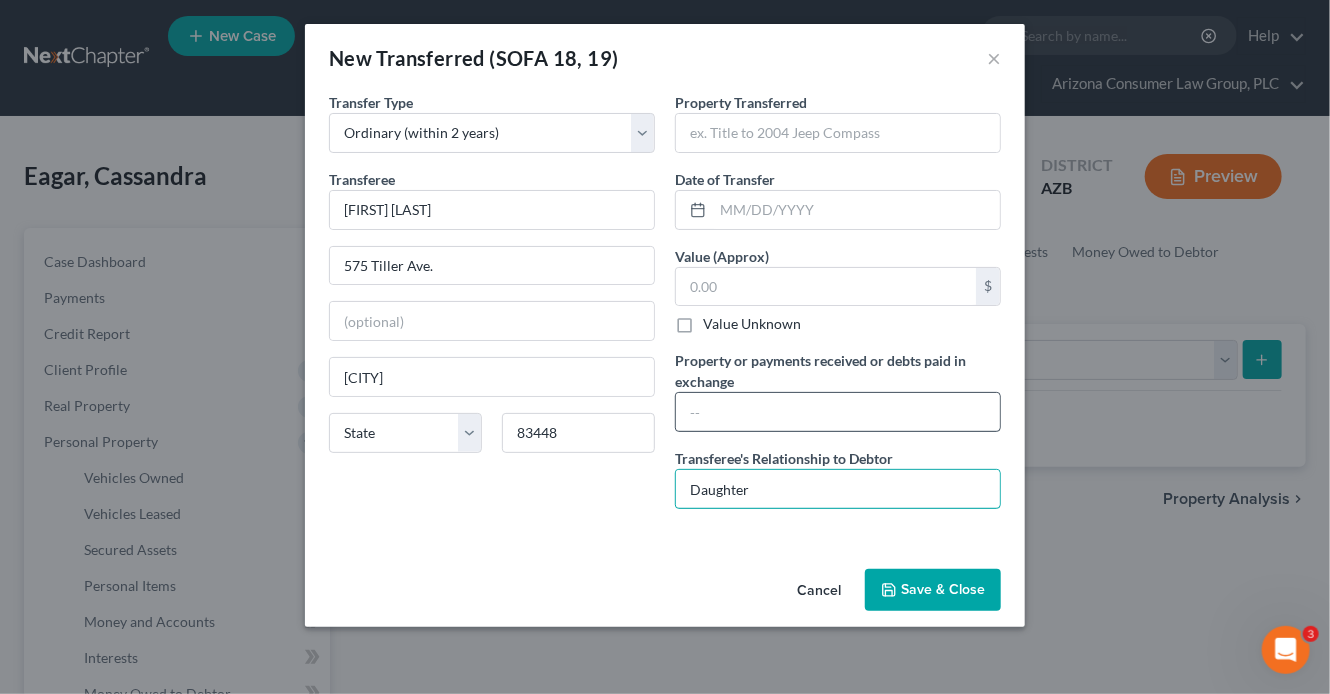 type on "Daughter" 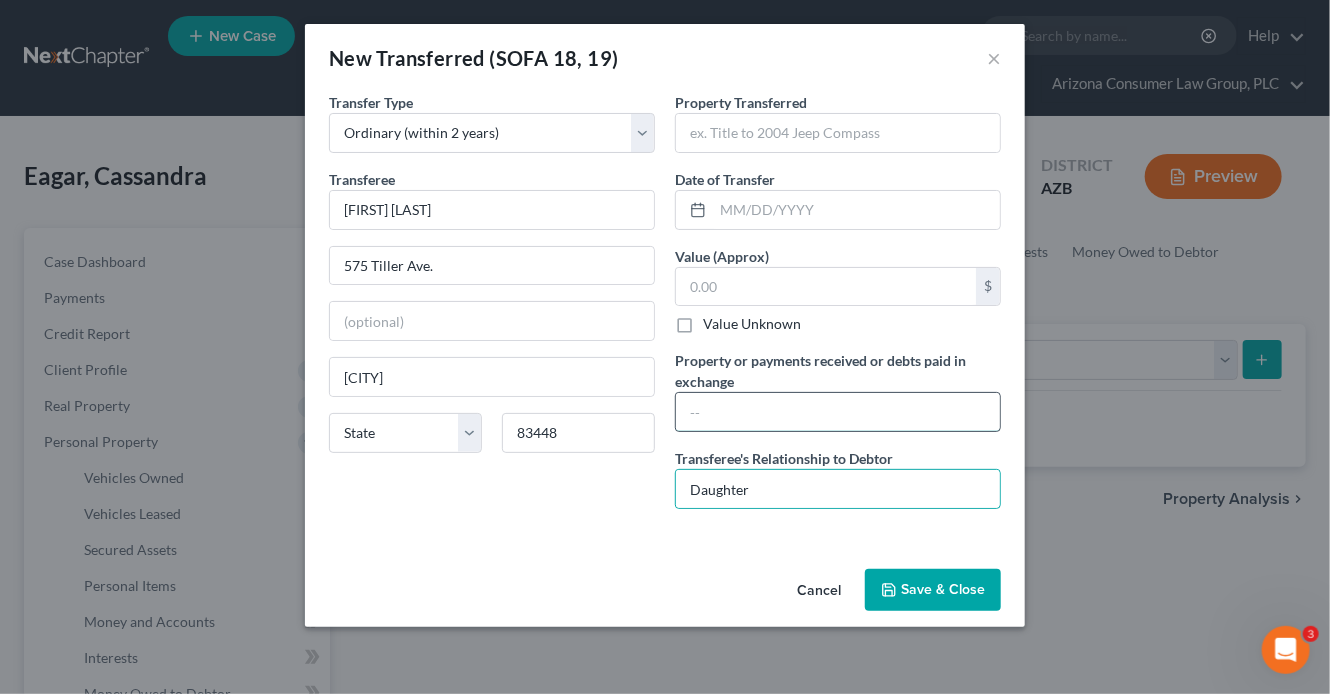 click at bounding box center [838, 412] 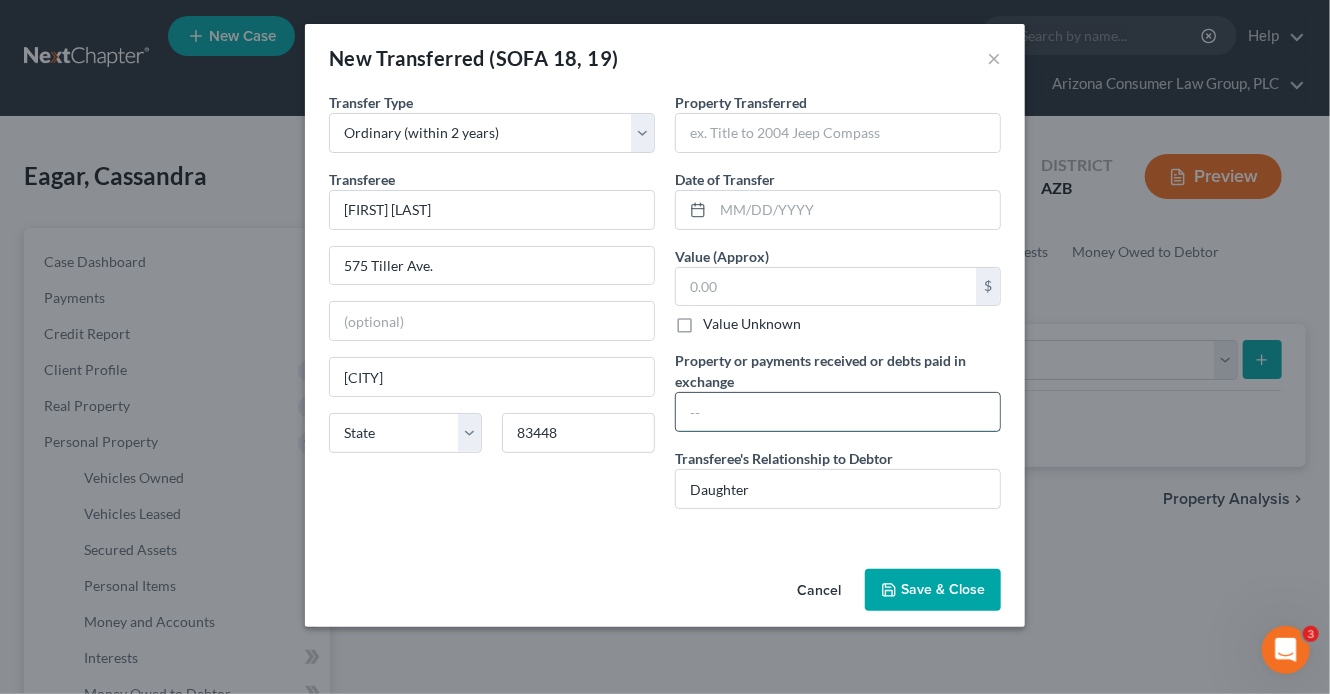paste on "Debtor co-owned (Bare Legal Title)  the vehicle with Debtor's son, who paid the down payment of $7,000 and assisted in paying off the vehicle. Once the vehicle was paid off, Debtor transferred the title into his son's name." 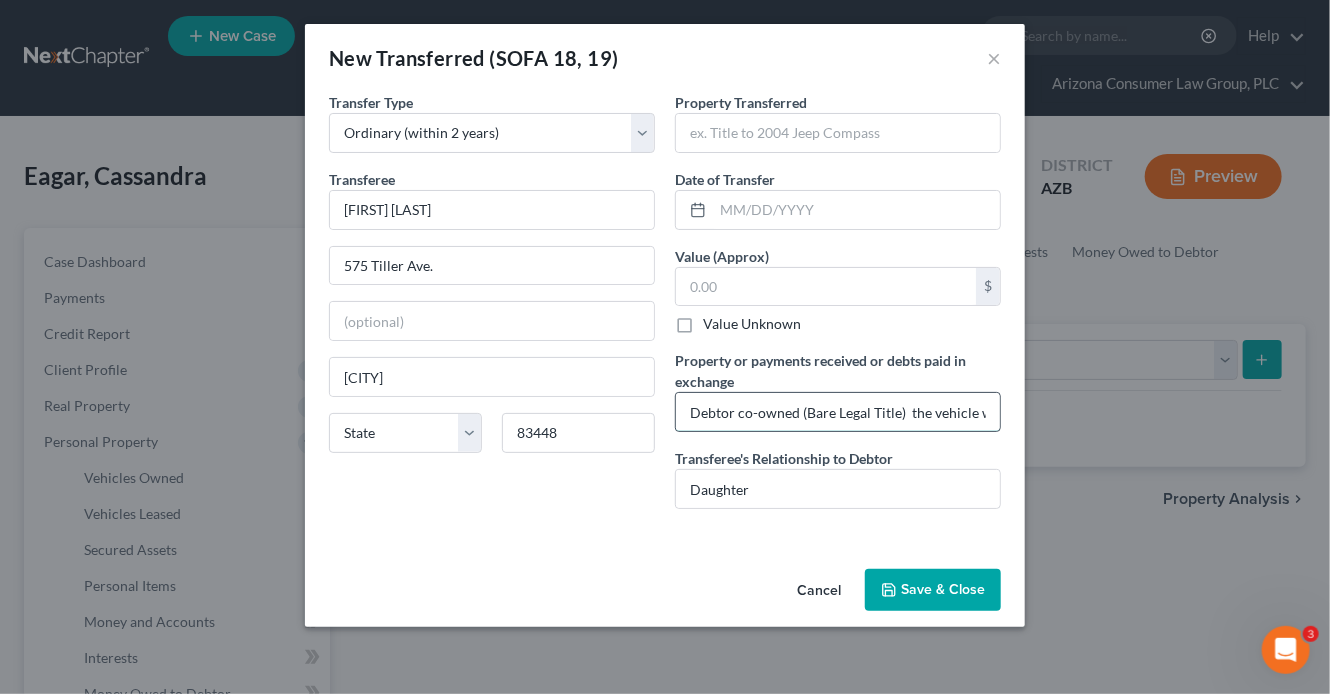 scroll, scrollTop: 0, scrollLeft: 1036, axis: horizontal 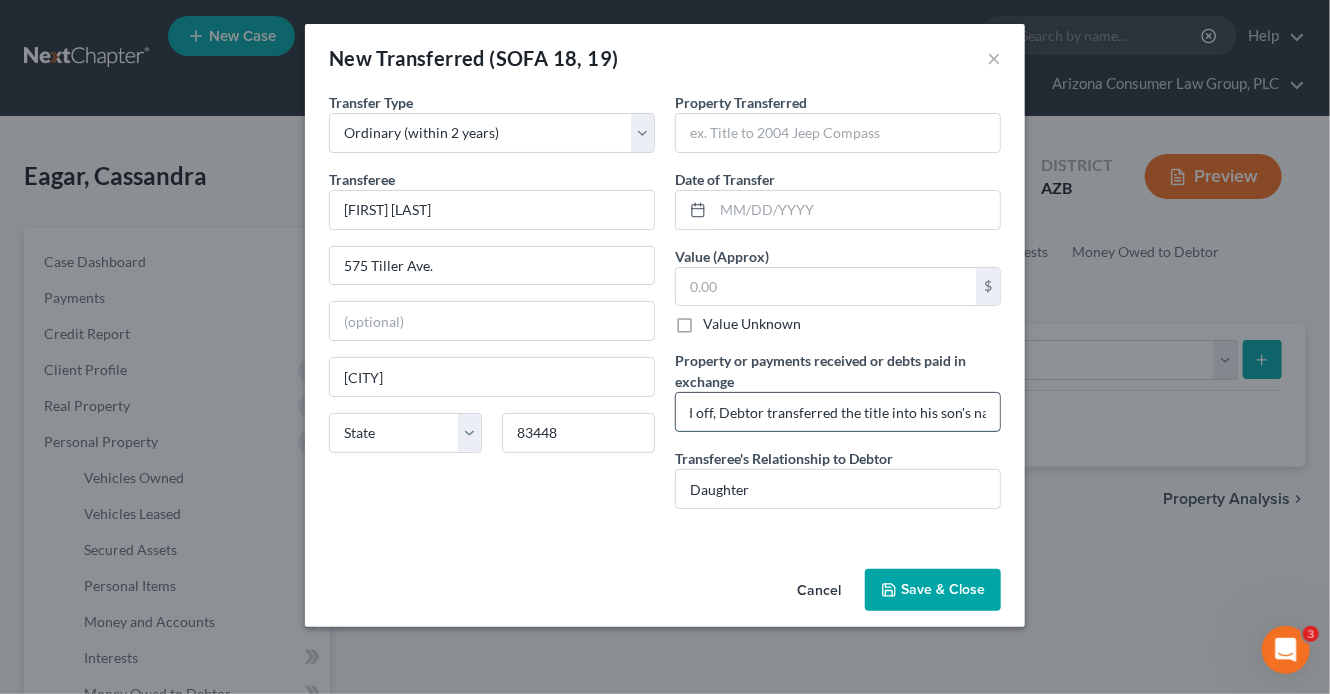 click on "Debtor co-owned (Bare Legal Title)  the vehicle with Debtor's son, who paid the down payment of $7,000 and assisted in paying off the vehicle. Once the vehicle was paid off, Debtor transferred the title into his son's name." at bounding box center [838, 412] 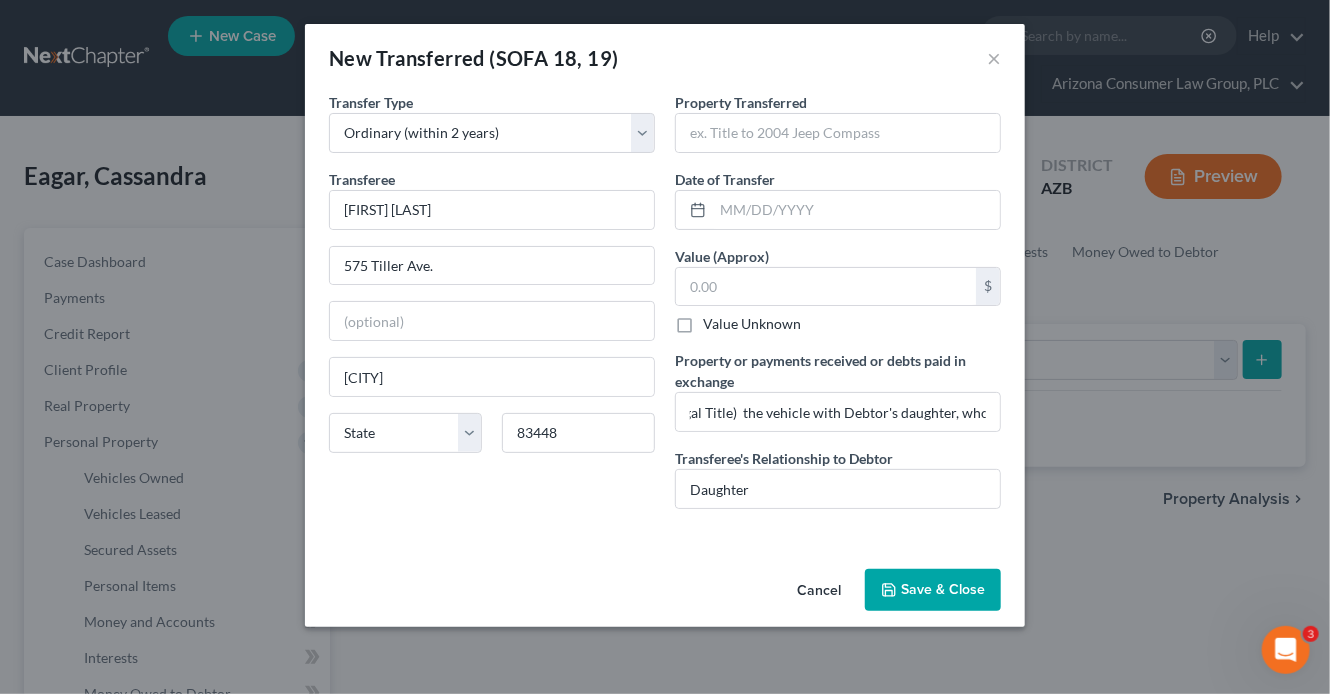 scroll, scrollTop: 0, scrollLeft: 0, axis: both 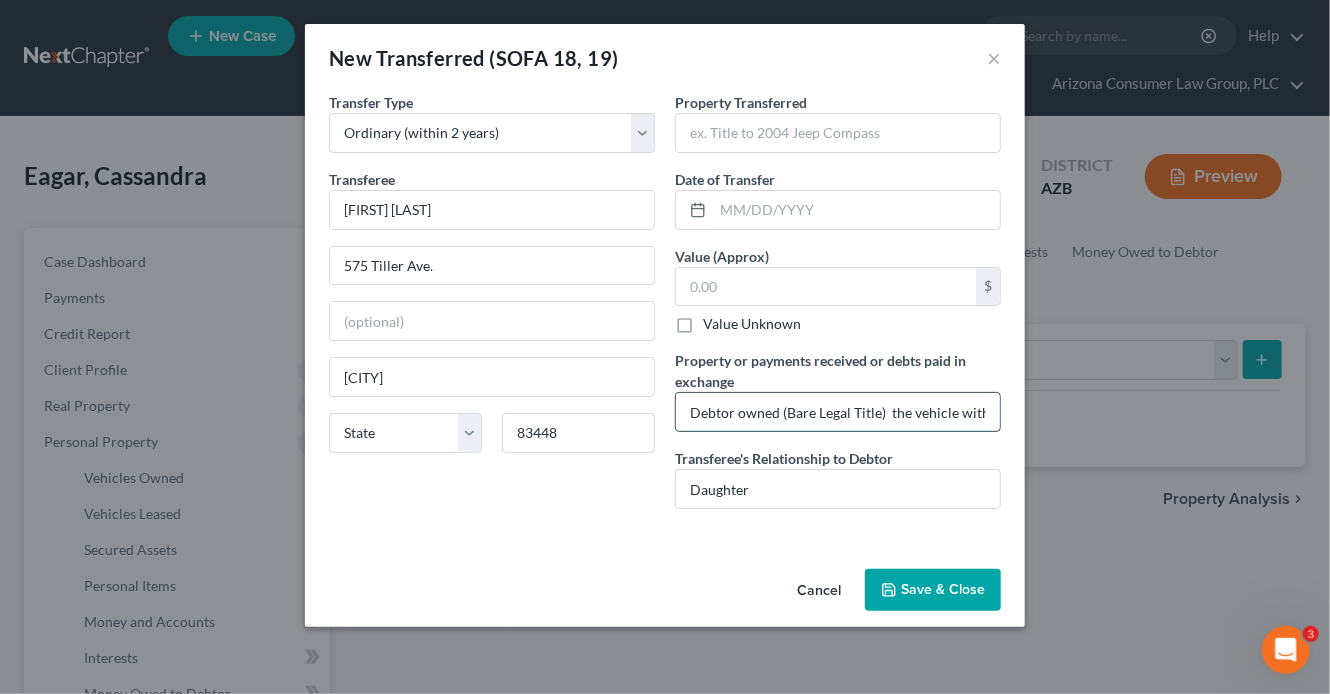 click on "Debtor owned (Bare Legal Title)  the vehicle with Debtor's daughter, who paid the down payment of $7,000 and assisted in paying off the vehicle. Once the vehicle was paid off, Debtor transferred the title into his son's name." at bounding box center [838, 412] 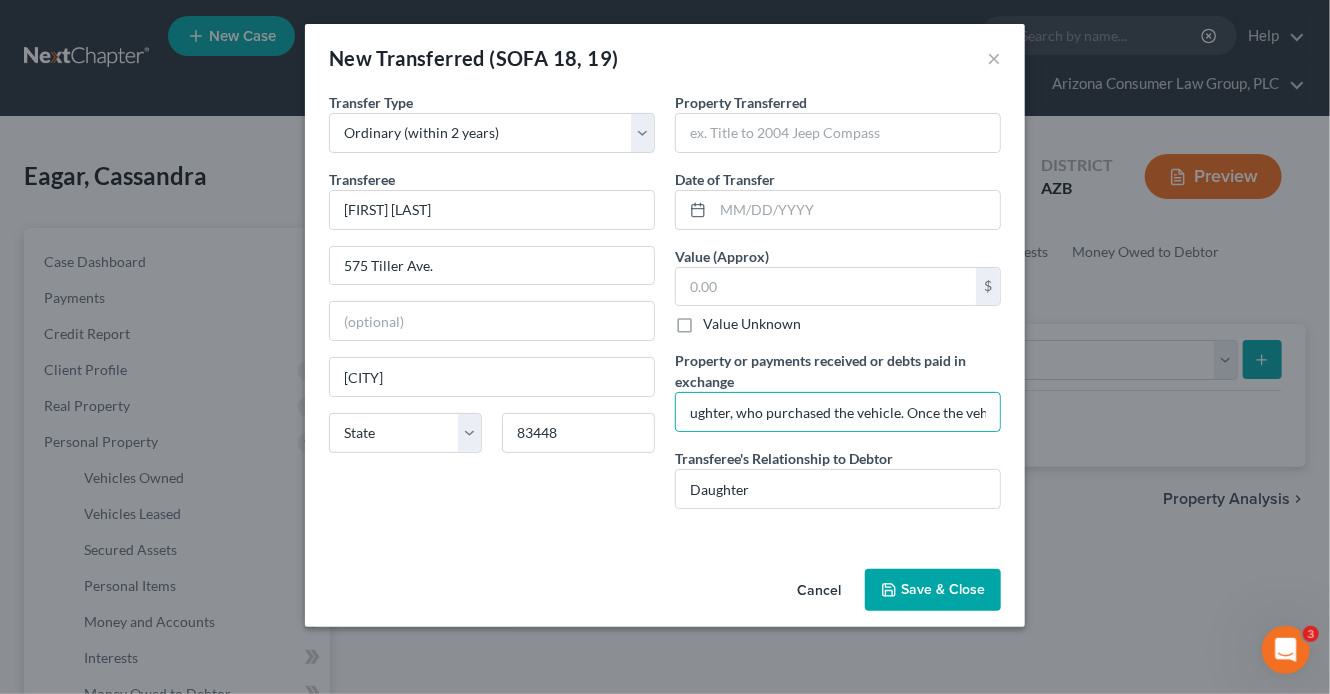 scroll, scrollTop: 0, scrollLeft: 0, axis: both 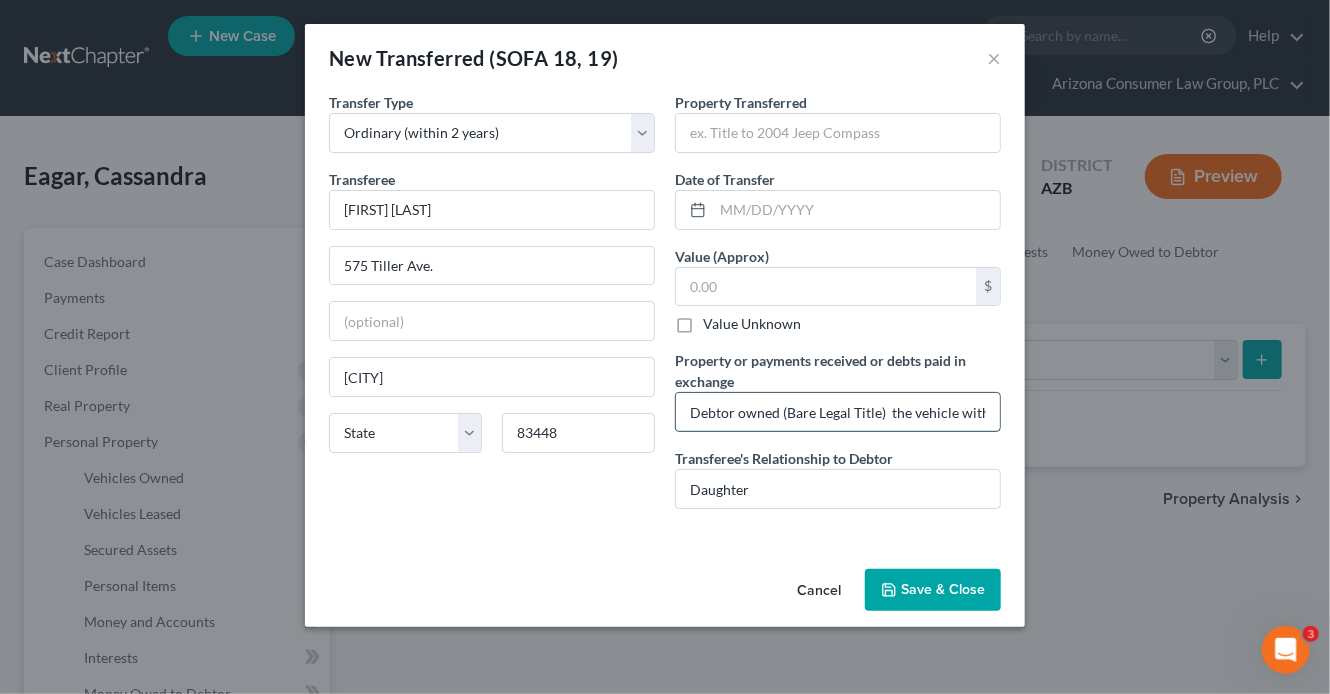 click on "Debtor owned (Bare Legal Title)  the vehicle with Debtor's daughter, who purchased the vehicle. Once the vehicle was paid off, Debtor transferred the title into his son's name." at bounding box center [838, 412] 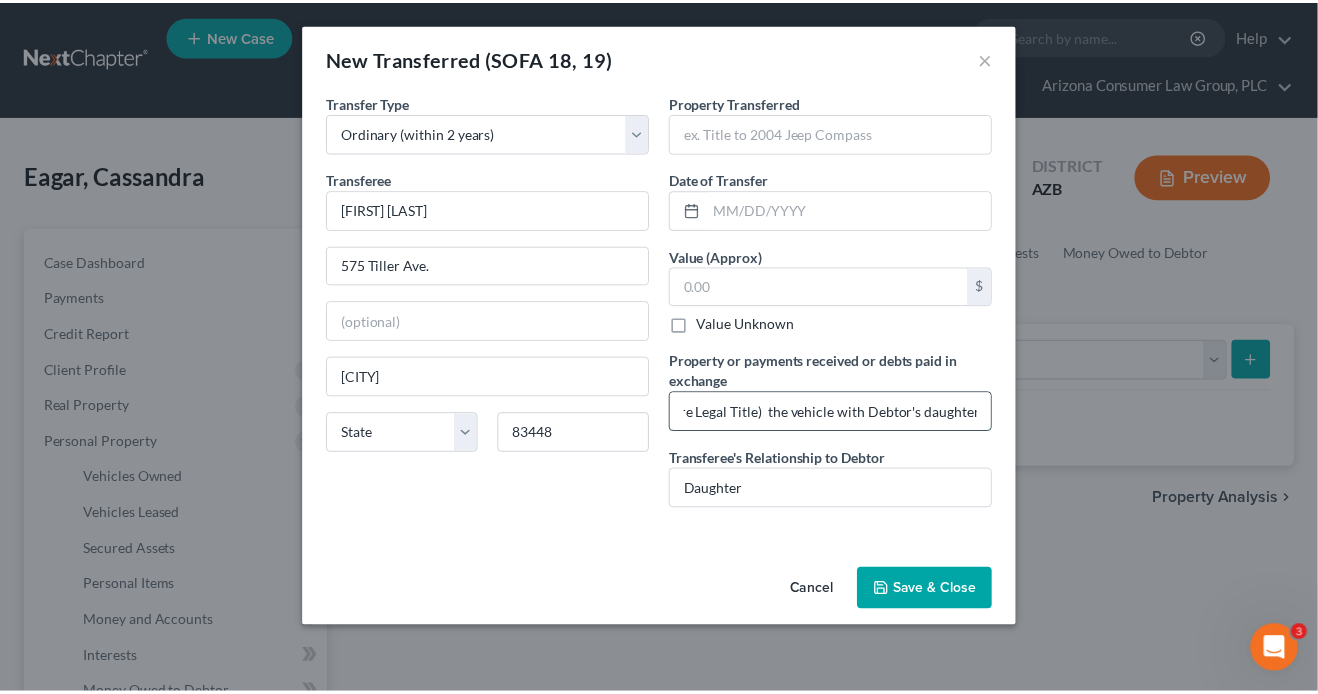 scroll, scrollTop: 0, scrollLeft: 0, axis: both 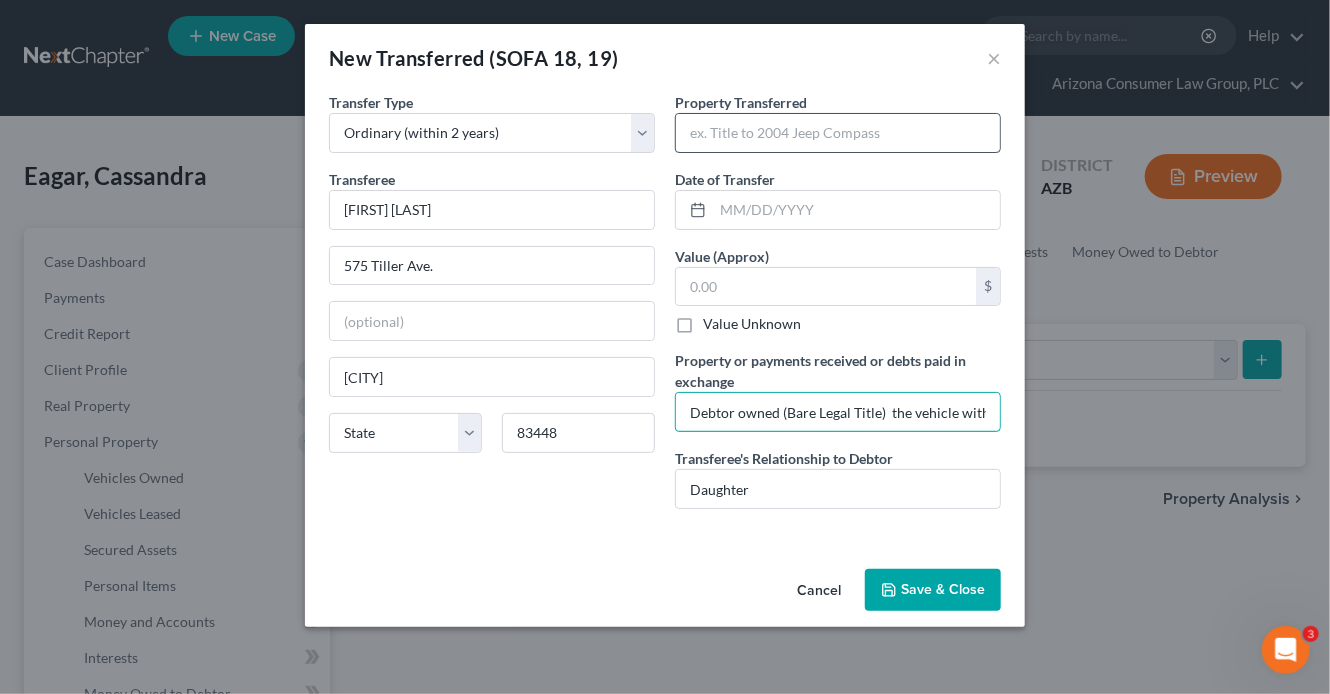 type on "Debtor owned (Bare Legal Title)  the vehicle with Debtor's daughter, who purchased the vehicle. Once Debtor's daughter reached legal age, Debtor transferred the title into her daughter's name." 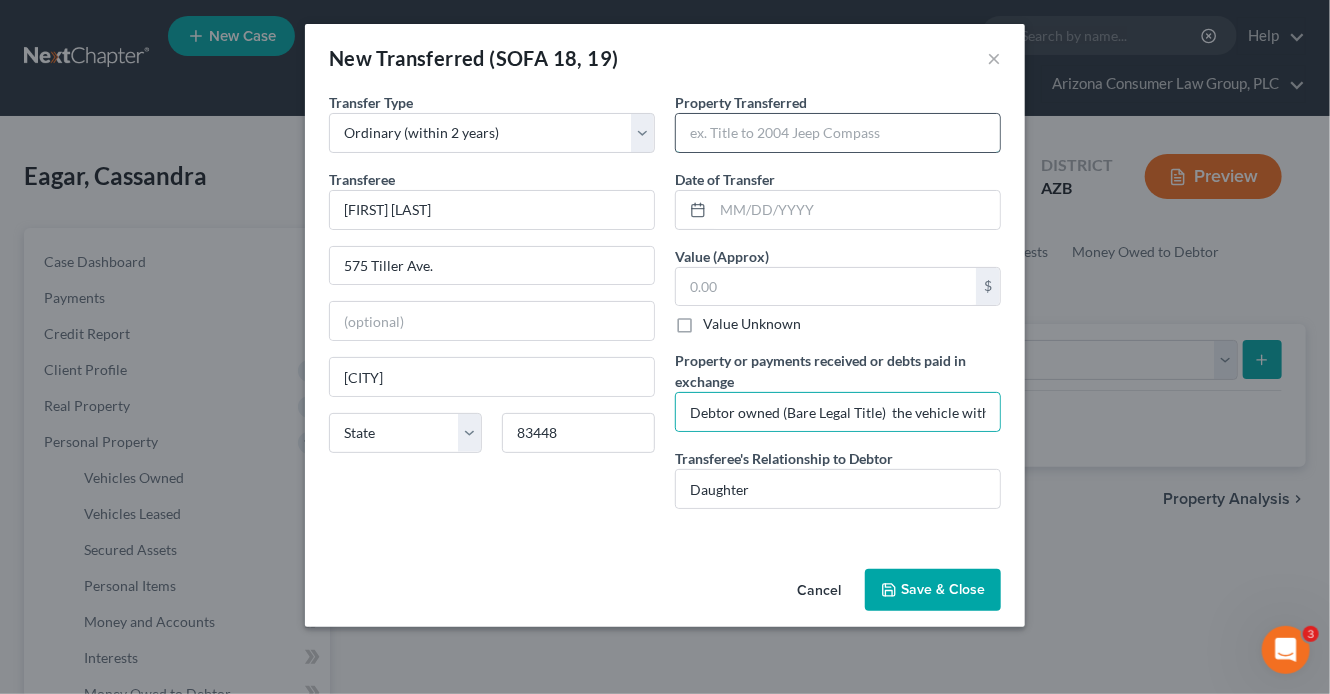 click at bounding box center [838, 133] 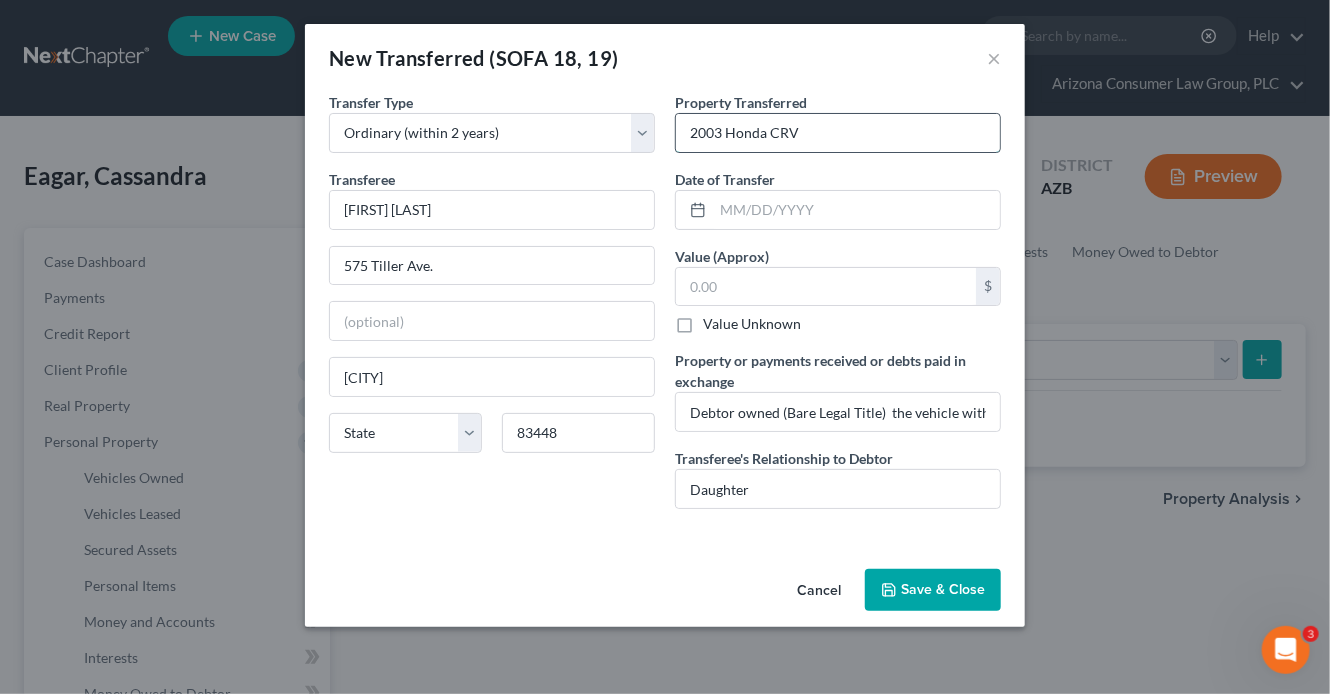type on "2003 Honda CRV" 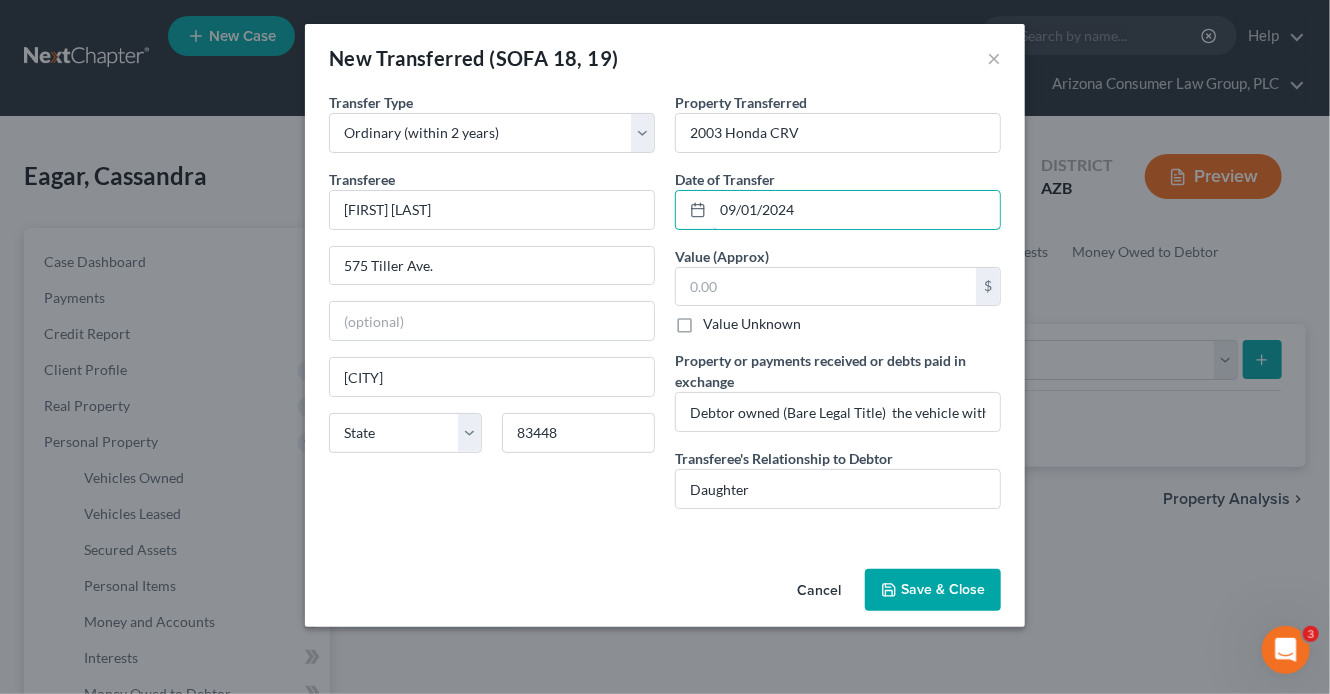 type on "09/01/2024" 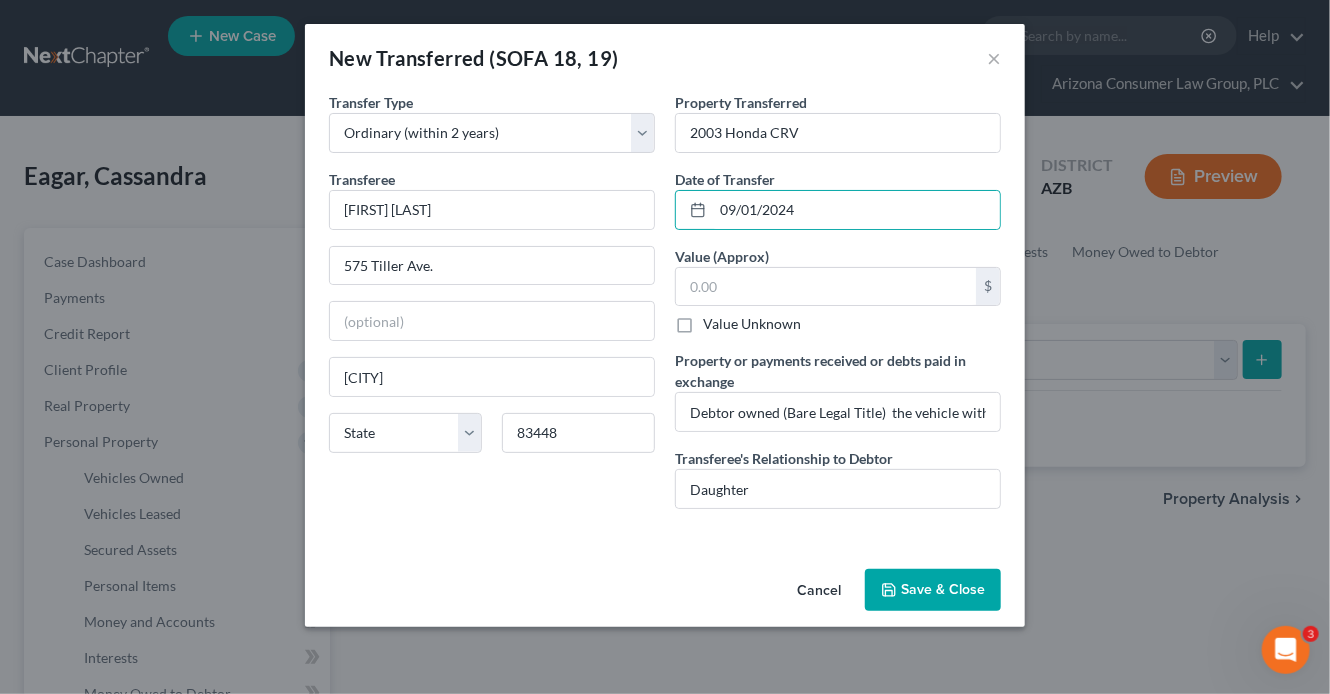 click on "Value Unknown" at bounding box center (752, 324) 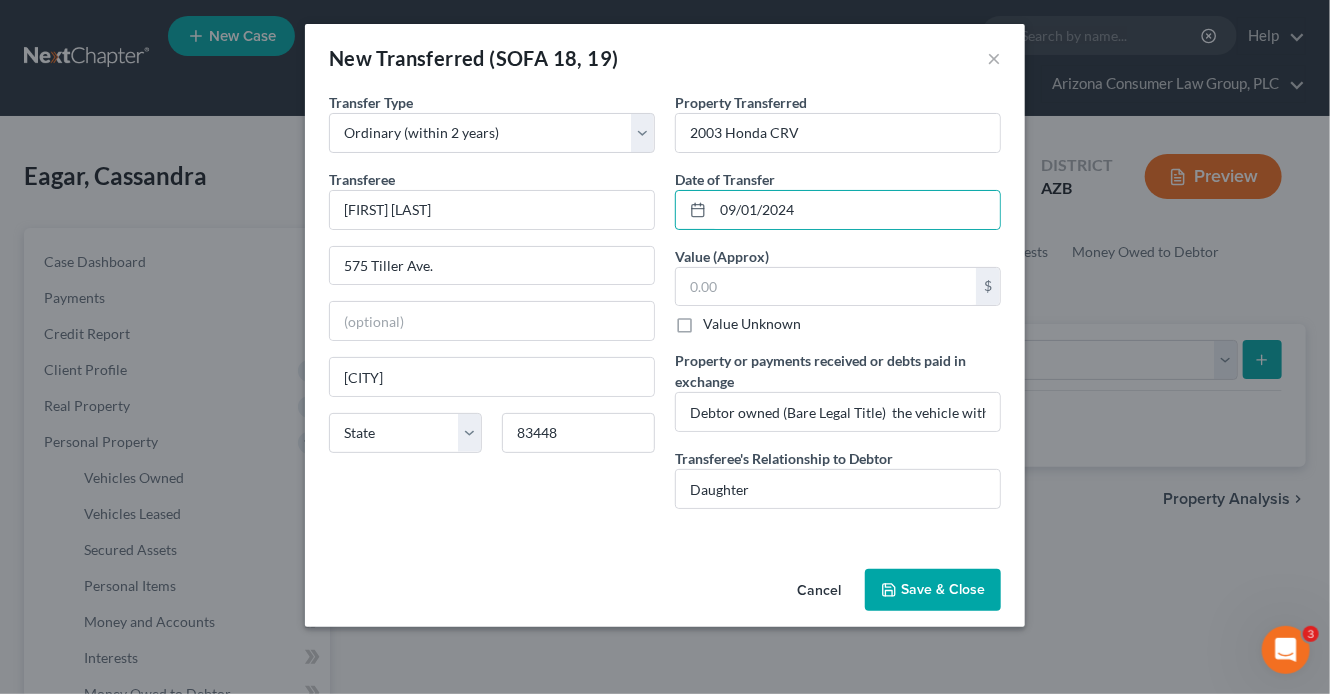 click on "Value Unknown" at bounding box center (717, 320) 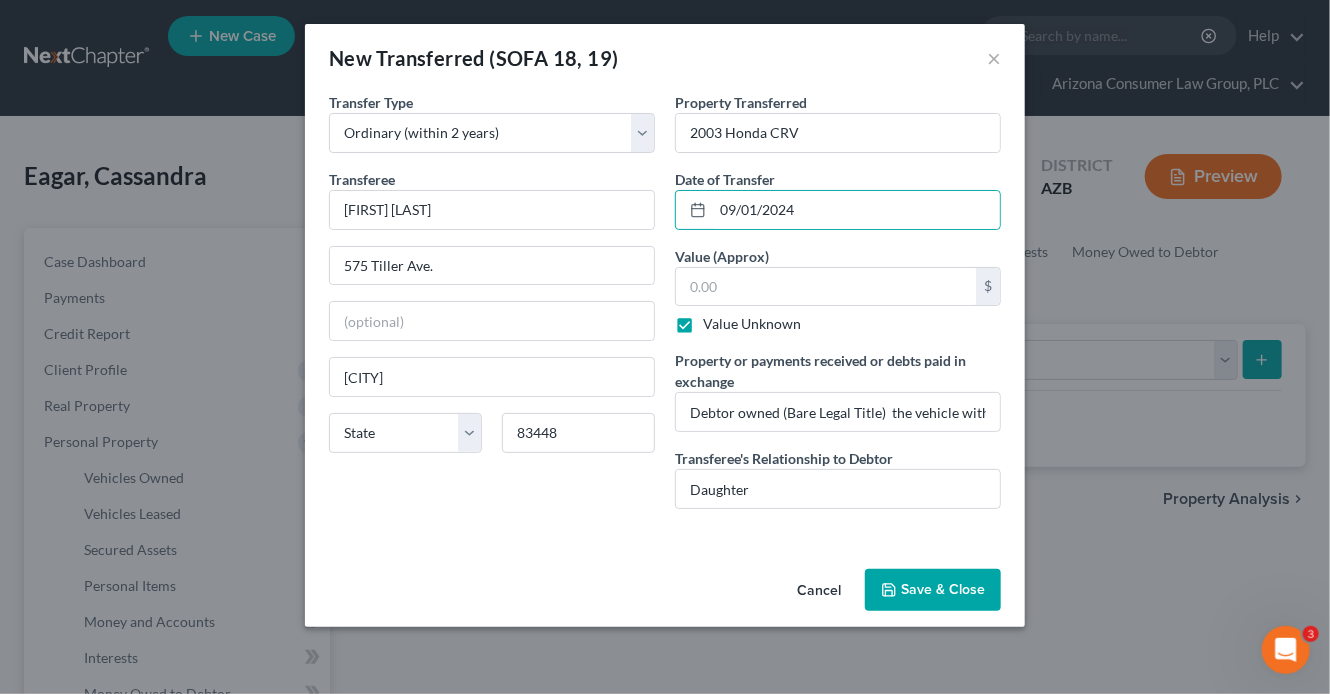 type on "0.00" 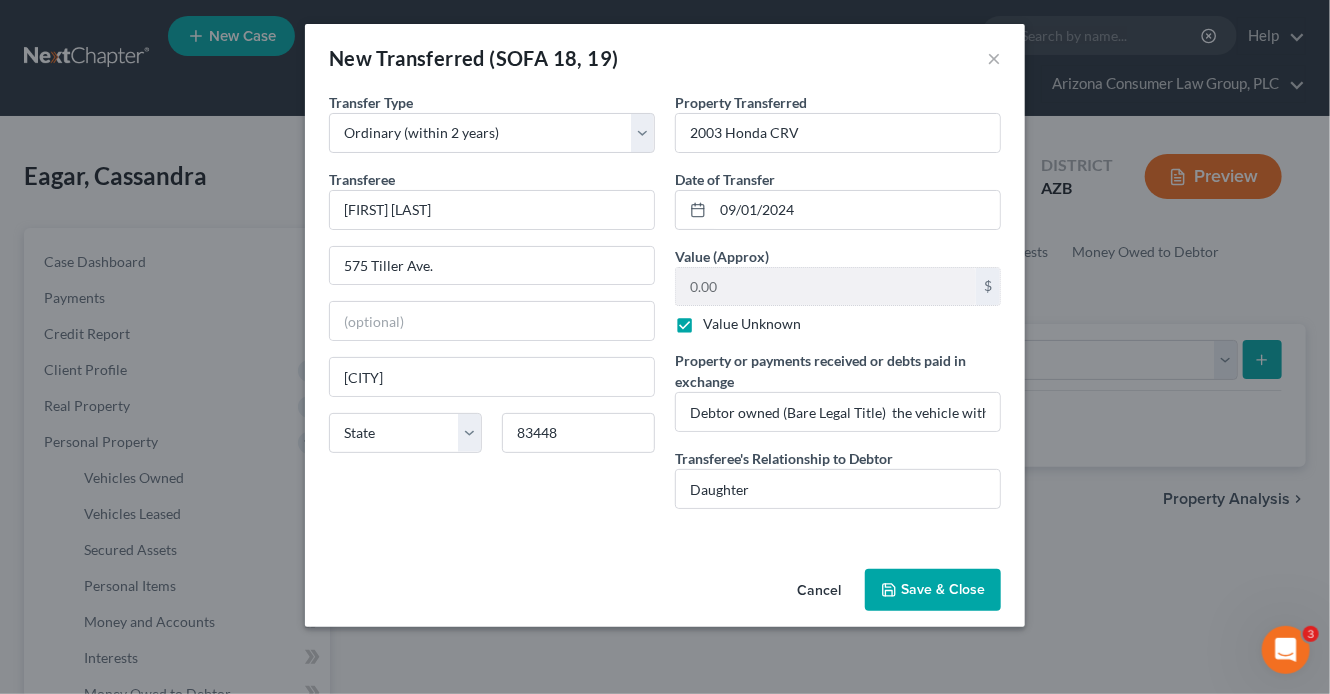 click on "Save & Close" at bounding box center [933, 590] 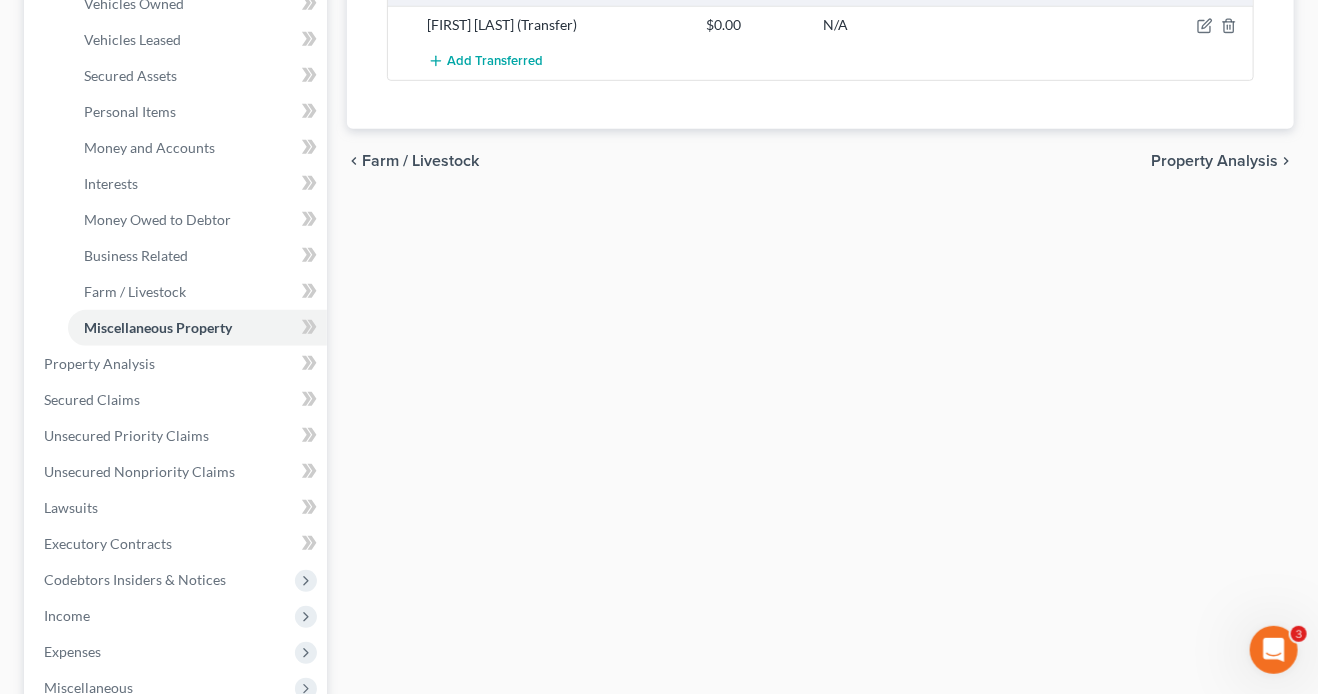 scroll, scrollTop: 495, scrollLeft: 0, axis: vertical 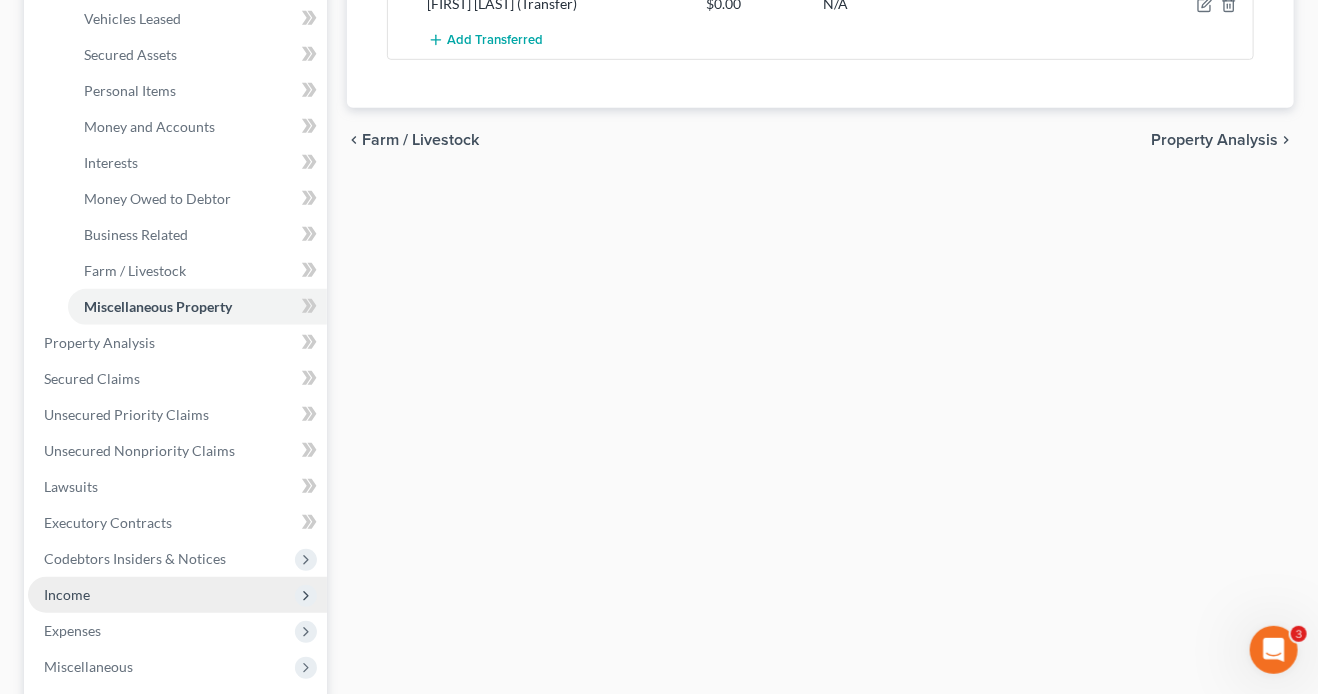 click on "Income" at bounding box center [177, 595] 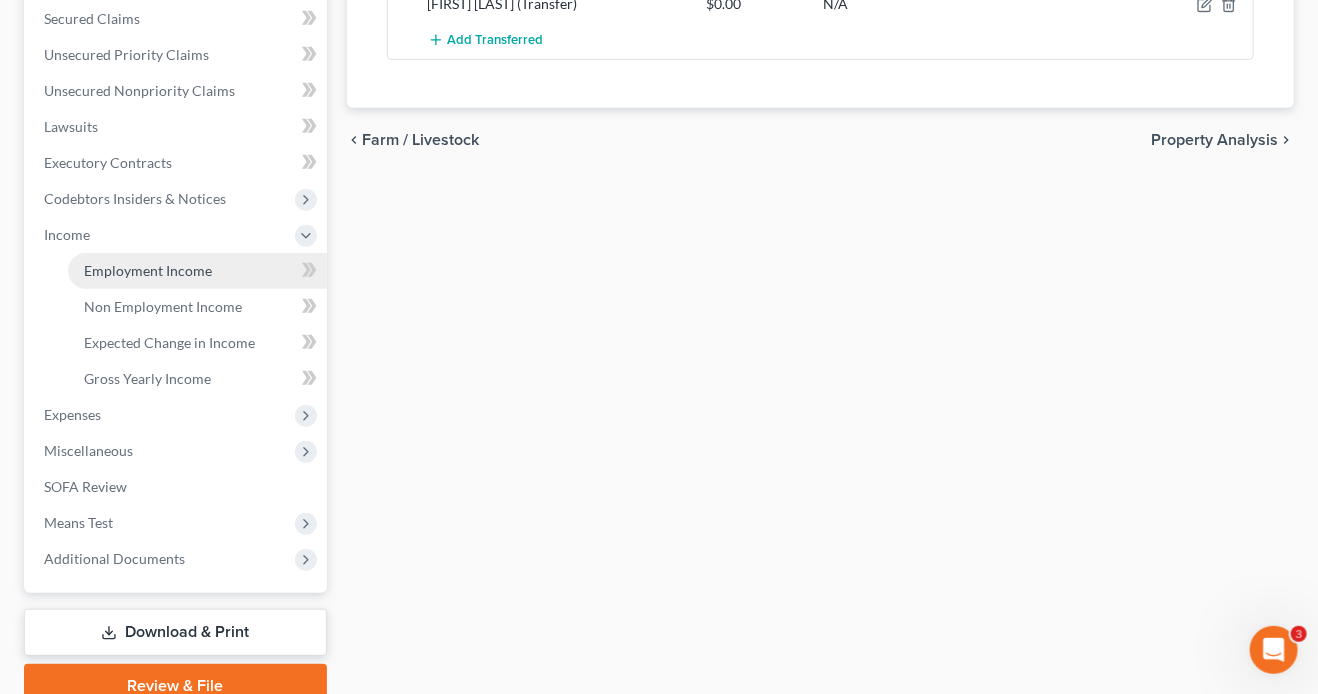click on "Employment Income" at bounding box center (148, 270) 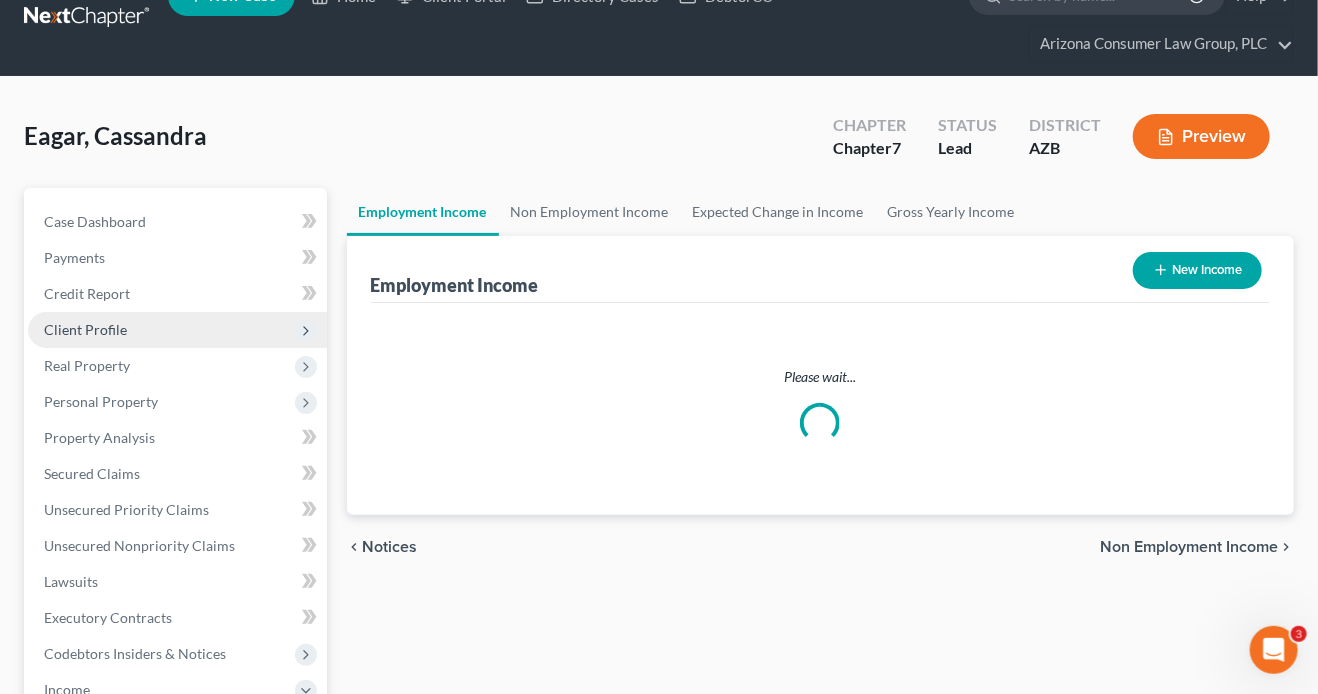 scroll, scrollTop: 0, scrollLeft: 0, axis: both 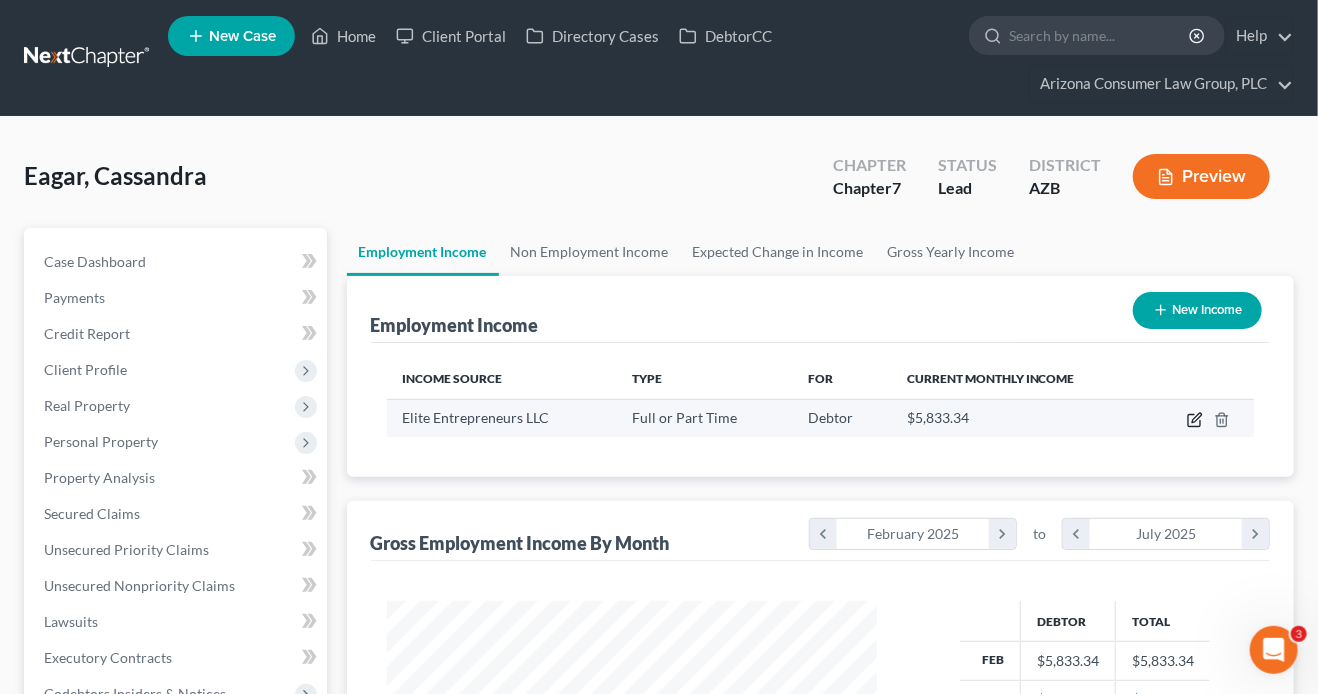 click 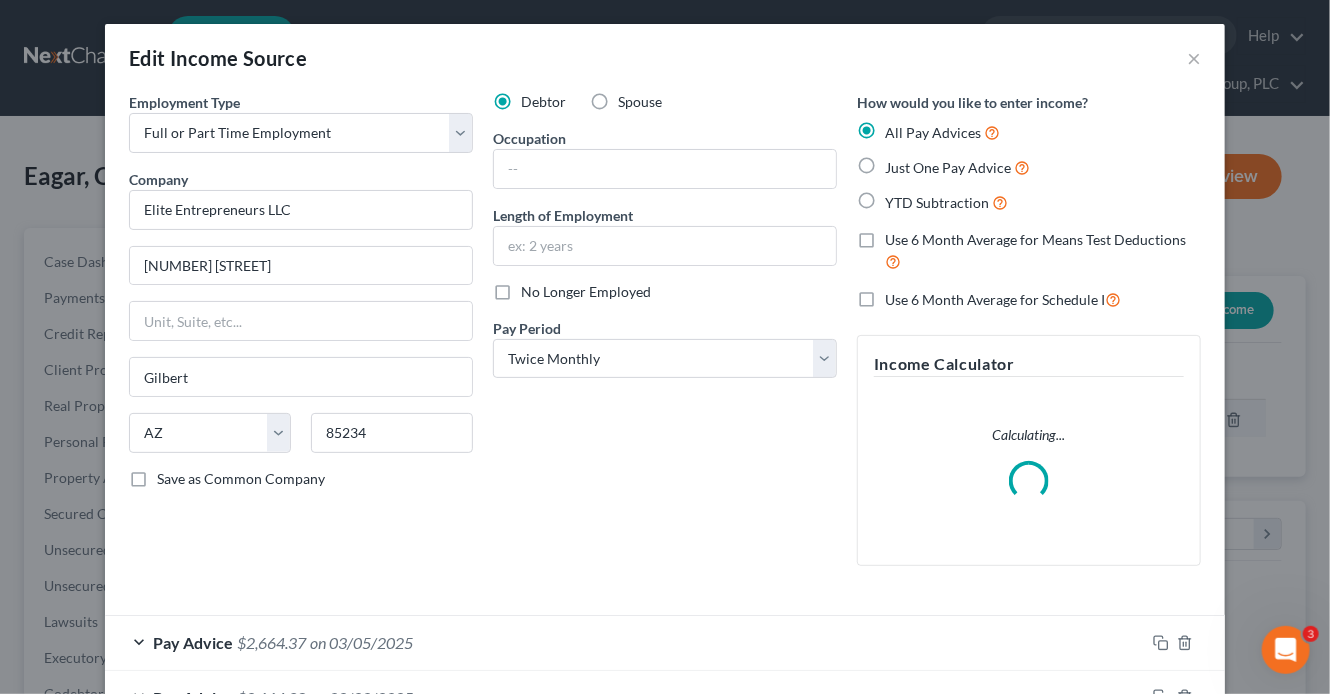 scroll, scrollTop: 999643, scrollLeft: 999464, axis: both 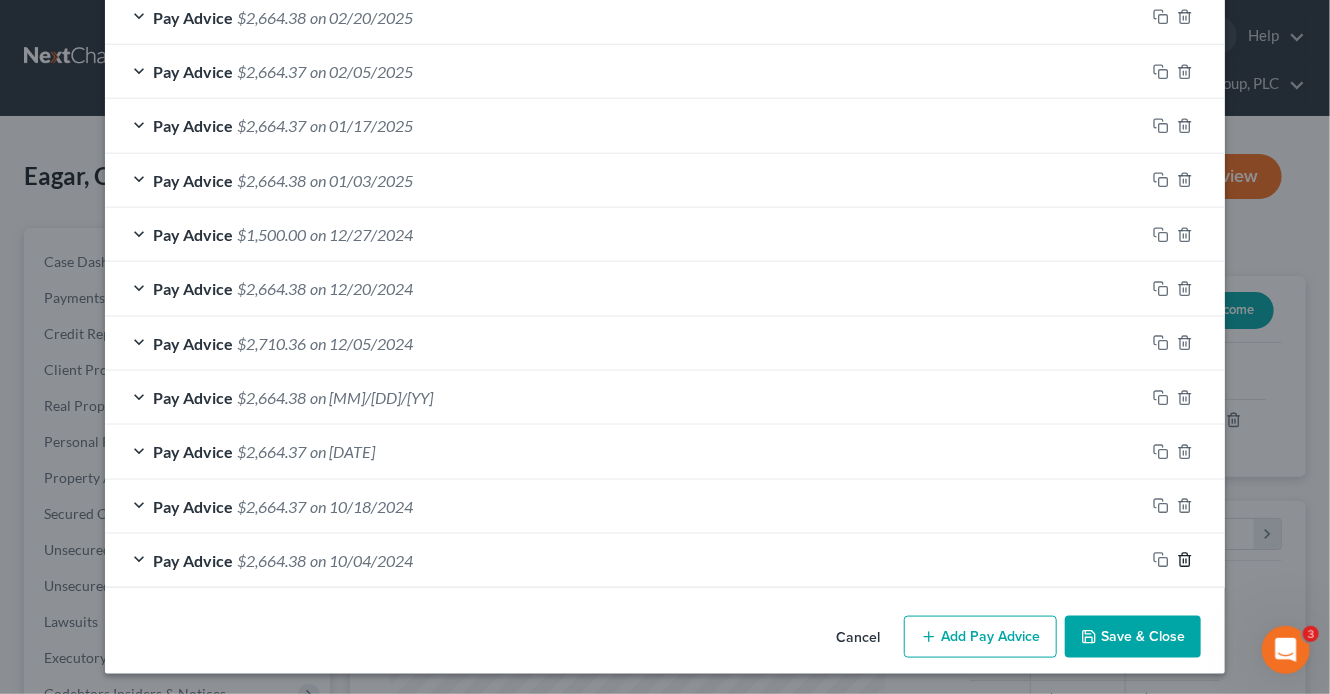 click 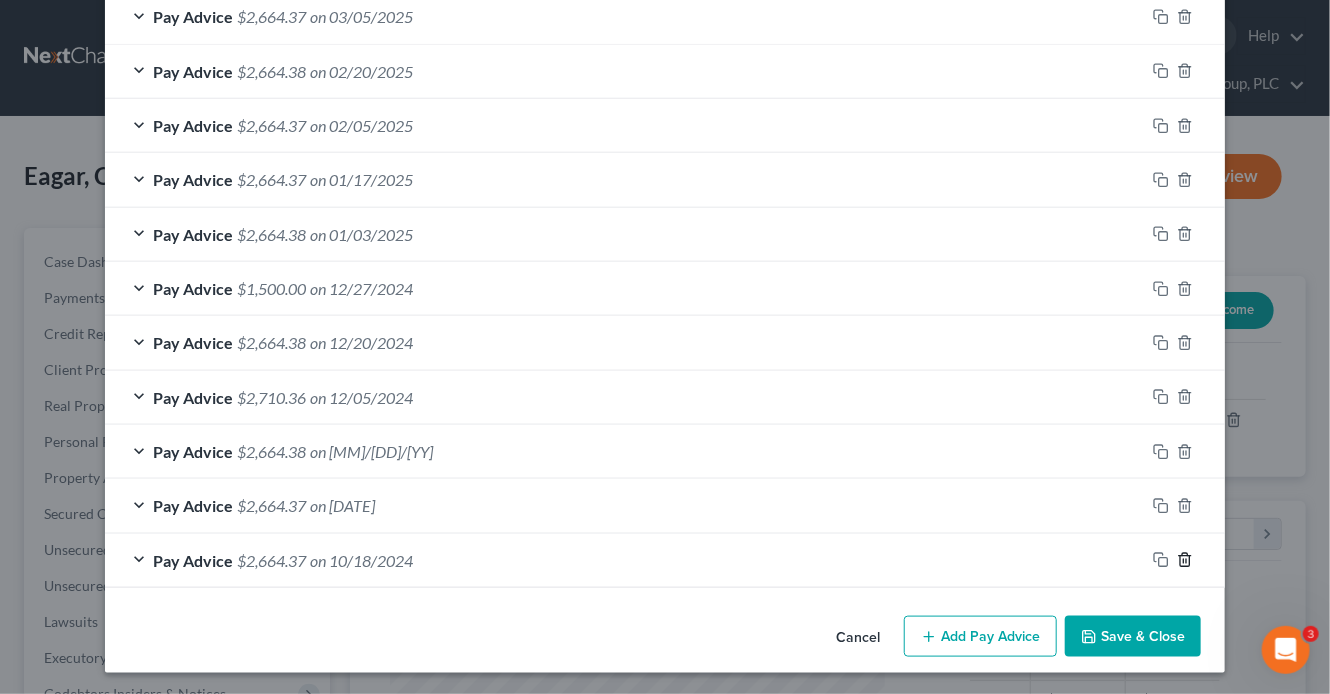 click 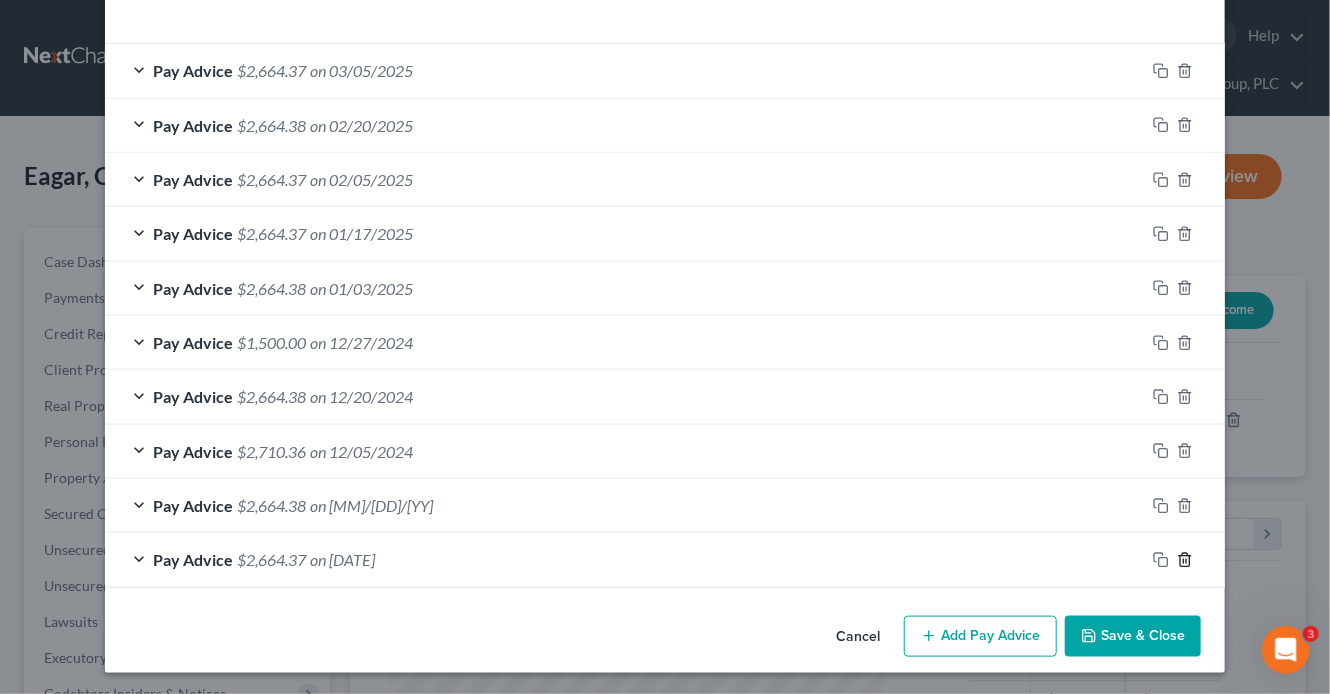 click 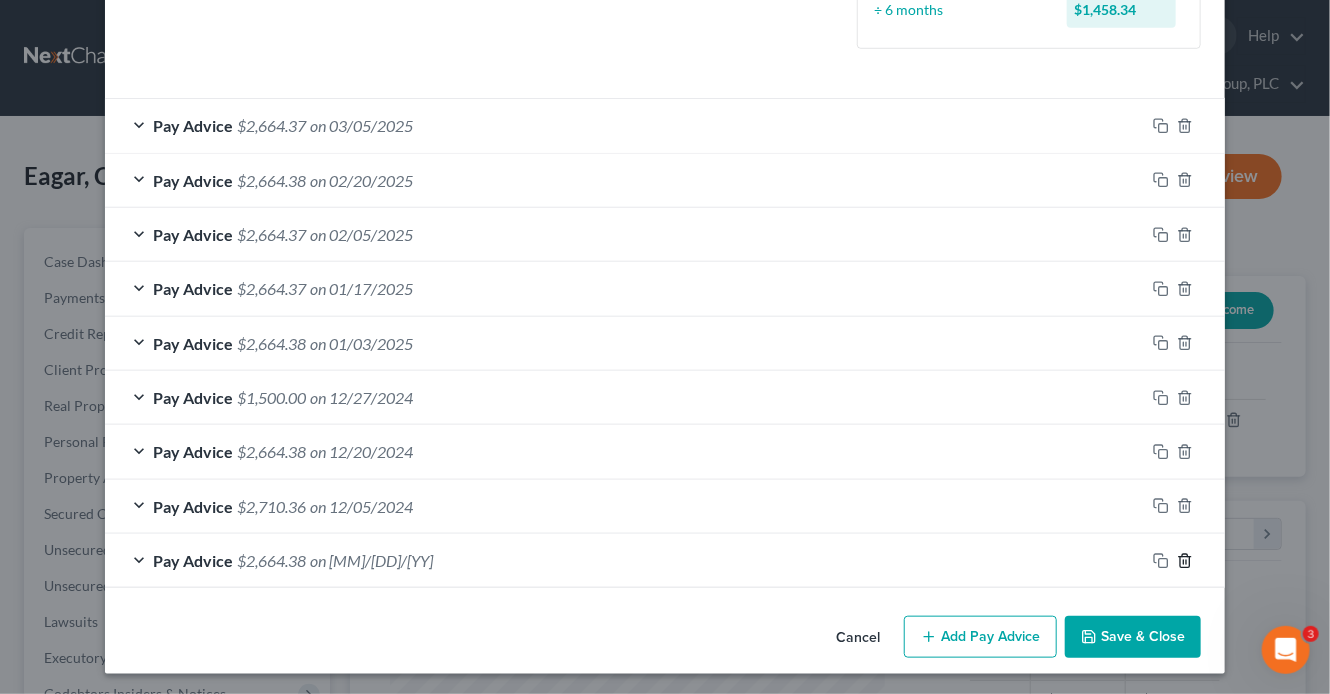 click 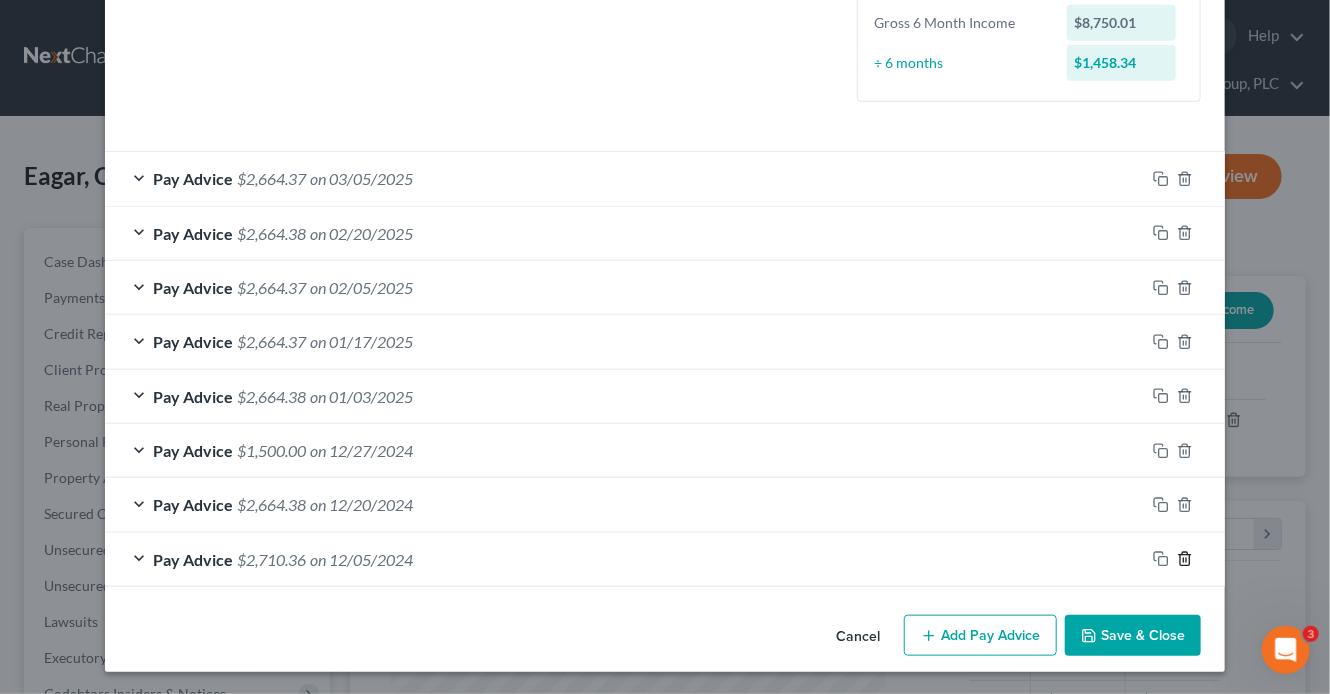 click 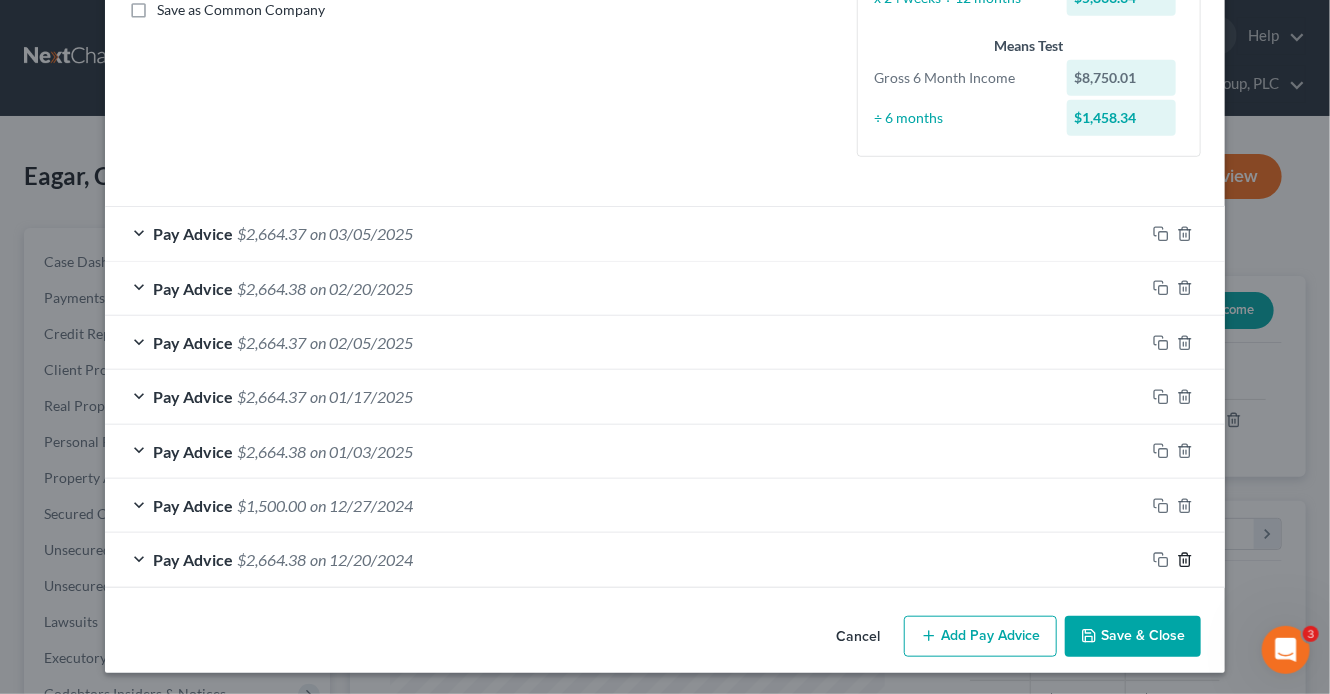 click 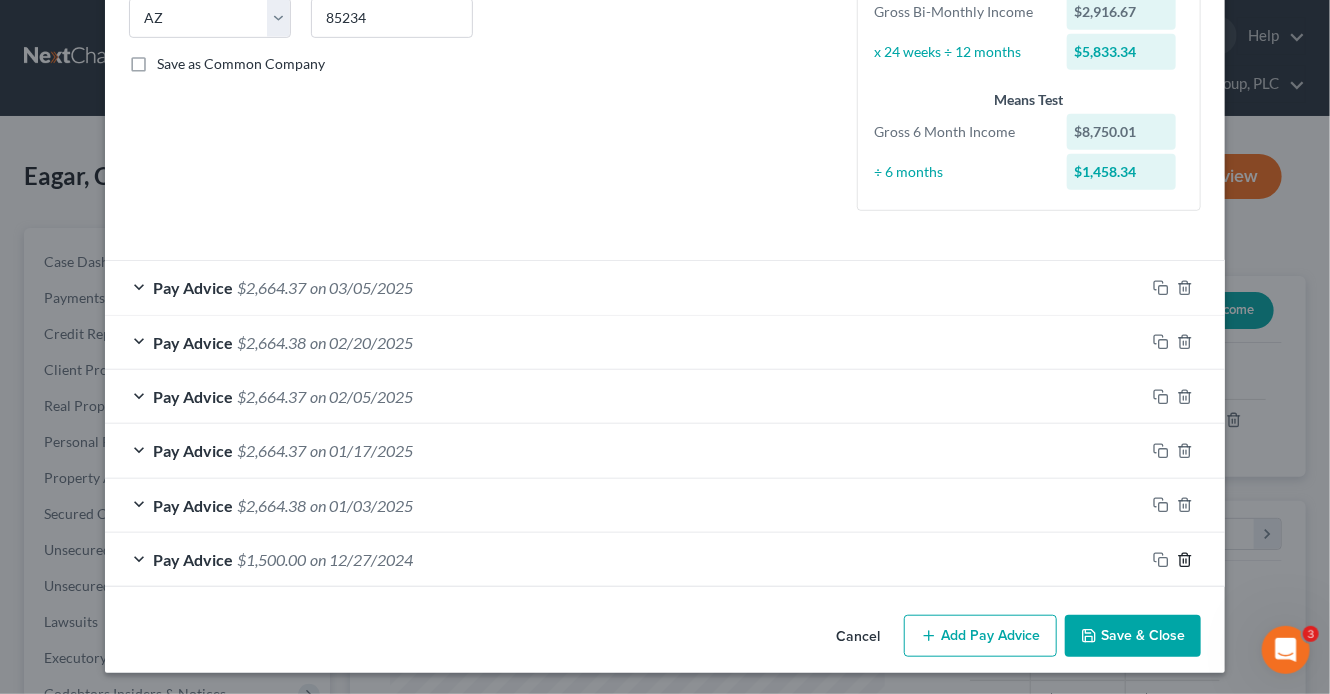 click 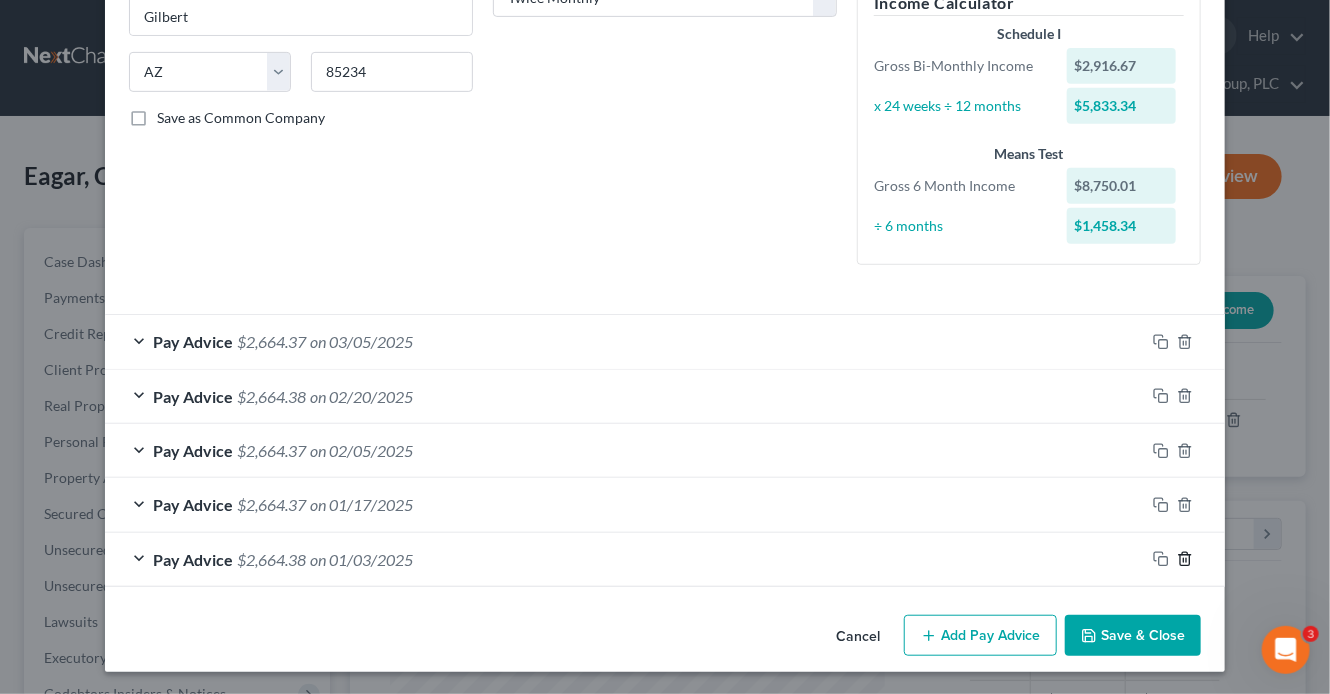 click 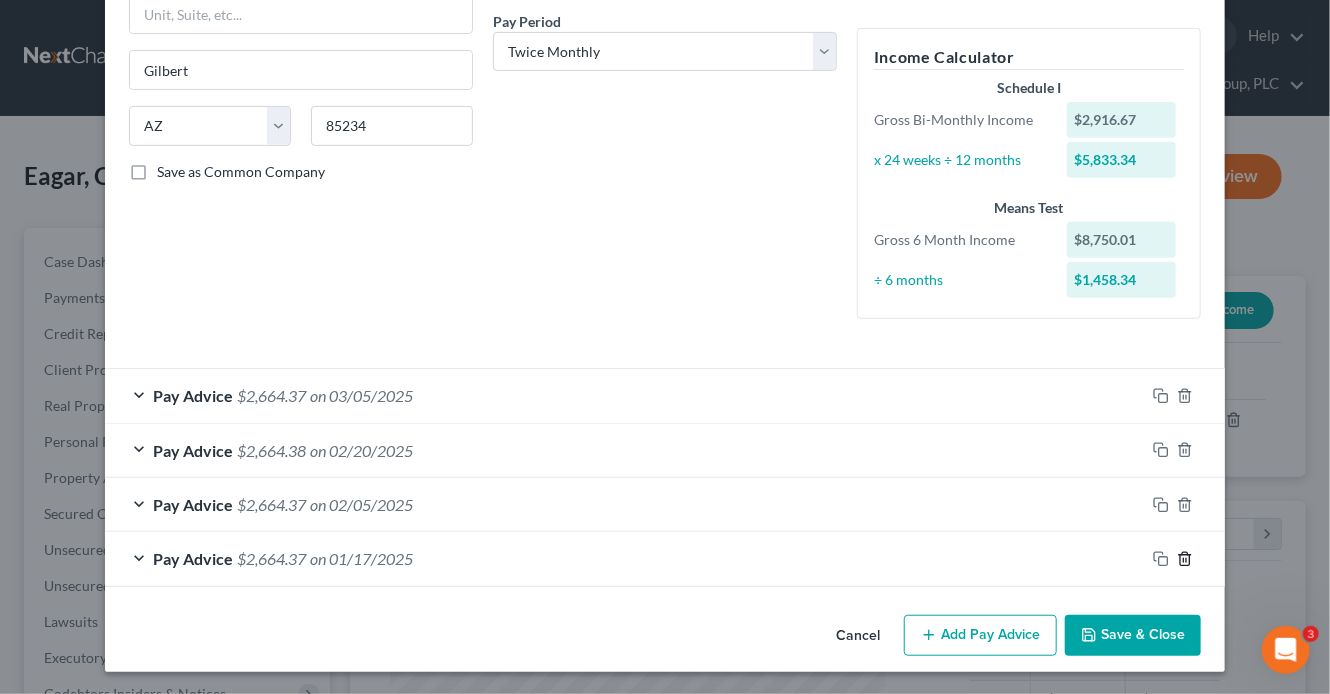 click 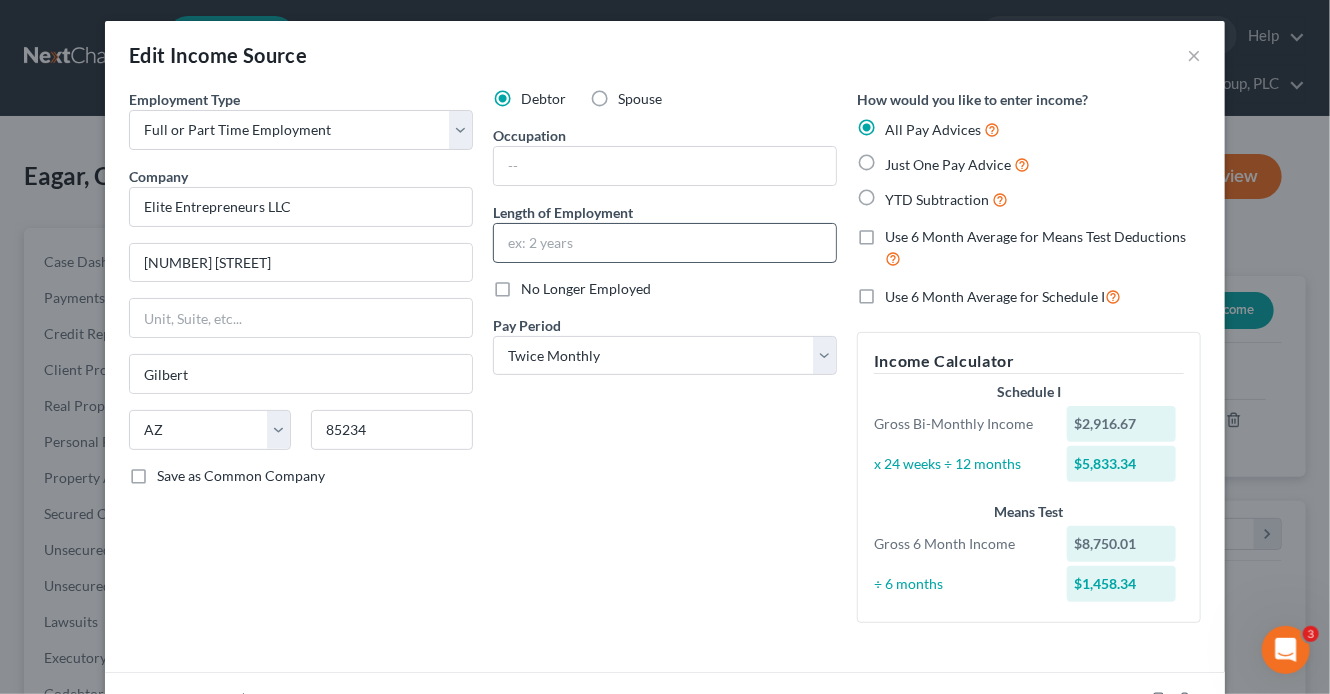 scroll, scrollTop: 0, scrollLeft: 0, axis: both 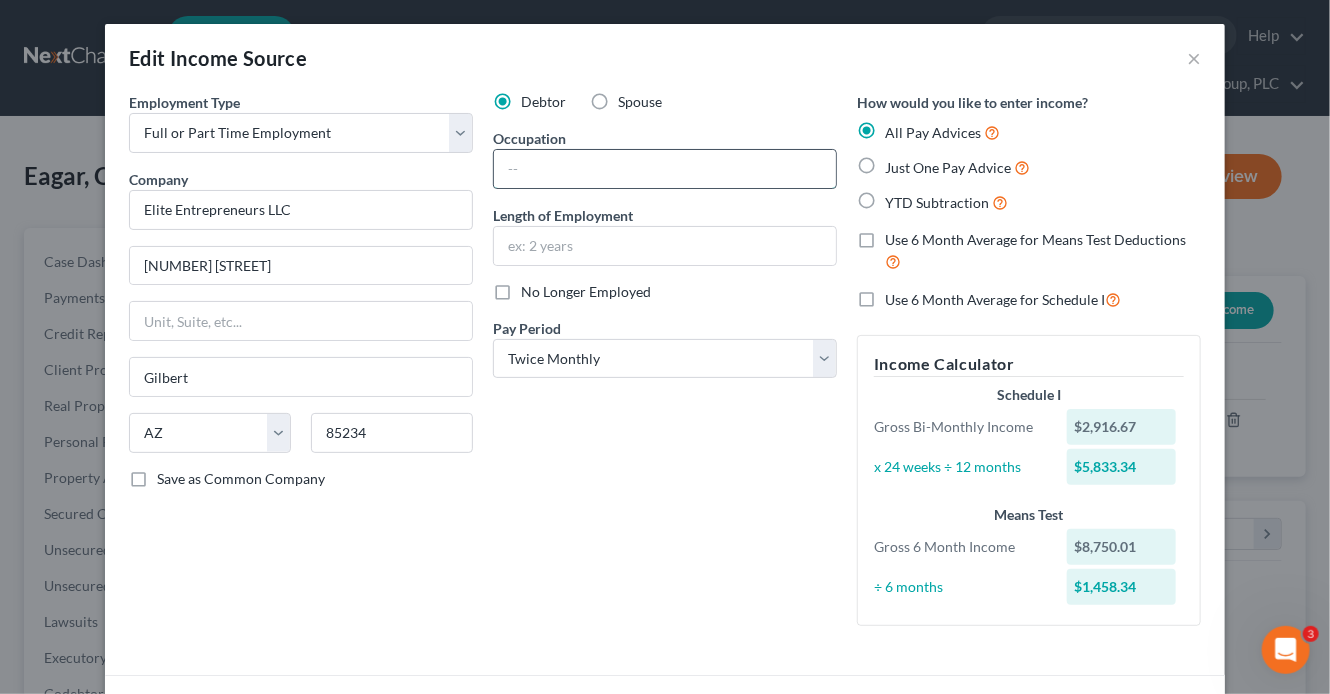 click at bounding box center [665, 169] 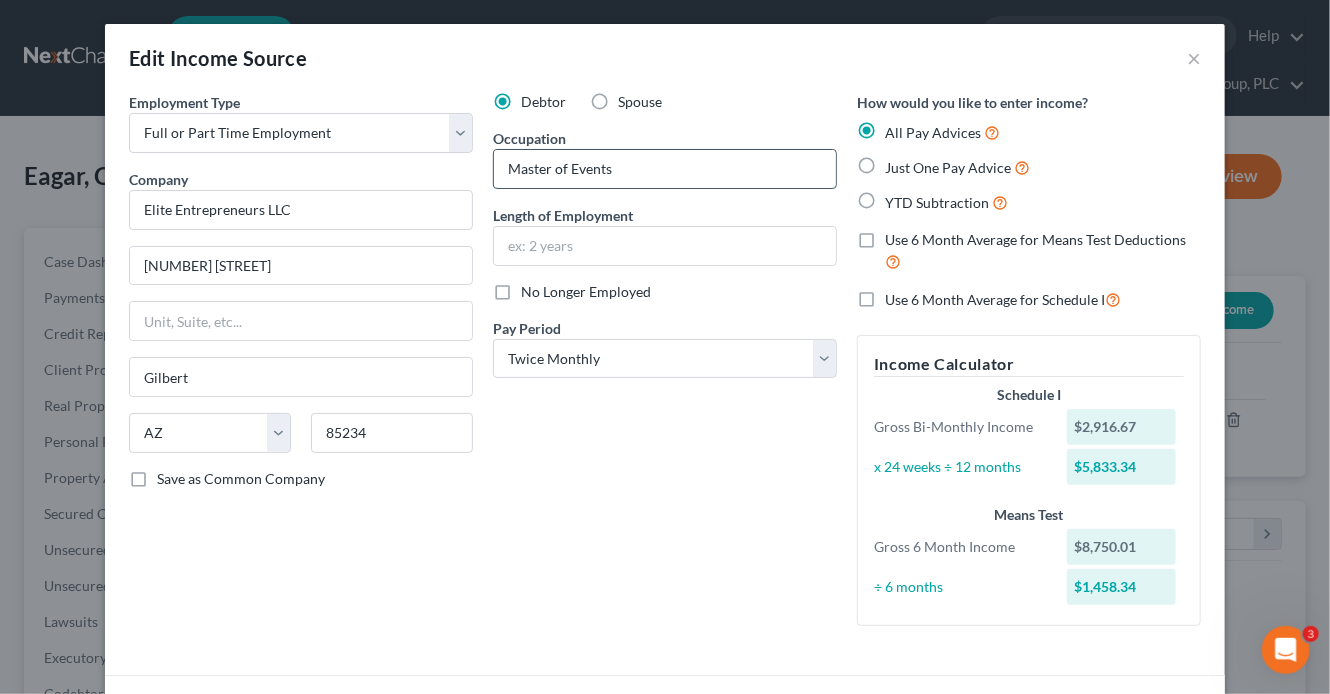 type on "Master of Events" 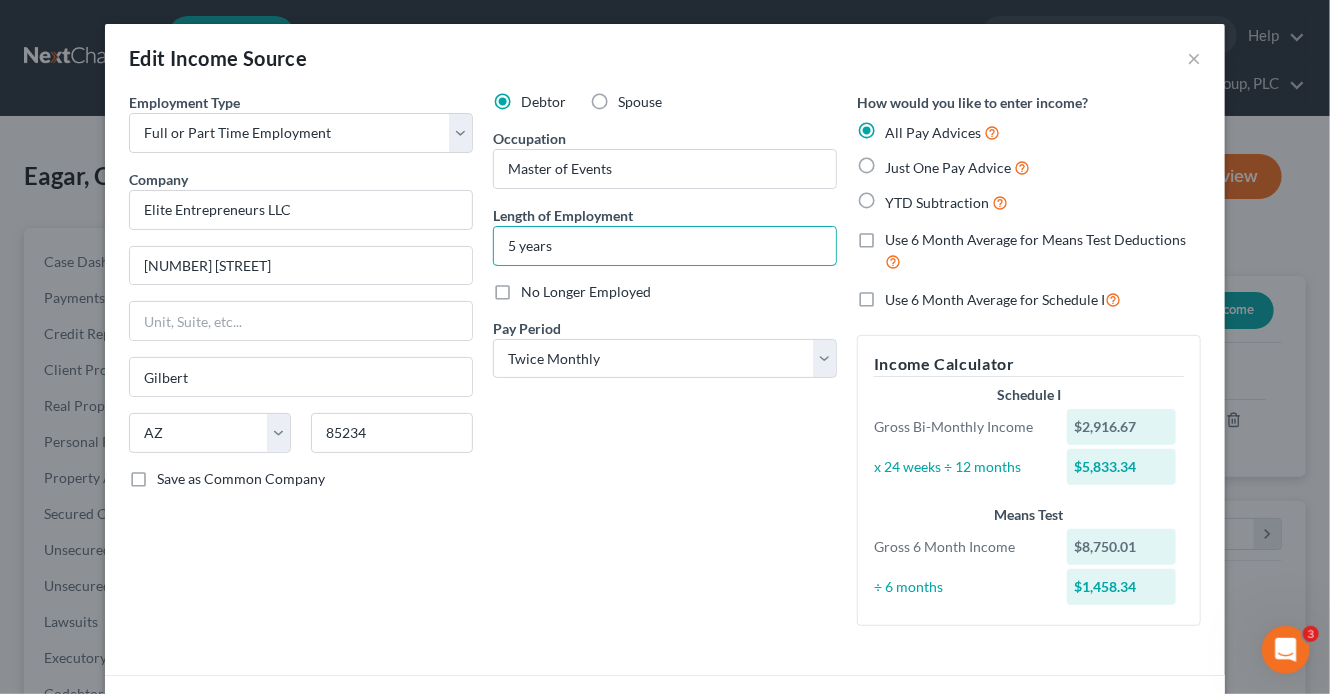 type on "5 years" 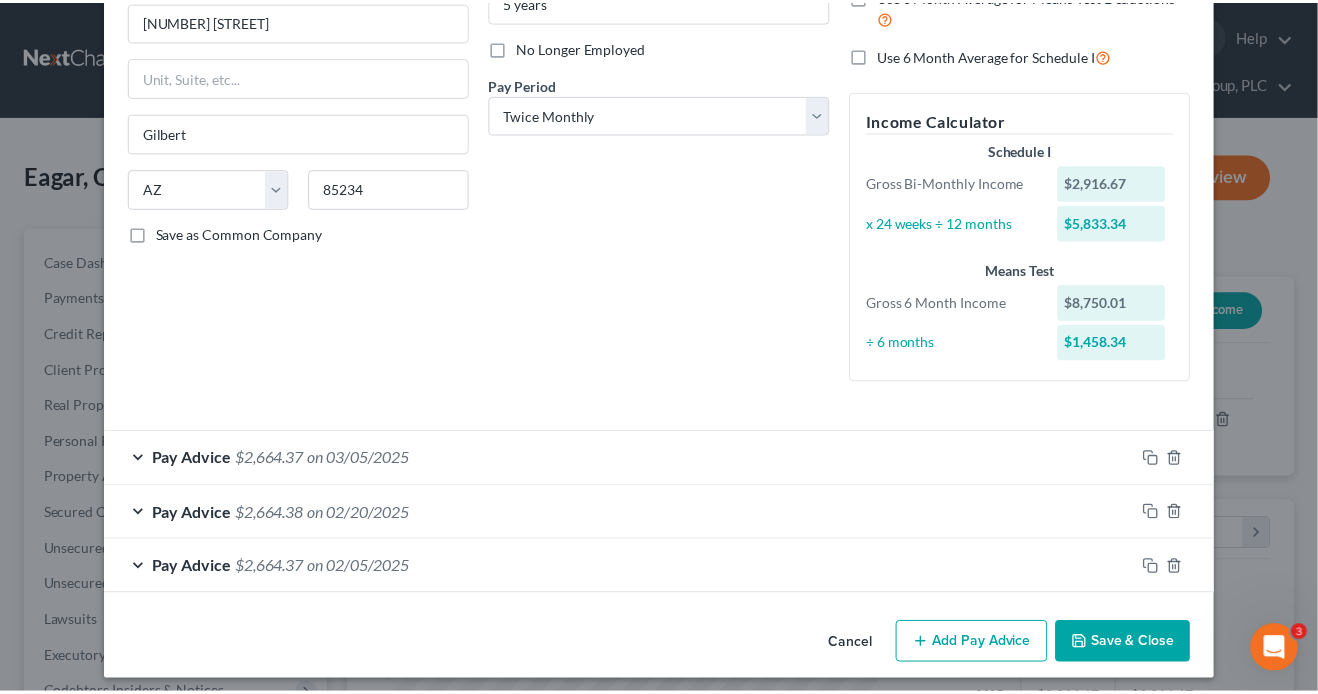 scroll, scrollTop: 252, scrollLeft: 0, axis: vertical 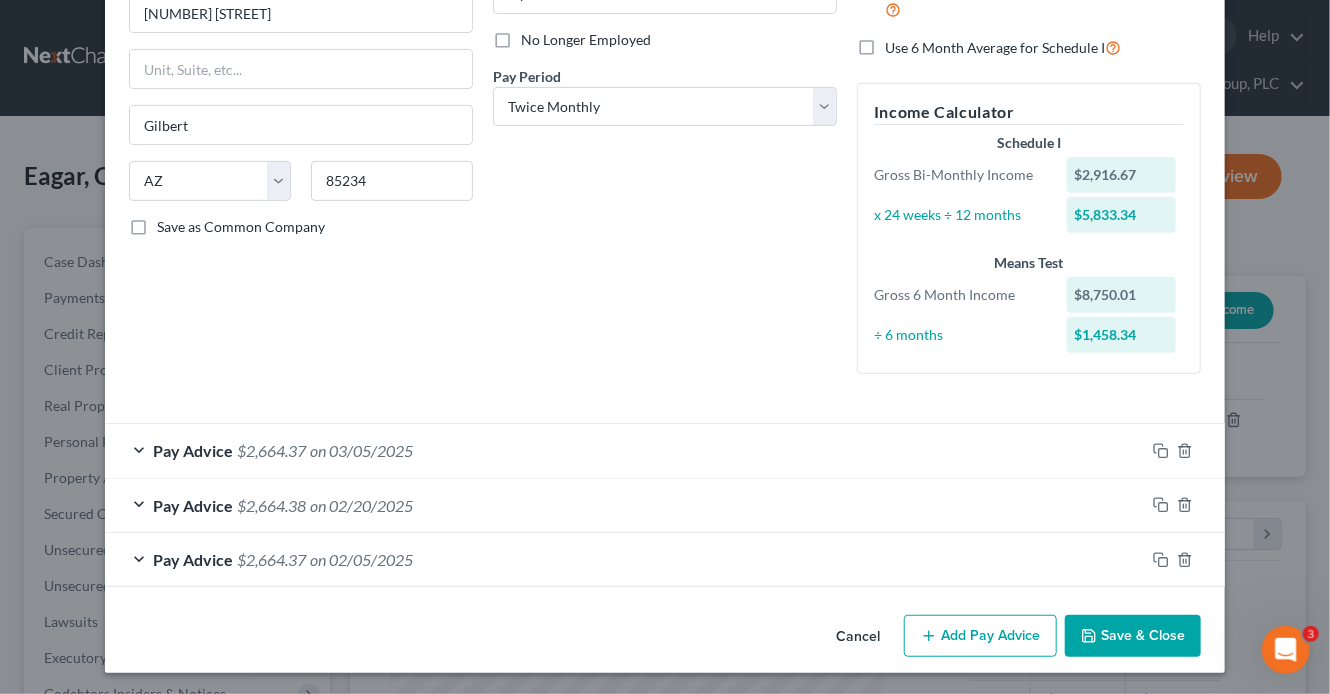 click on "Save & Close" at bounding box center (1133, 636) 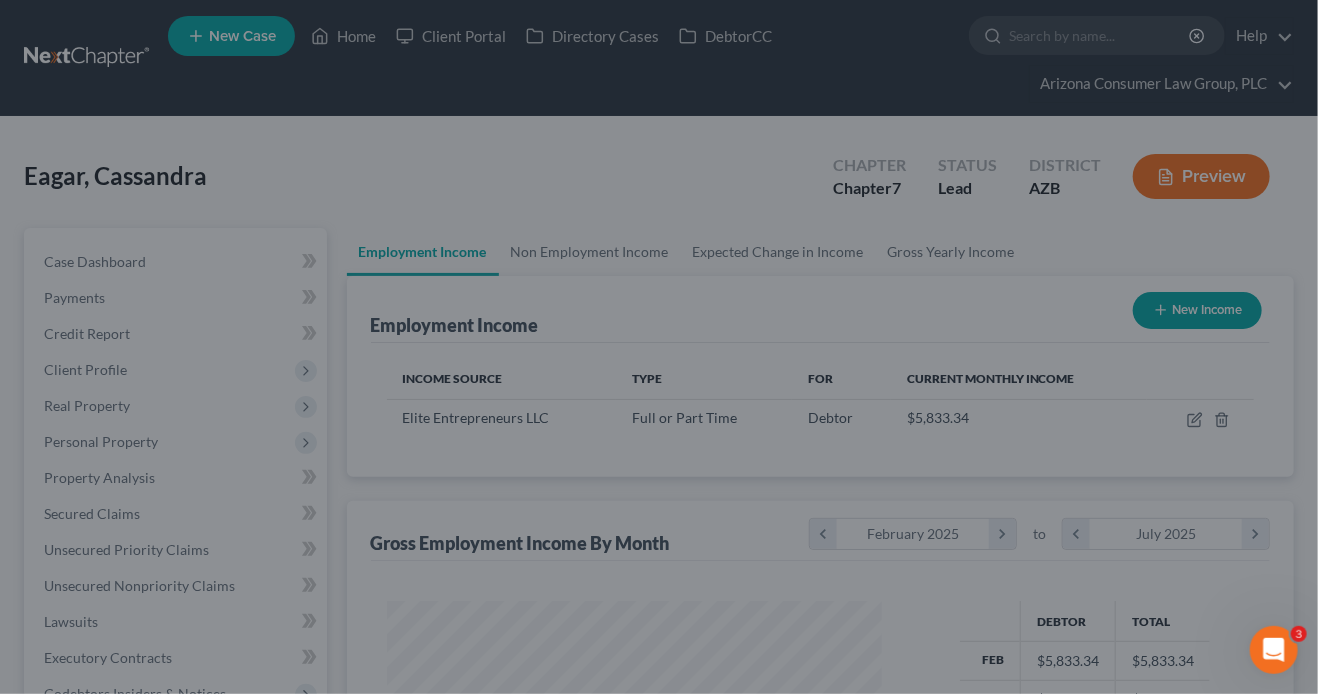 scroll, scrollTop: 356, scrollLeft: 529, axis: both 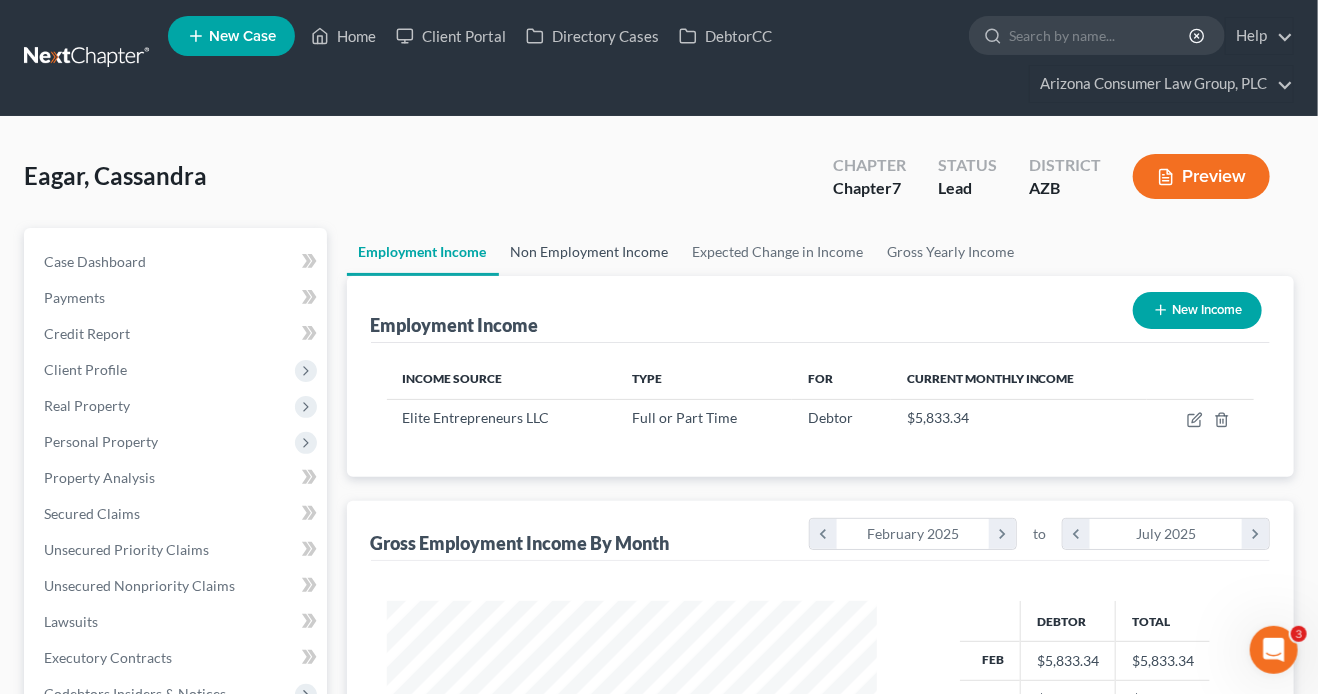 click on "Non Employment Income" at bounding box center (590, 252) 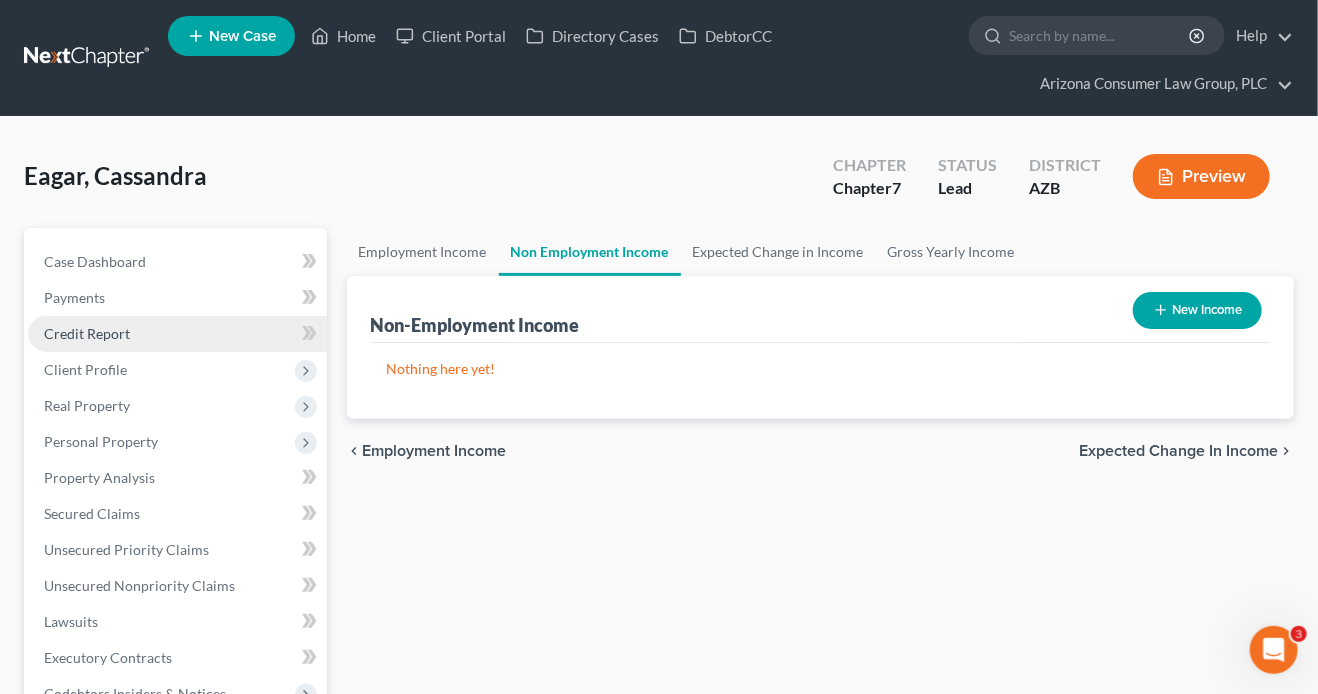 click on "Credit Report" at bounding box center [177, 334] 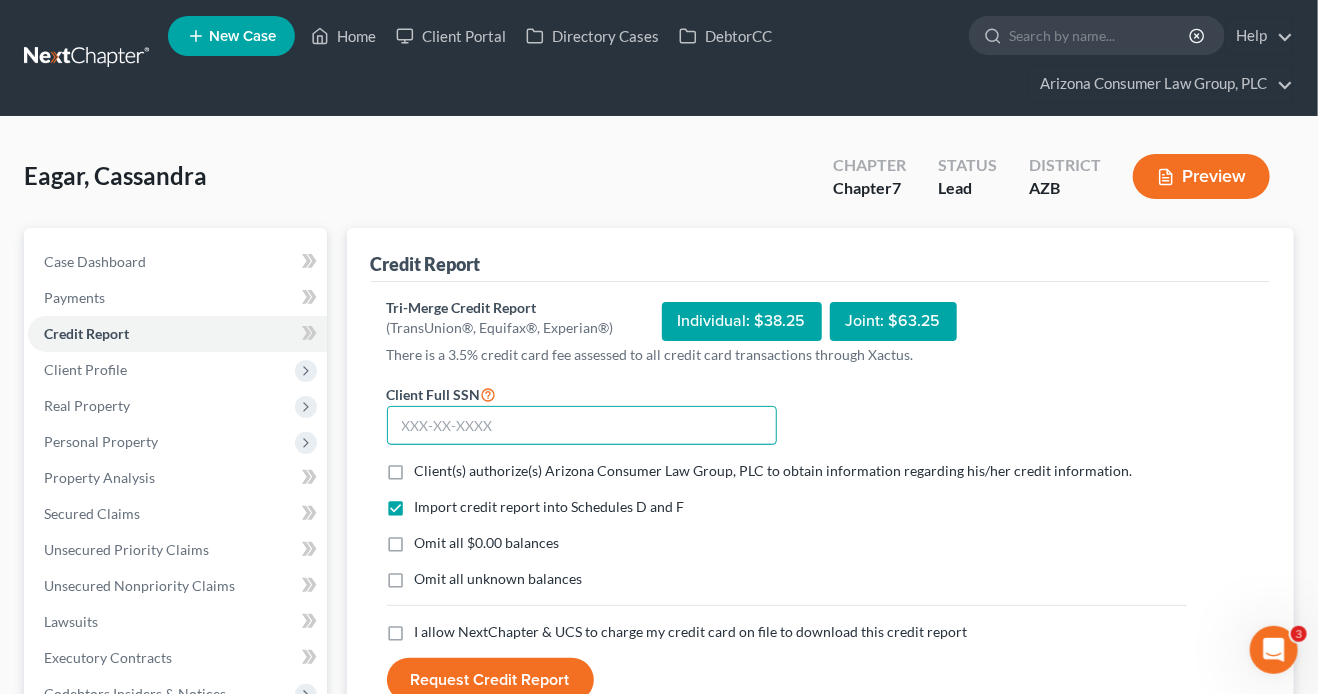 click at bounding box center (582, 426) 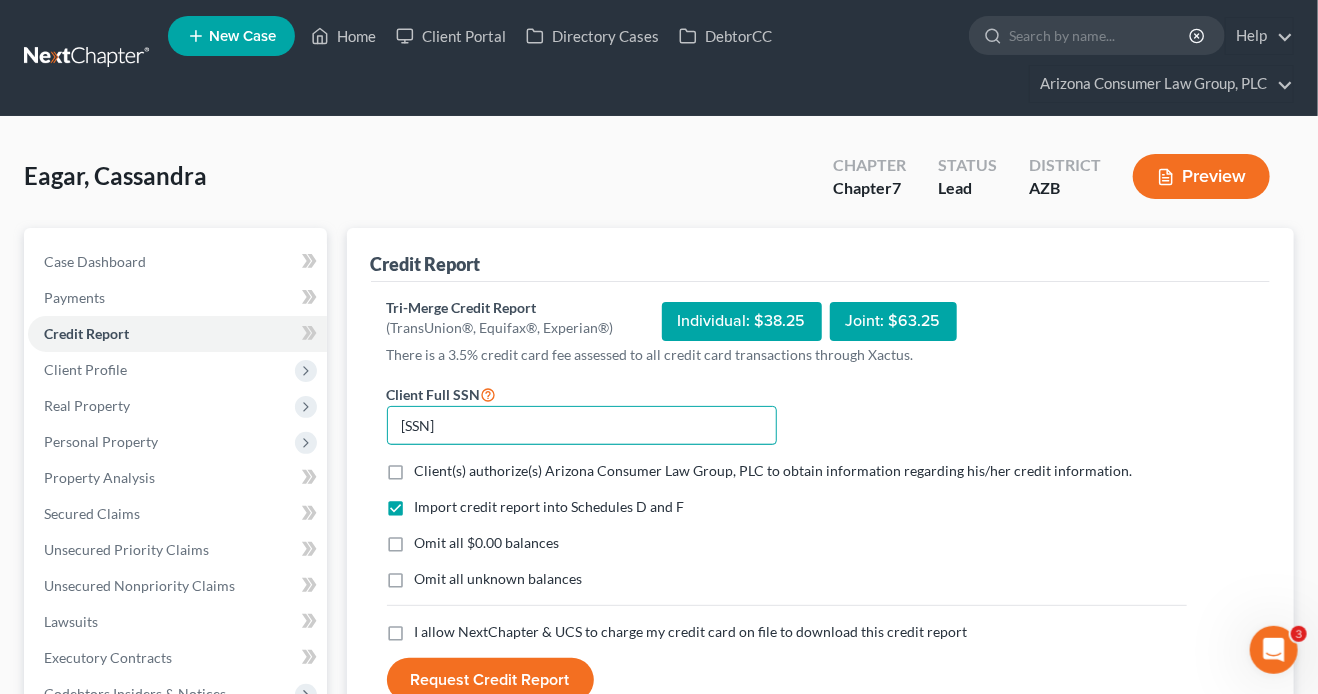 type on "536-11-8891" 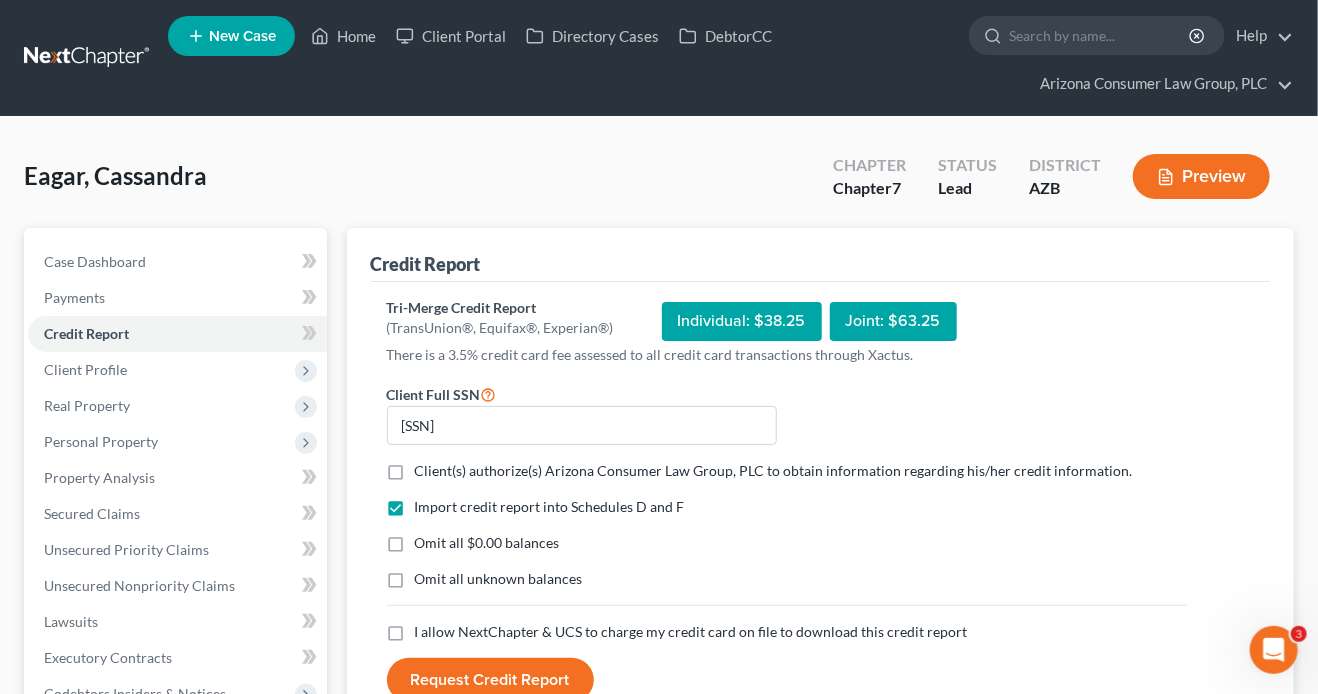 click on "Client(s) authorize(s) Arizona Consumer Law Group, PLC to obtain information regarding his/her credit information." at bounding box center [774, 470] 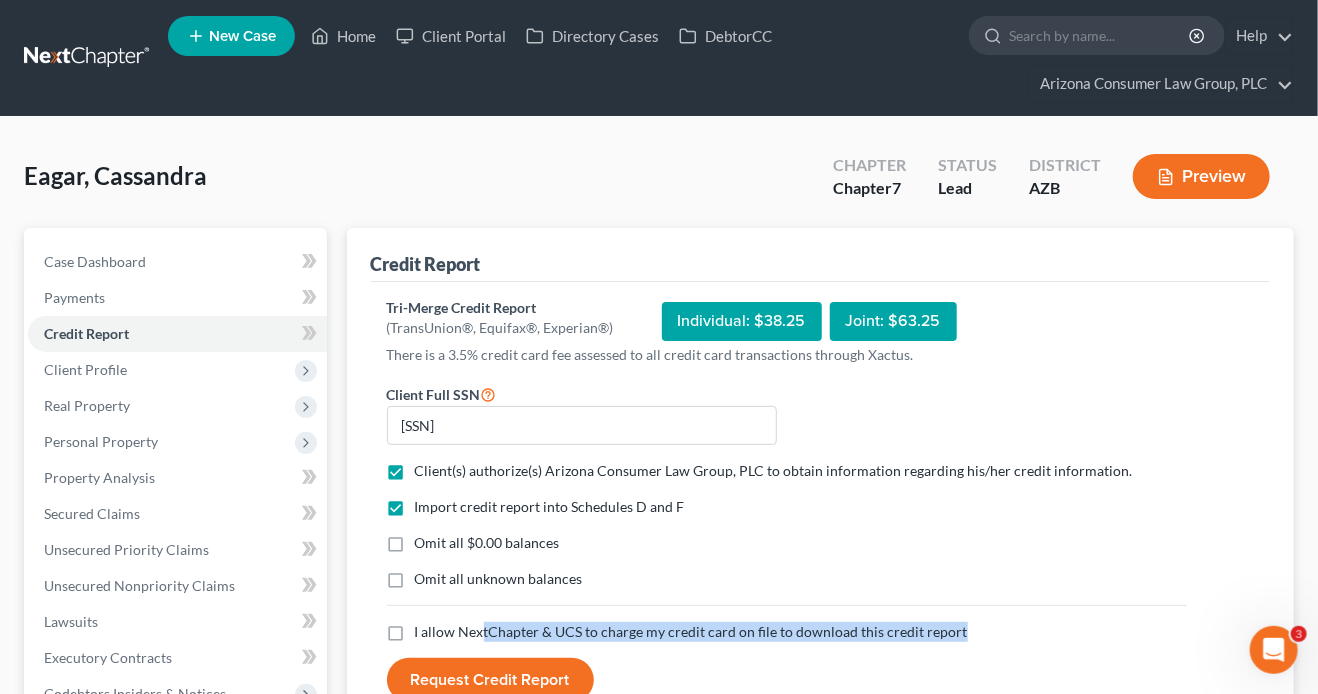 click on "Client Full SSN
*
536-11-8891
Client(s) authorize(s) Arizona Consumer Law Group, PLC to obtain information regarding his/her credit information.
*
Import credit report into Schedules D and F Omit all $0.00 balances Omit all unknown balances
I allow NextChapter & UCS to charge my credit card on file to download this credit report
*
Request Credit Report" at bounding box center (787, 542) 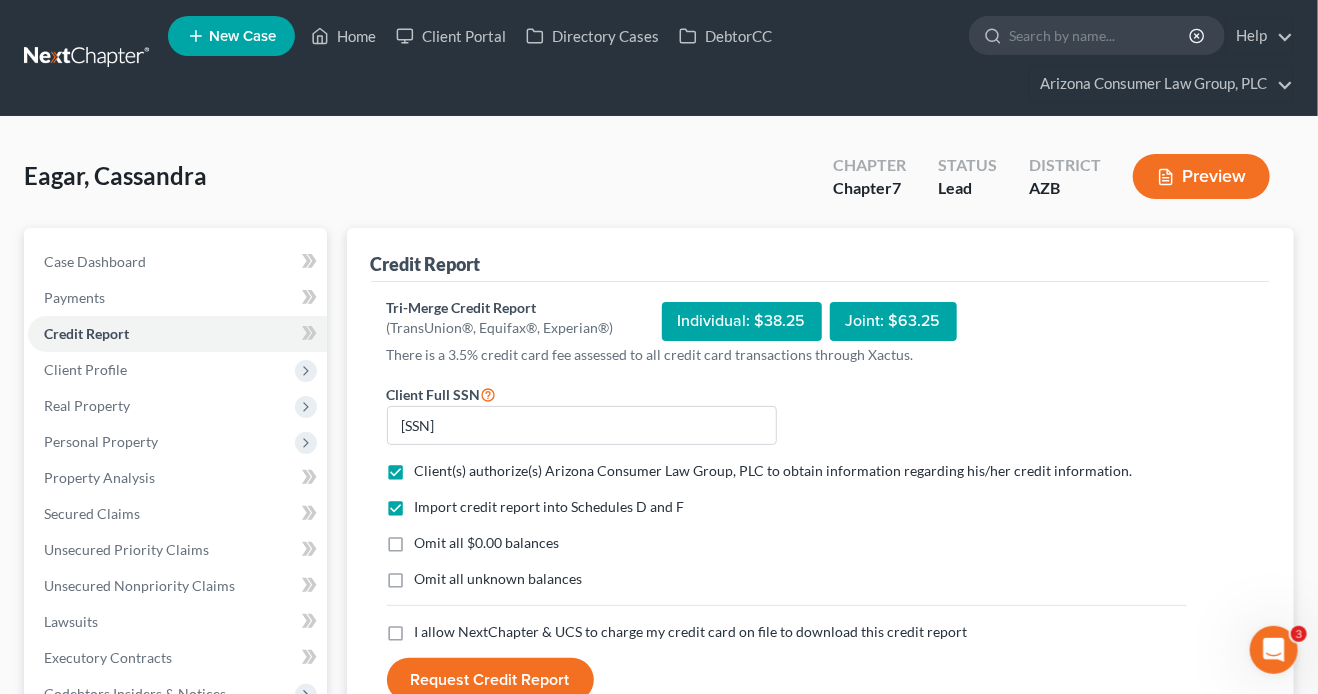click on "I allow NextChapter & UCS to charge my credit card on file to download this credit report" at bounding box center [691, 631] 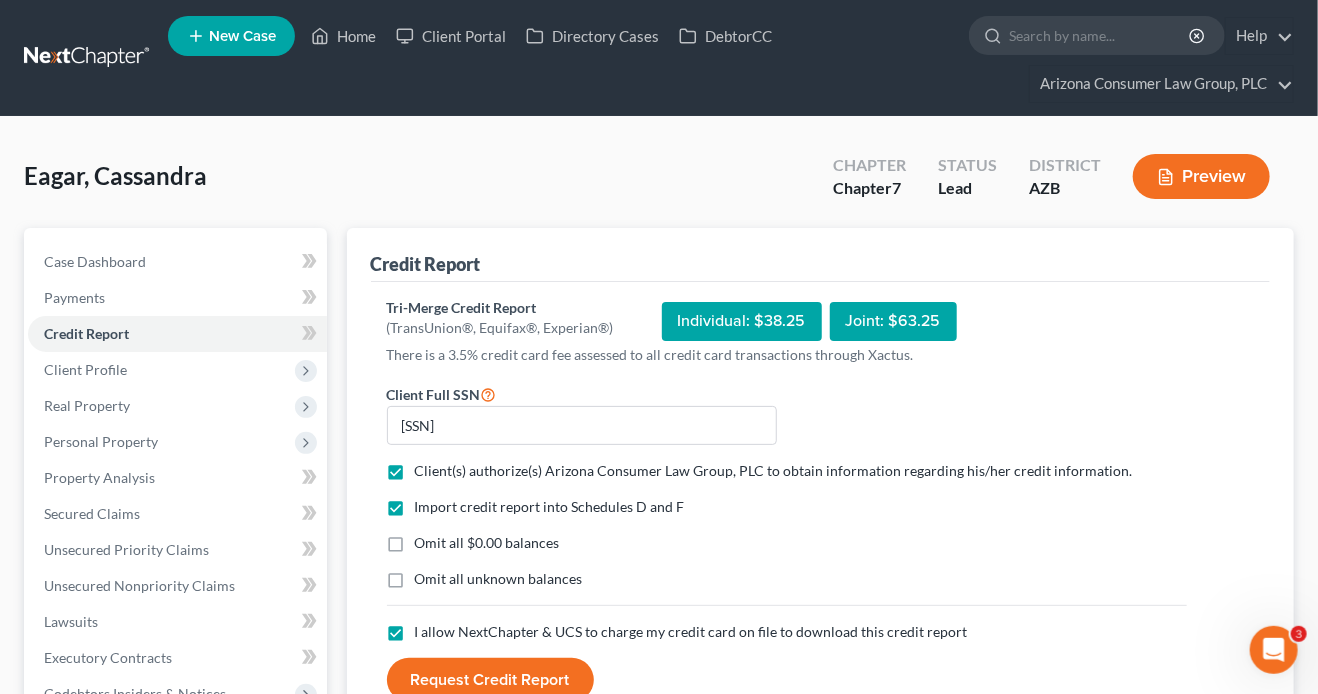 click on "Request Credit Report" at bounding box center (490, 680) 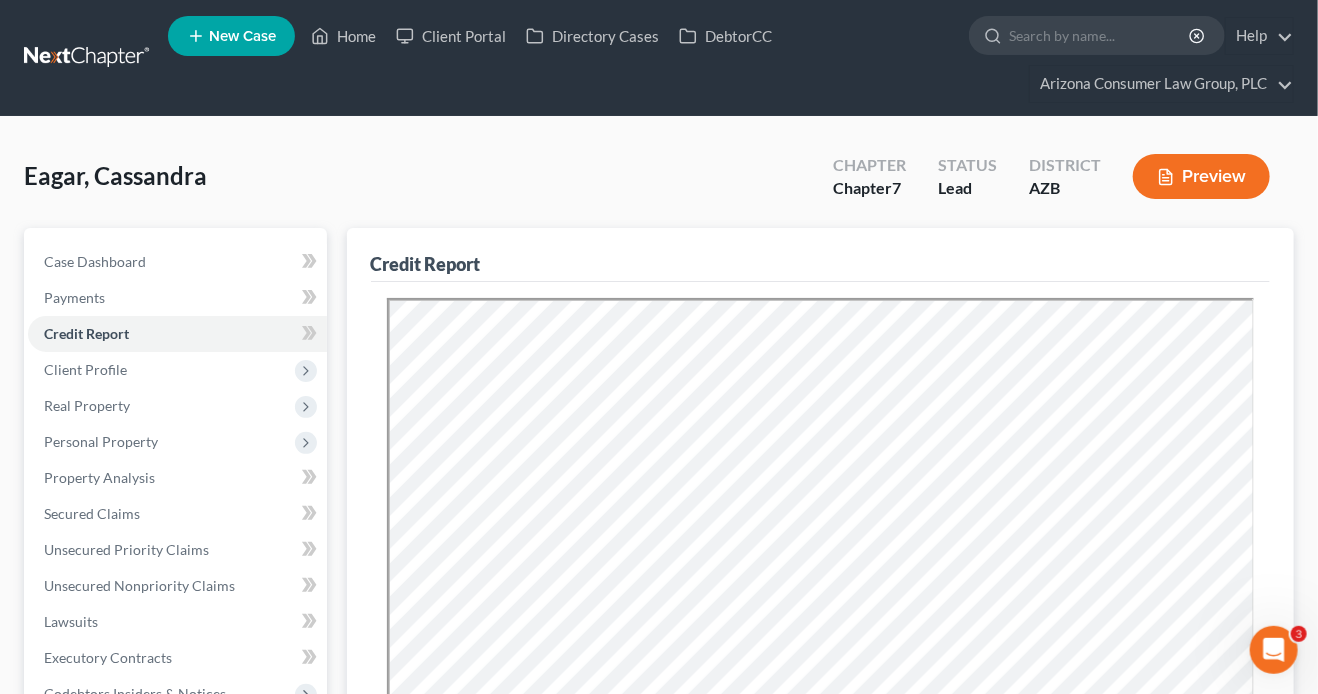 scroll, scrollTop: 0, scrollLeft: 0, axis: both 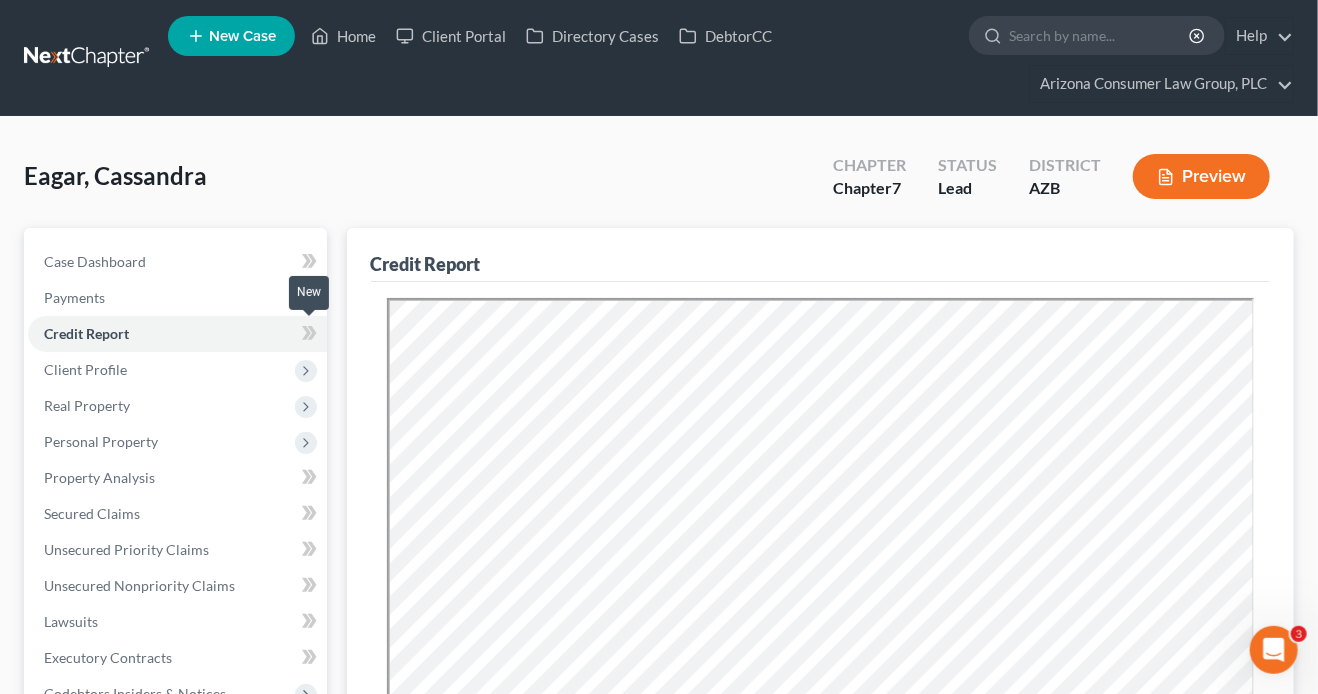 click 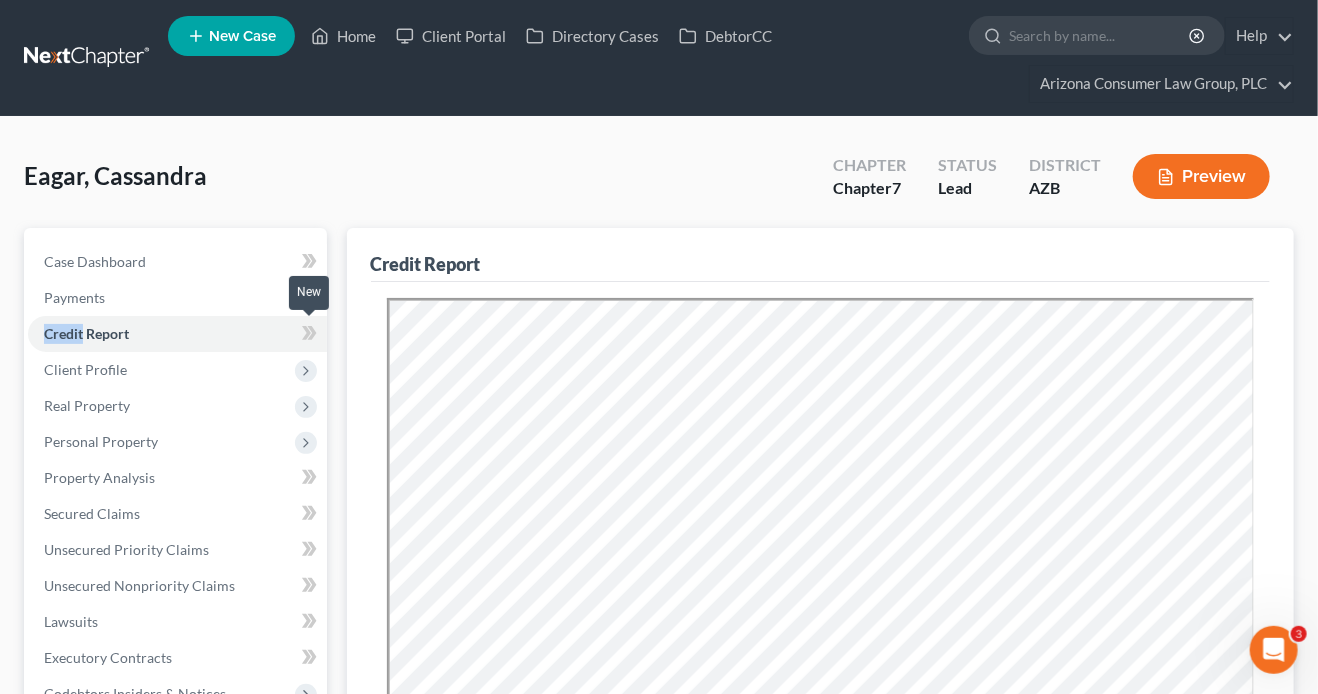 click 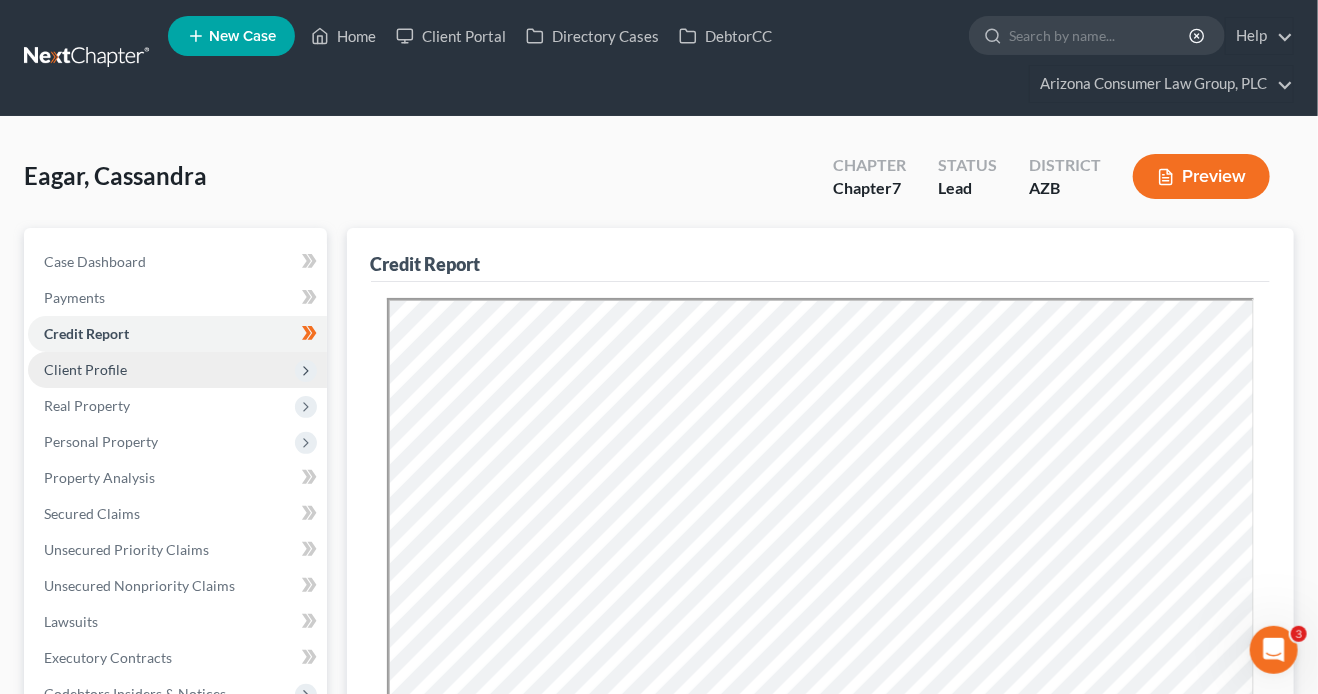 click on "Client Profile" at bounding box center (177, 370) 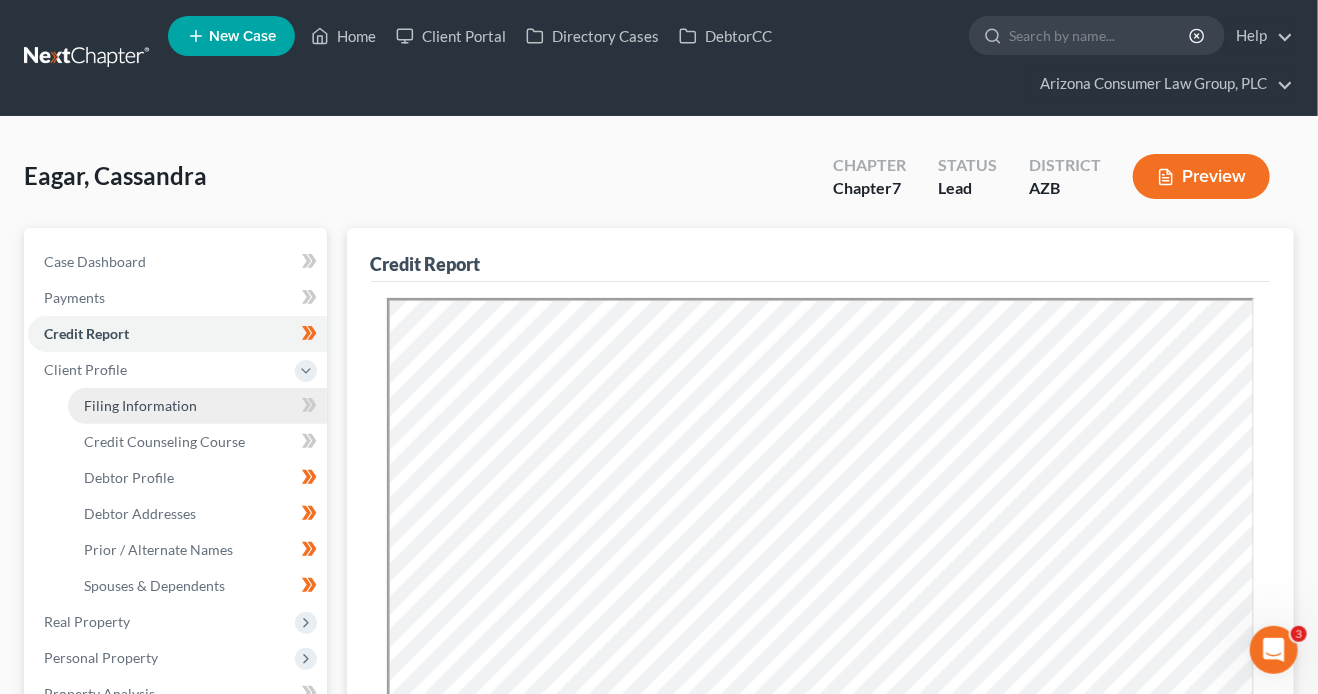 click on "Filing Information" at bounding box center [140, 405] 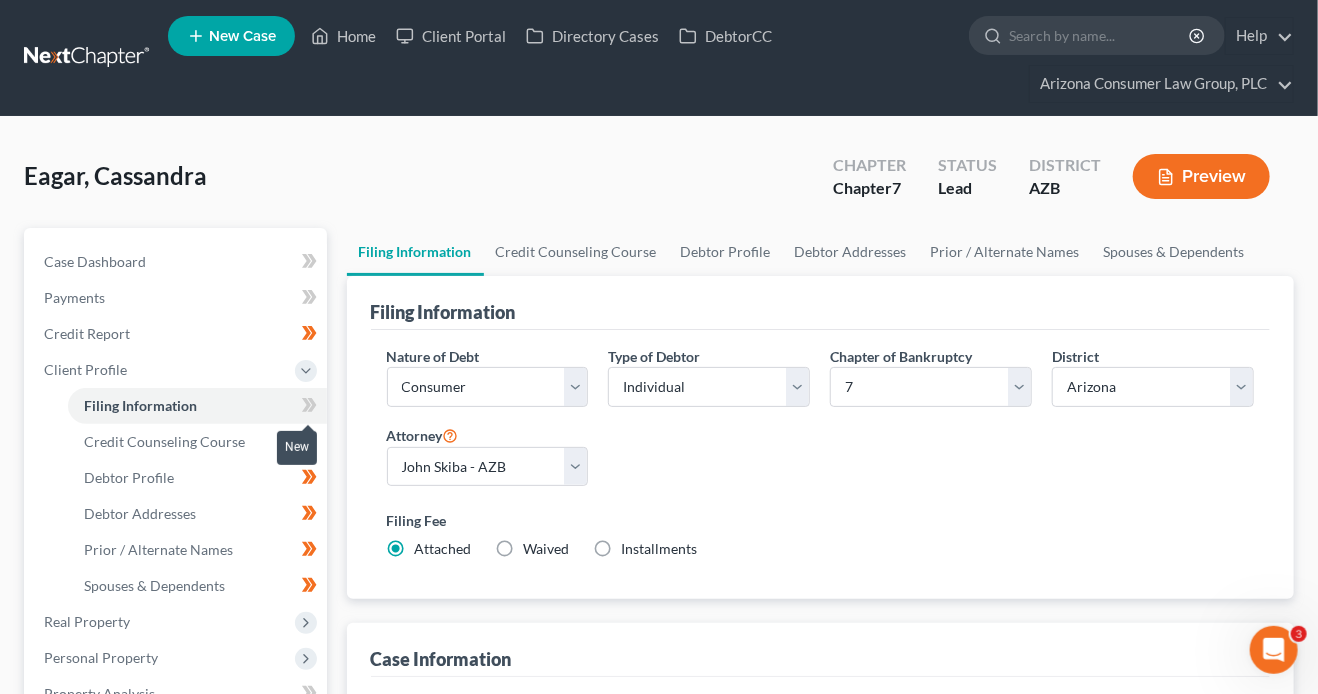 click 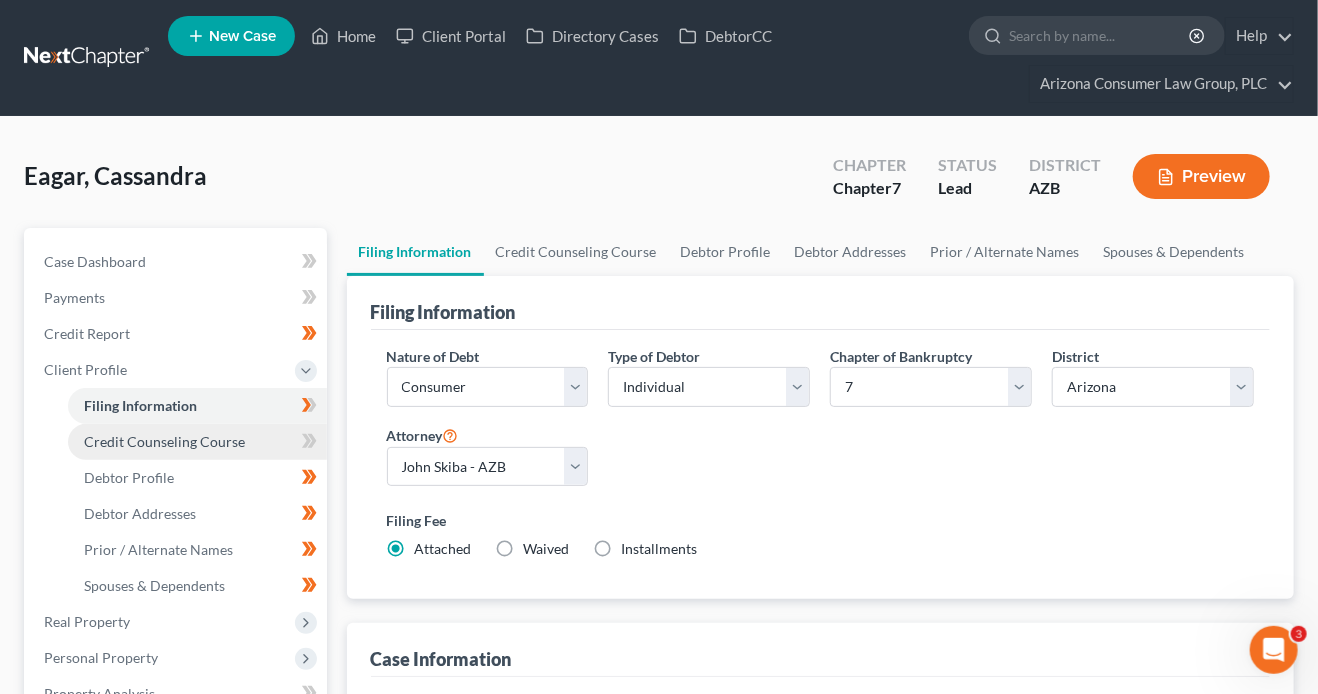 click on "Credit Counseling Course" at bounding box center [164, 441] 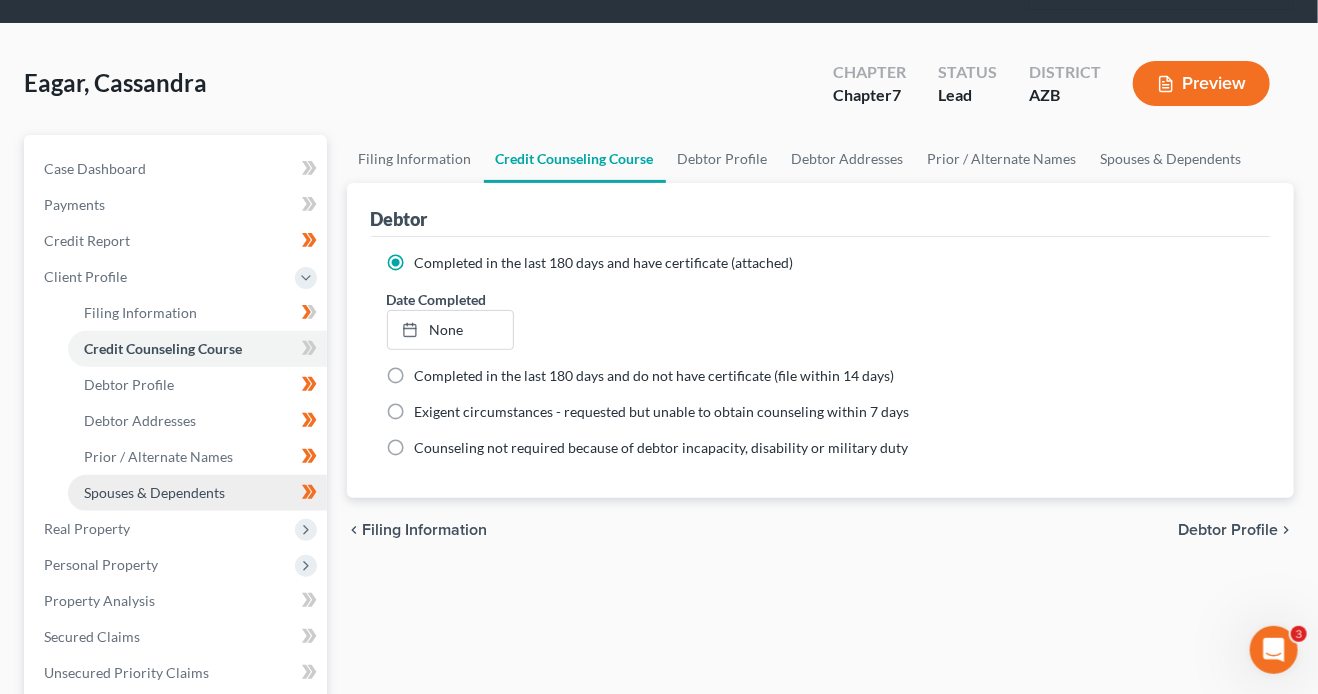 scroll, scrollTop: 107, scrollLeft: 0, axis: vertical 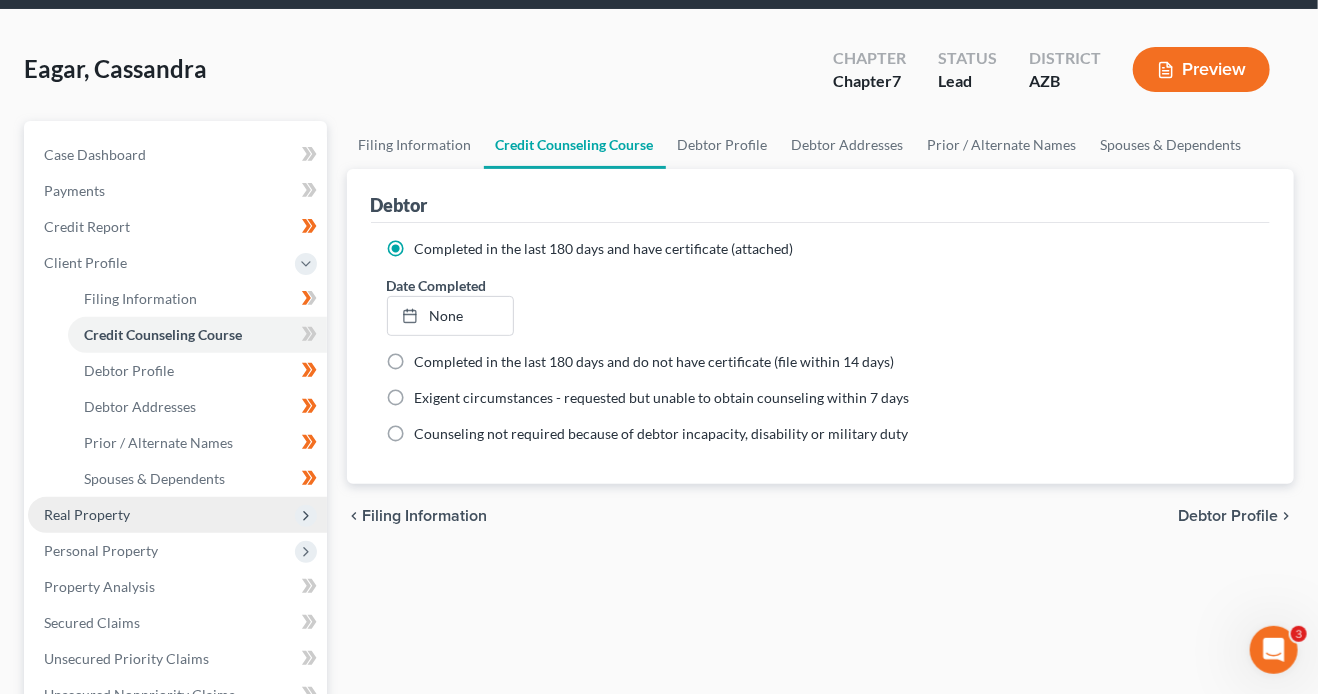 click on "Real Property" at bounding box center [177, 515] 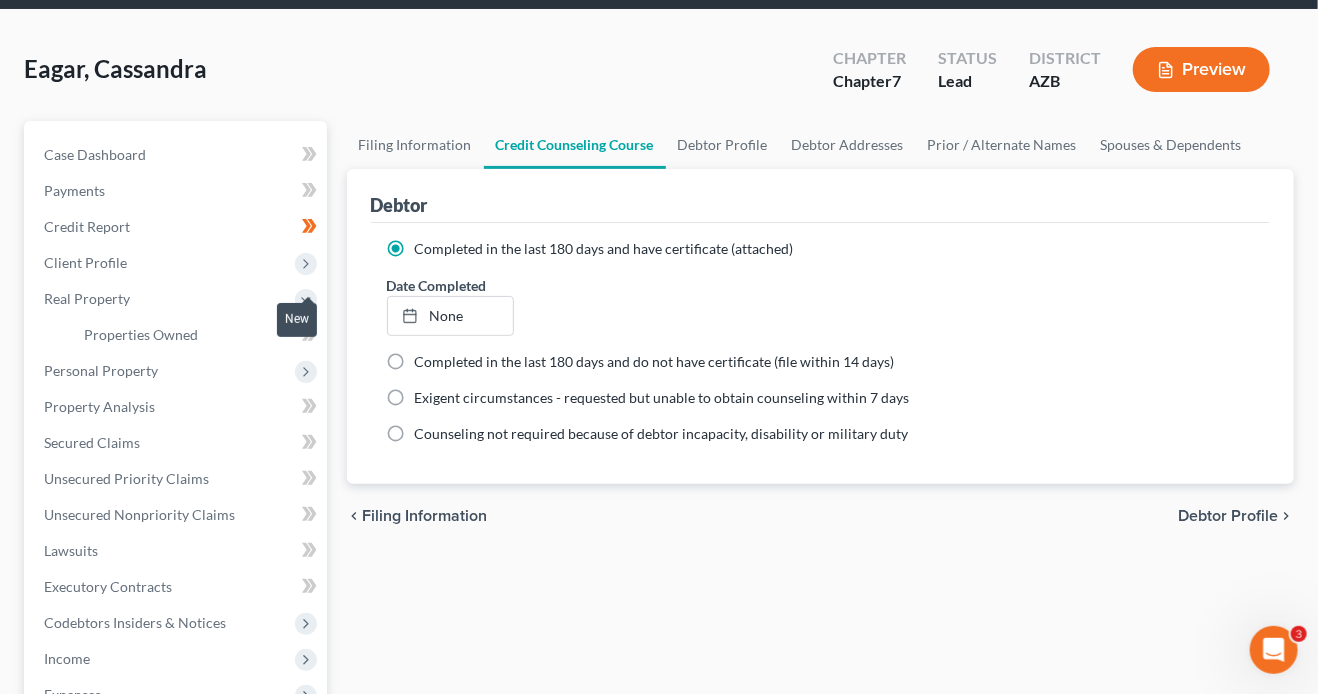 click at bounding box center [309, 337] 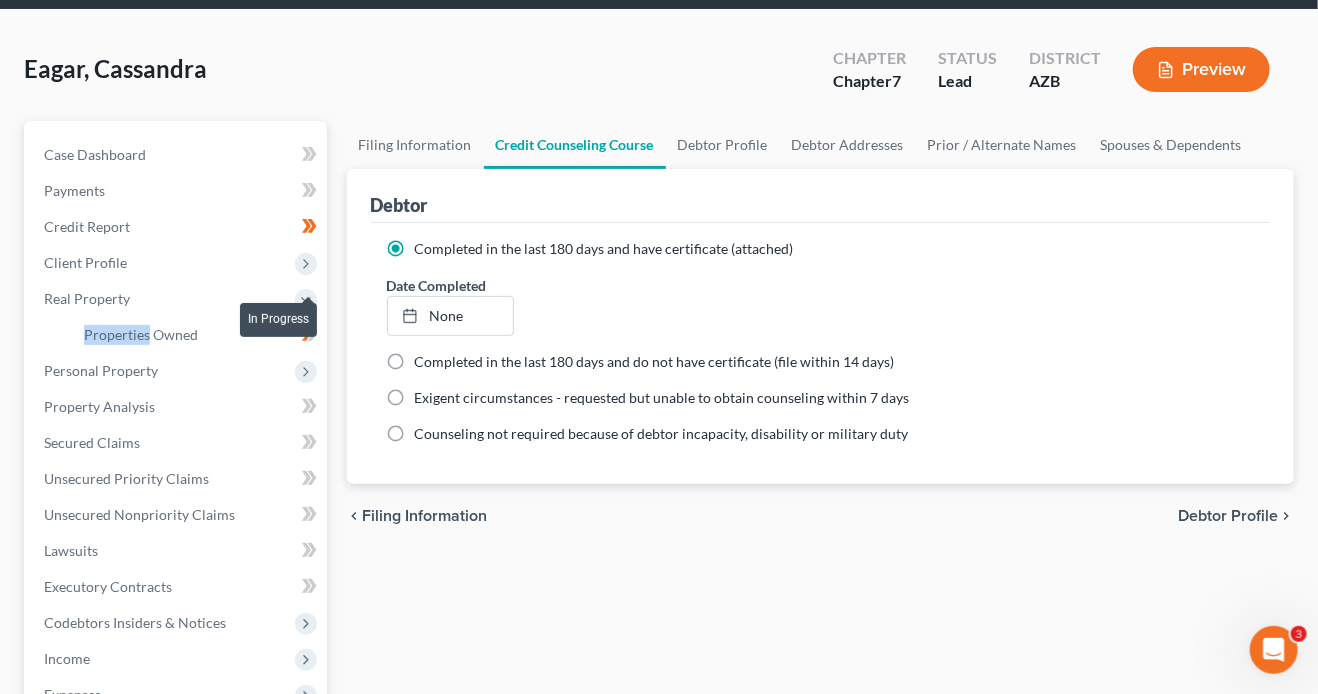 click at bounding box center (309, 337) 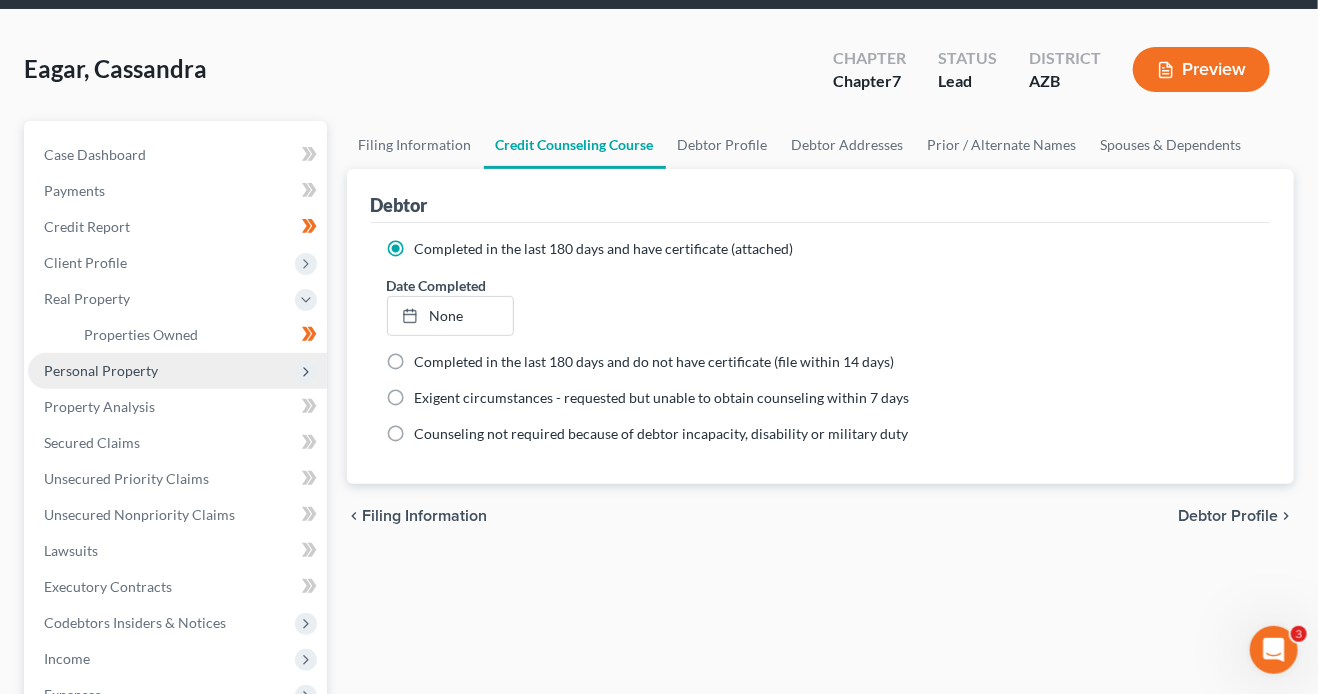 click on "Personal Property" at bounding box center (177, 371) 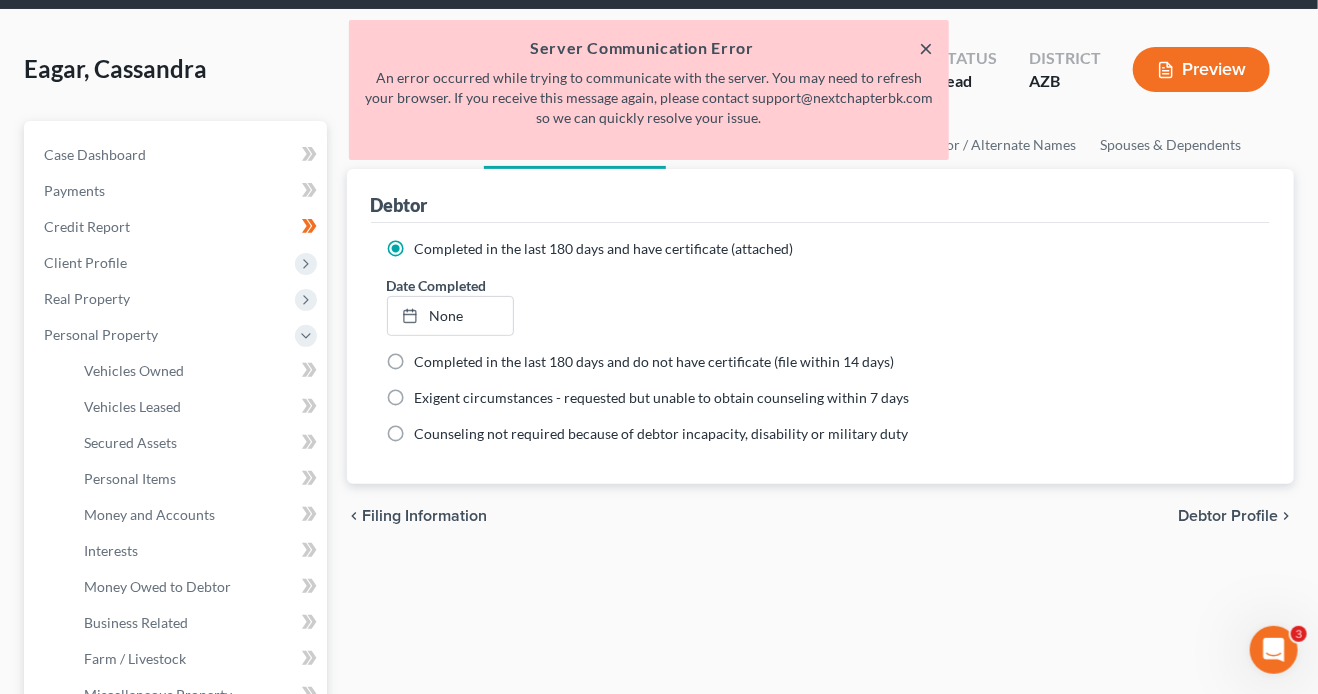 click on "×" at bounding box center (926, 48) 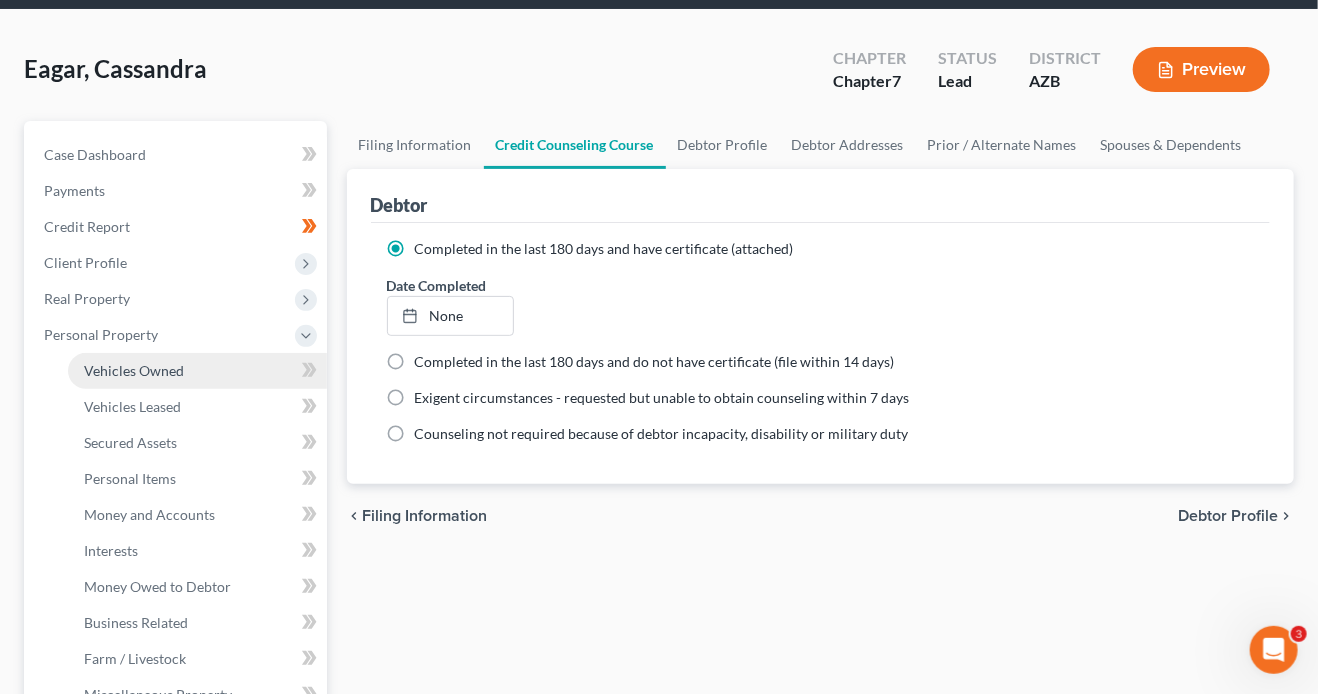 click on "Vehicles Owned" at bounding box center [197, 371] 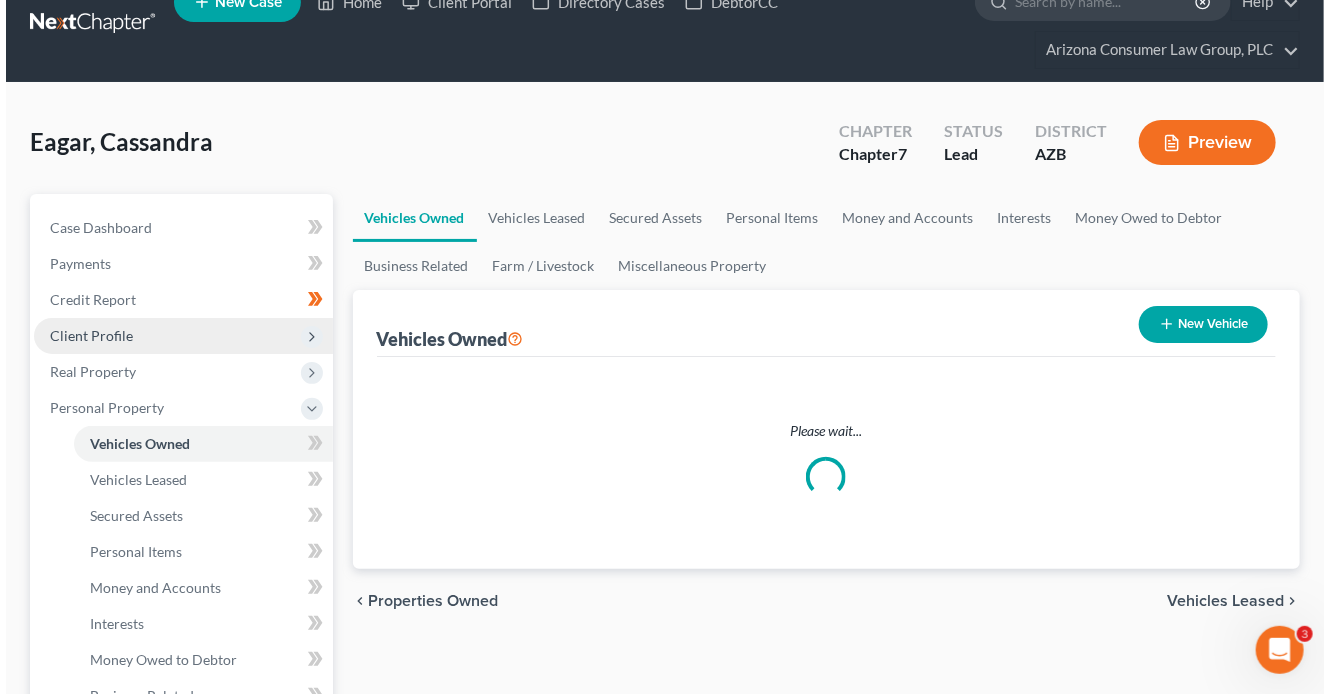 scroll, scrollTop: 0, scrollLeft: 0, axis: both 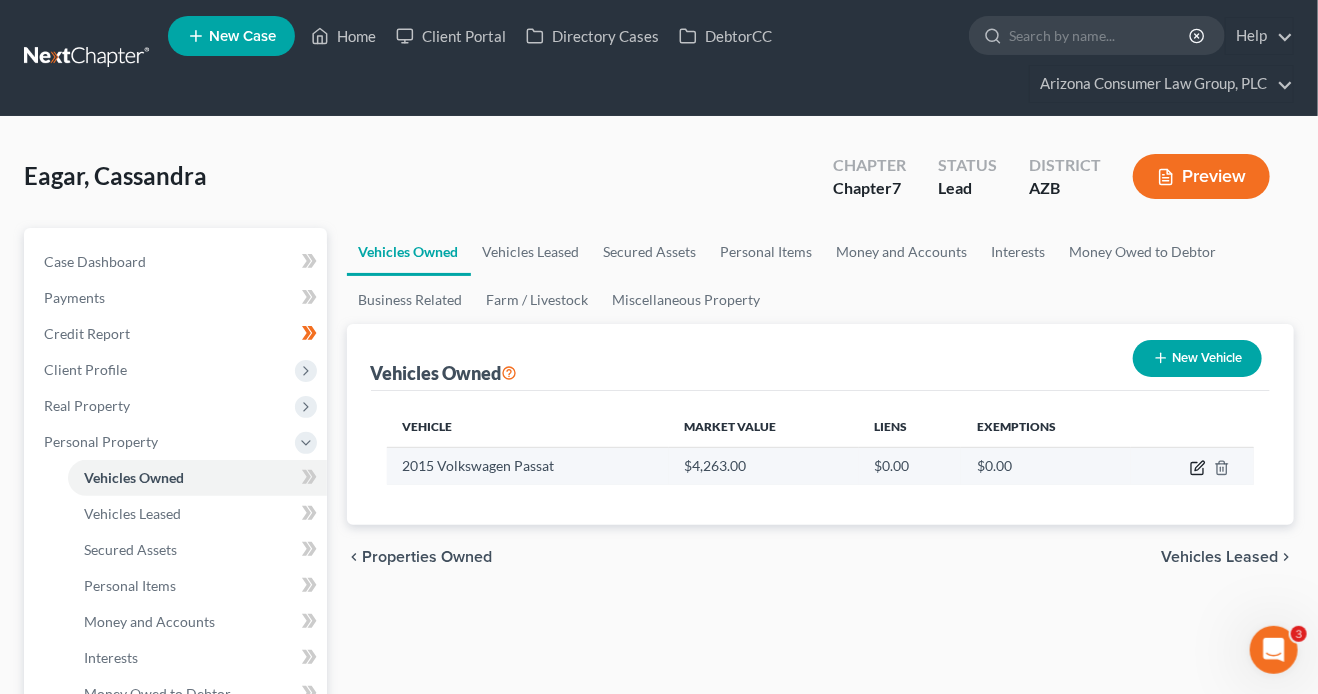 click 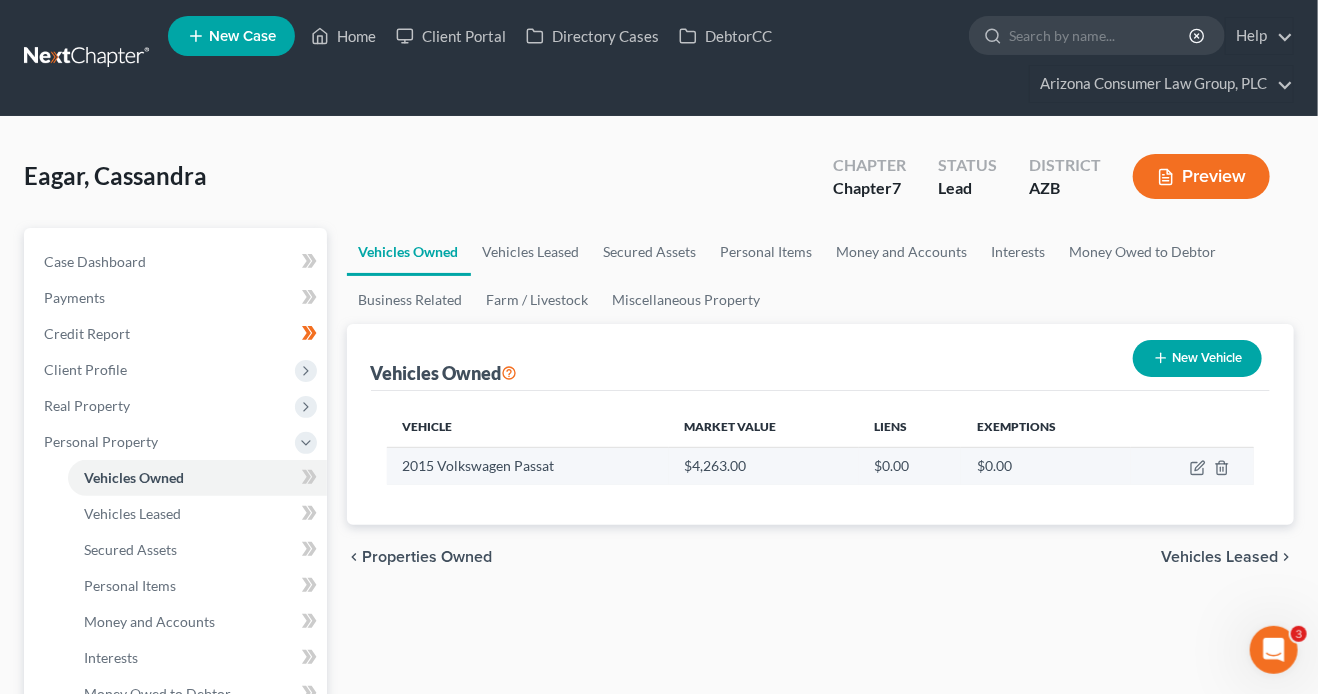 select on "0" 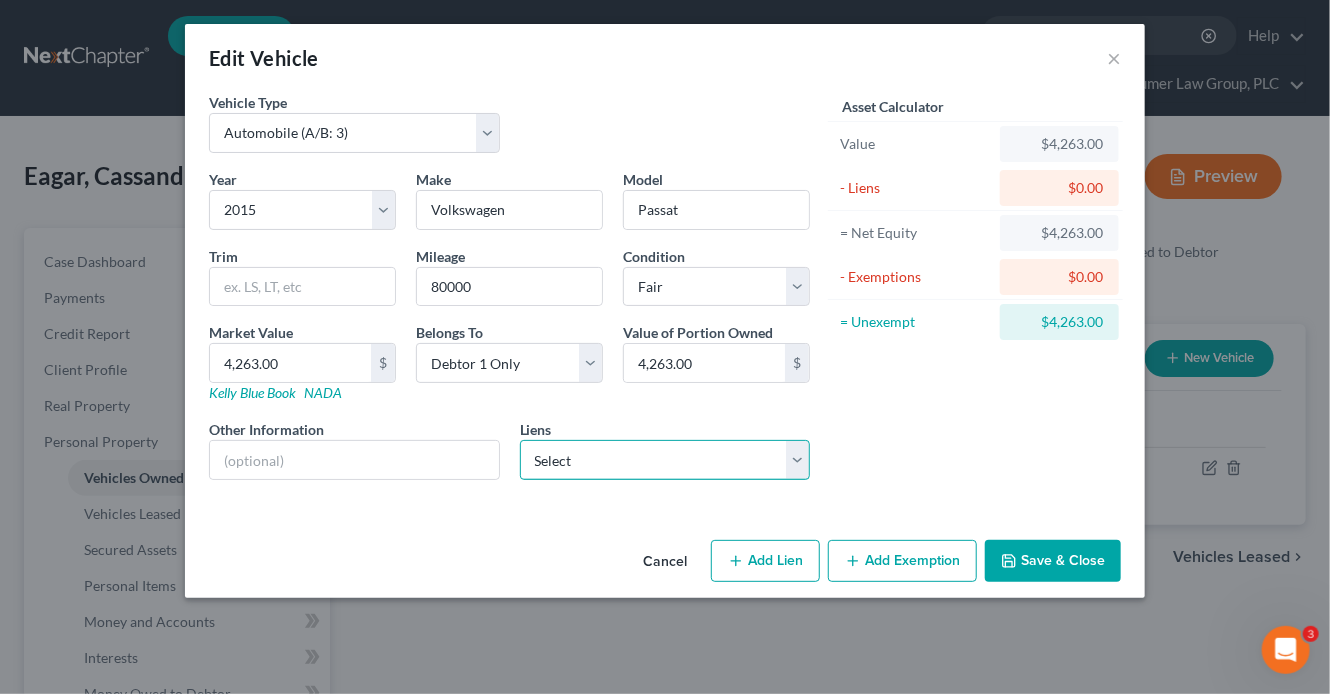 click on "Select Mtn Amer Cu - $5,381.00 Ally Fincl - $0.00 Bbva Usa - $0.00 Ditech - $0.00 Guild Mortga - $0.00" at bounding box center (665, 460) 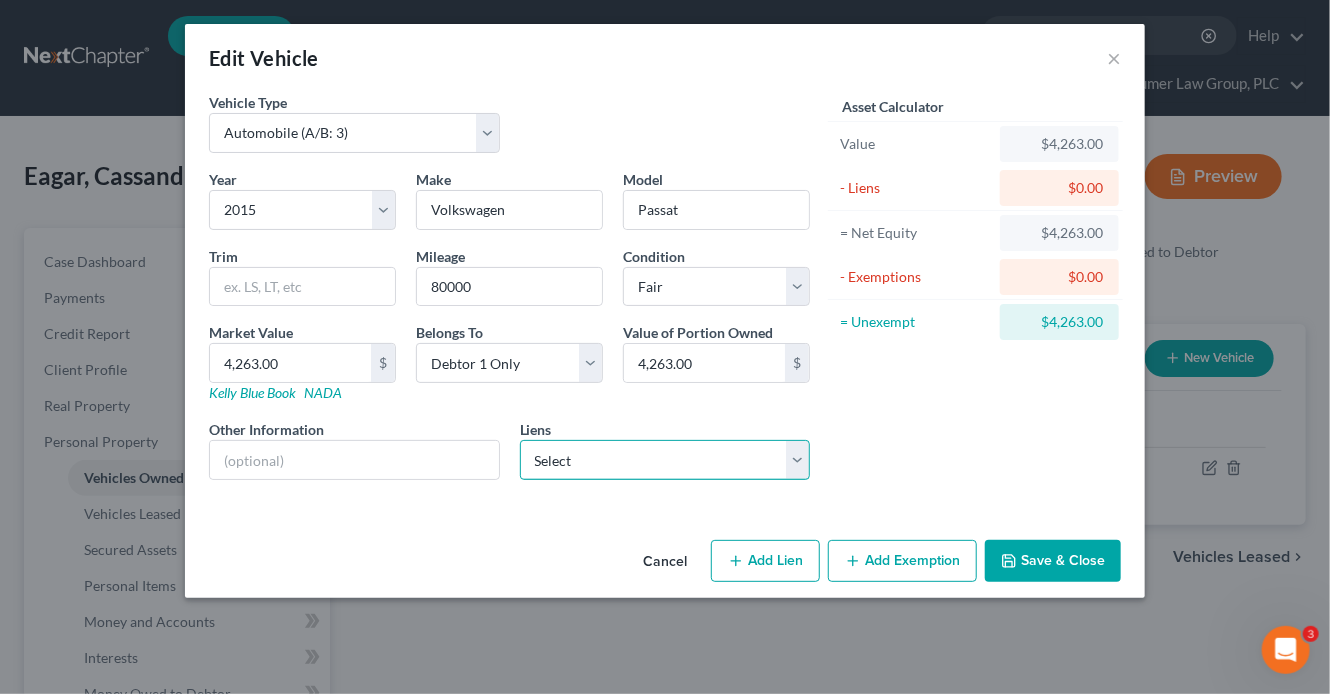 select on "0" 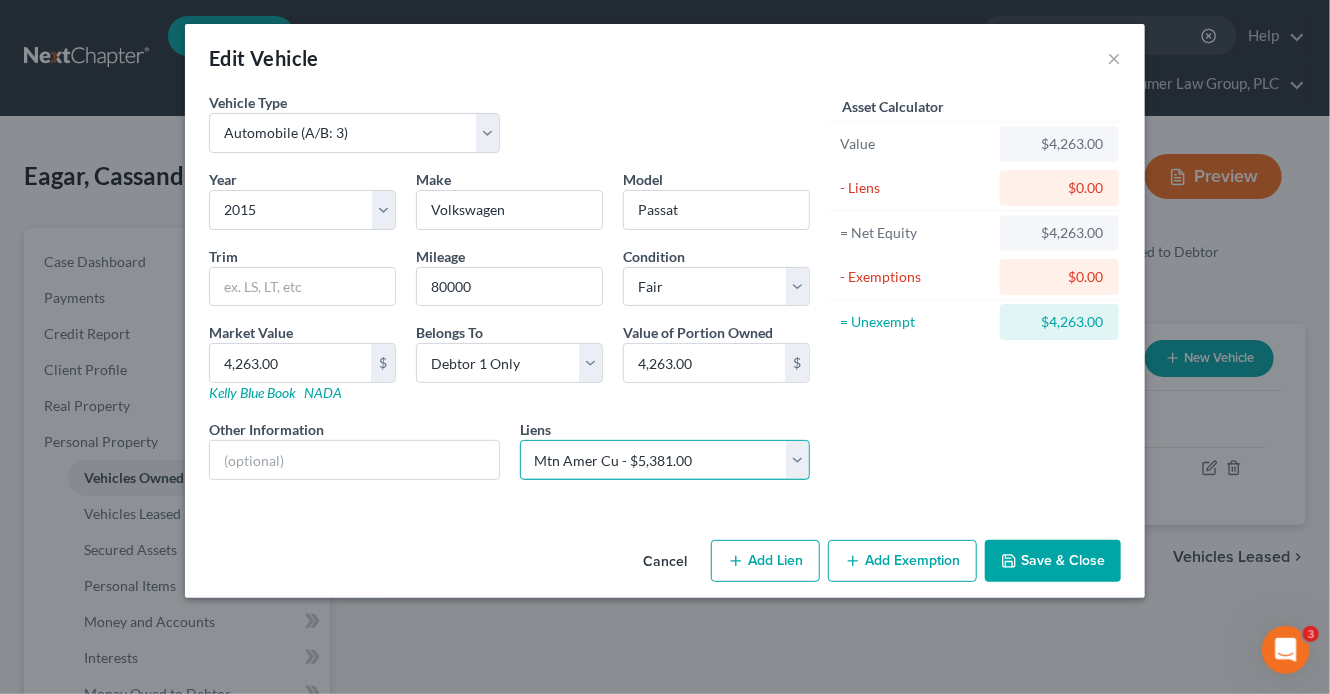 select 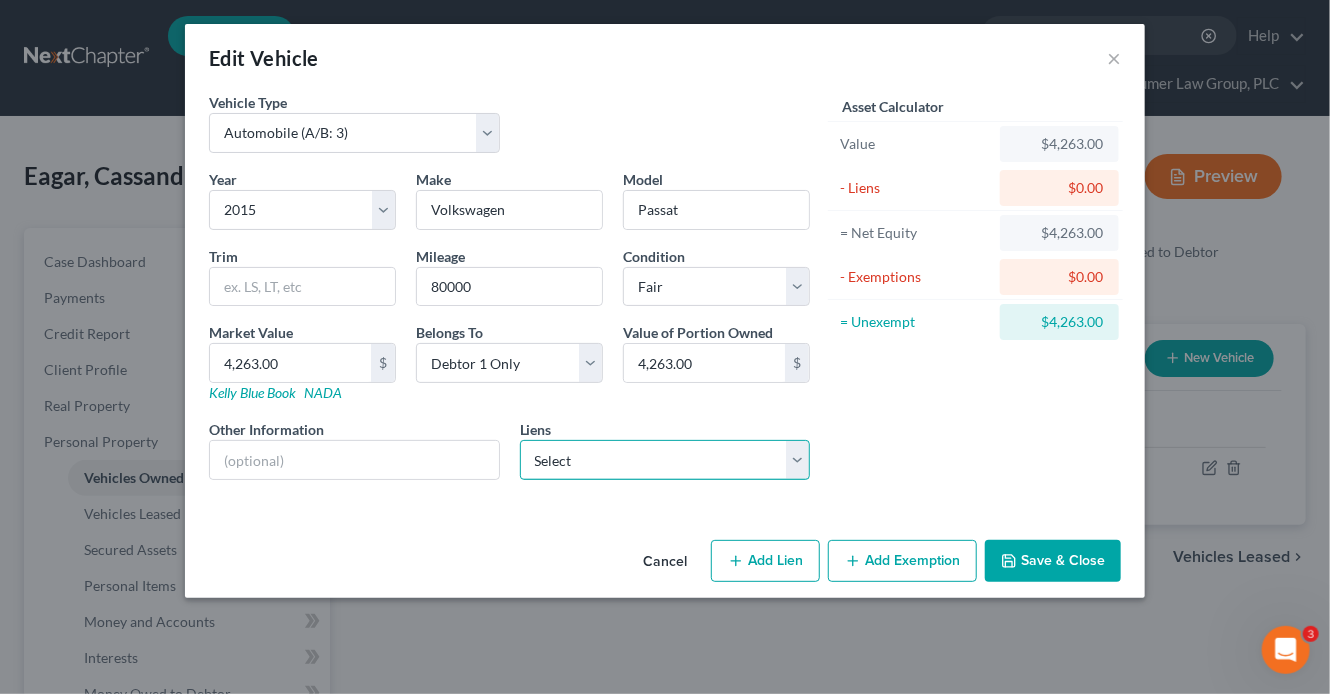select on "46" 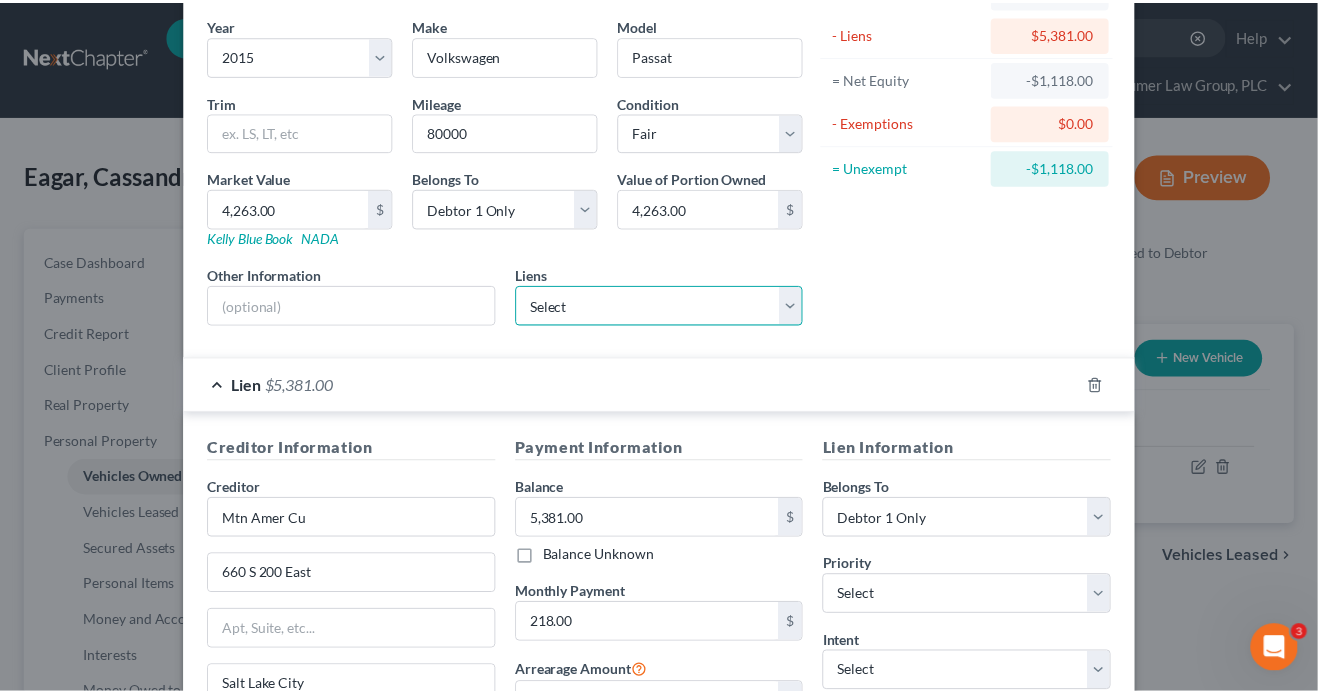 scroll, scrollTop: 395, scrollLeft: 0, axis: vertical 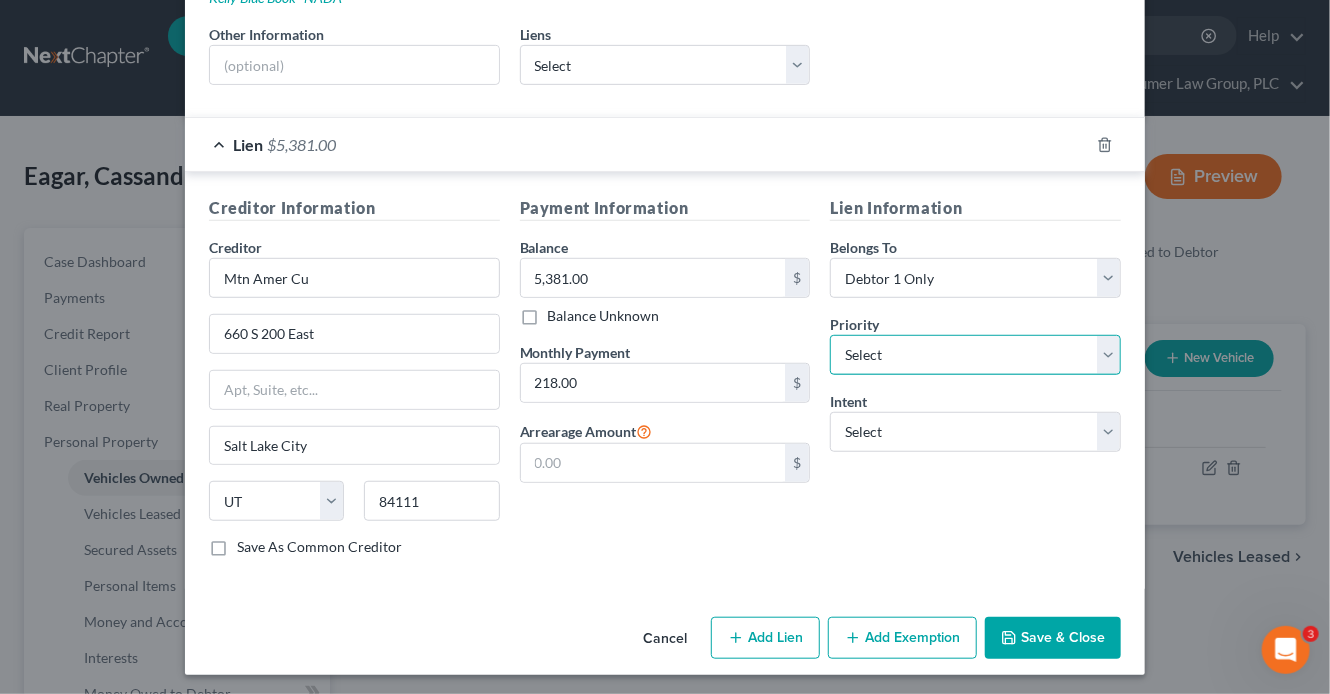 click on "Select 1st 2nd 3rd 4th 5th 6th 7th 8th 9th 10th 11th 12th 13th 14th 15th 16th 17th 18th 19th 20th 21th 22th 23th 24th 25th 26th 27th 28th 29th 30th" at bounding box center [975, 355] 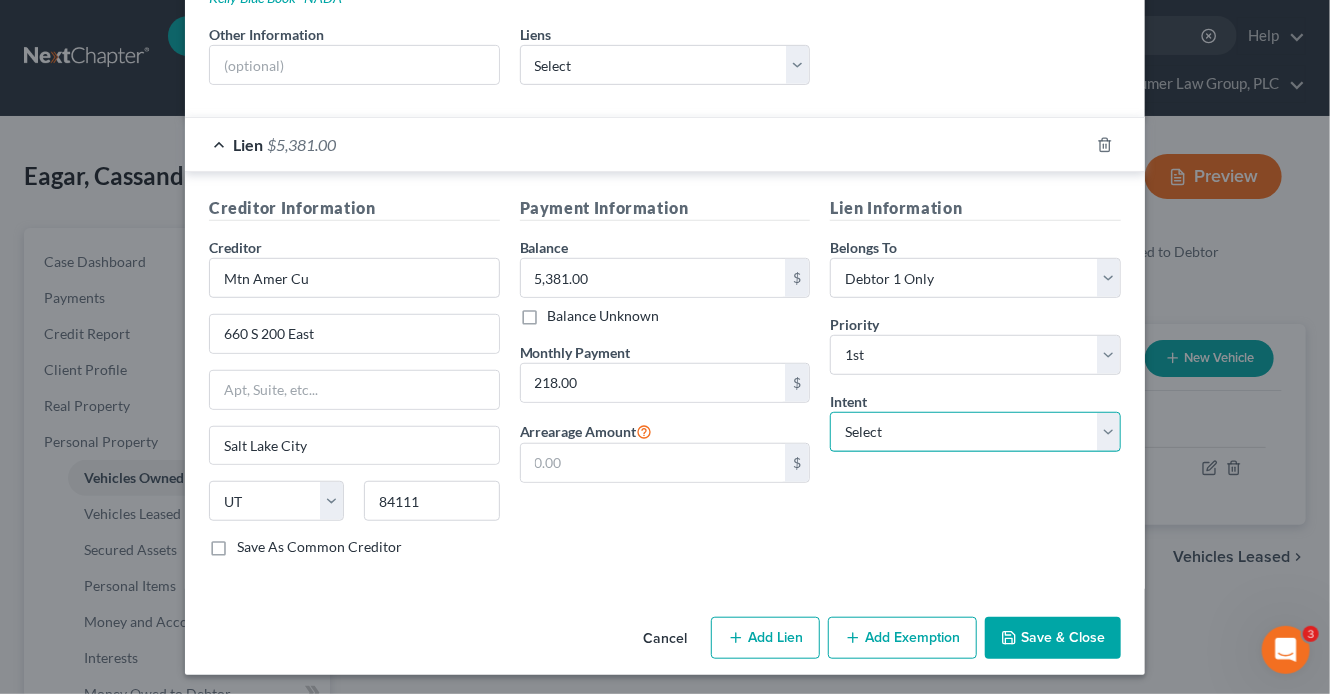 click on "Select Surrender Redeem Reaffirm Avoid Other" at bounding box center (975, 432) 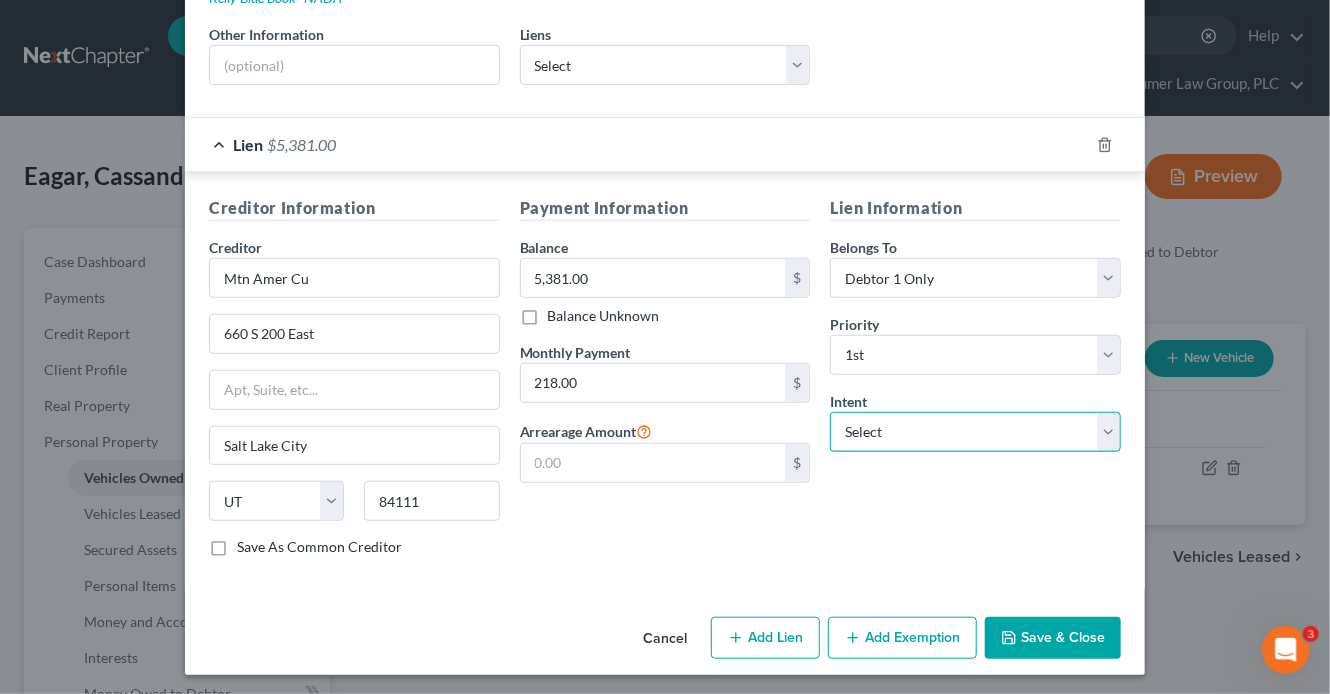 select on "2" 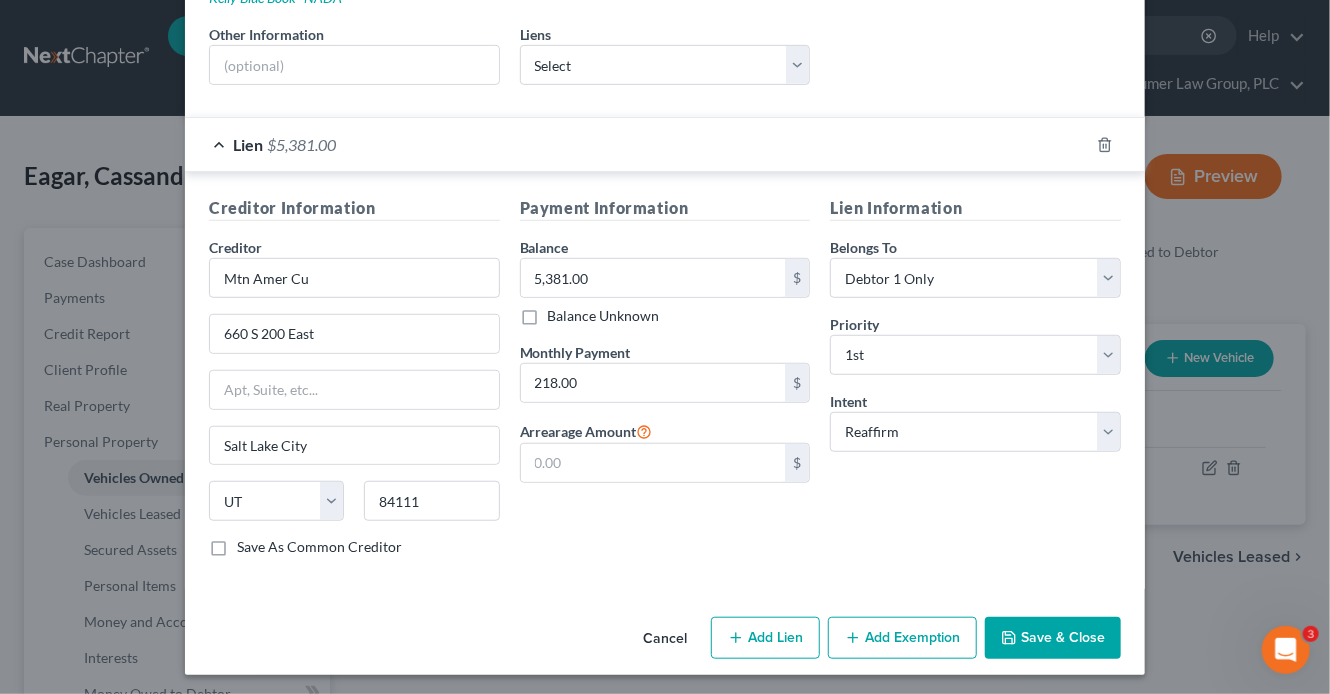 click on "Save & Close" at bounding box center [1053, 638] 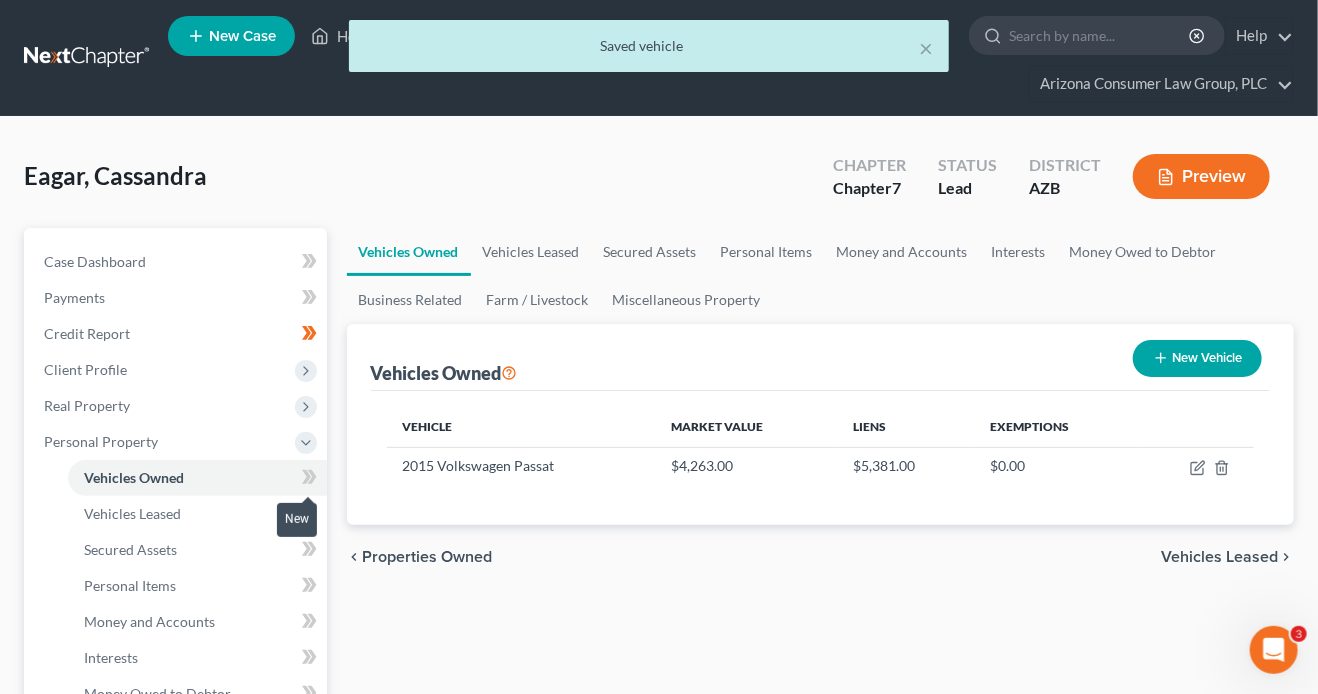 click at bounding box center (309, 480) 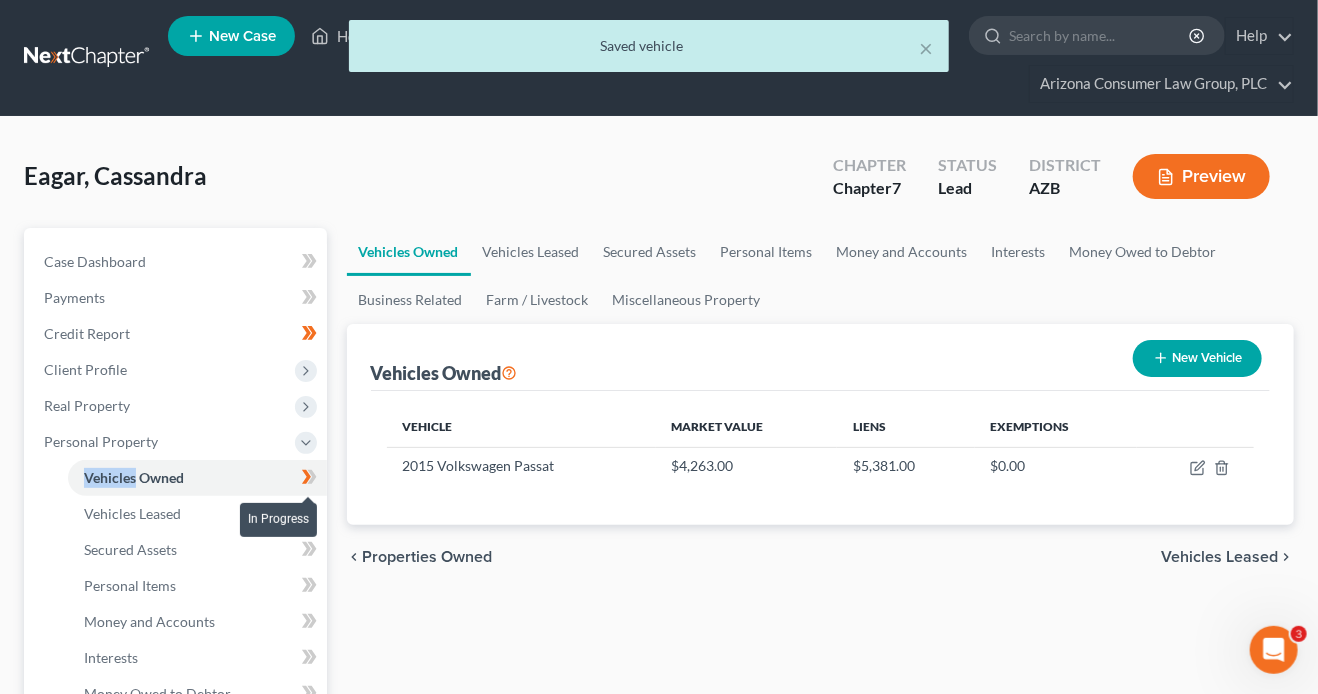 click at bounding box center (309, 480) 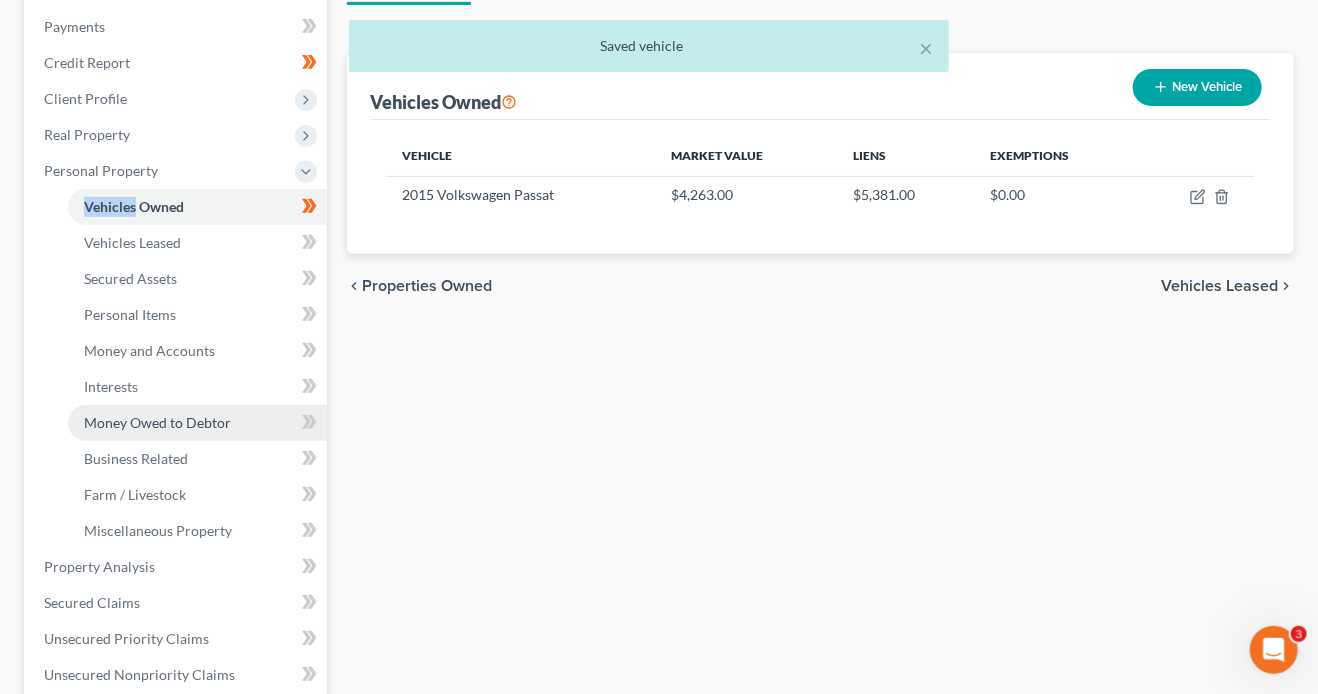scroll, scrollTop: 272, scrollLeft: 0, axis: vertical 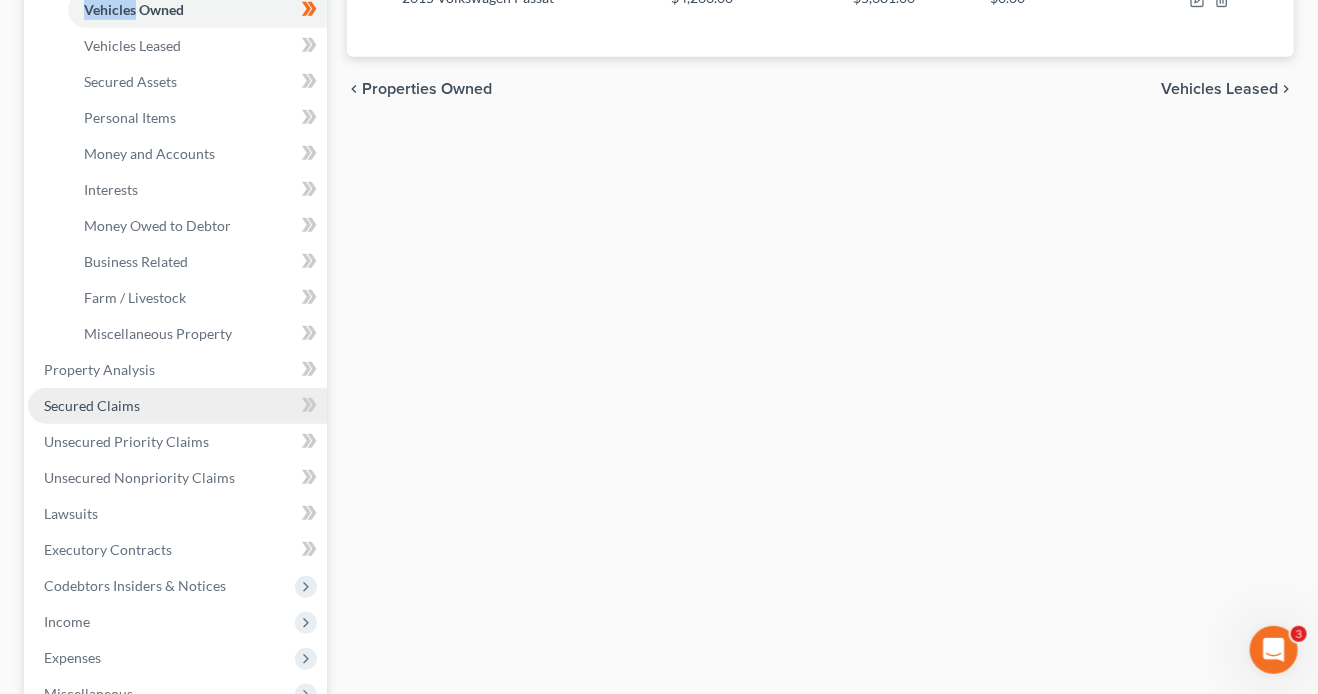 click on "Secured Claims" at bounding box center (177, 406) 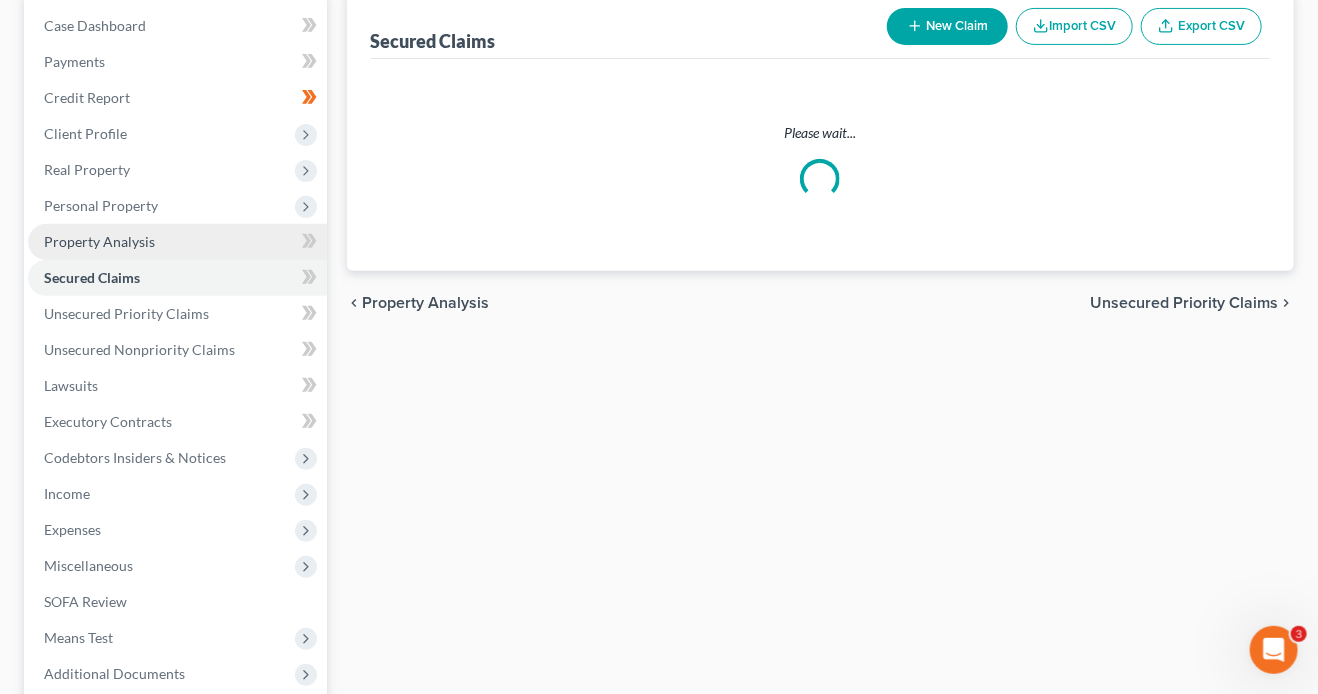 scroll, scrollTop: 0, scrollLeft: 0, axis: both 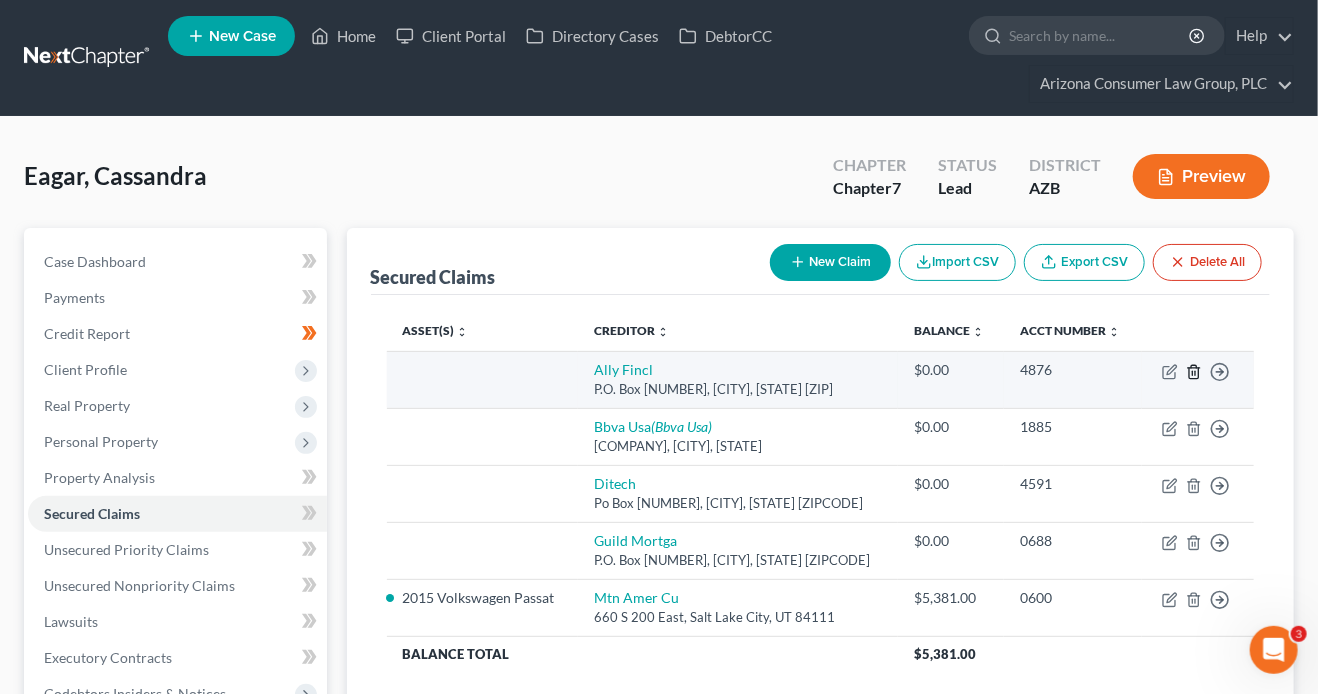 click 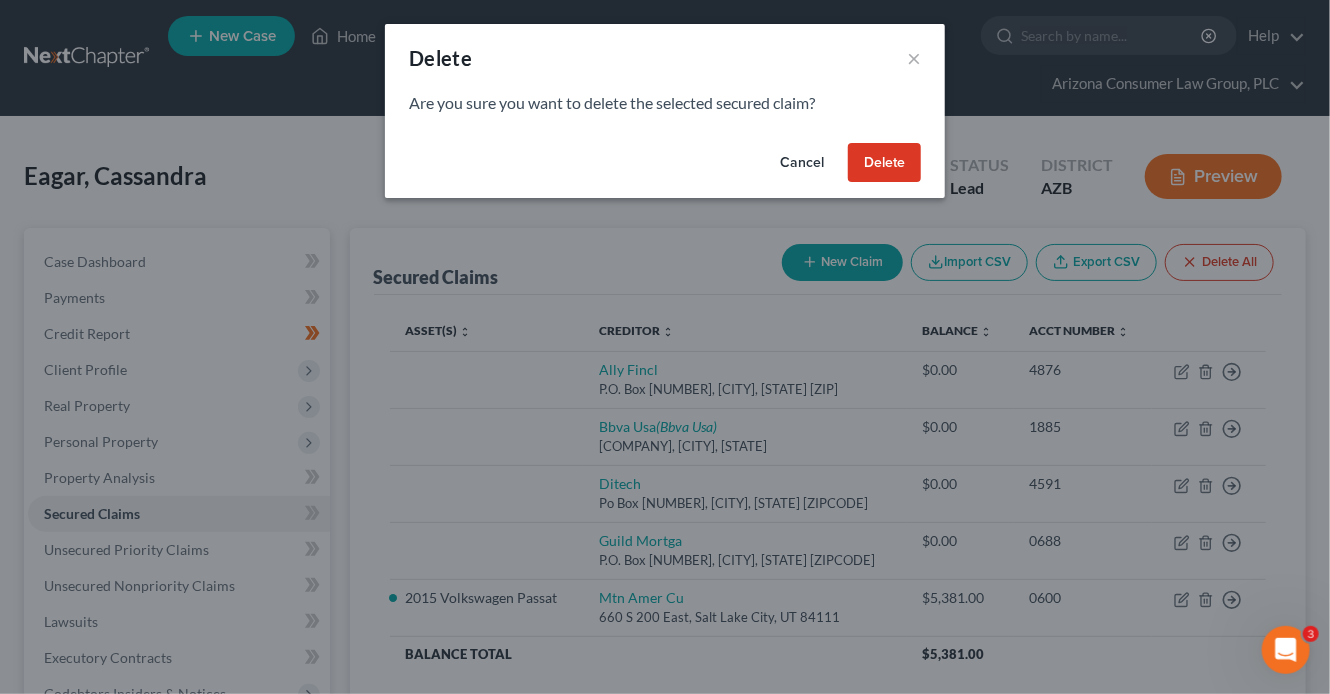 drag, startPoint x: 880, startPoint y: 155, endPoint x: 904, endPoint y: 181, distance: 35.383614 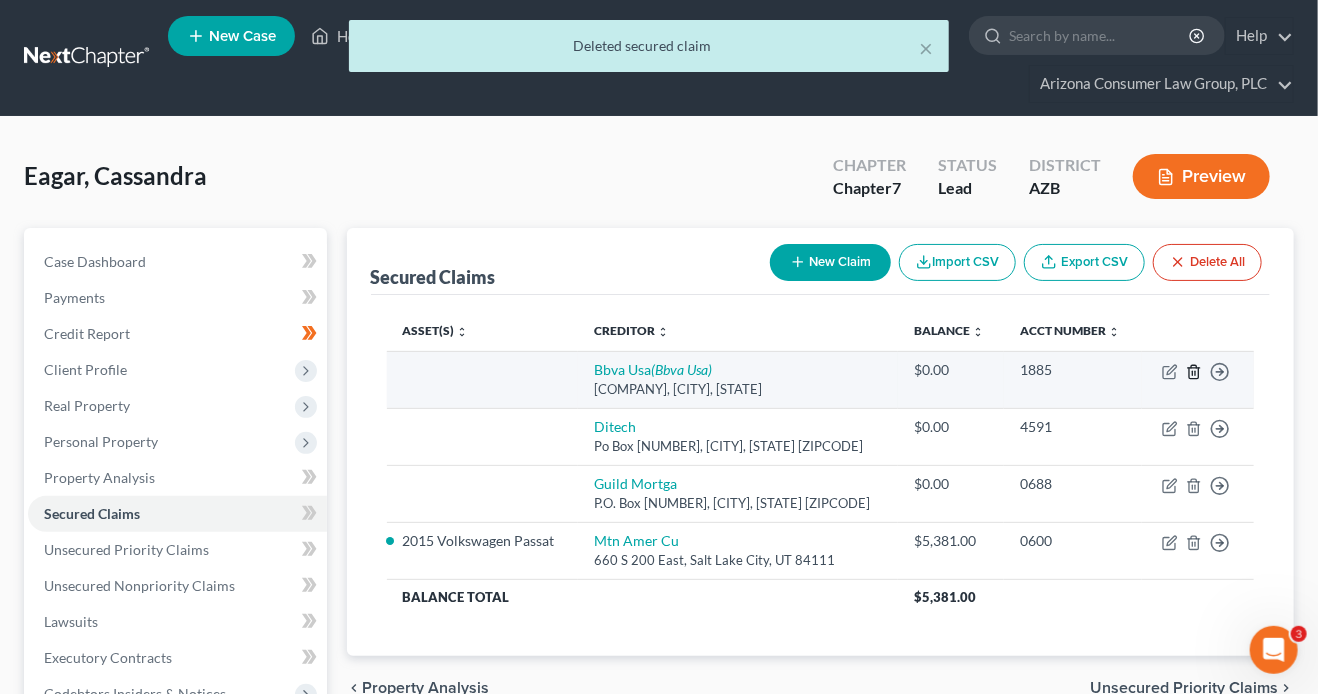 click 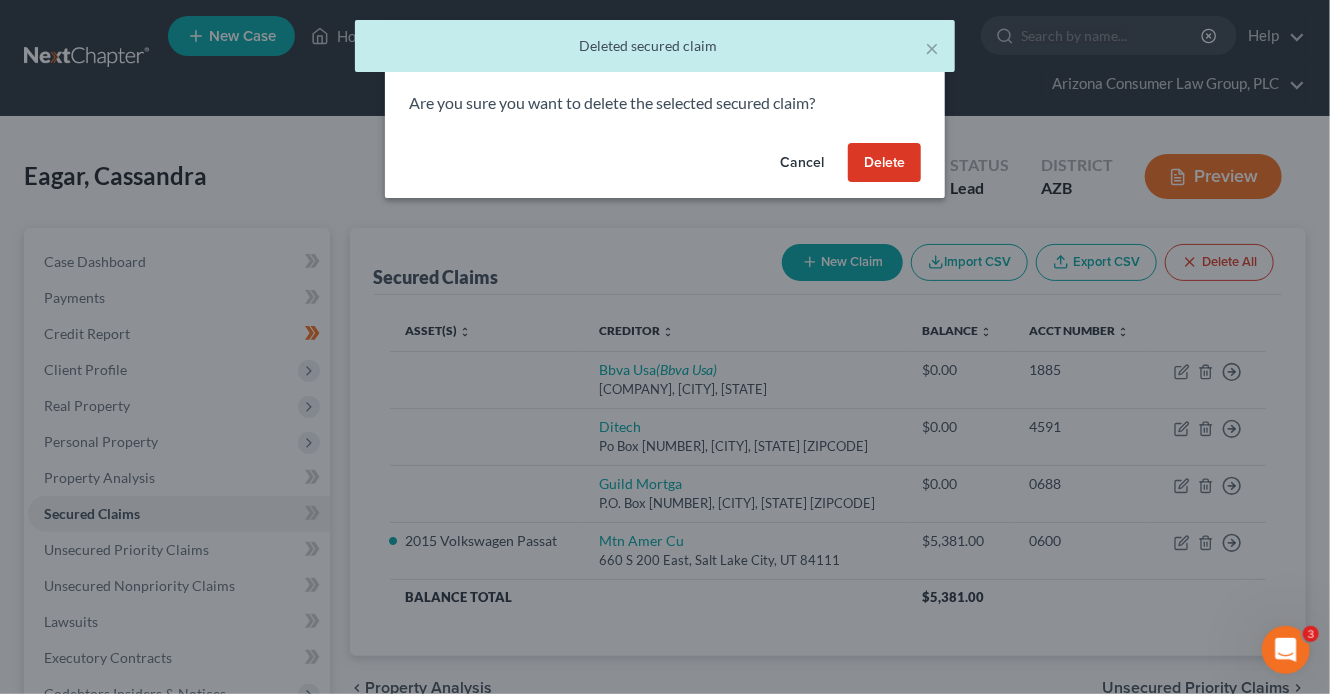 click on "Delete" at bounding box center (884, 163) 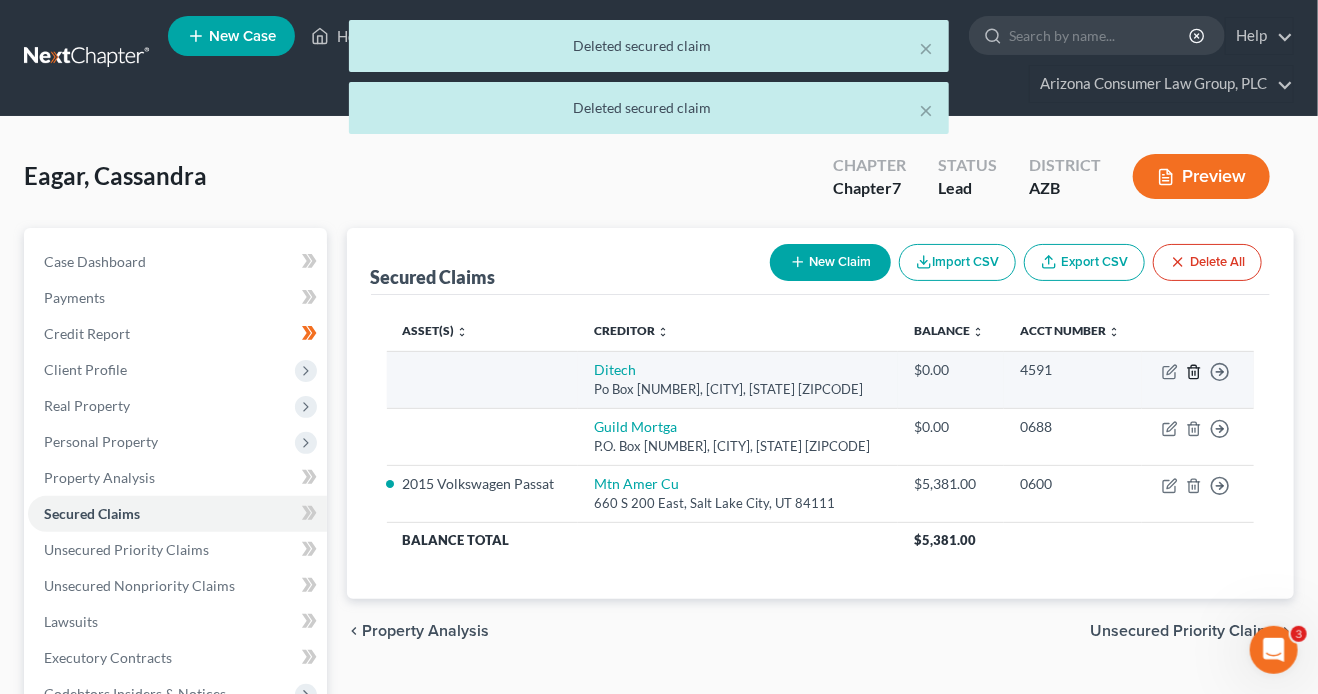 click 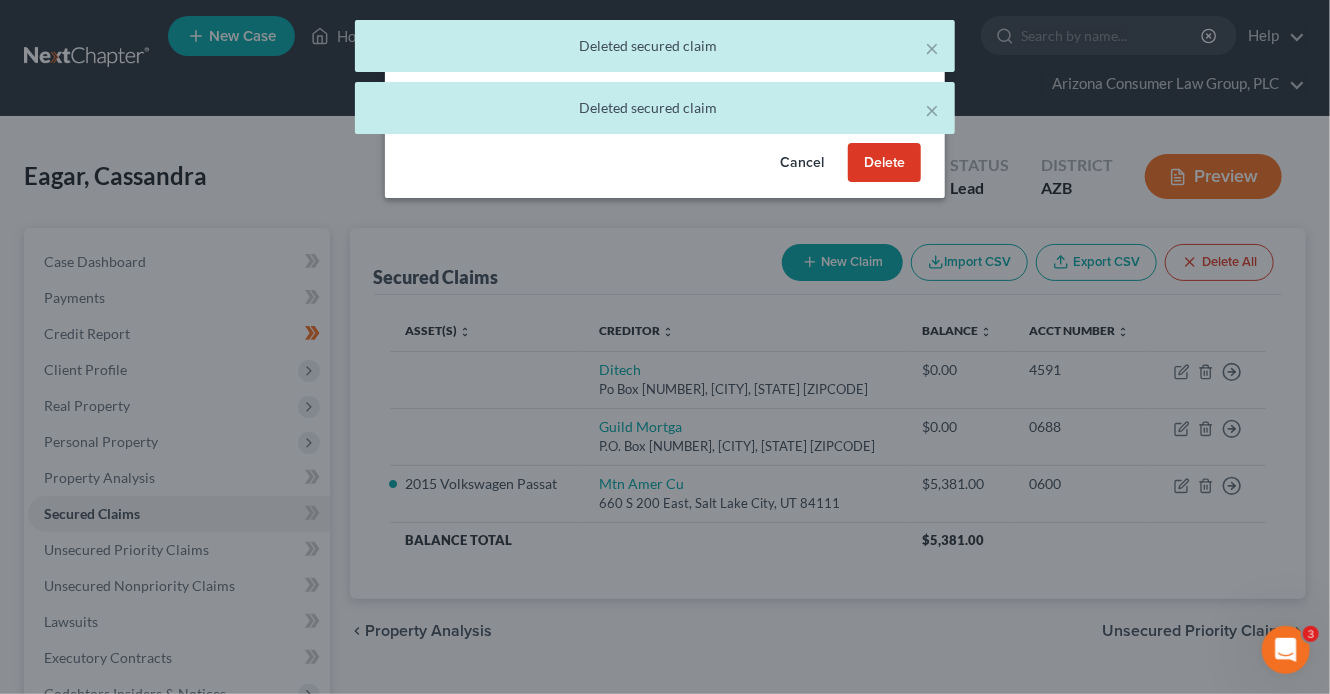click on "Delete" at bounding box center [884, 163] 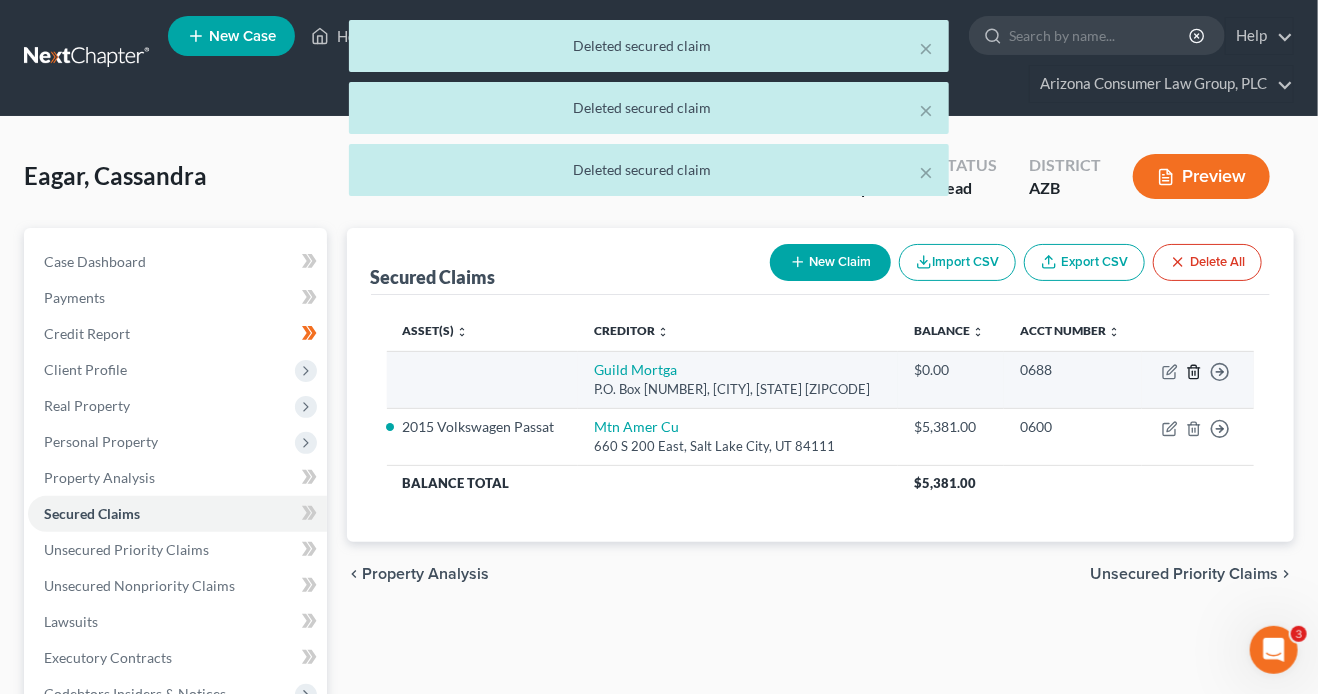 click 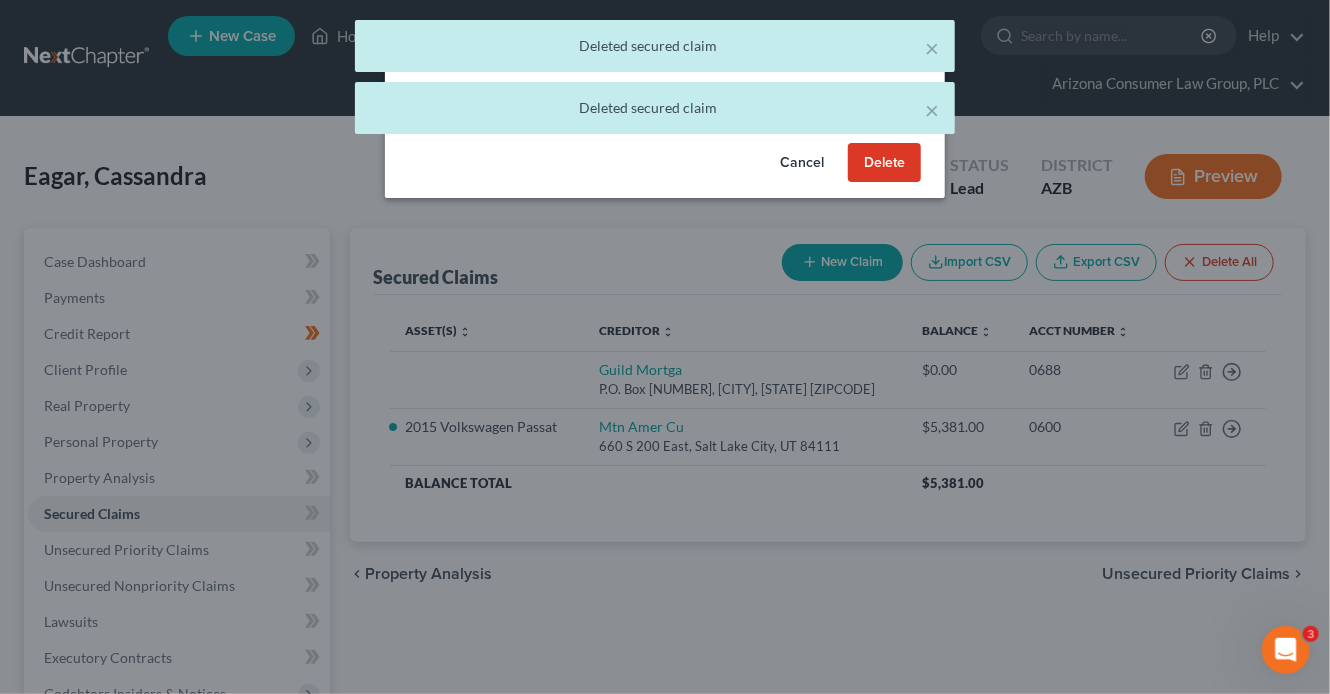 click on "Delete" at bounding box center [884, 163] 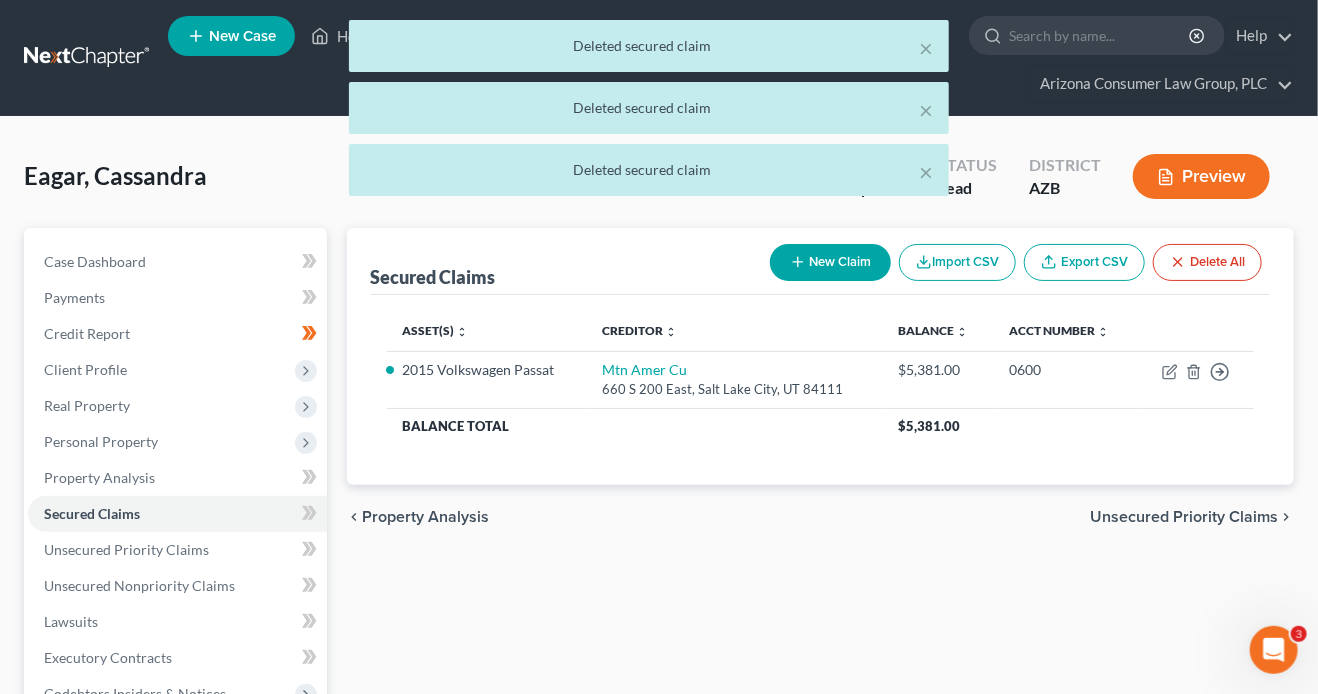 click on "Unsecured Priority Claims" at bounding box center (1184, 517) 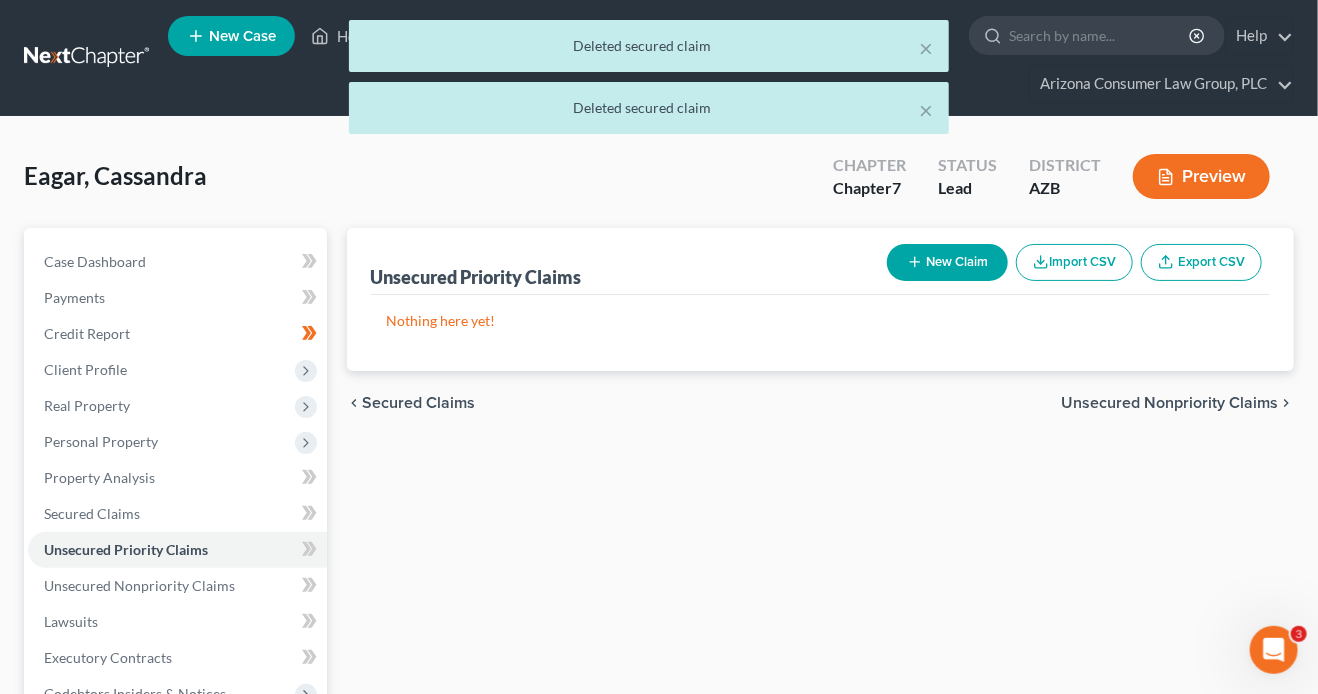 click on "Unsecured Nonpriority Claims" at bounding box center (1169, 403) 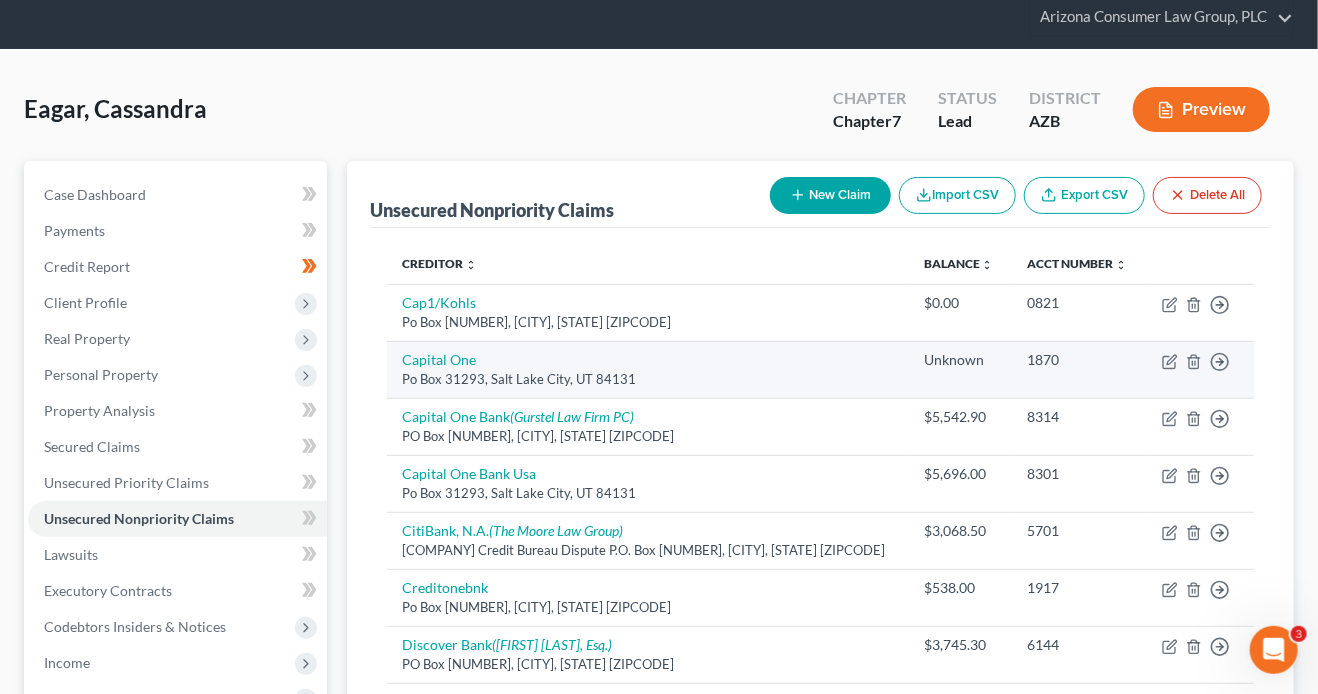scroll, scrollTop: 0, scrollLeft: 0, axis: both 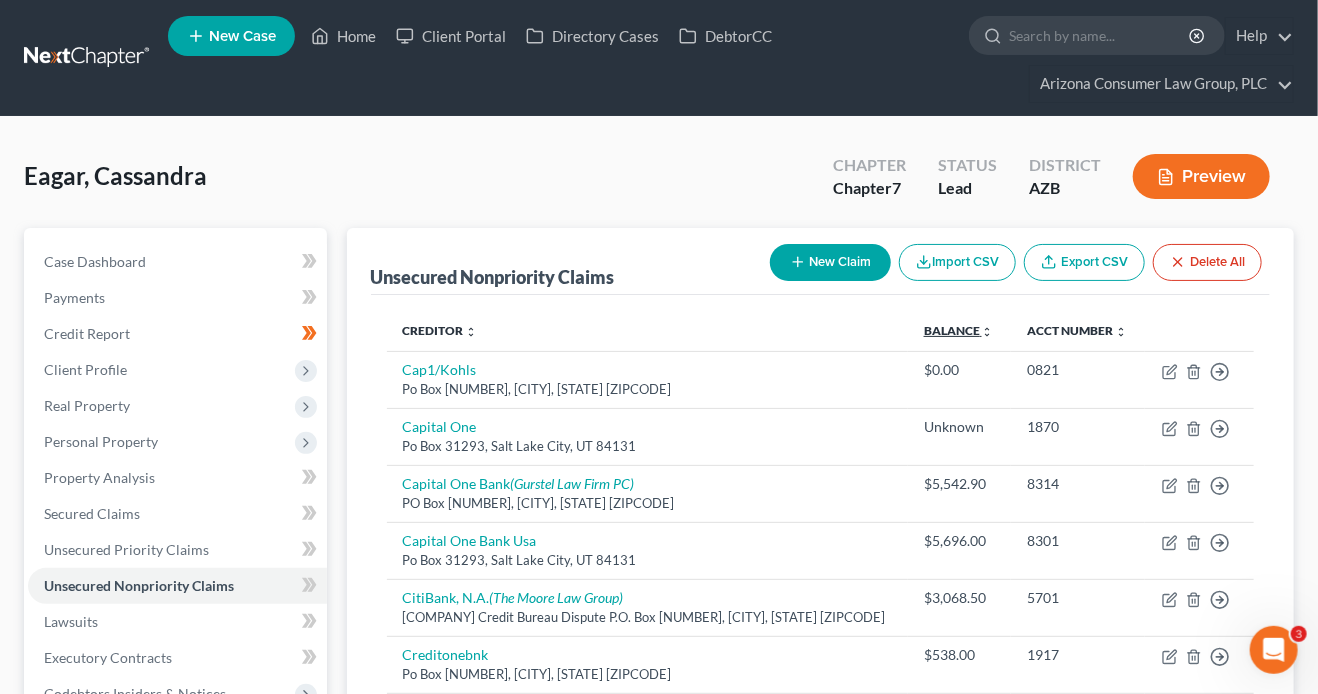 click on "Balance  expand_more   expand_less   unfold_more" at bounding box center (959, 330) 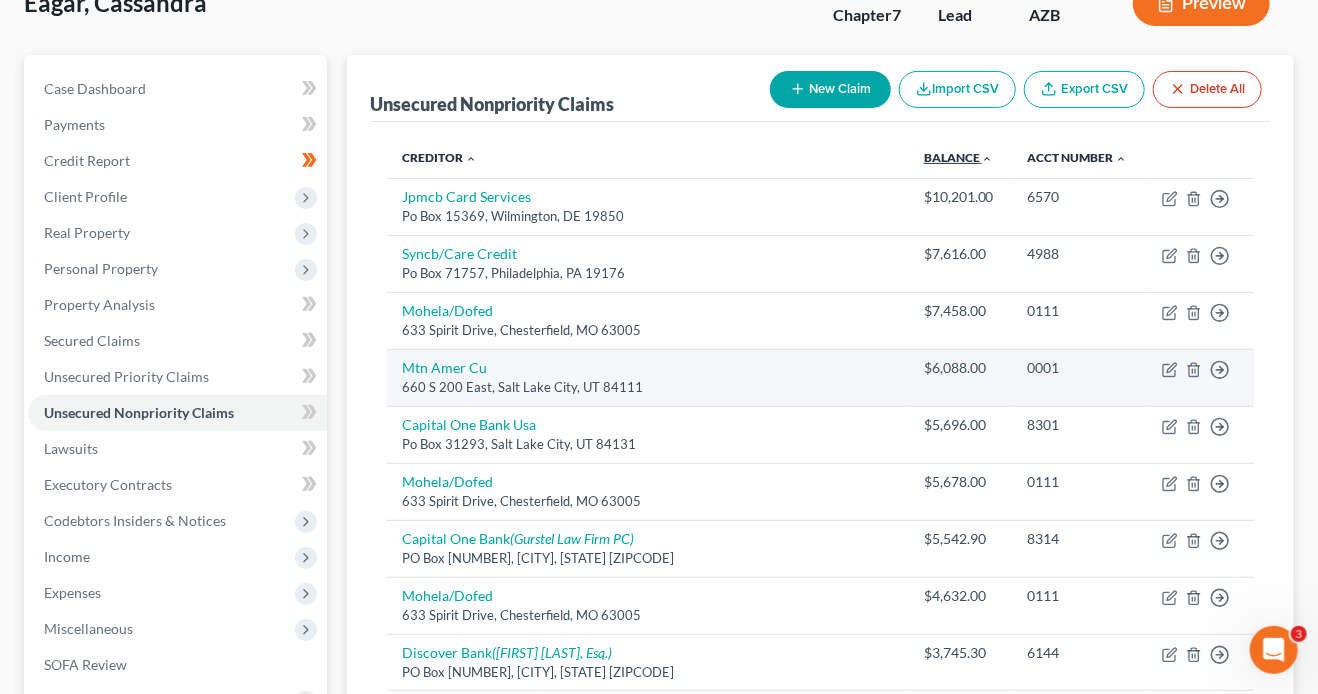 scroll, scrollTop: 220, scrollLeft: 0, axis: vertical 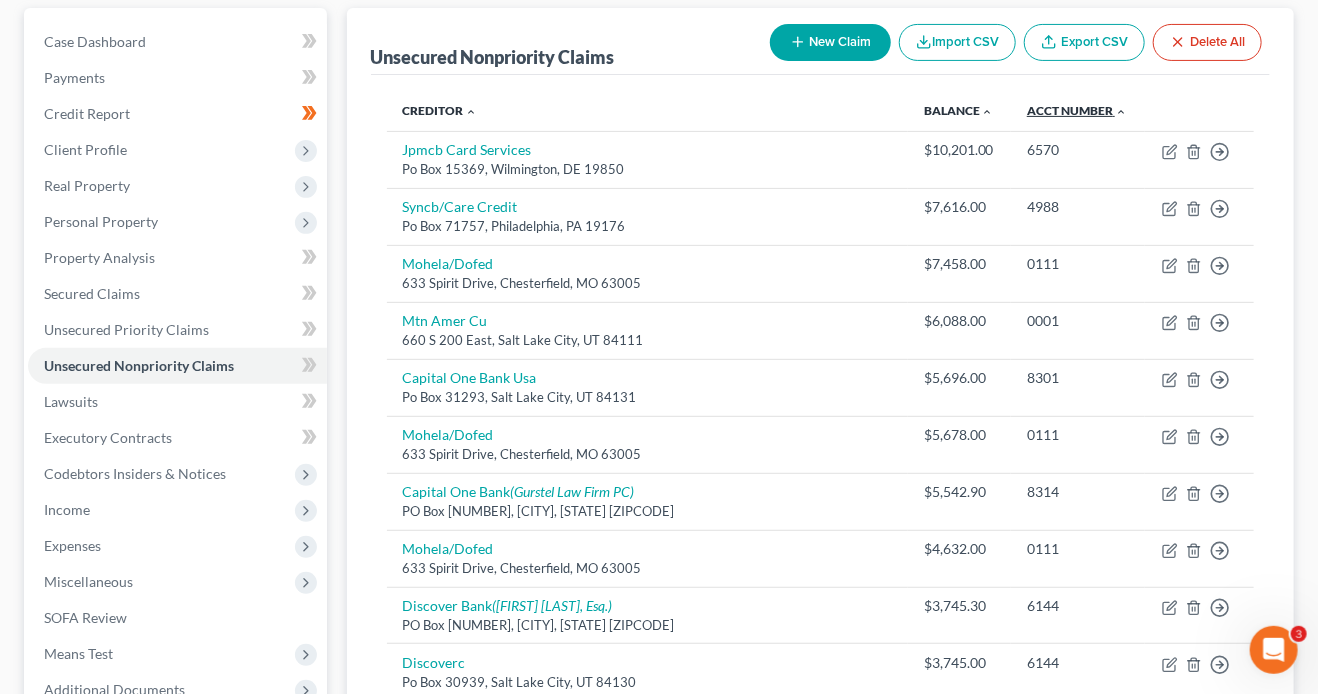 click on "Acct Number  expand_more   expand_less   unfold_more" at bounding box center [1077, 110] 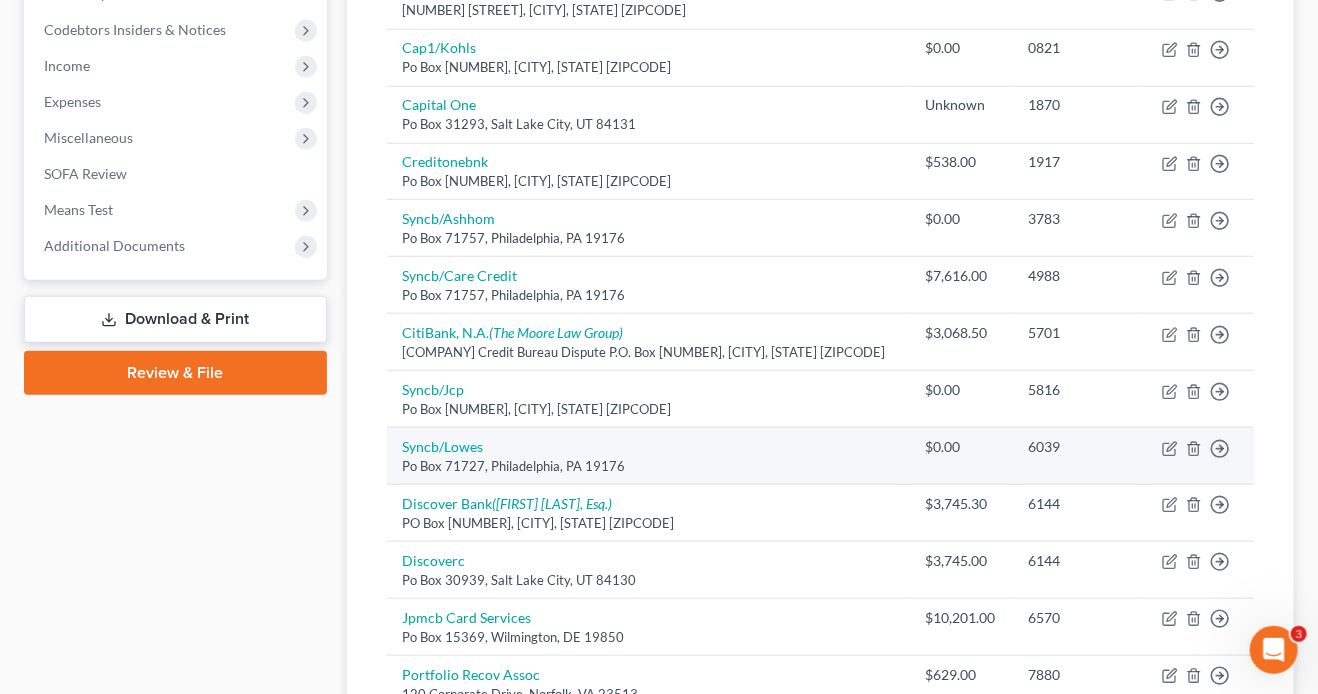 scroll, scrollTop: 667, scrollLeft: 0, axis: vertical 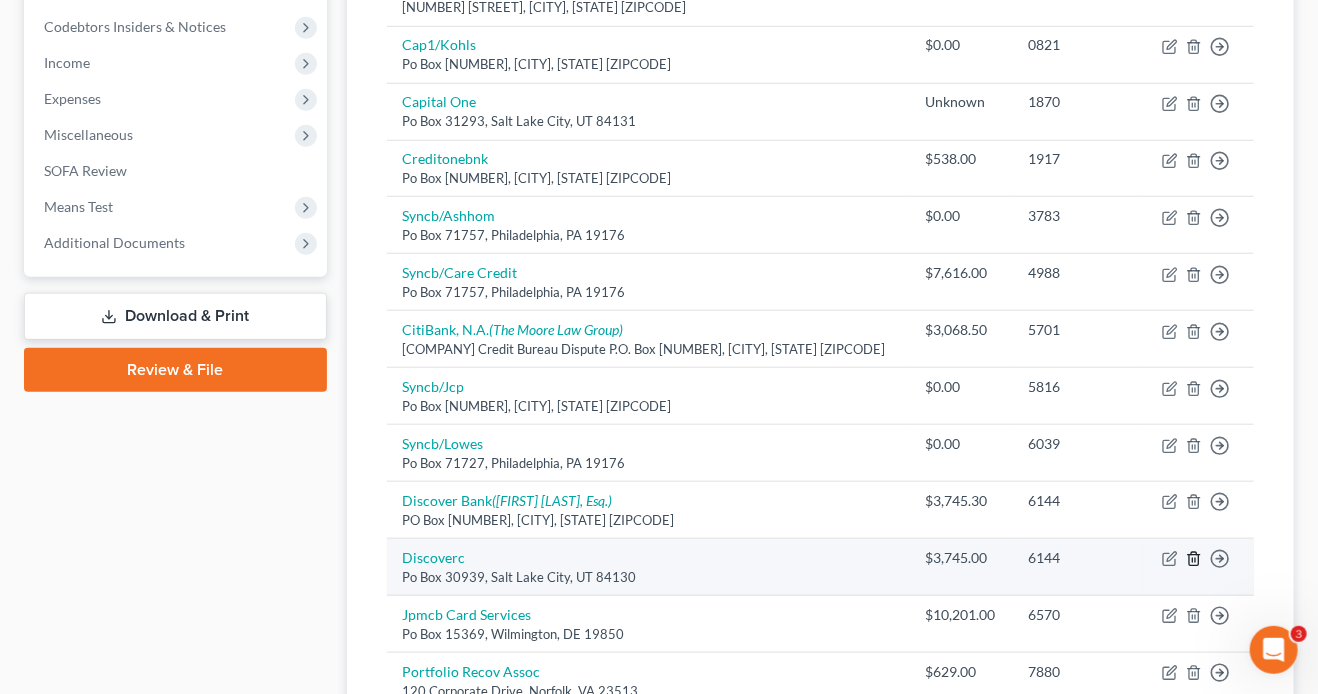 click 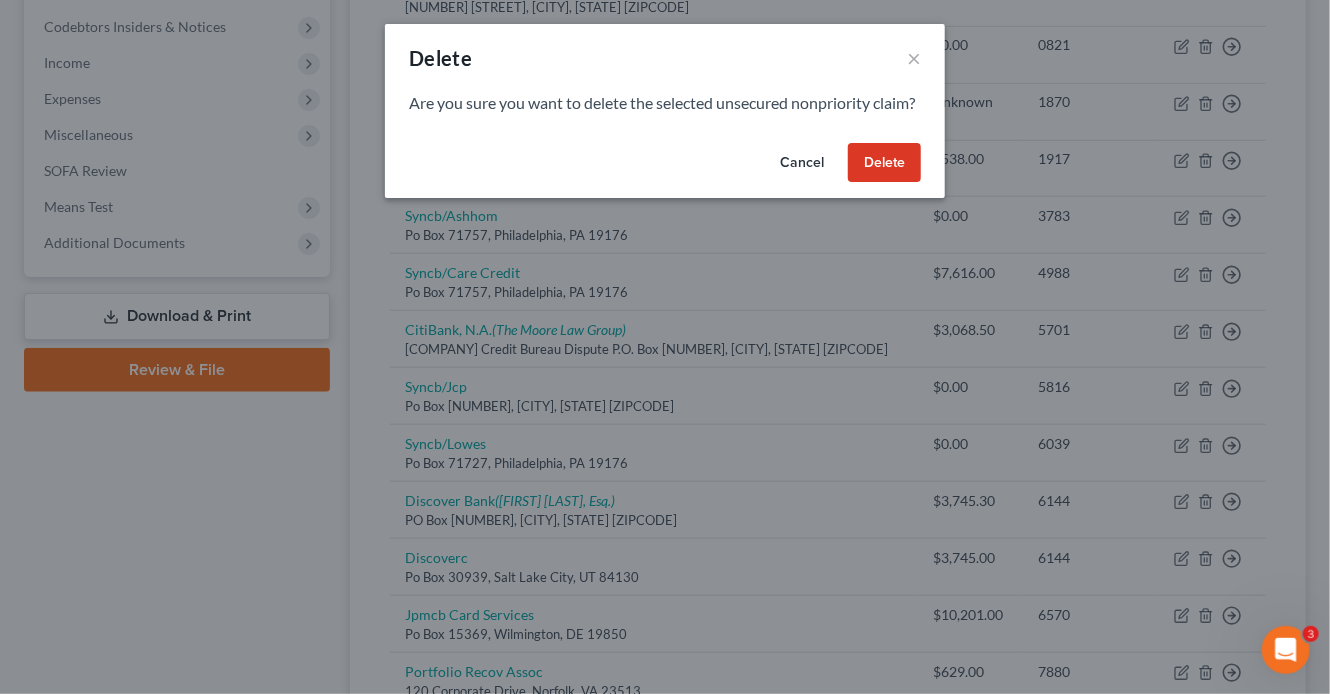 click on "Delete" at bounding box center [884, 163] 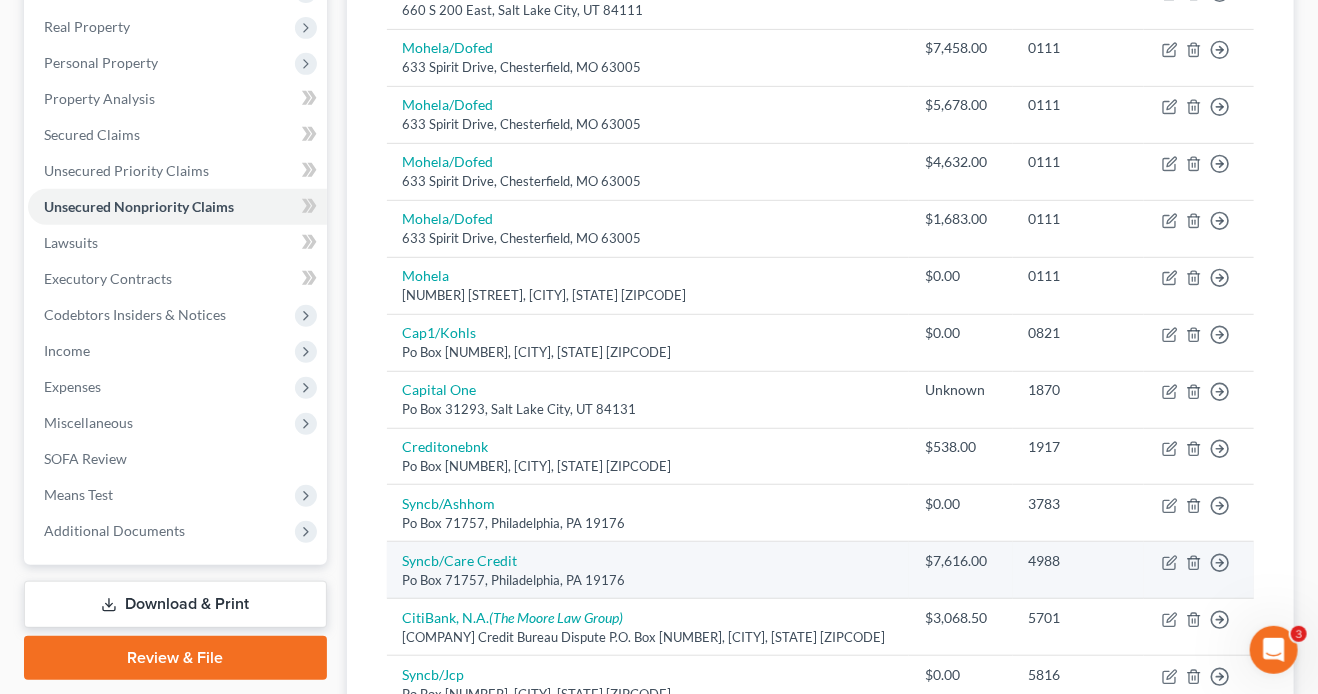 scroll, scrollTop: 187, scrollLeft: 0, axis: vertical 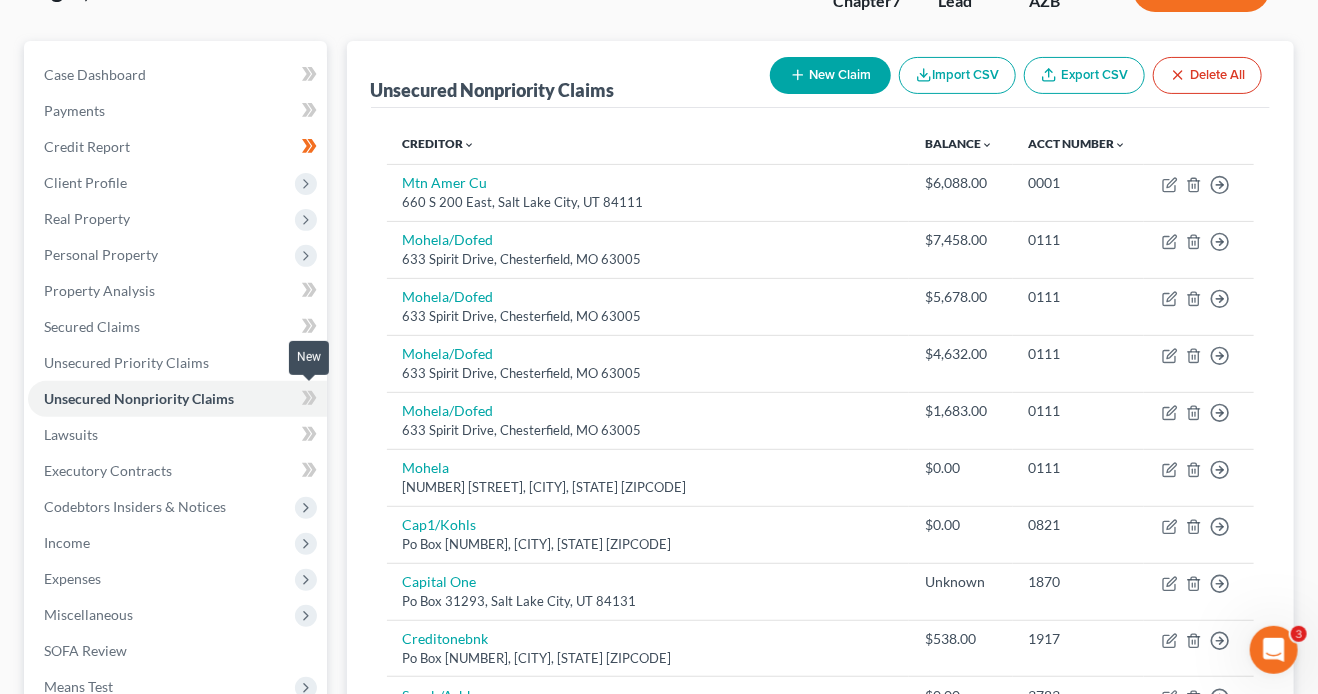 click 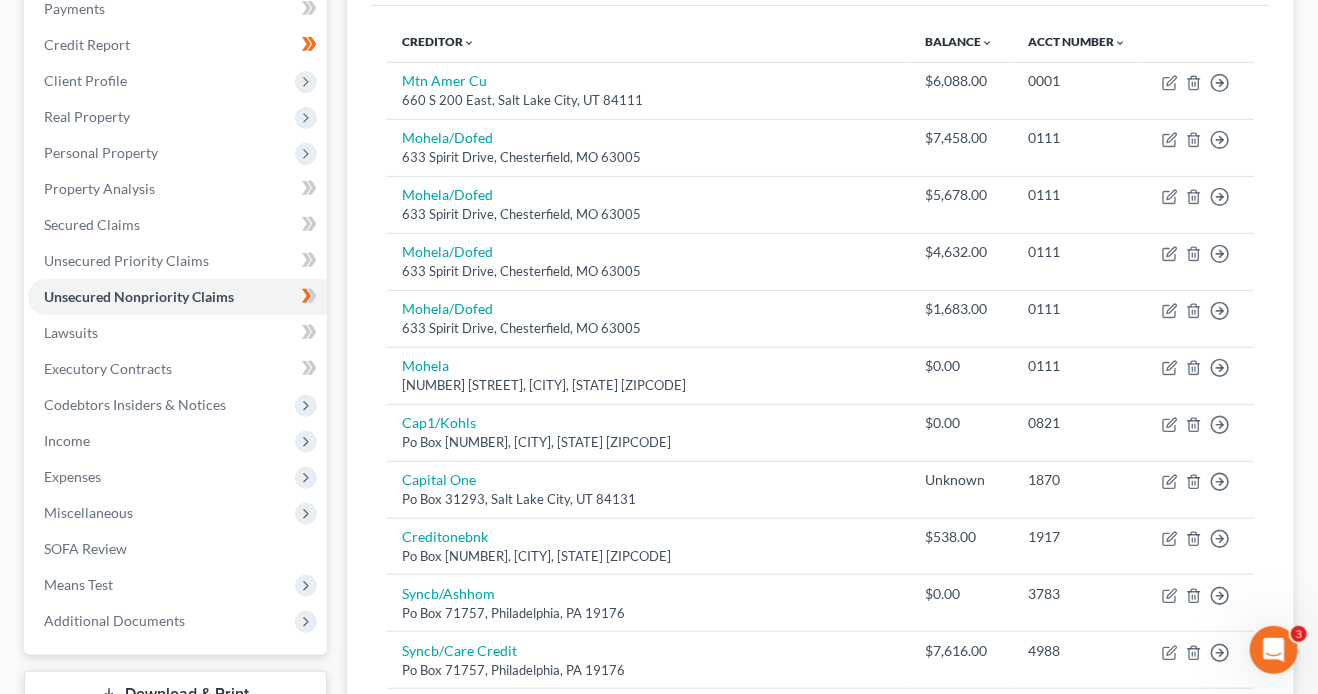 scroll, scrollTop: 295, scrollLeft: 0, axis: vertical 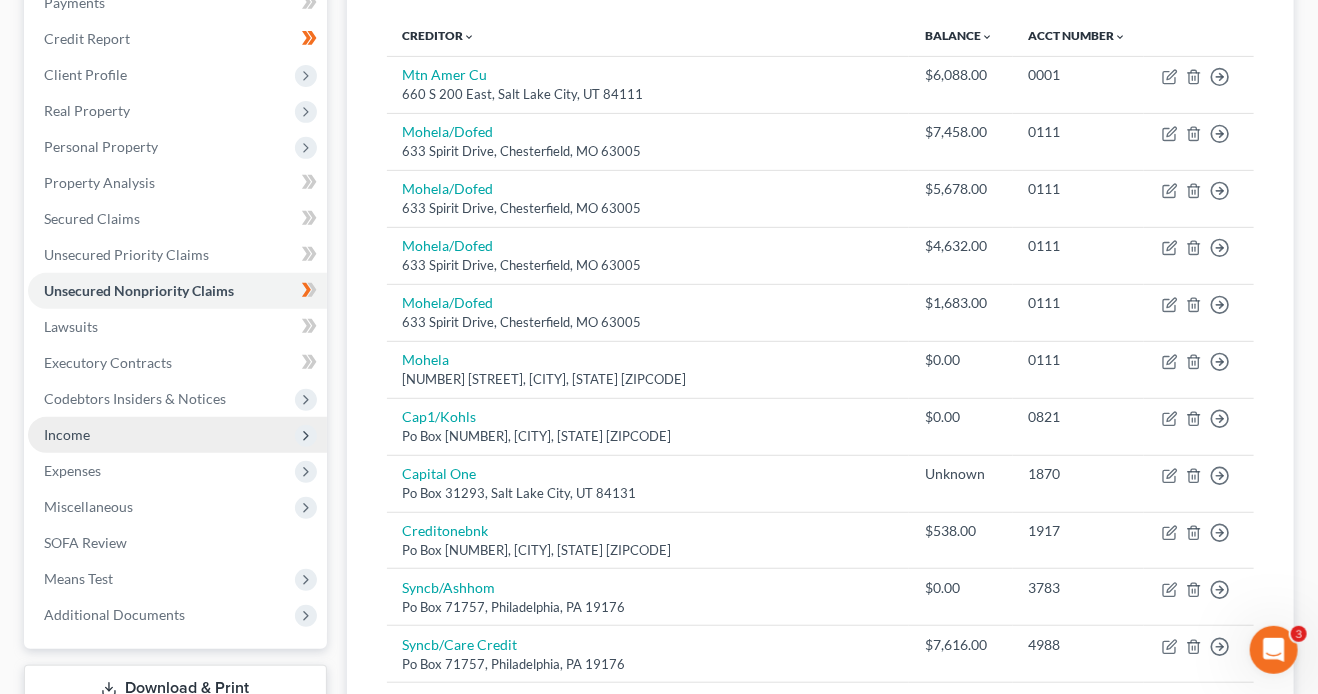 click on "Income" at bounding box center [177, 435] 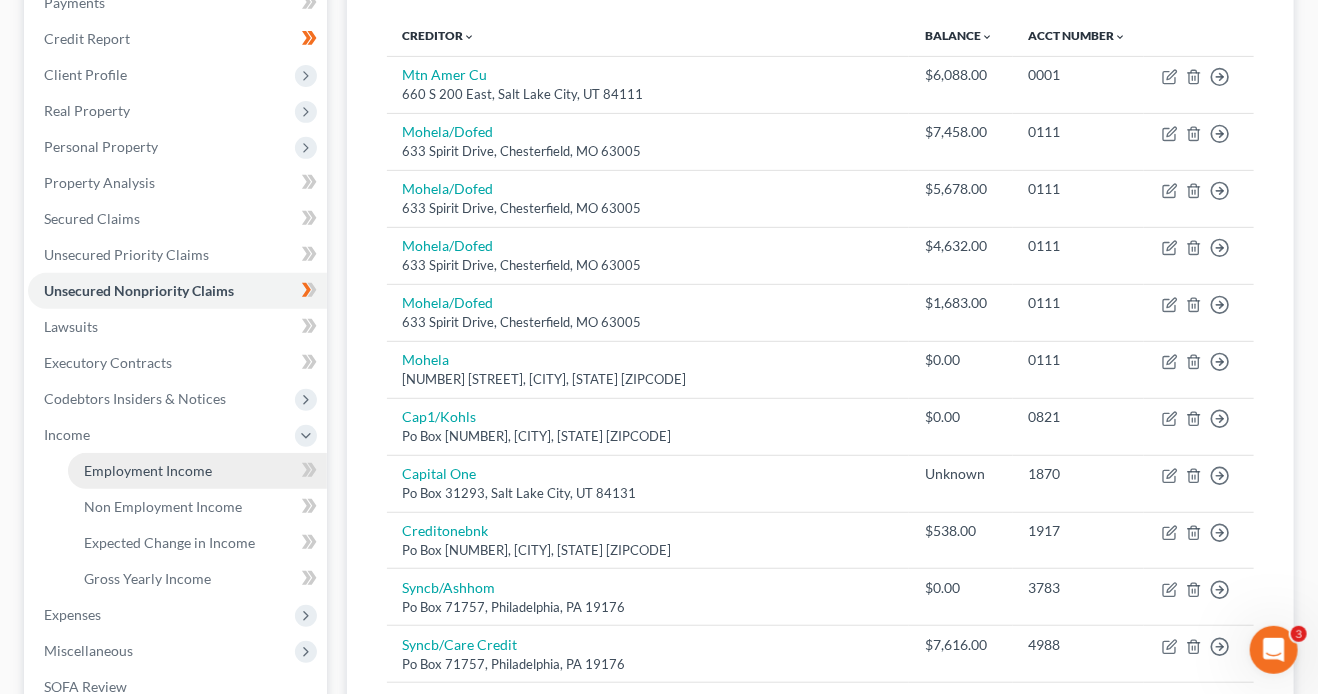 click on "Employment Income" at bounding box center (197, 471) 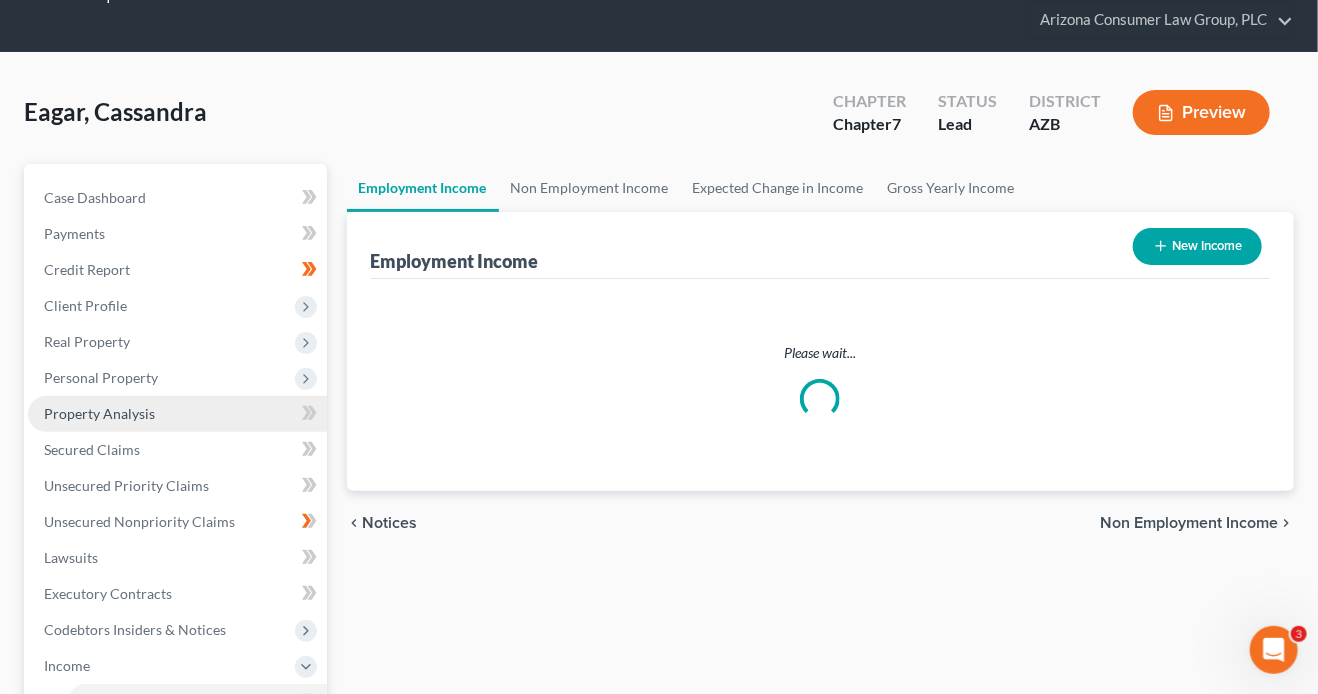scroll, scrollTop: 0, scrollLeft: 0, axis: both 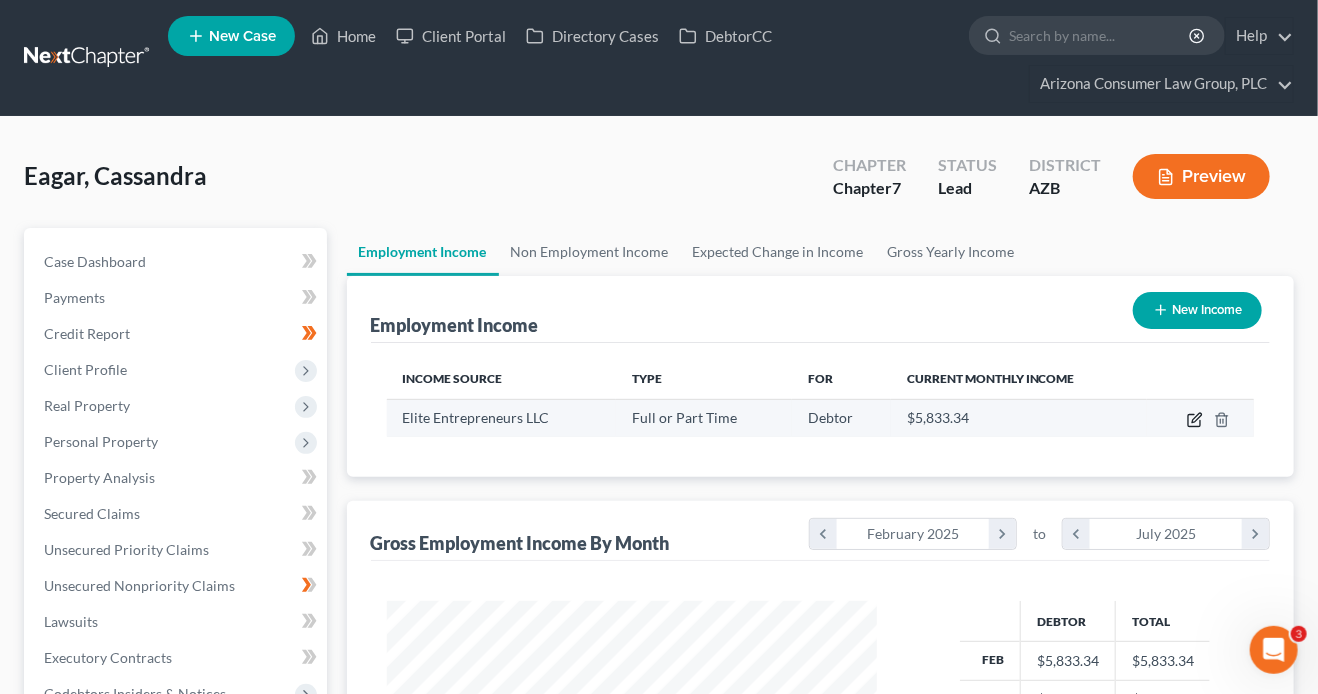 click 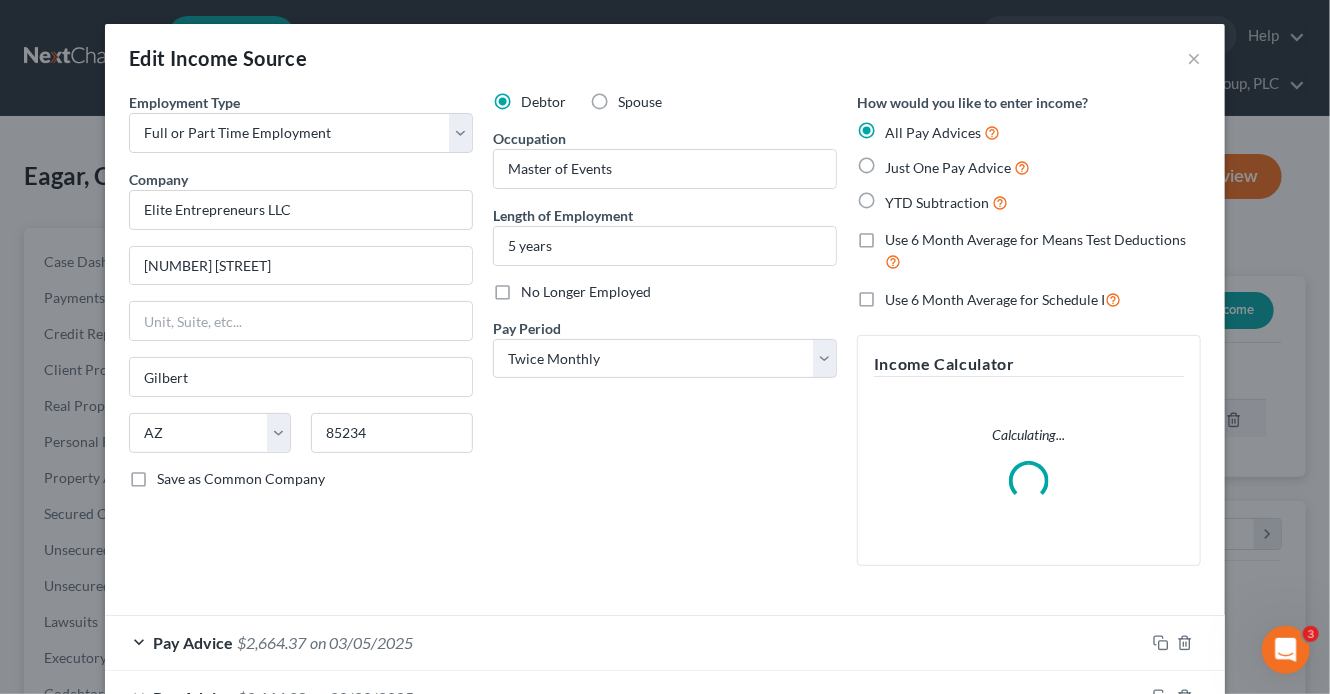 scroll, scrollTop: 999643, scrollLeft: 999464, axis: both 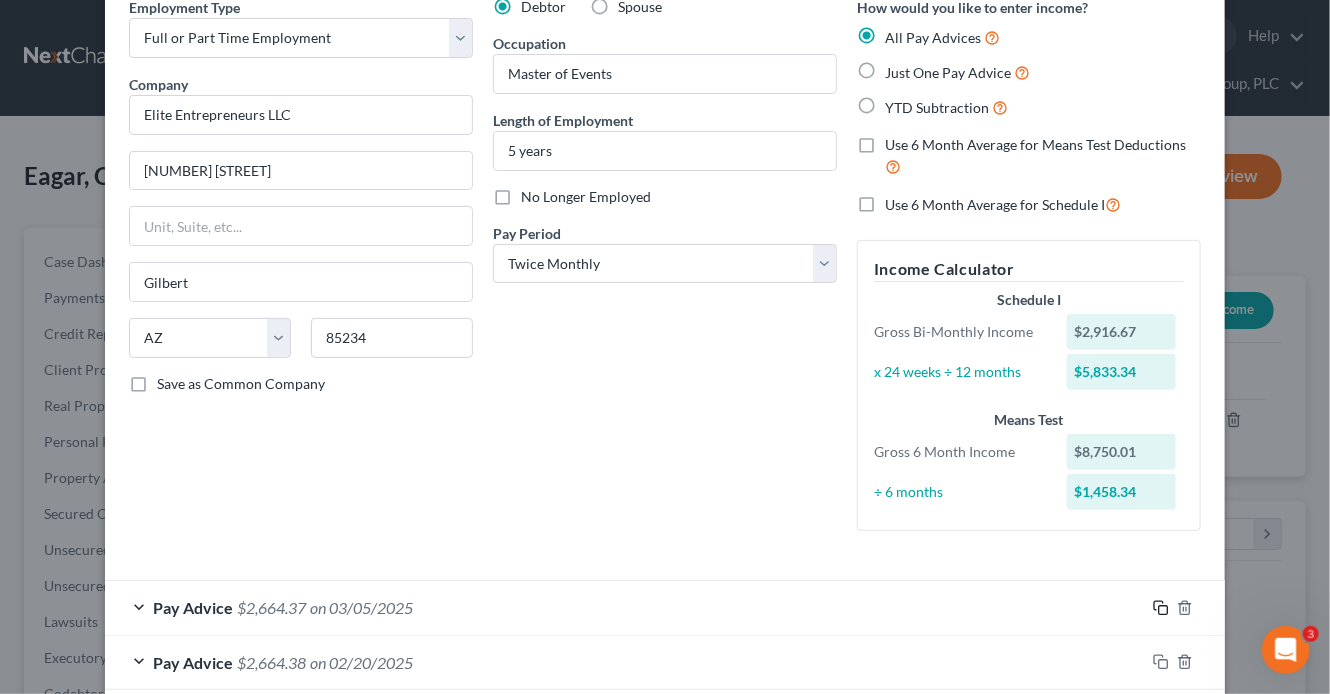 click 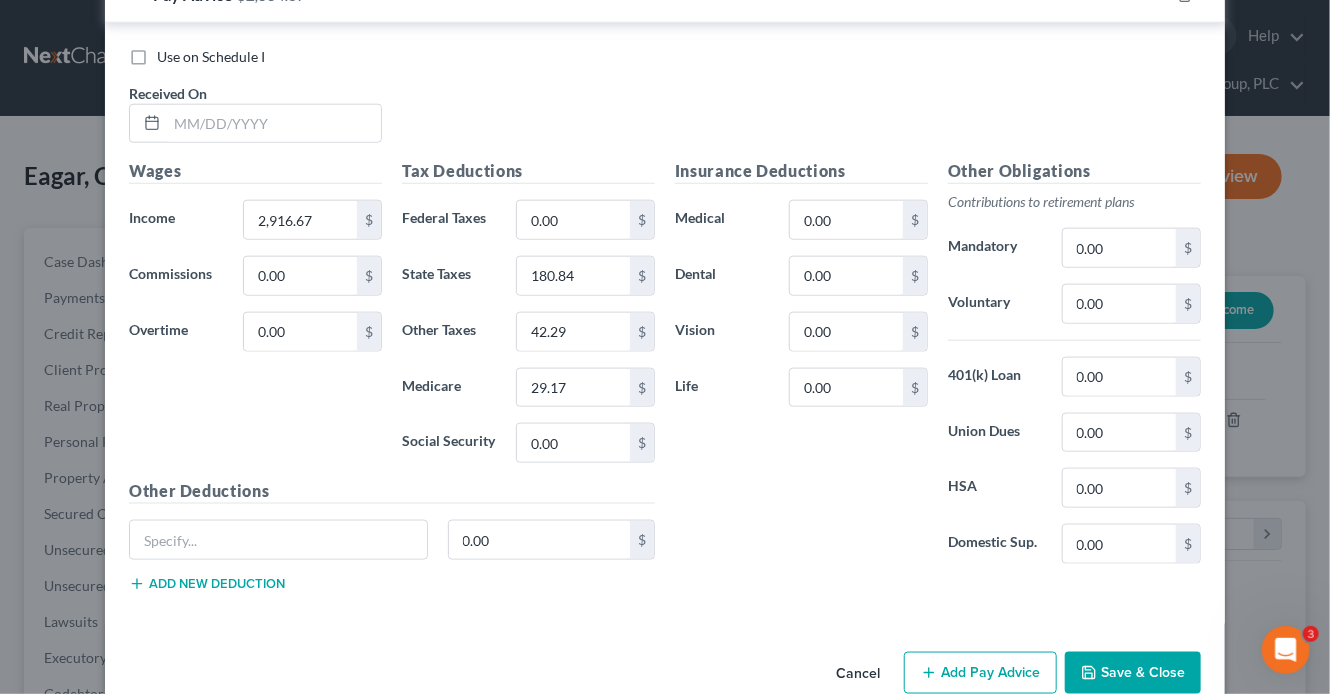 scroll, scrollTop: 905, scrollLeft: 0, axis: vertical 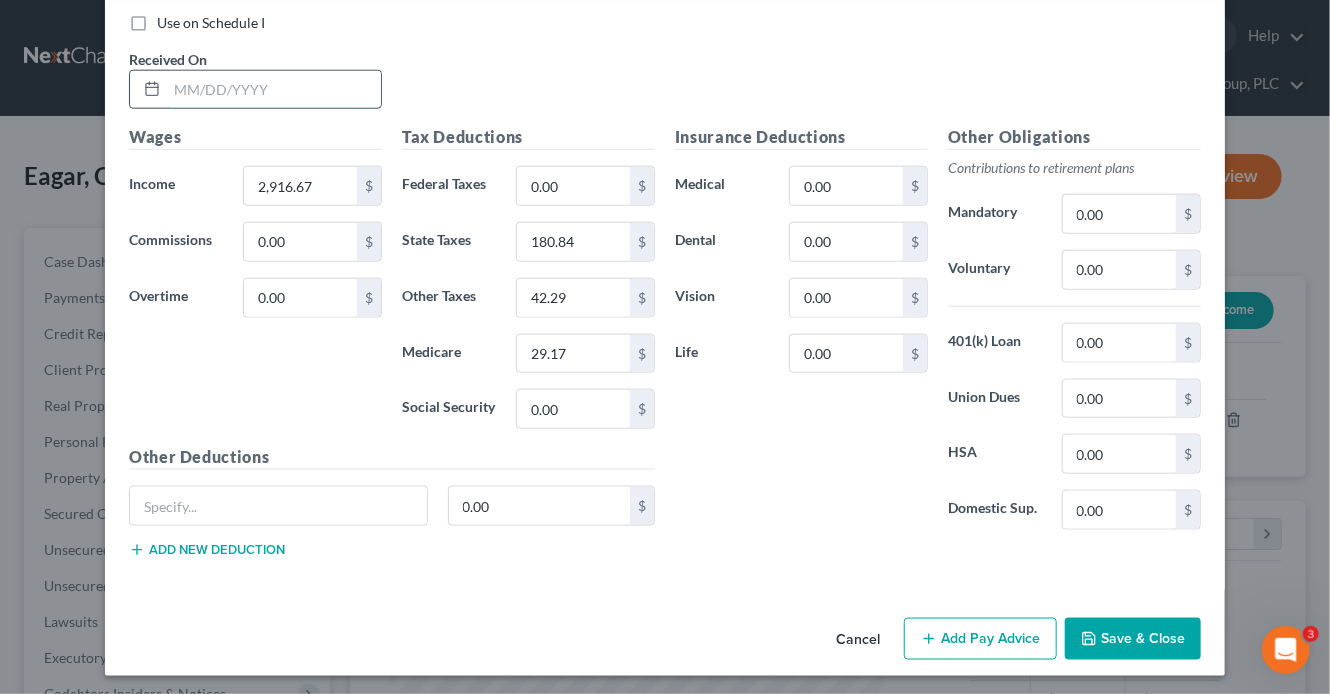 click at bounding box center (274, 90) 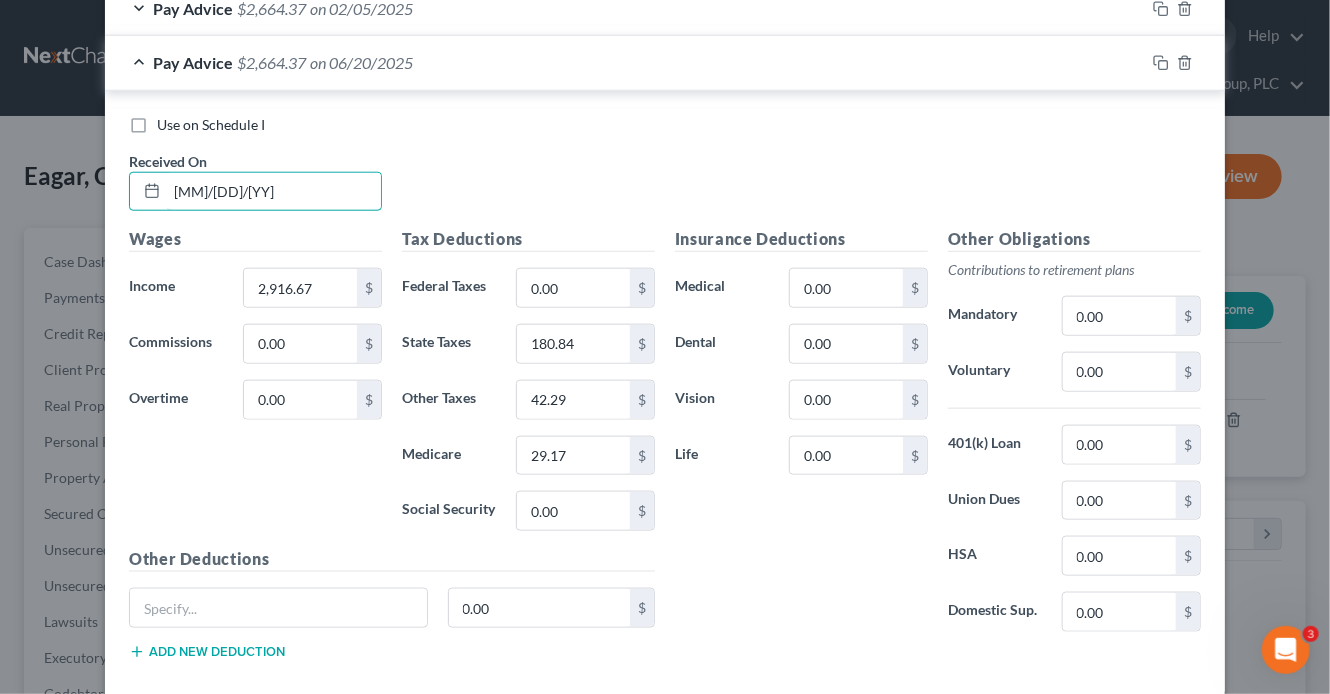 scroll, scrollTop: 713, scrollLeft: 0, axis: vertical 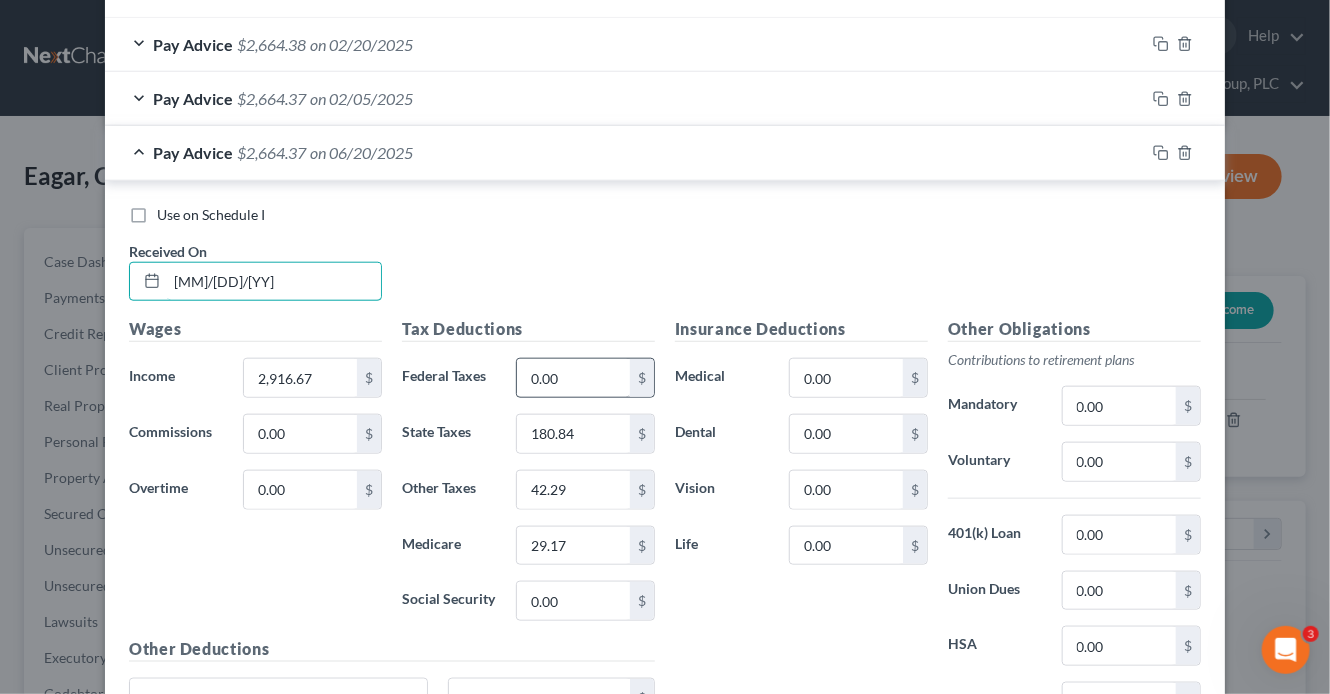 type on "06/20/25" 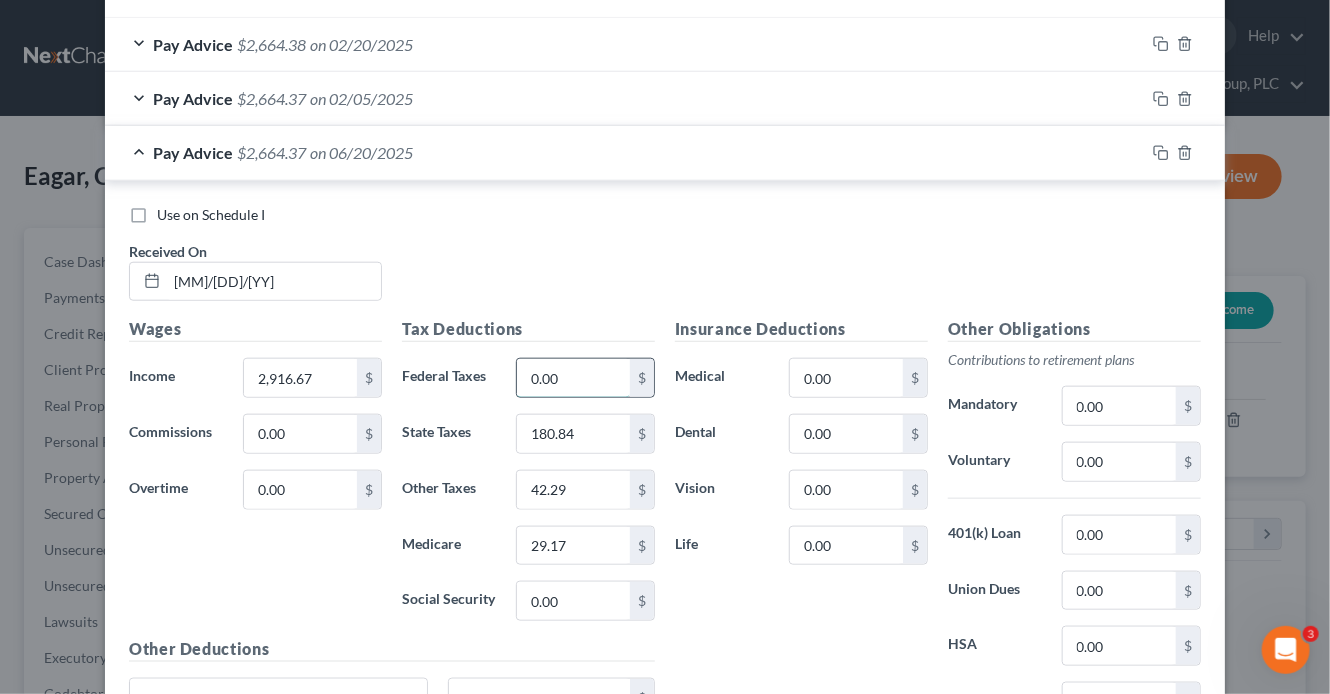 click on "0.00" at bounding box center [573, 378] 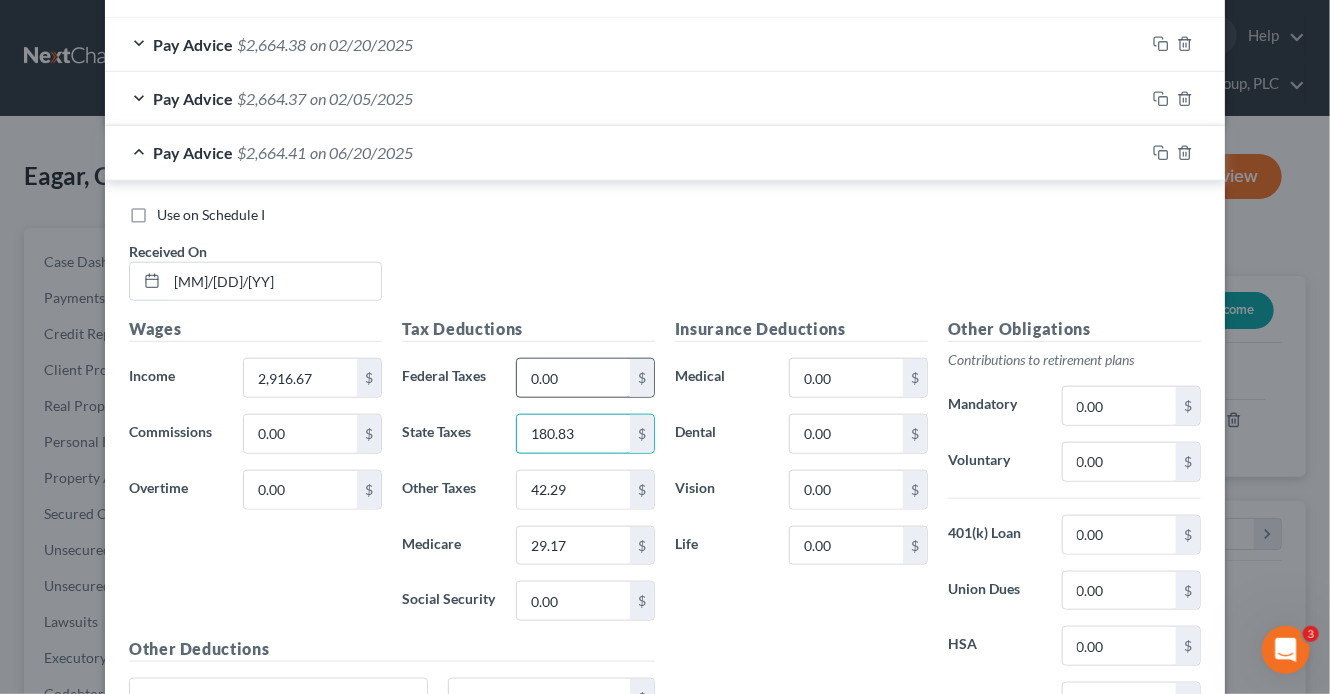 type on "180.83" 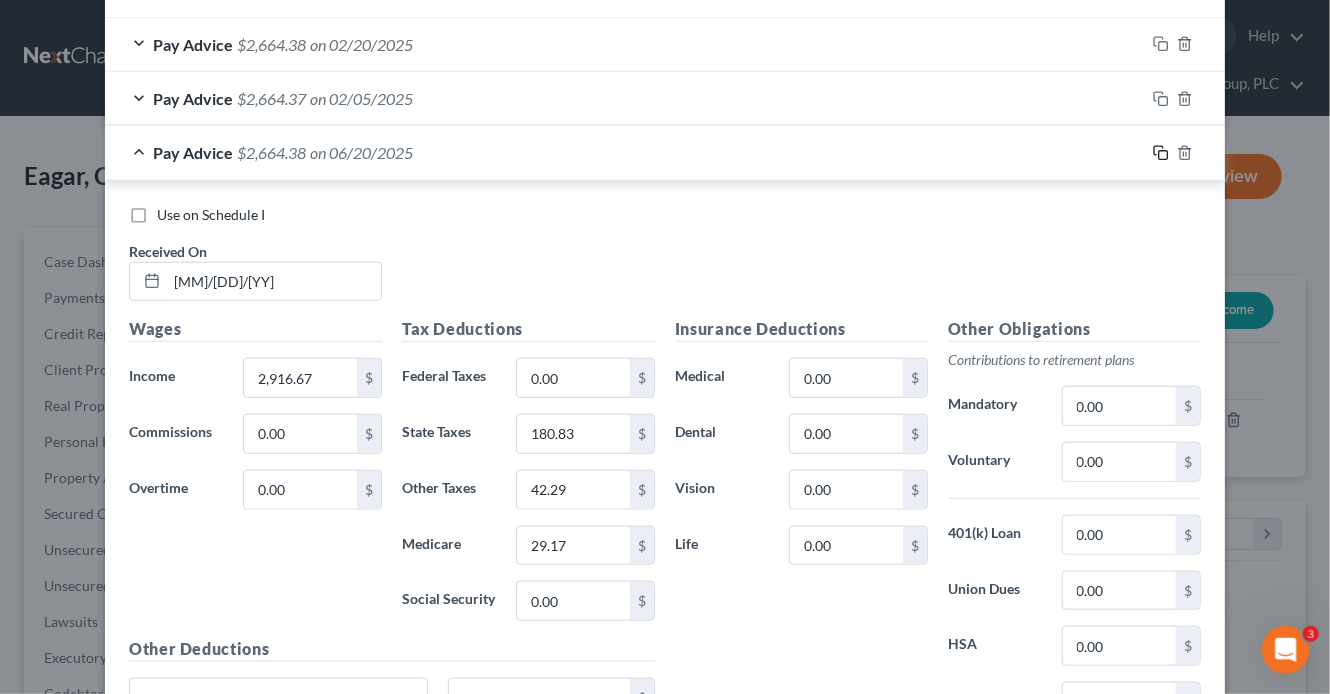 click 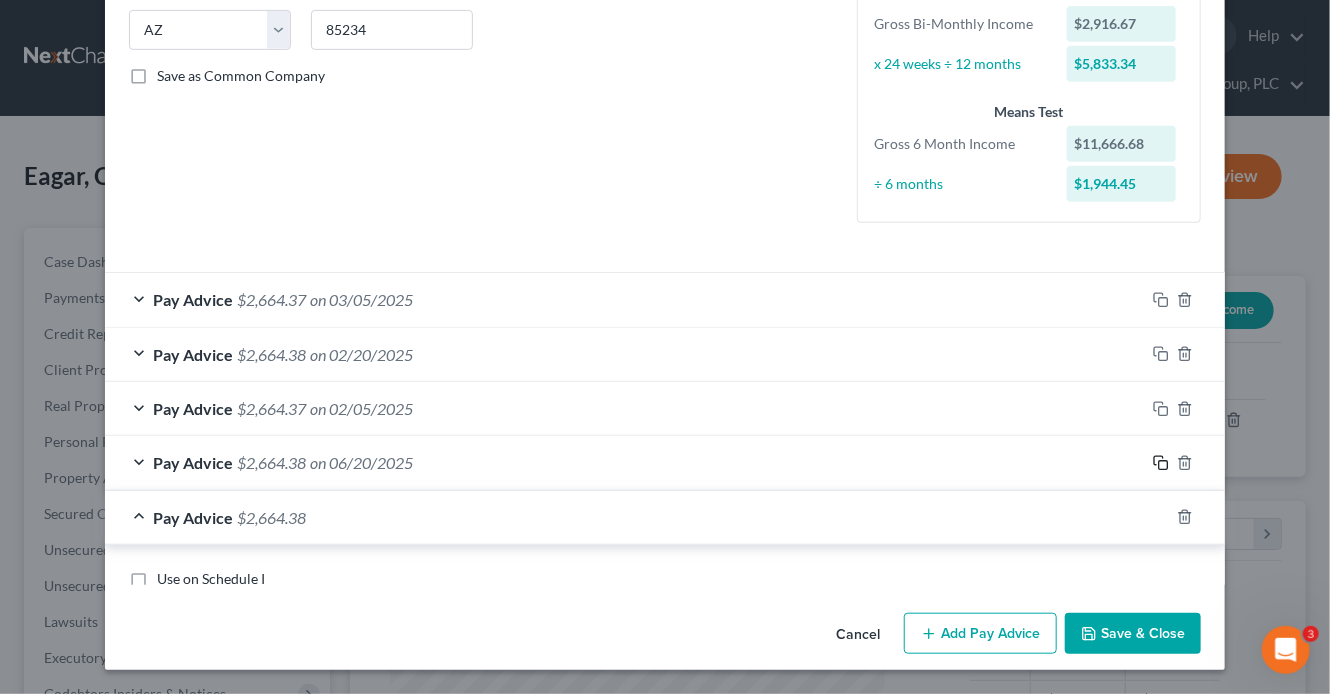 scroll, scrollTop: 713, scrollLeft: 0, axis: vertical 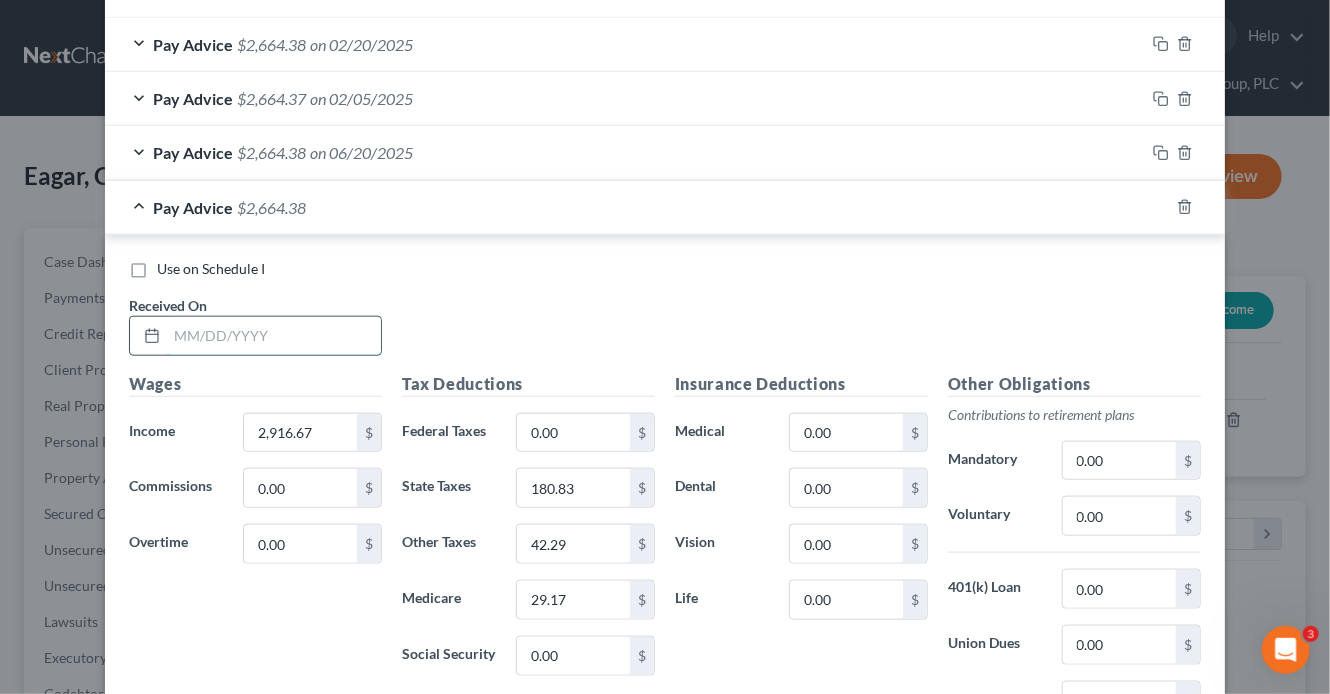 click at bounding box center (274, 336) 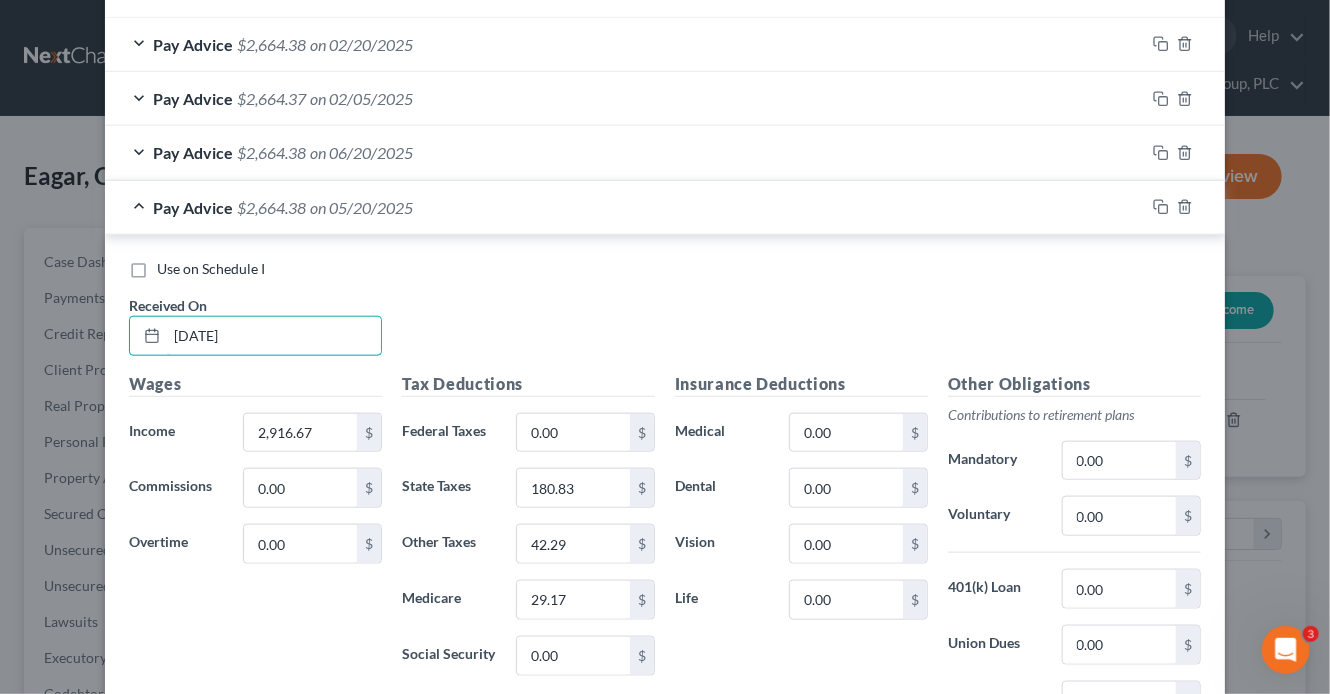 type on "05/20/25" 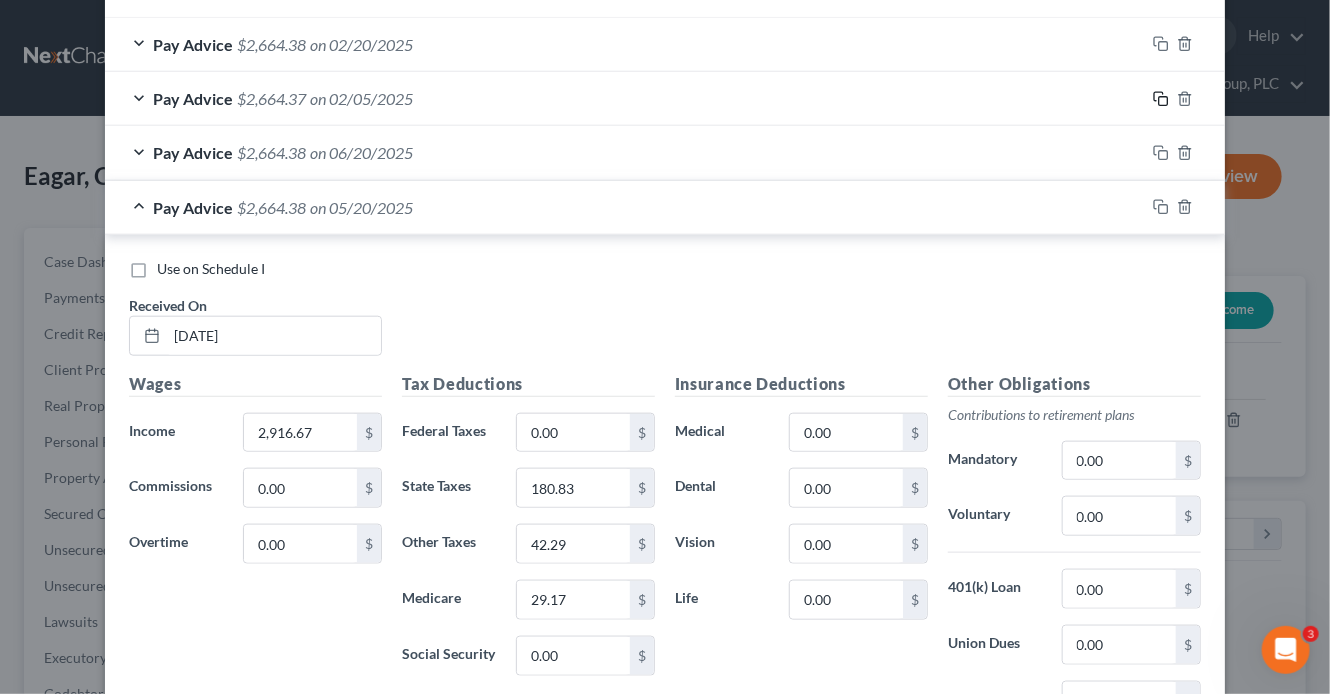 drag, startPoint x: 1159, startPoint y: 94, endPoint x: 1135, endPoint y: 102, distance: 25.298222 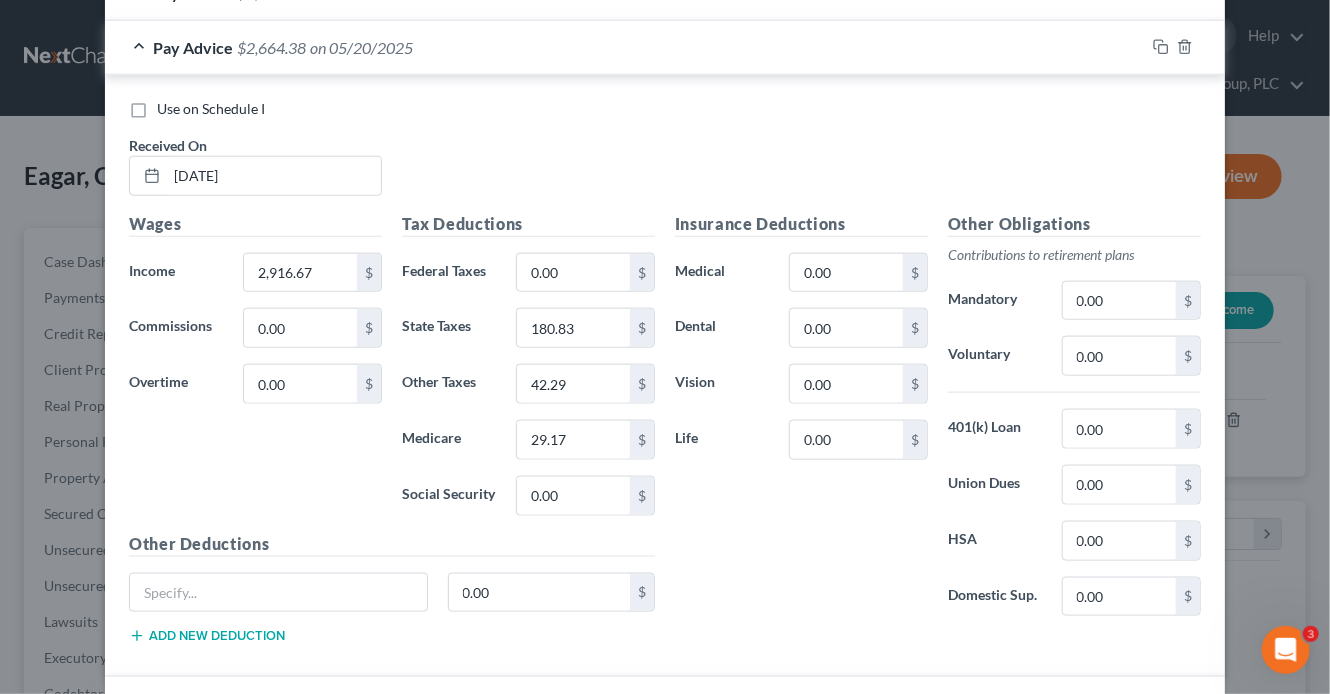 scroll, scrollTop: 1456, scrollLeft: 0, axis: vertical 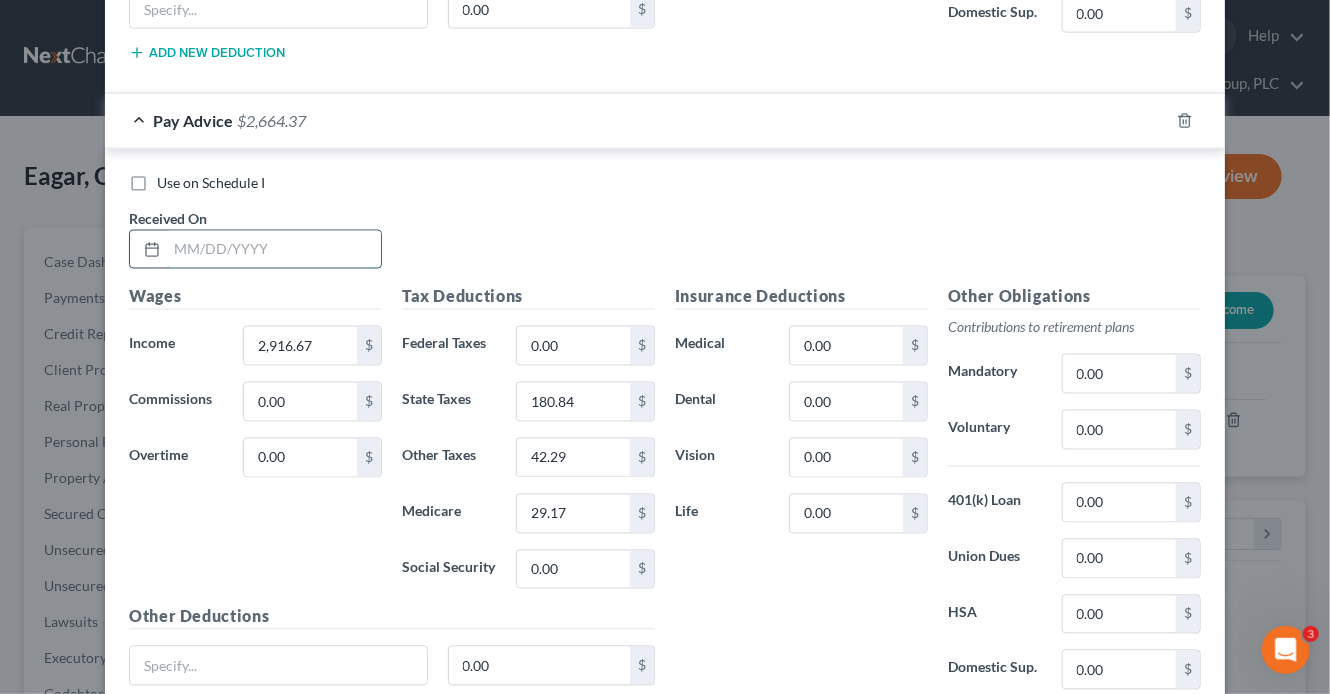 click at bounding box center [274, 250] 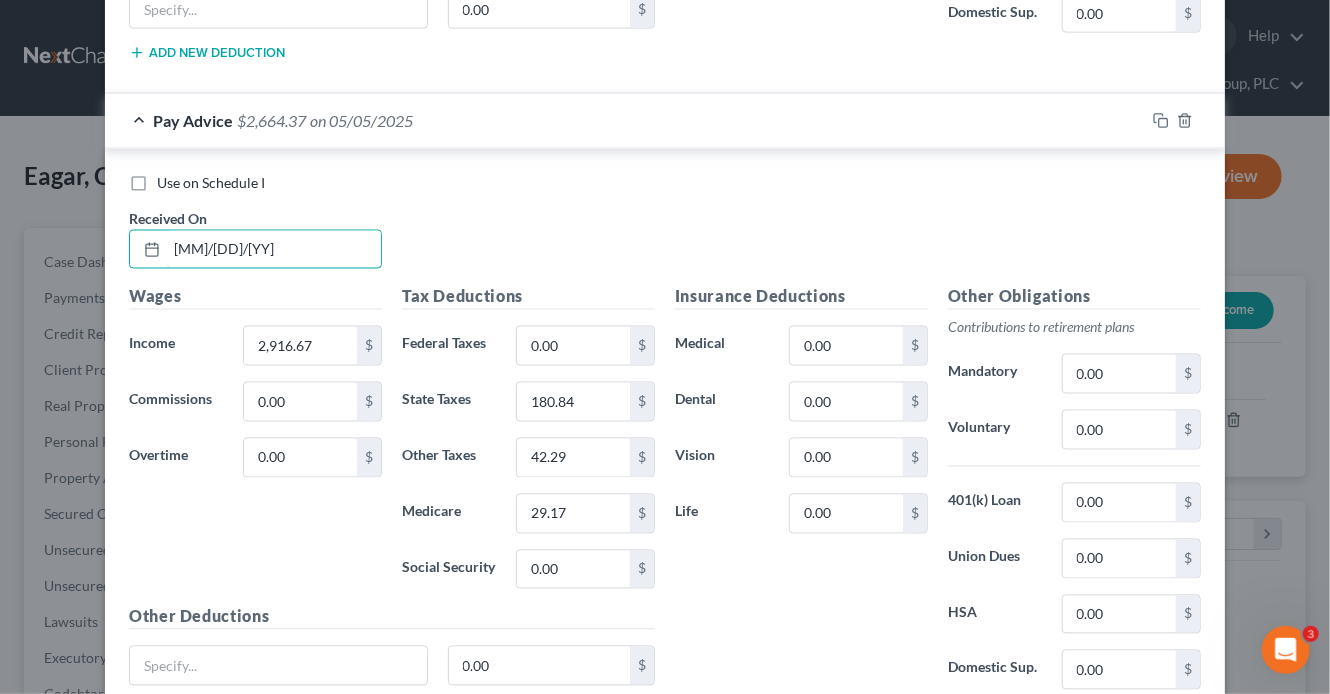 type on "05/05/25" 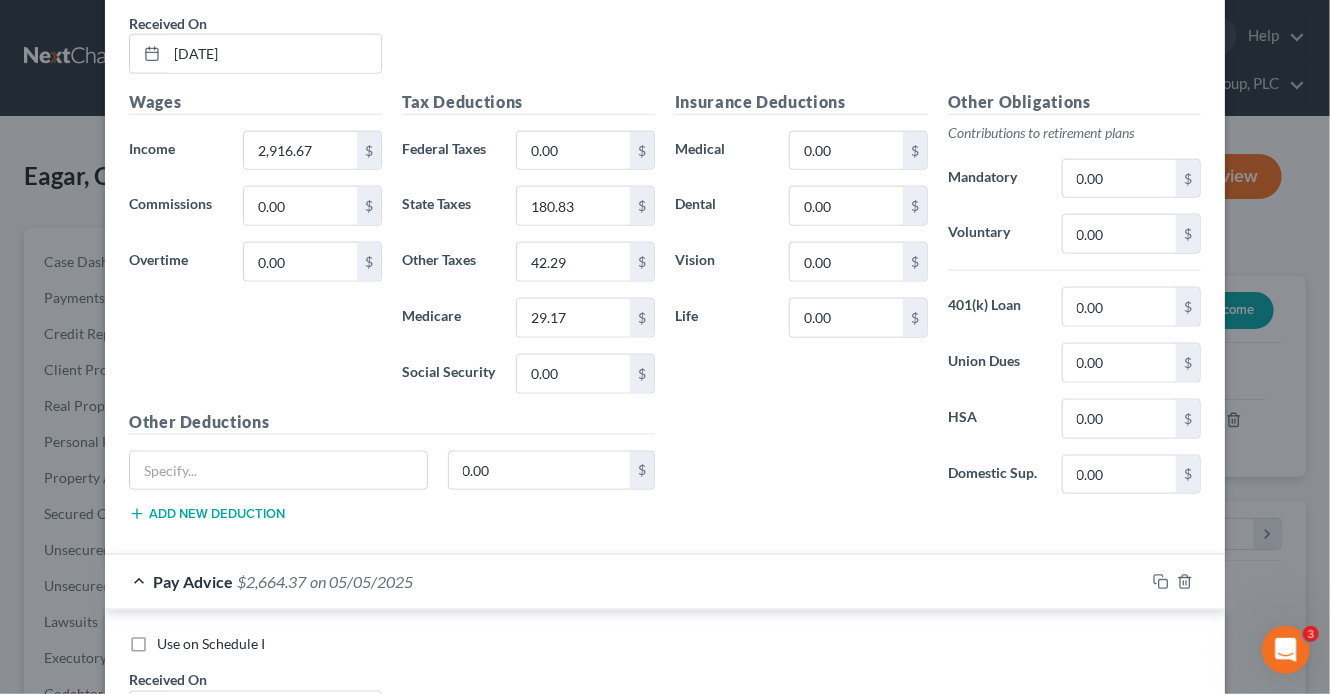 scroll, scrollTop: 771, scrollLeft: 0, axis: vertical 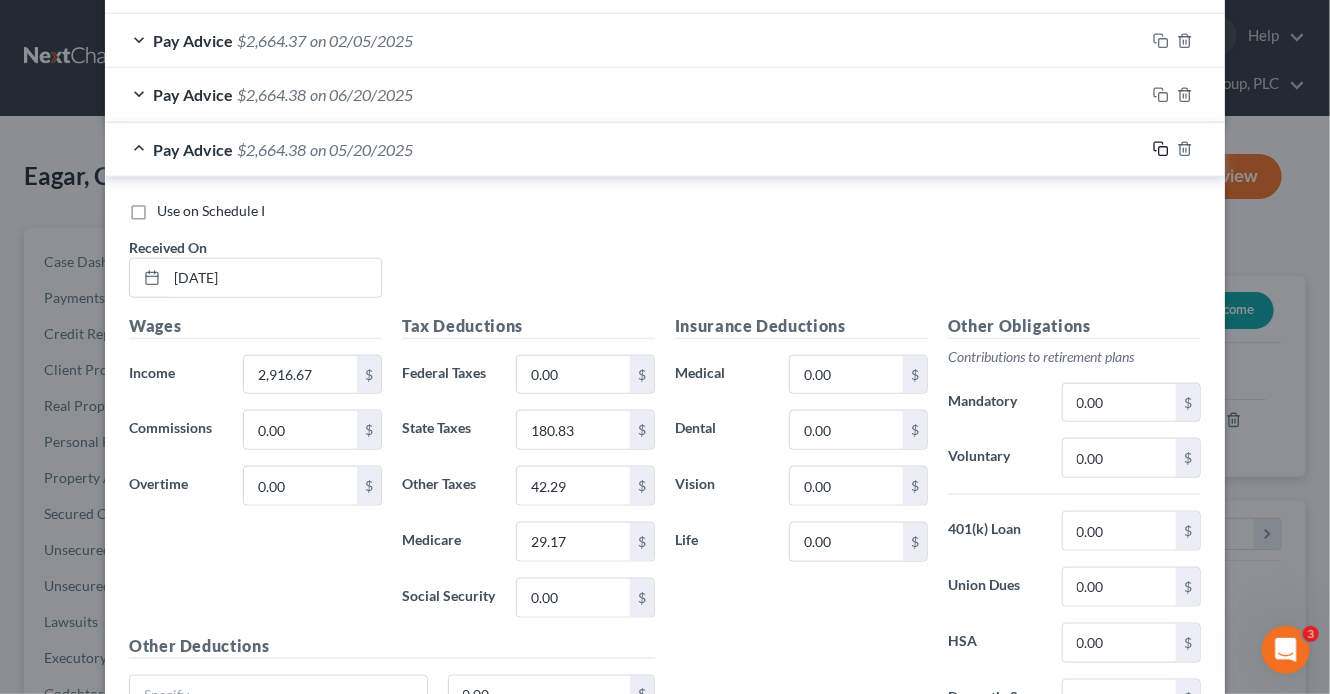 click 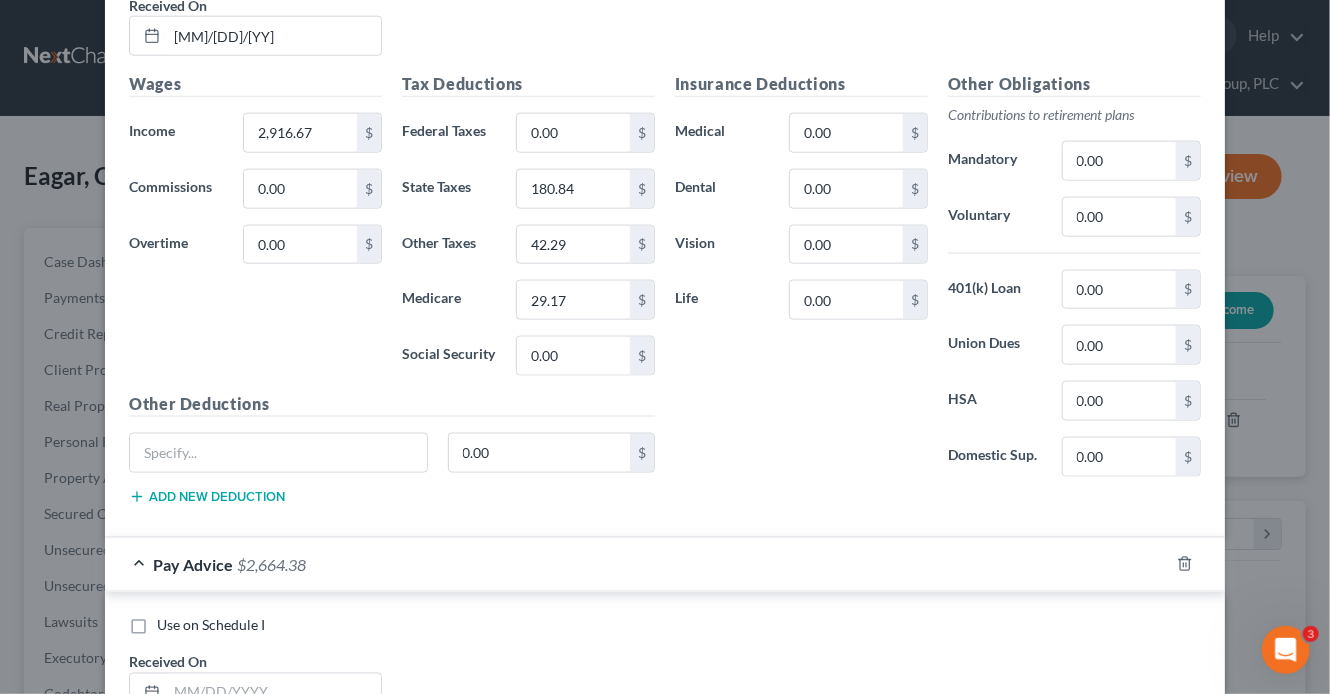 scroll, scrollTop: 1509, scrollLeft: 0, axis: vertical 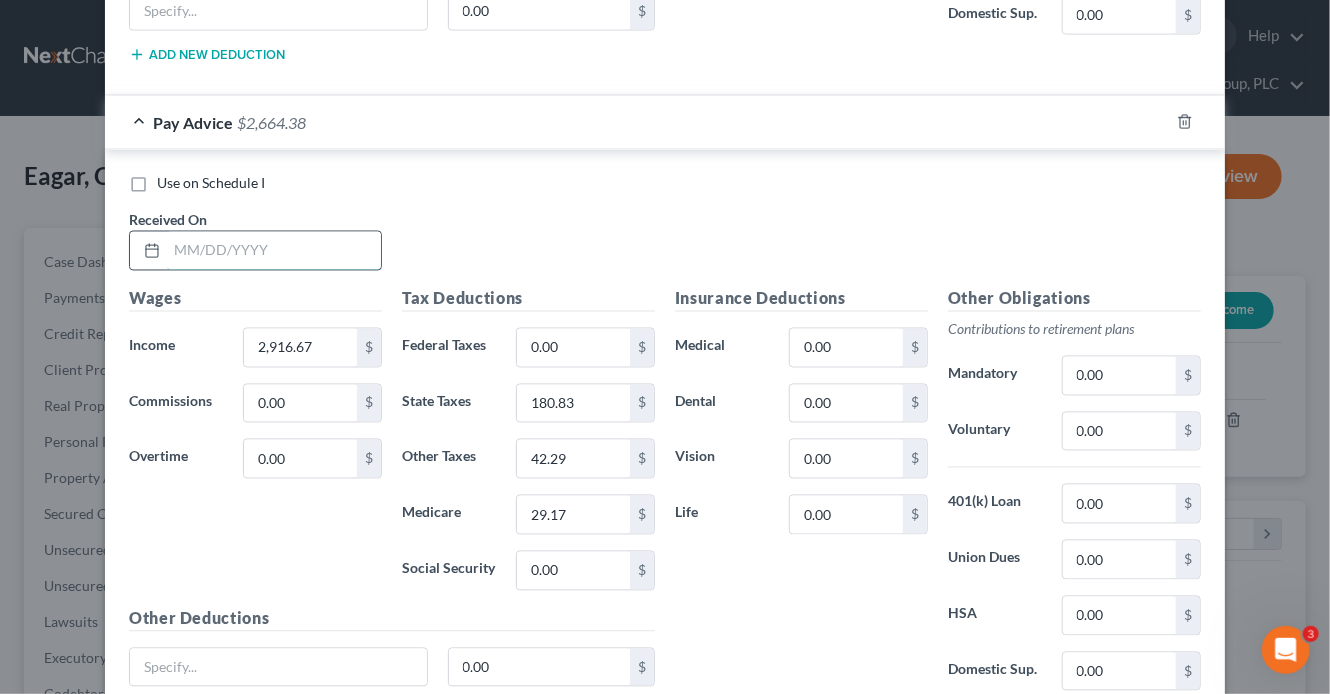 click at bounding box center (274, 251) 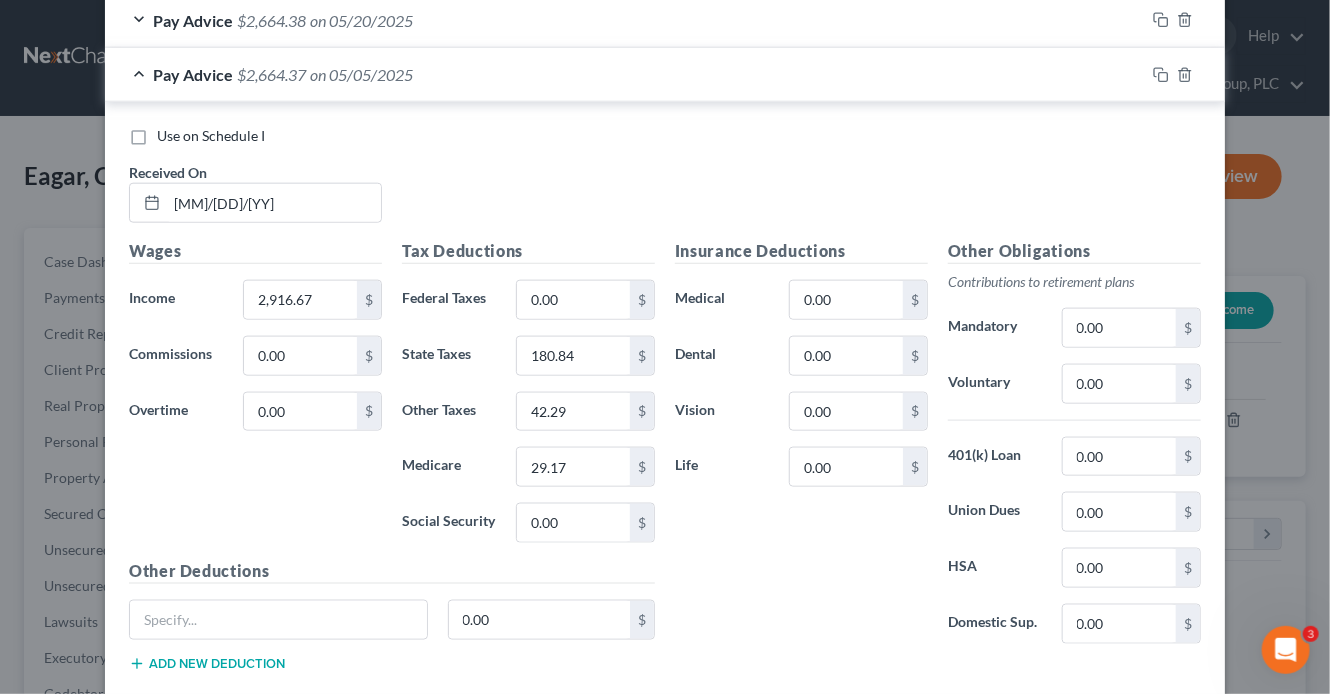 scroll, scrollTop: 751, scrollLeft: 0, axis: vertical 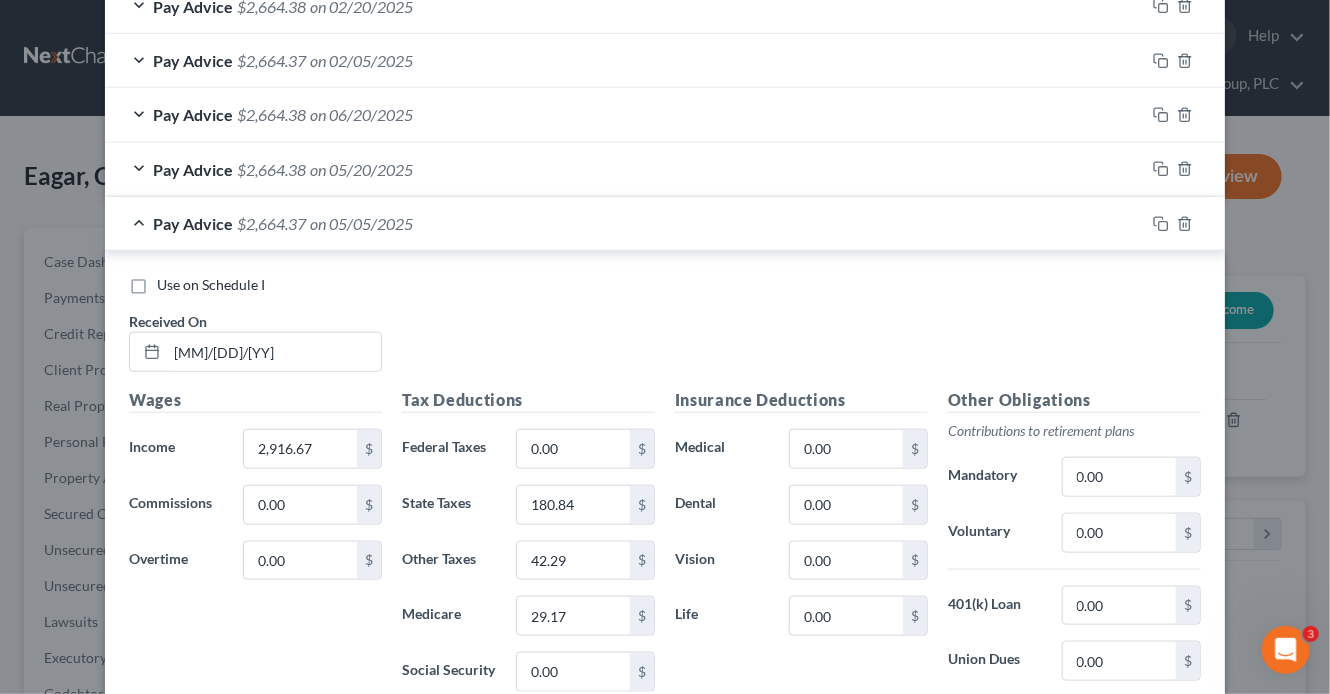 type on "07/18/25" 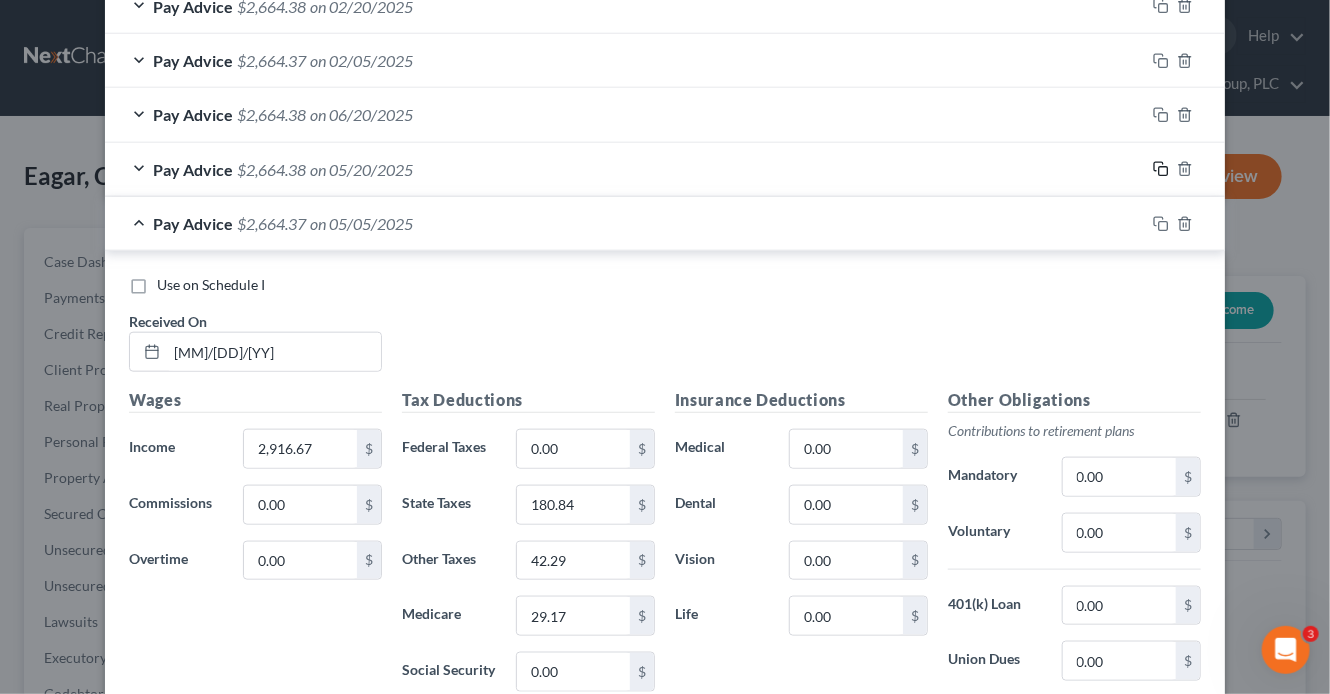 click 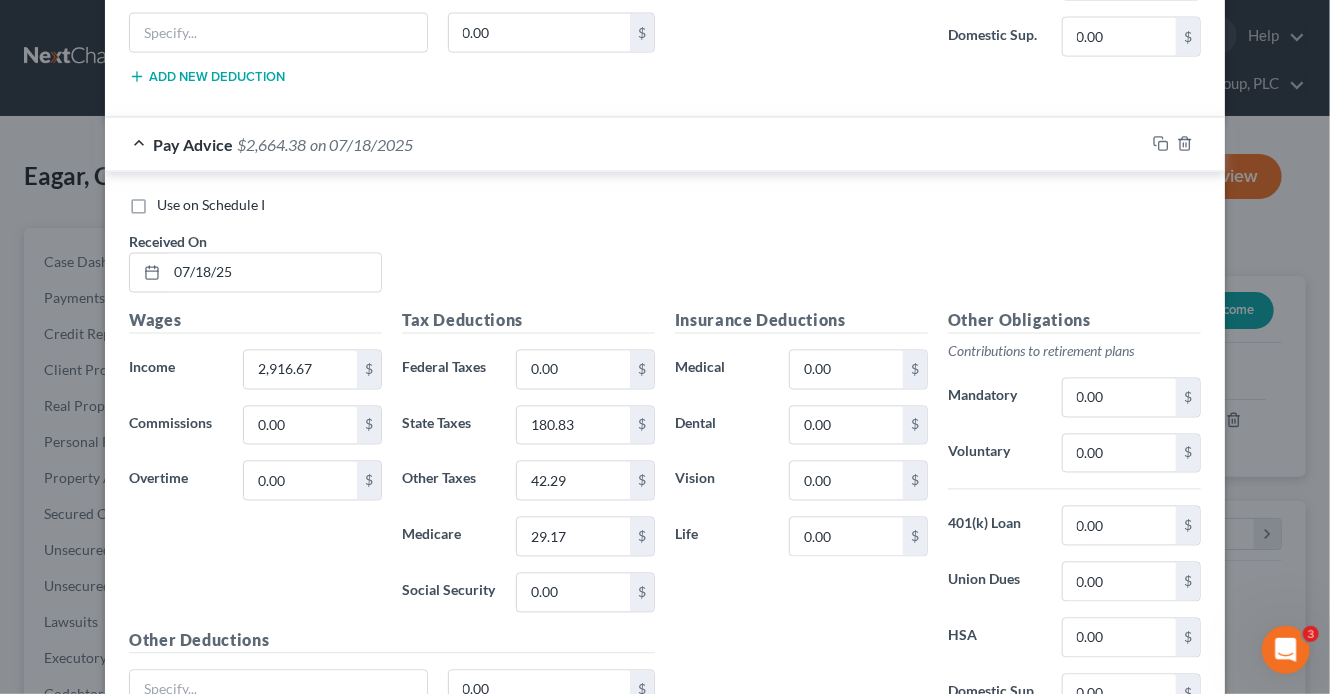scroll, scrollTop: 2009, scrollLeft: 0, axis: vertical 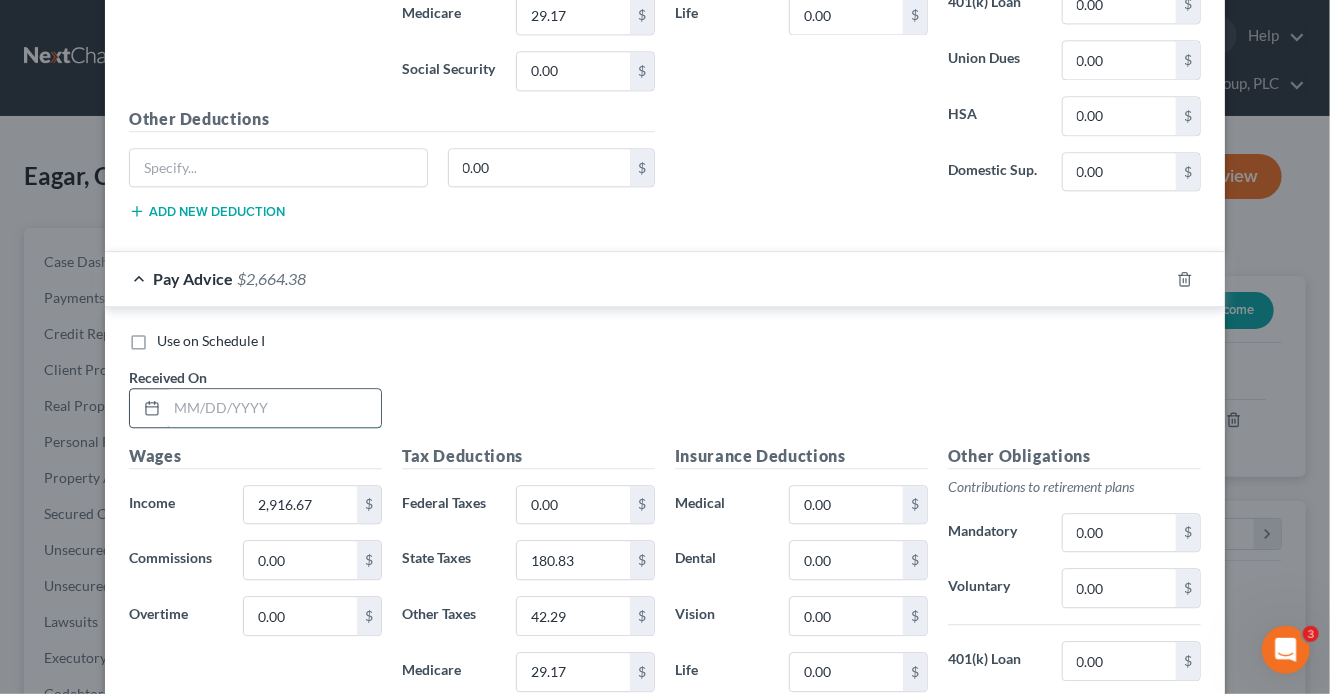click at bounding box center (274, 408) 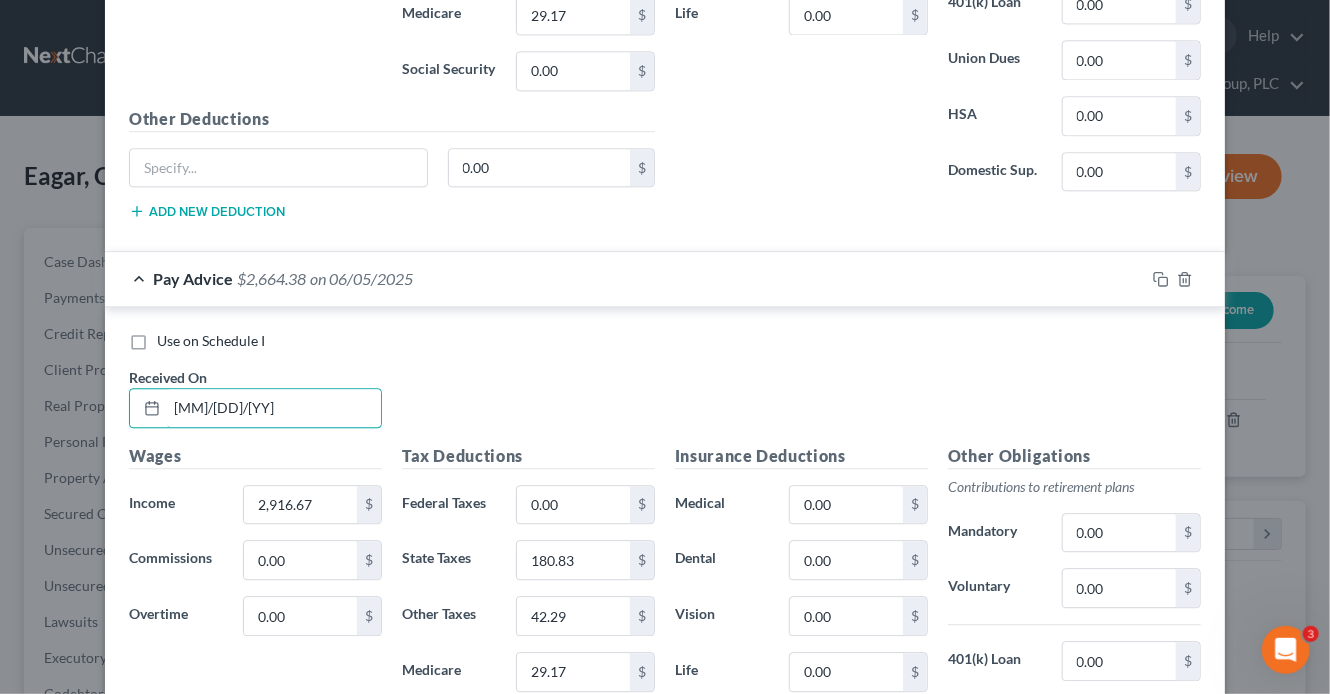 type on "06/05/25" 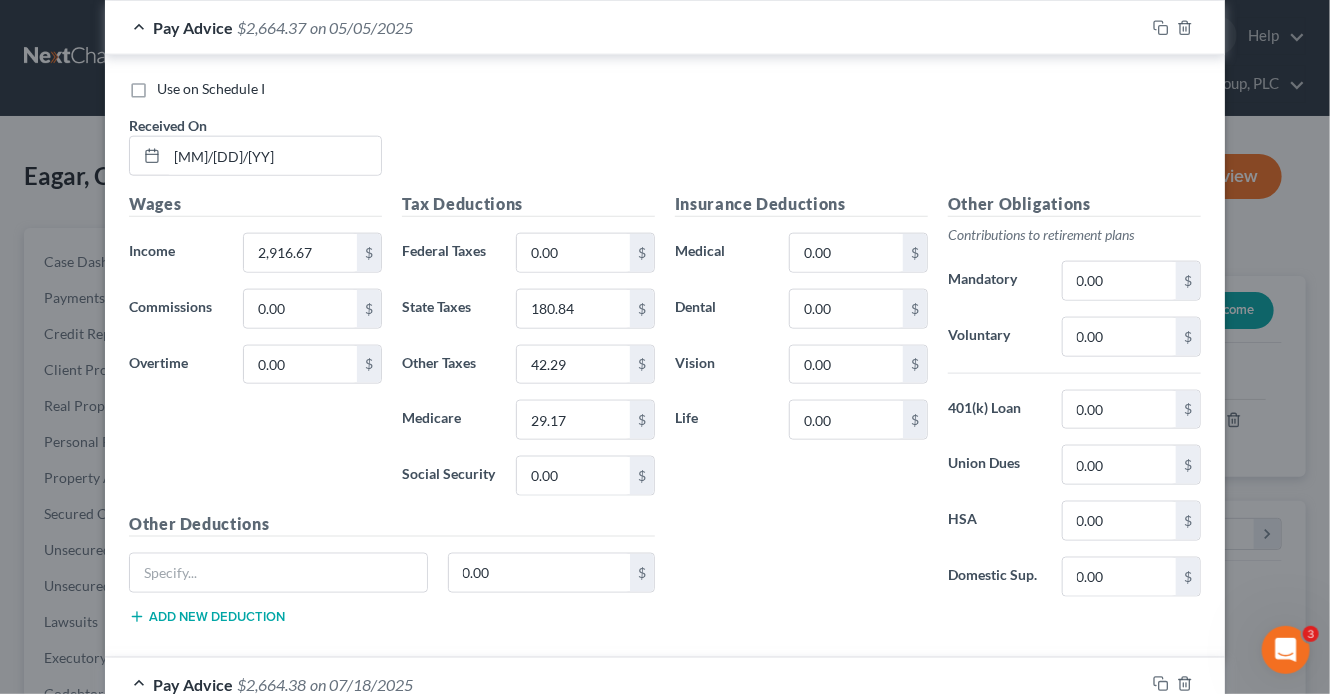 scroll, scrollTop: 866, scrollLeft: 0, axis: vertical 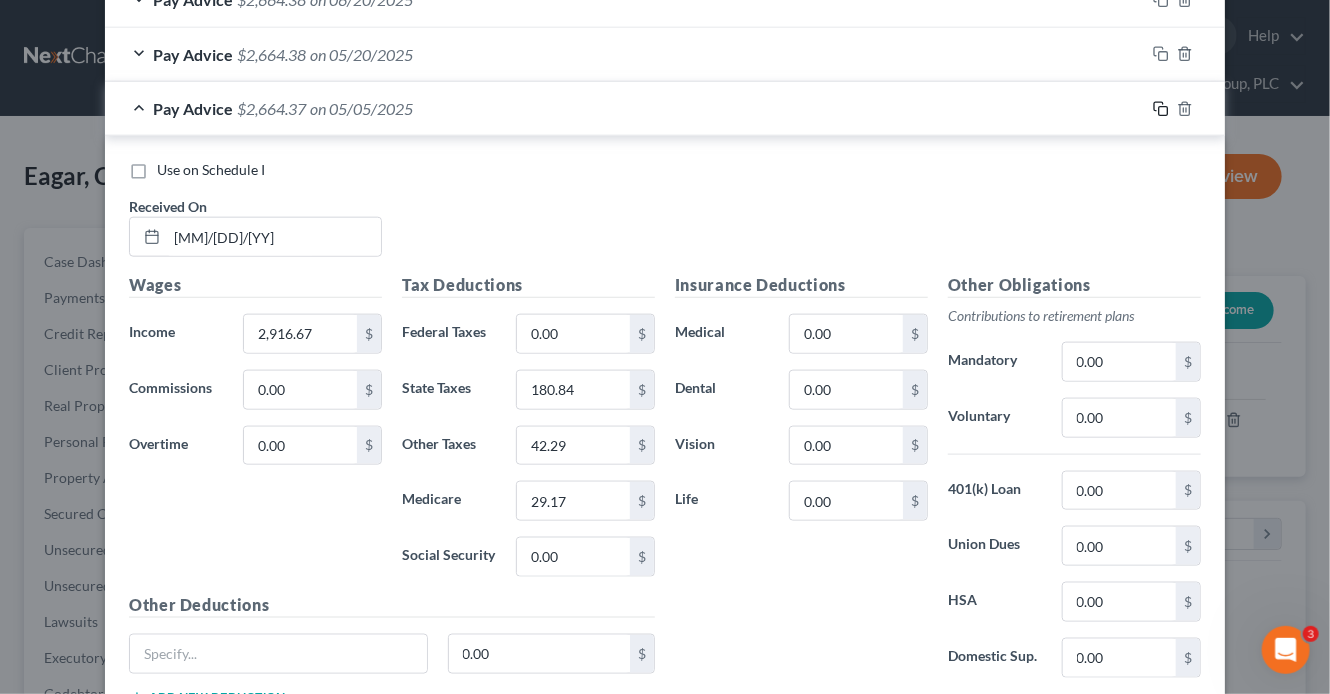 drag, startPoint x: 1154, startPoint y: 109, endPoint x: 987, endPoint y: 282, distance: 240.45374 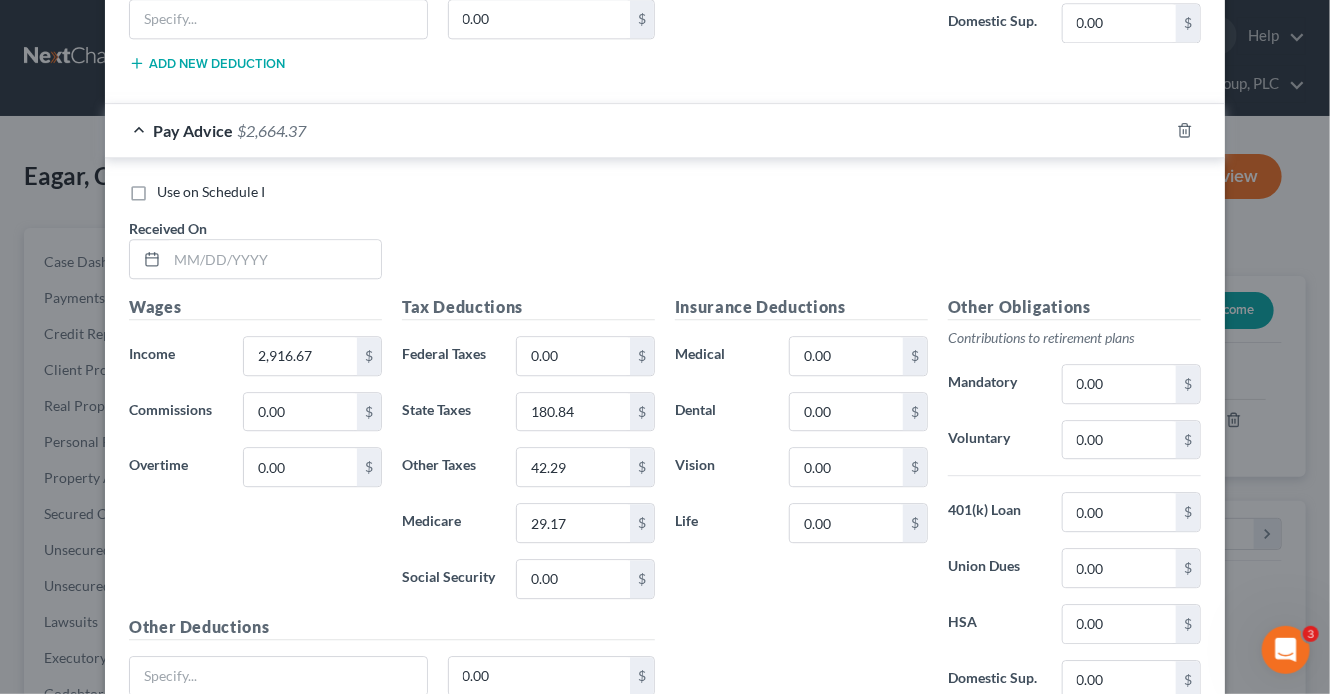 scroll, scrollTop: 2069, scrollLeft: 0, axis: vertical 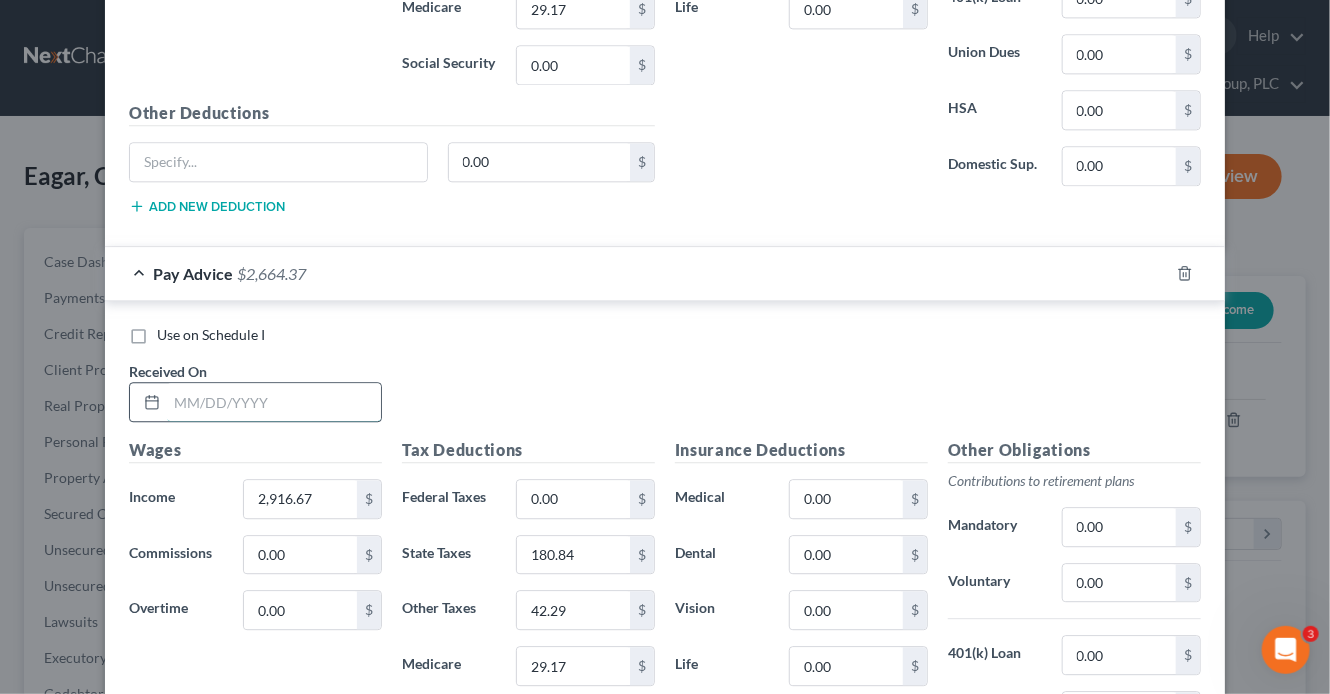 click at bounding box center (274, 402) 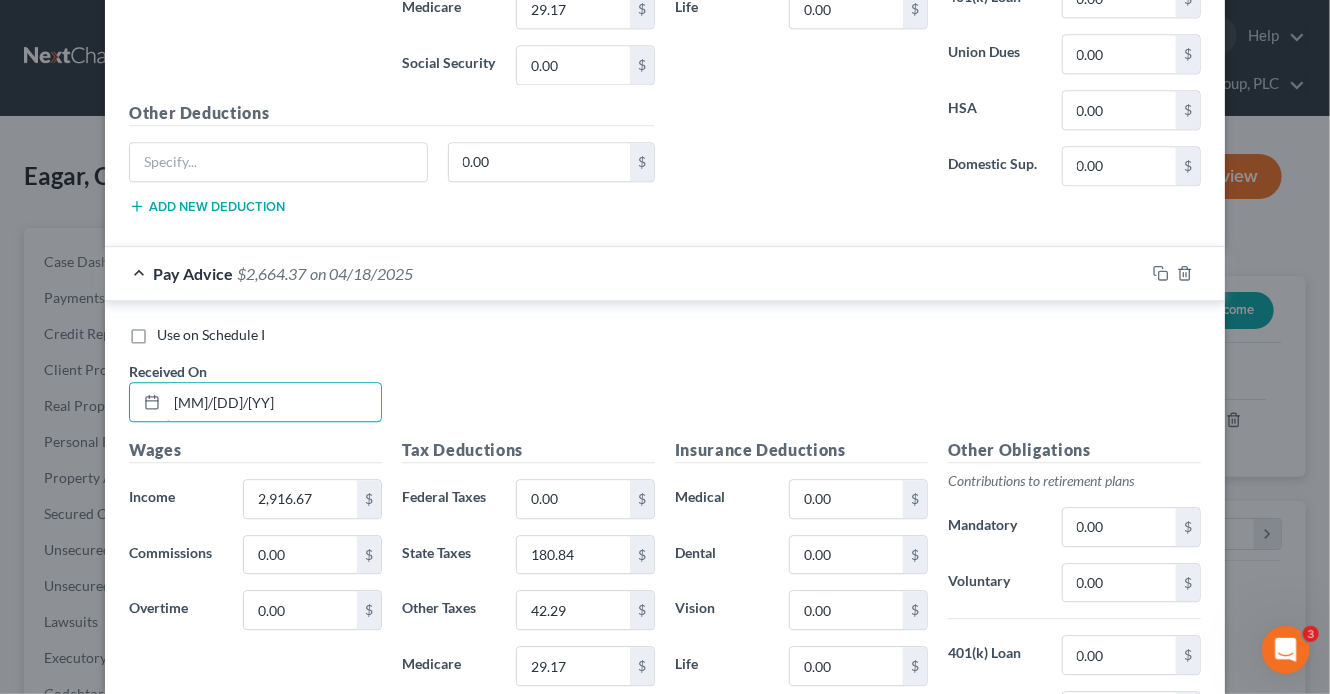 type on "04/18/25" 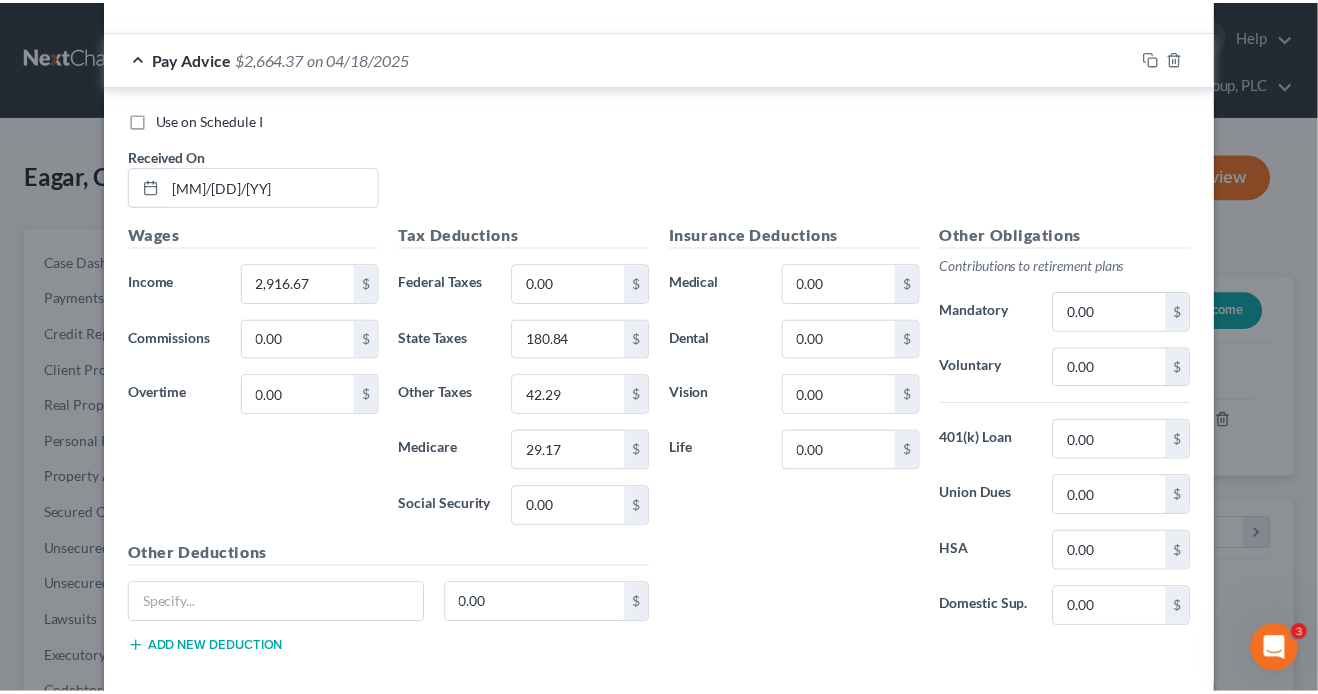 scroll, scrollTop: 2374, scrollLeft: 0, axis: vertical 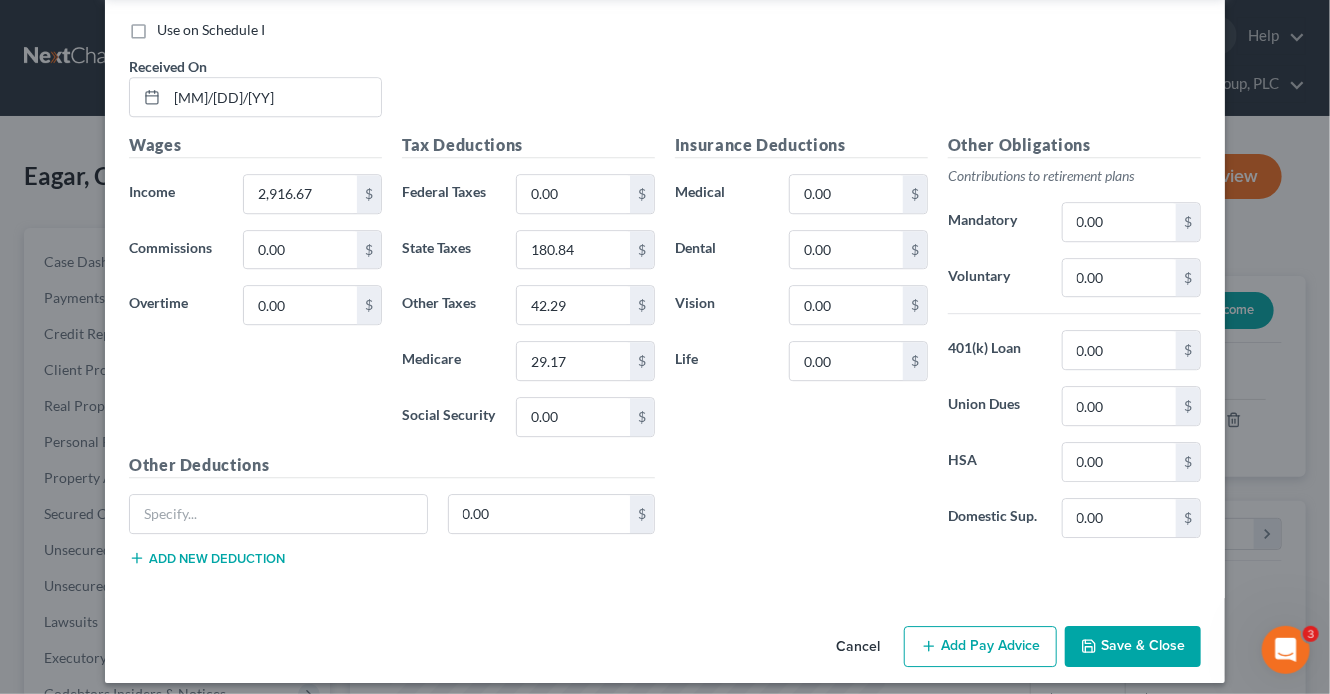click on "Save & Close" at bounding box center [1133, 647] 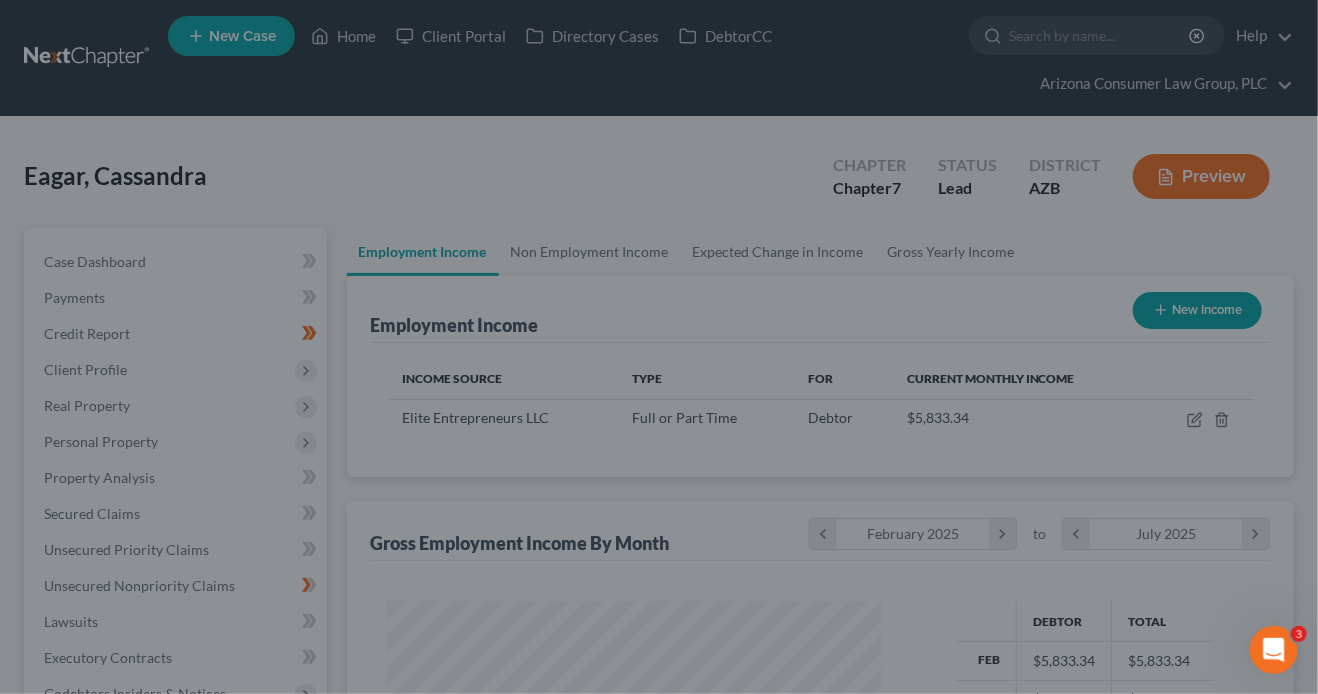 scroll, scrollTop: 356, scrollLeft: 529, axis: both 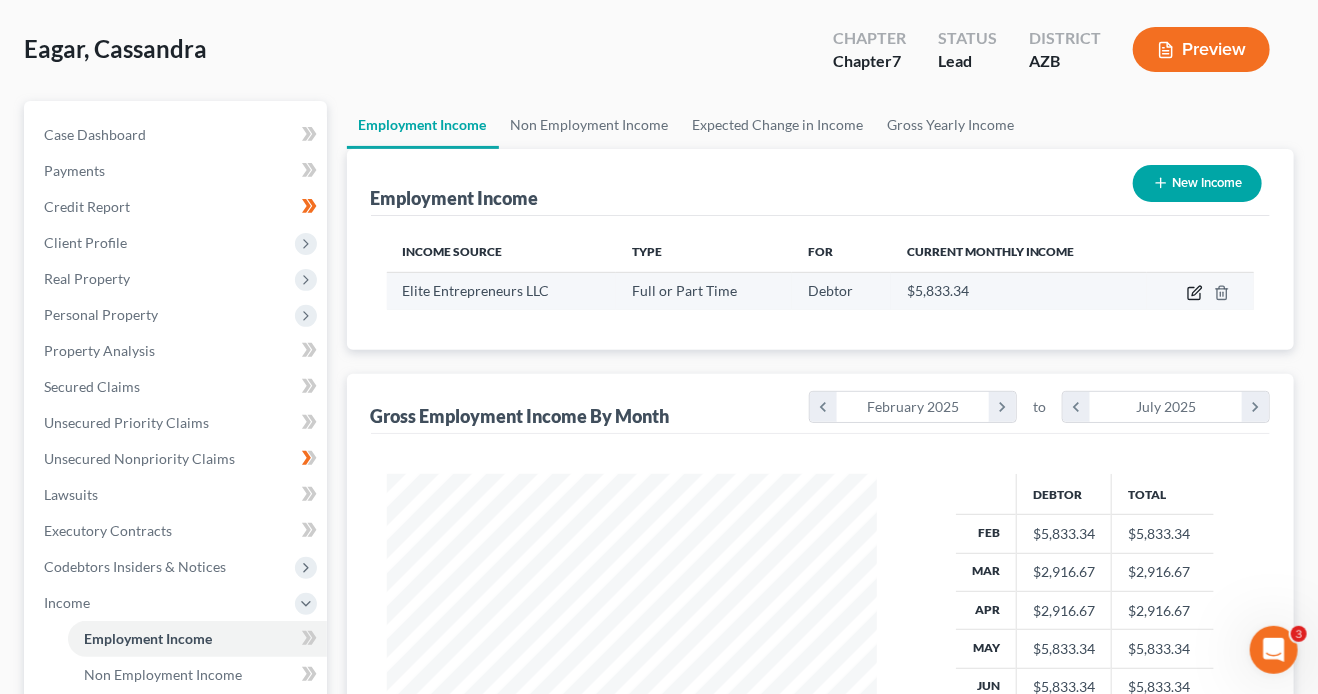 click 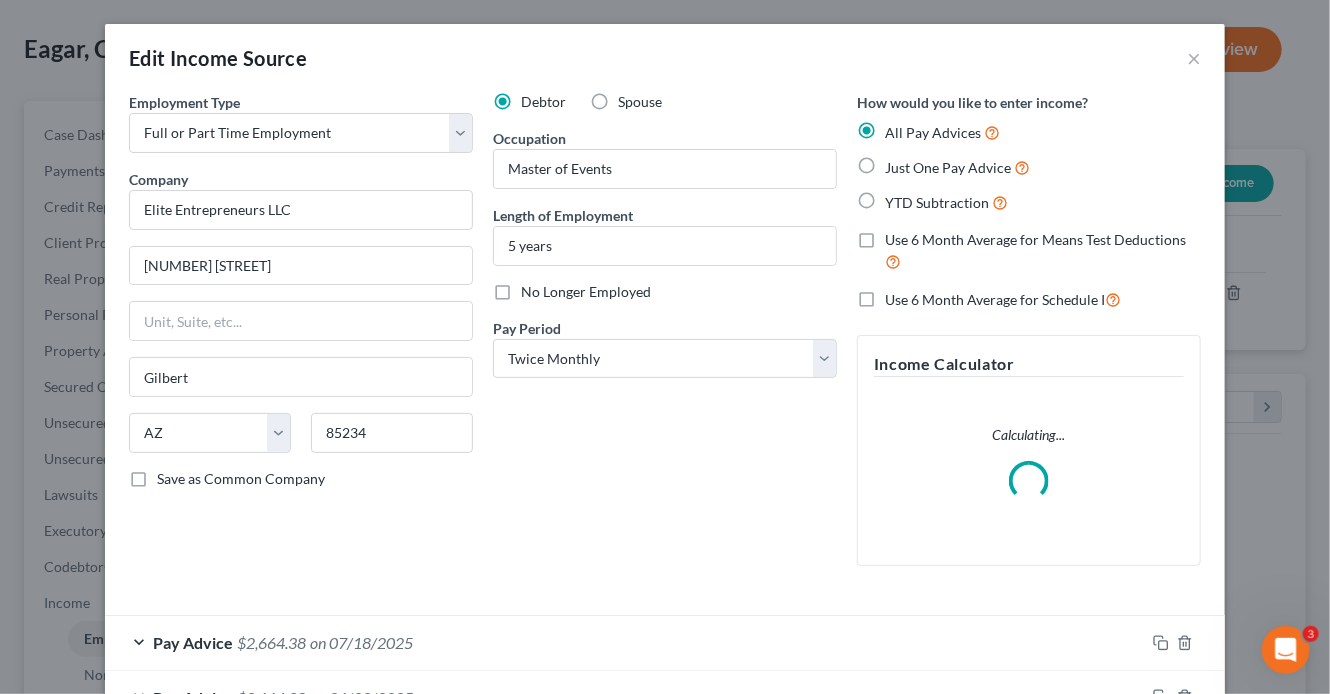scroll, scrollTop: 999643, scrollLeft: 999464, axis: both 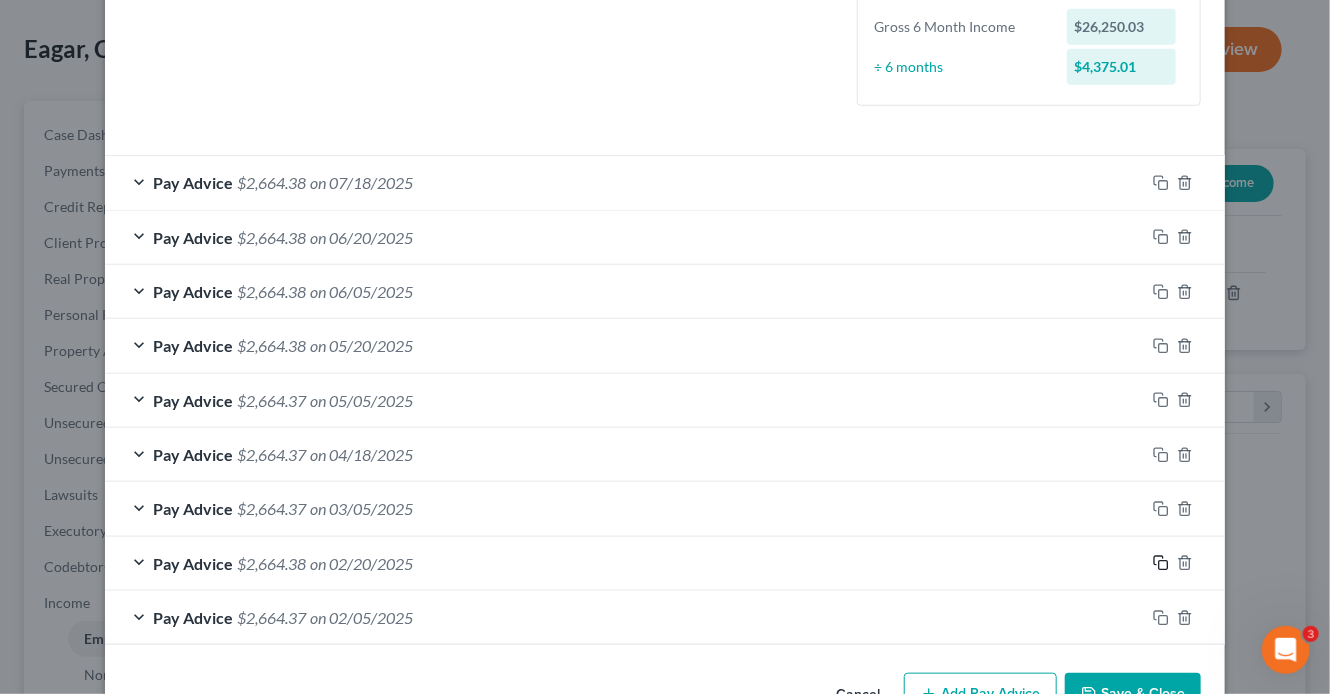 click 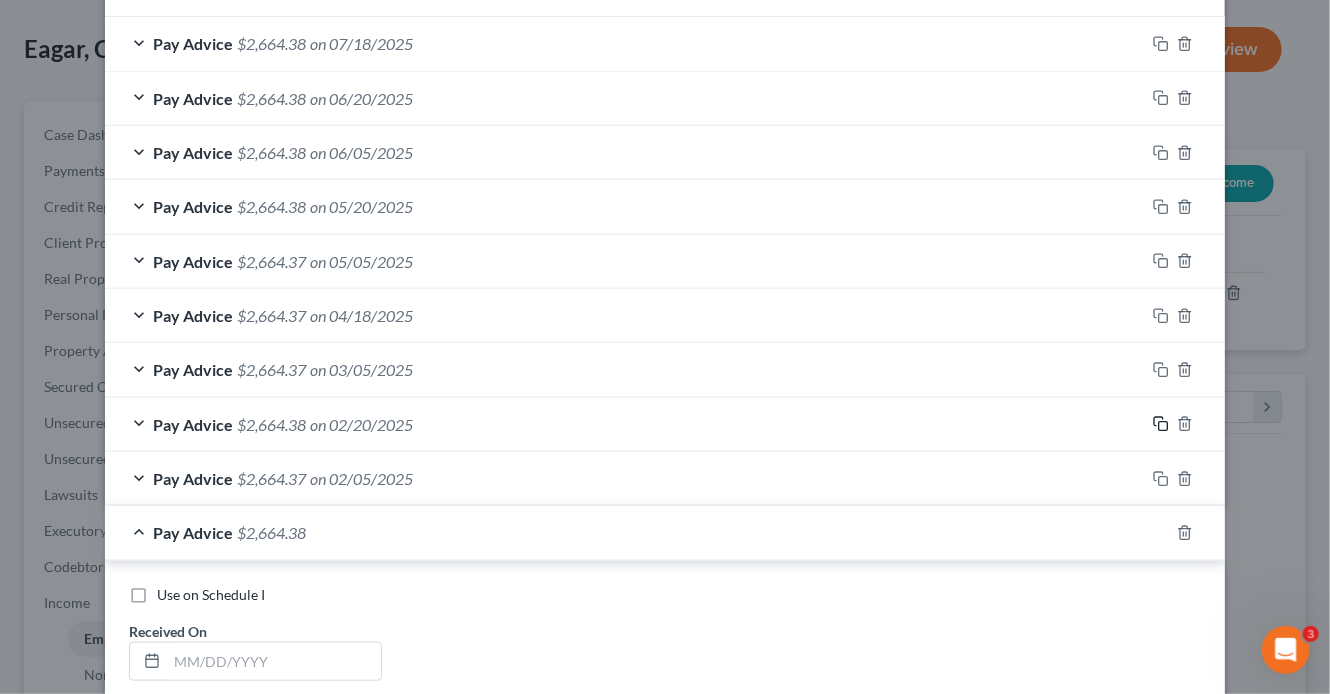scroll, scrollTop: 714, scrollLeft: 0, axis: vertical 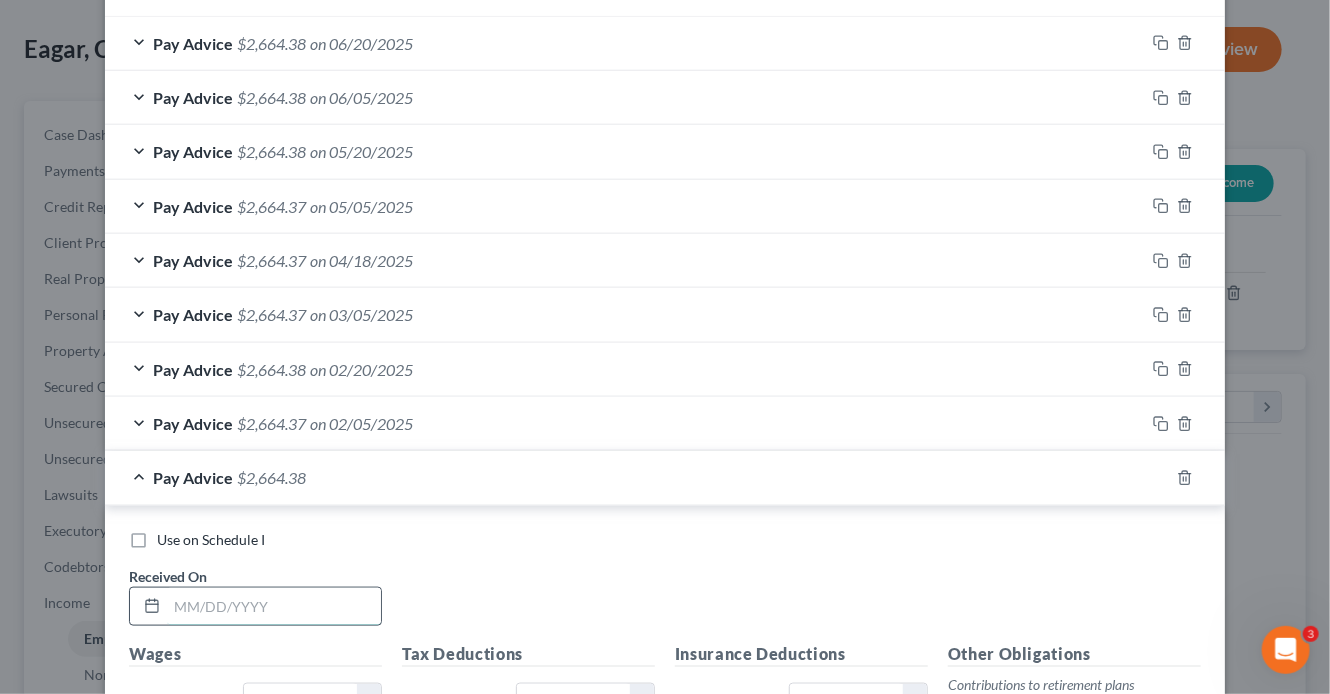 click at bounding box center [274, 607] 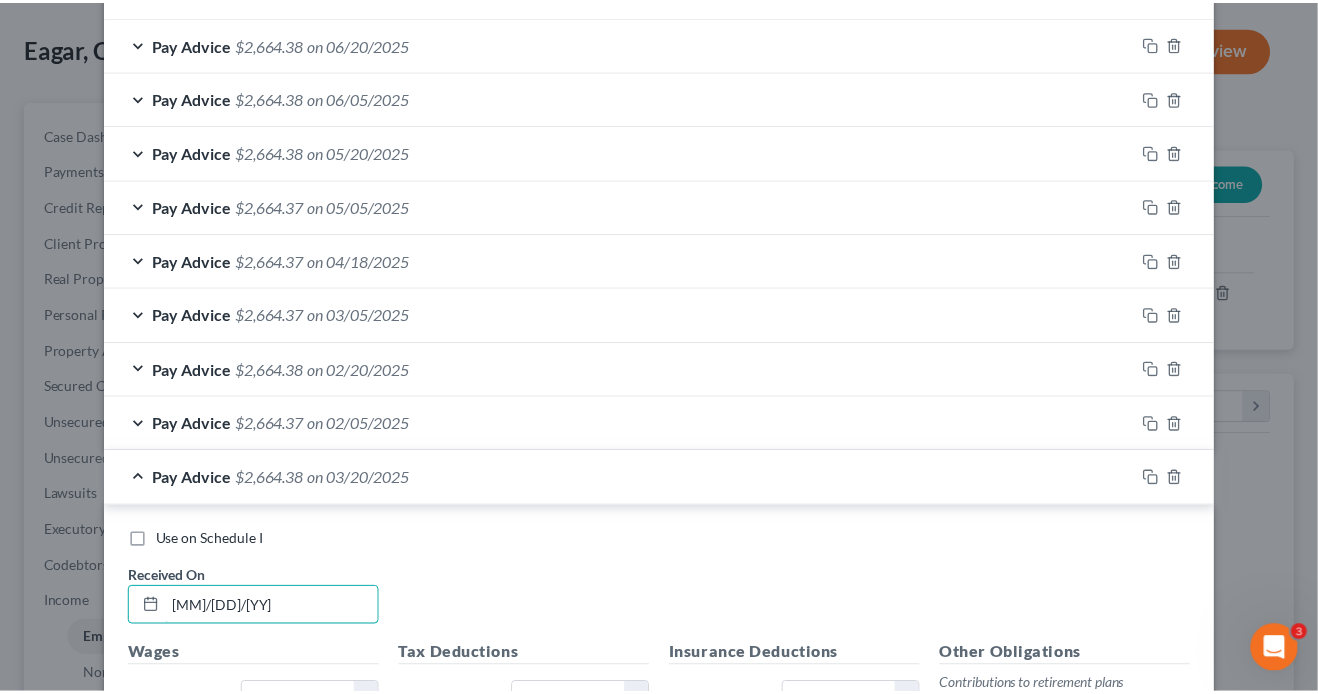 scroll, scrollTop: 1230, scrollLeft: 0, axis: vertical 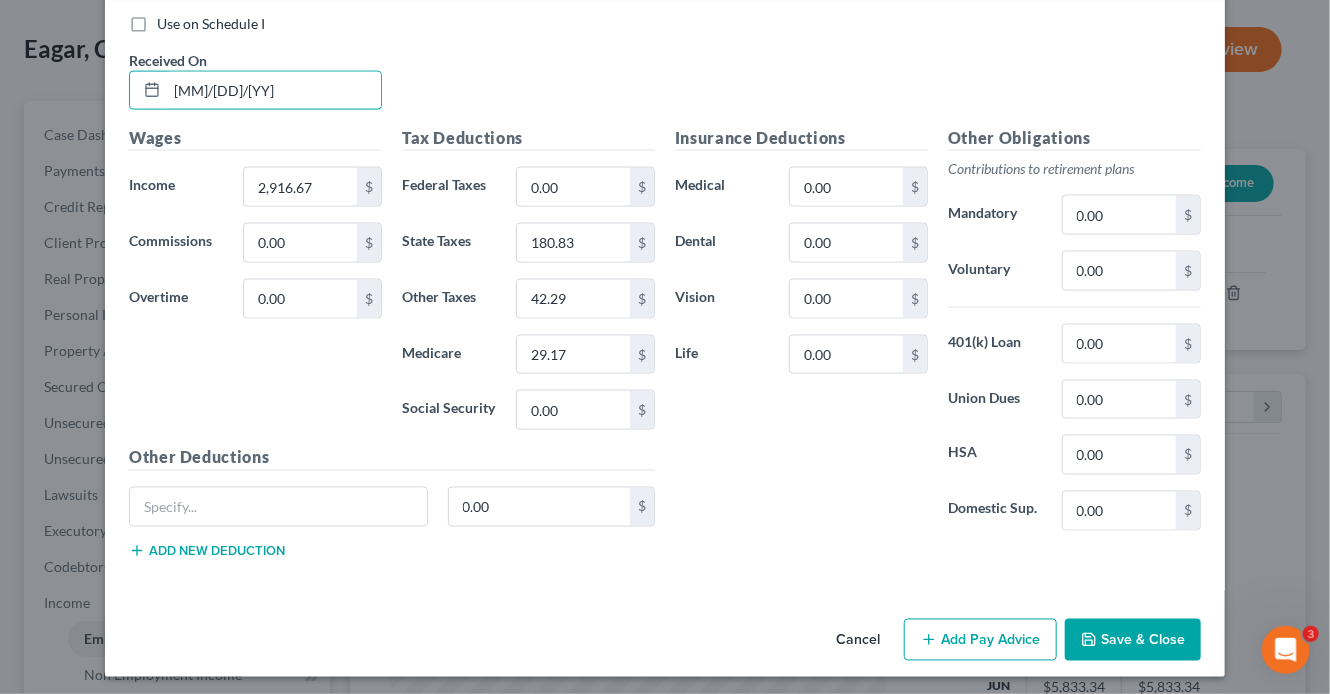 type on "03/20/25" 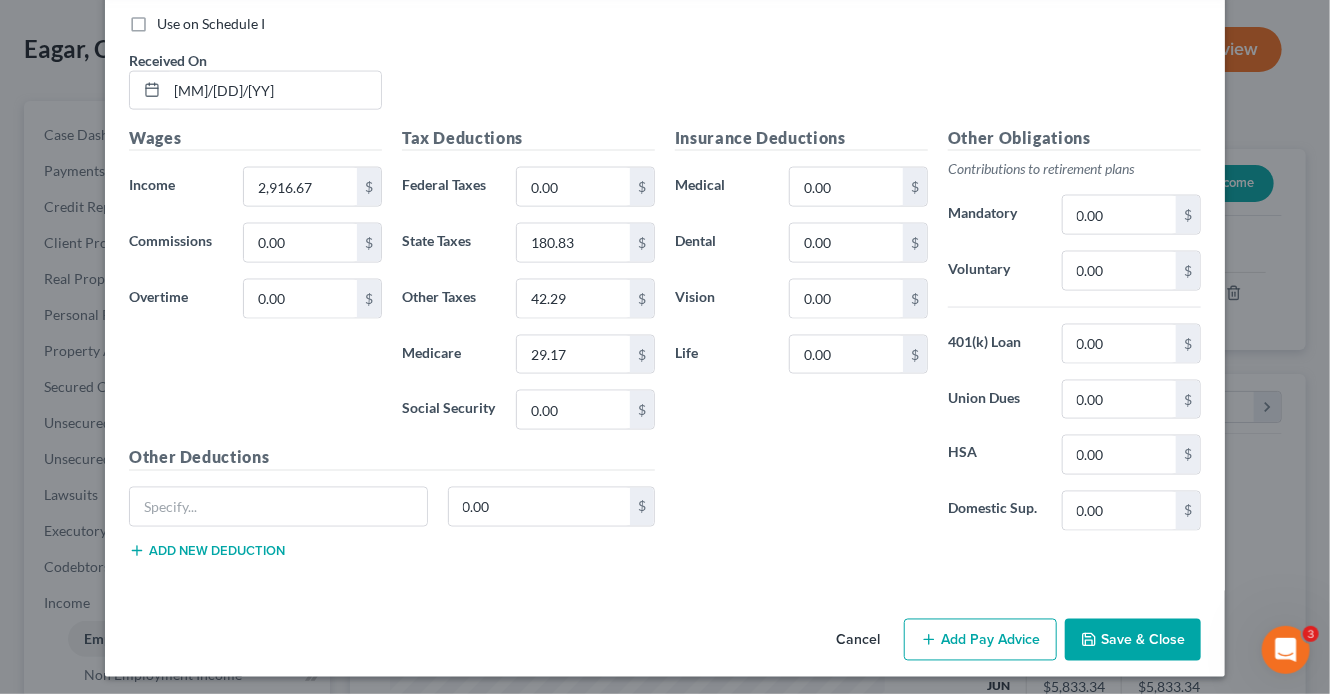 click on "Save & Close" at bounding box center [1133, 640] 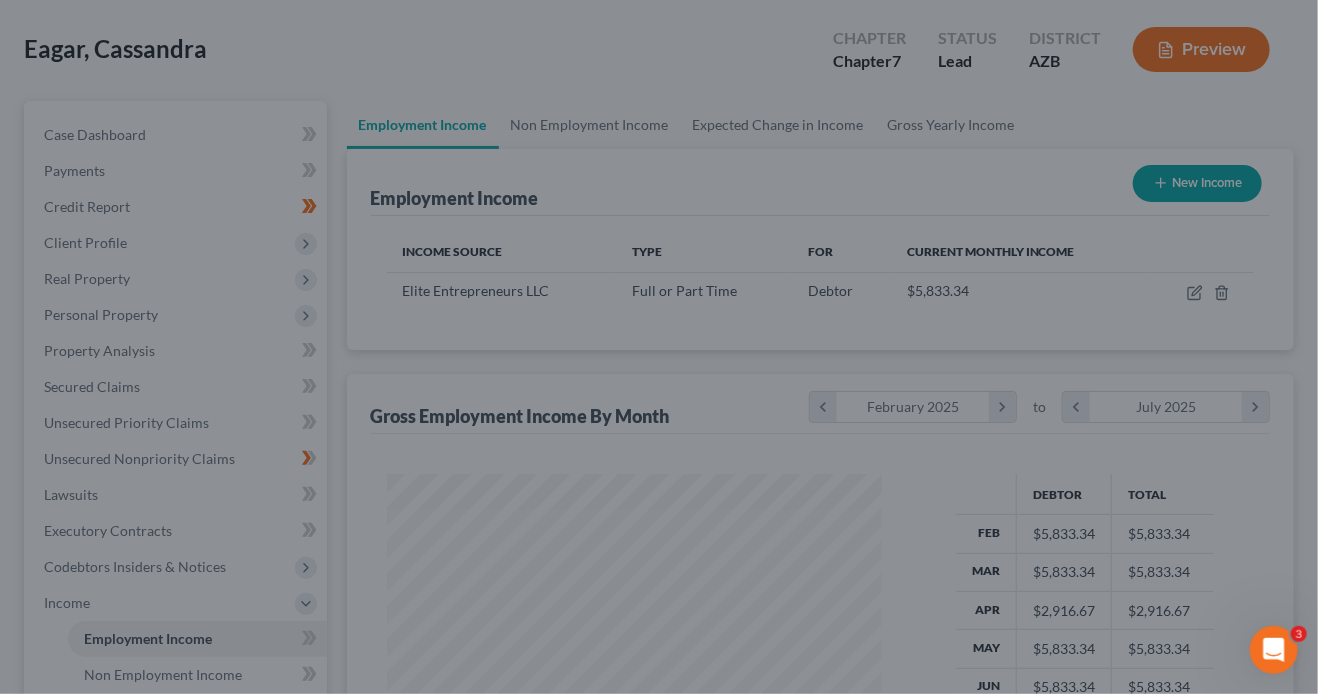 scroll, scrollTop: 356, scrollLeft: 529, axis: both 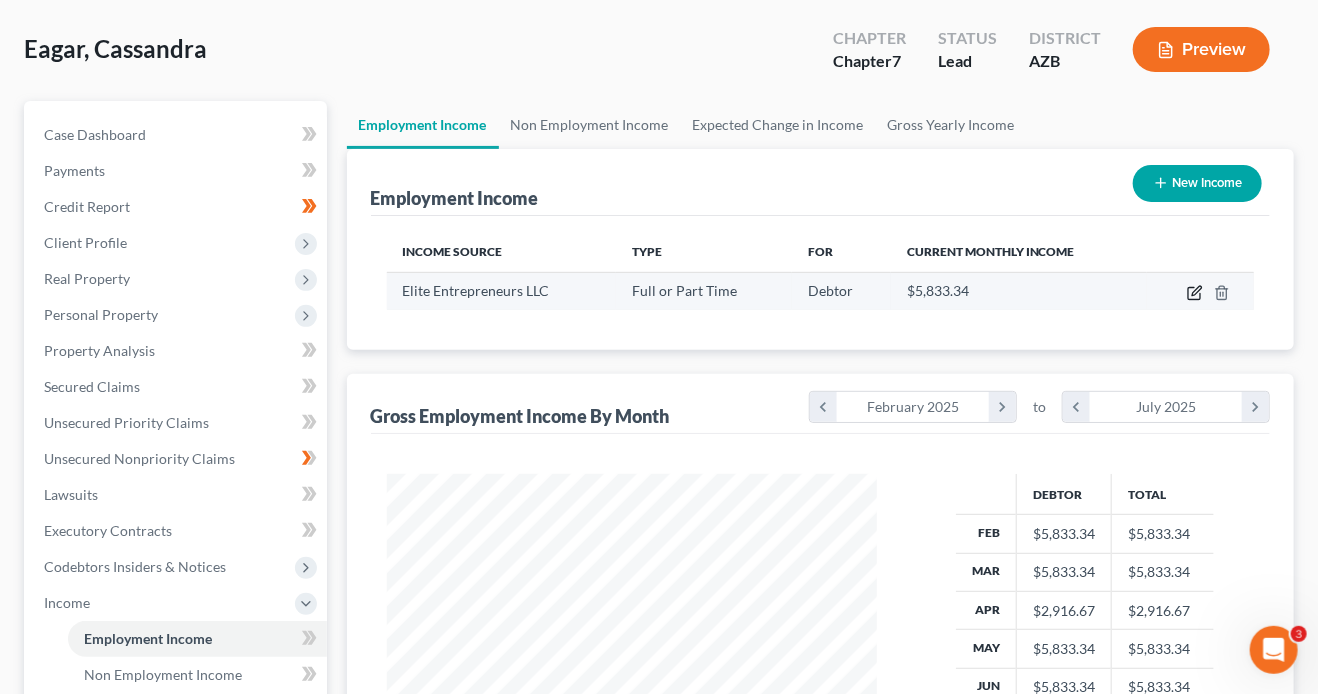click 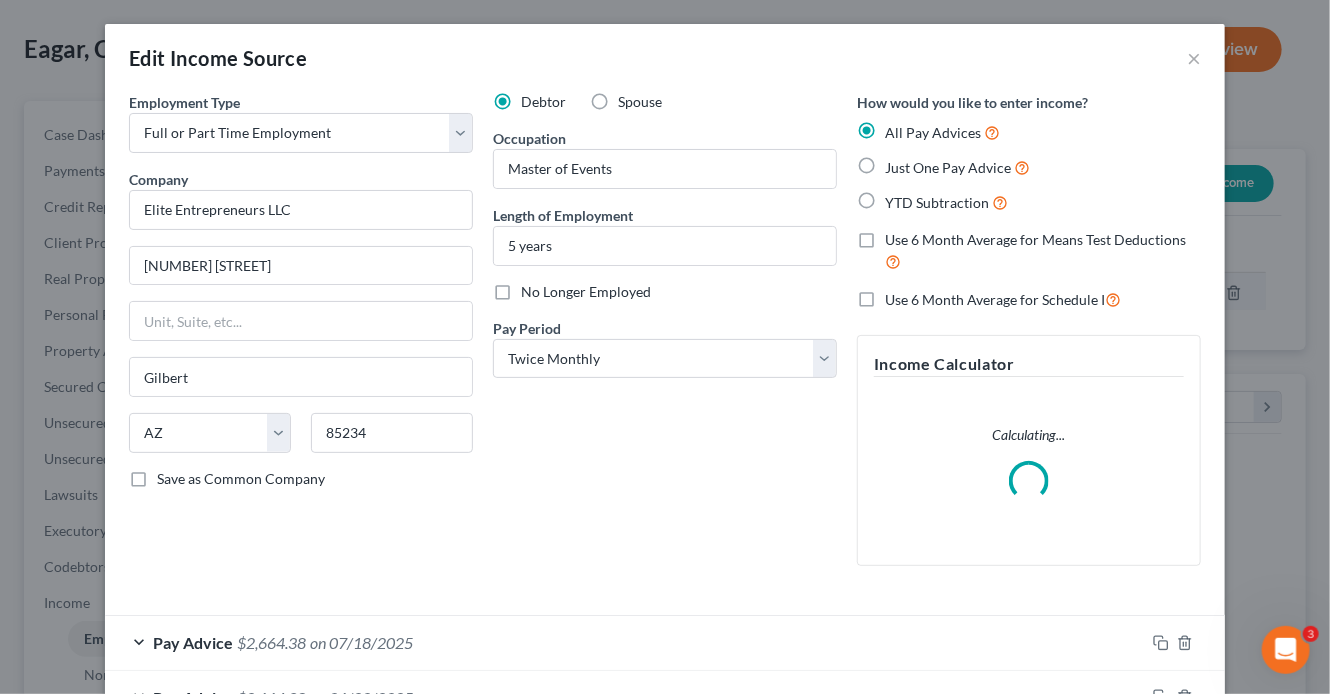 scroll, scrollTop: 999643, scrollLeft: 999464, axis: both 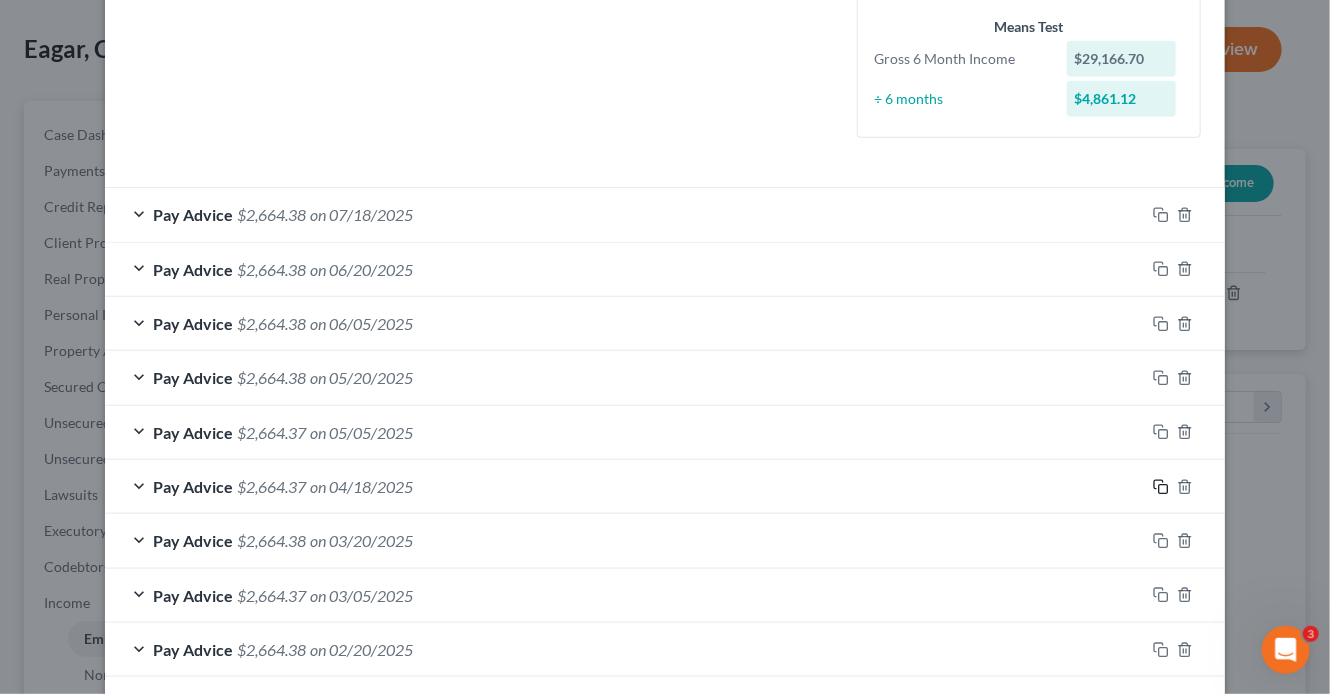 drag, startPoint x: 1159, startPoint y: 485, endPoint x: 1131, endPoint y: 477, distance: 29.12044 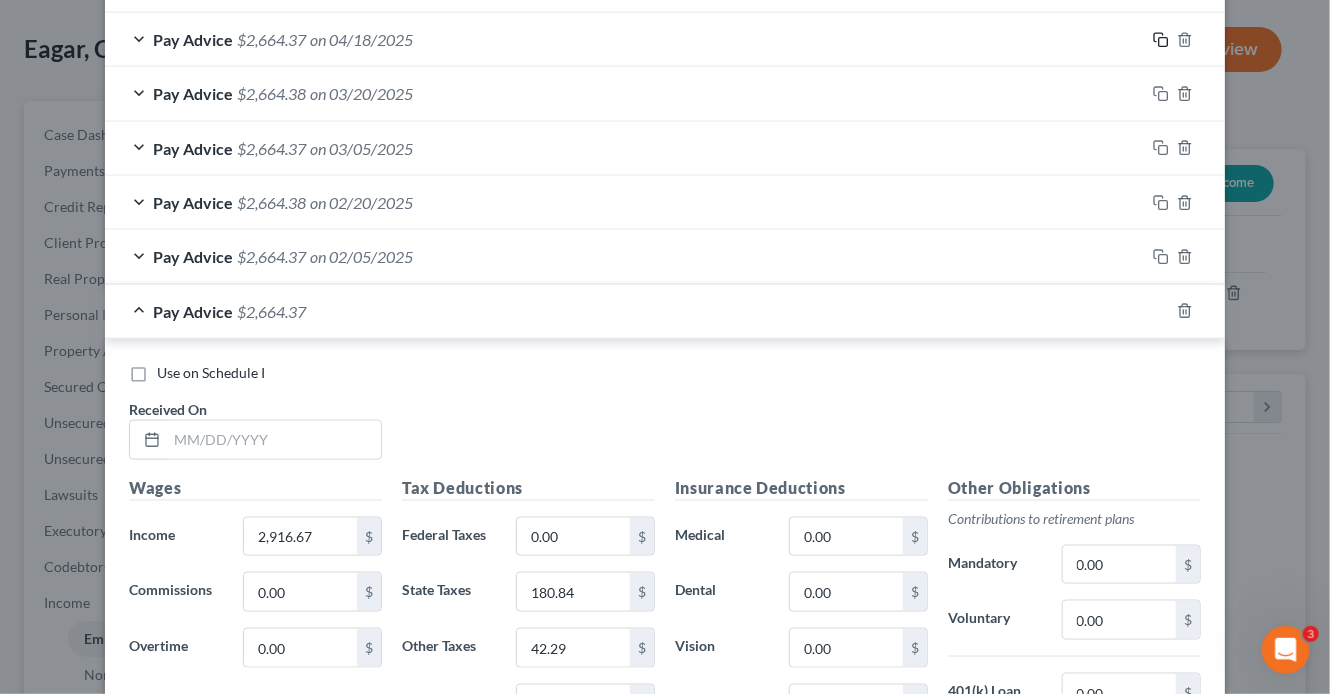 scroll, scrollTop: 1264, scrollLeft: 0, axis: vertical 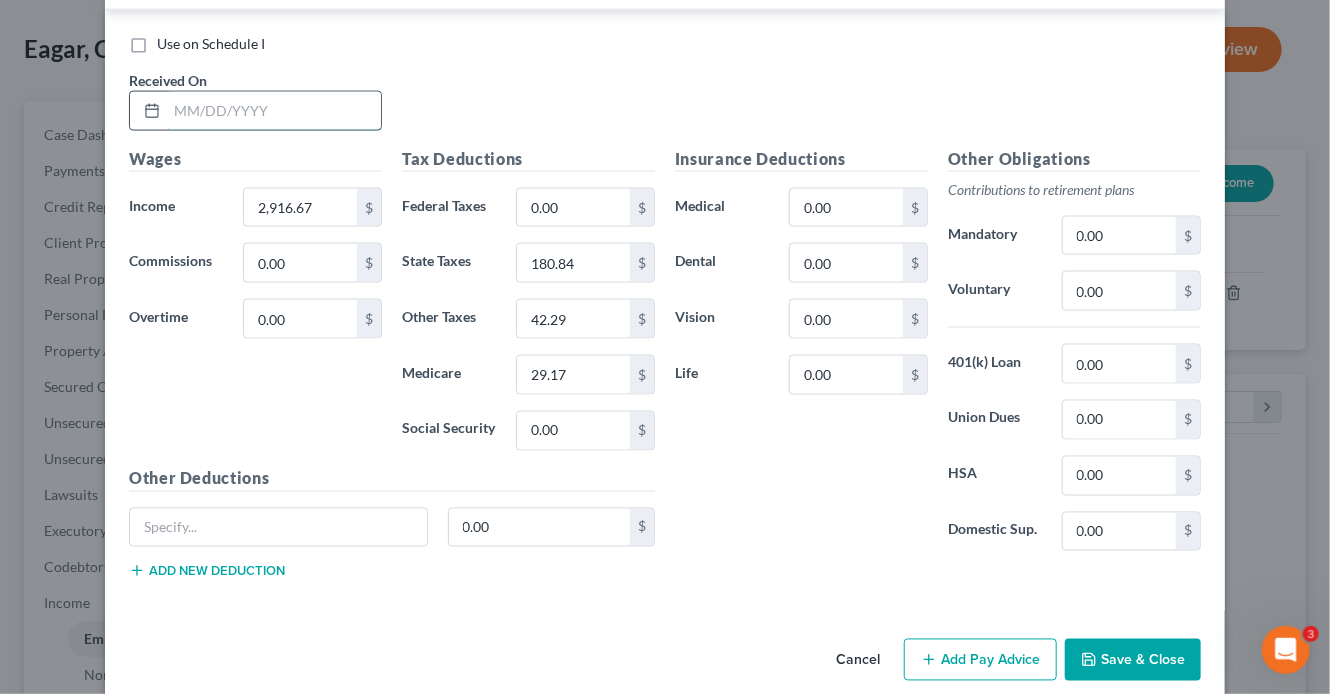click at bounding box center (274, 111) 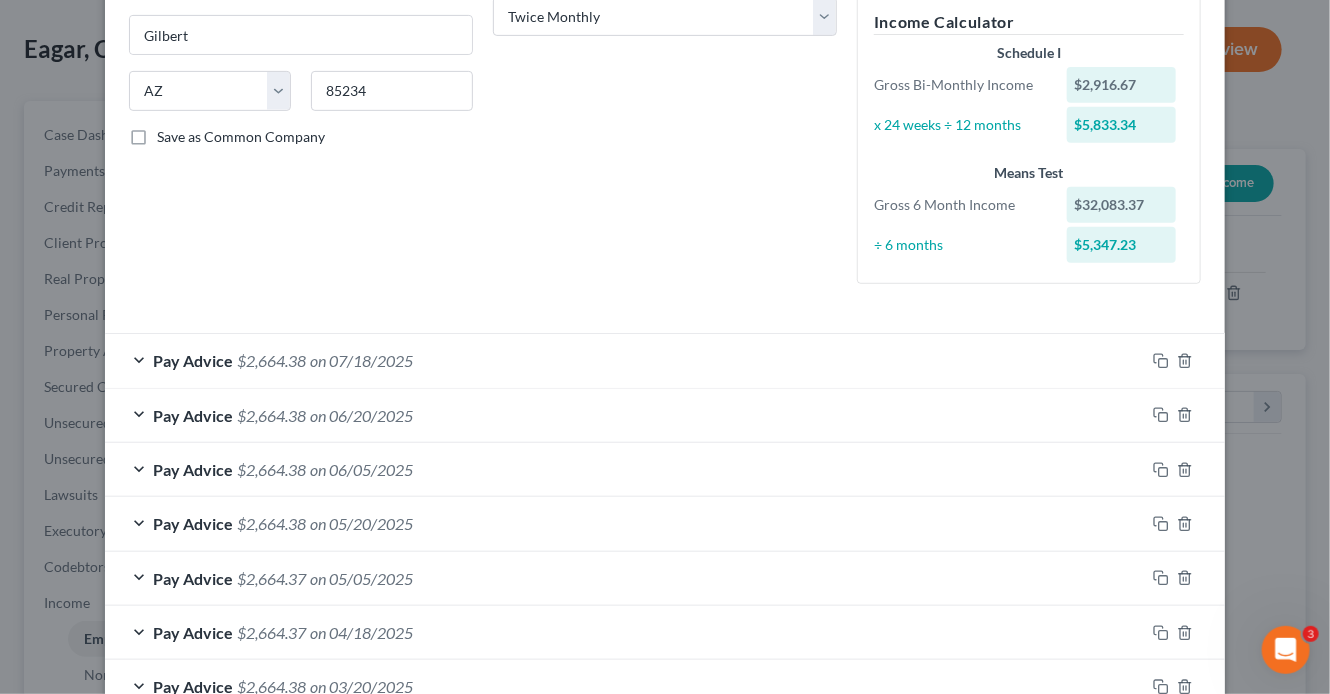 scroll, scrollTop: 343, scrollLeft: 0, axis: vertical 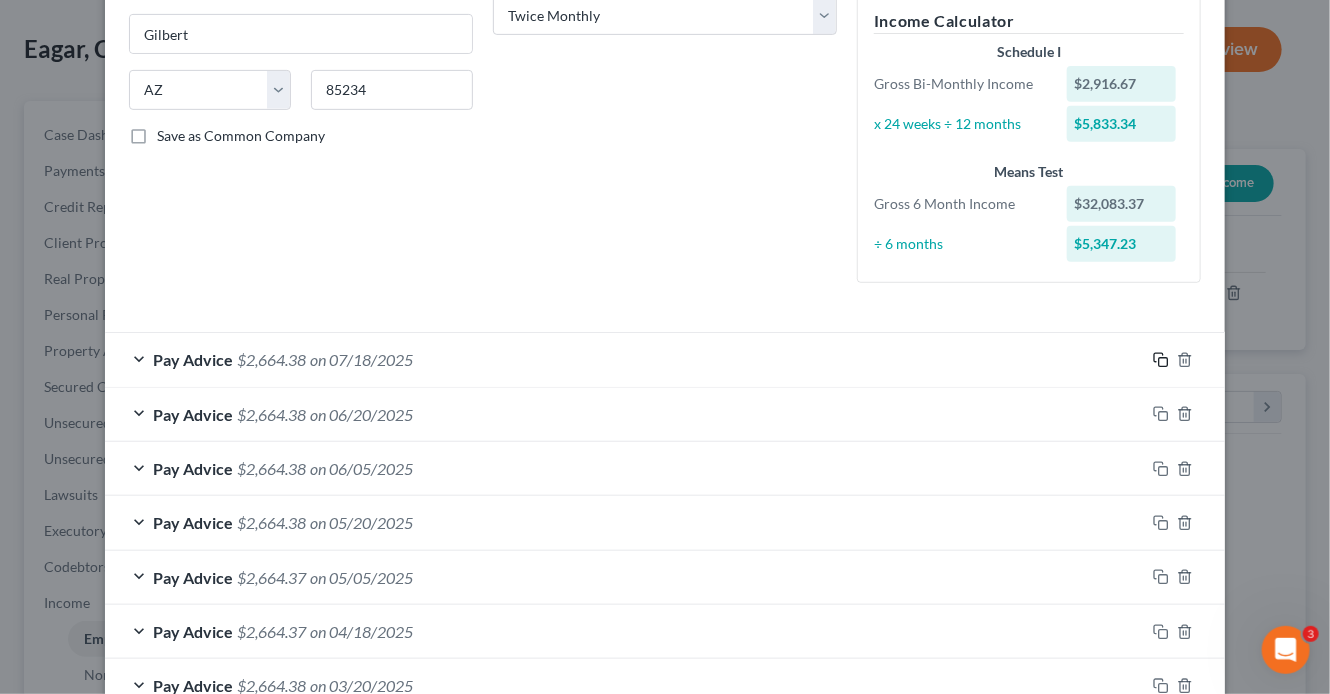 type on "04/04/25" 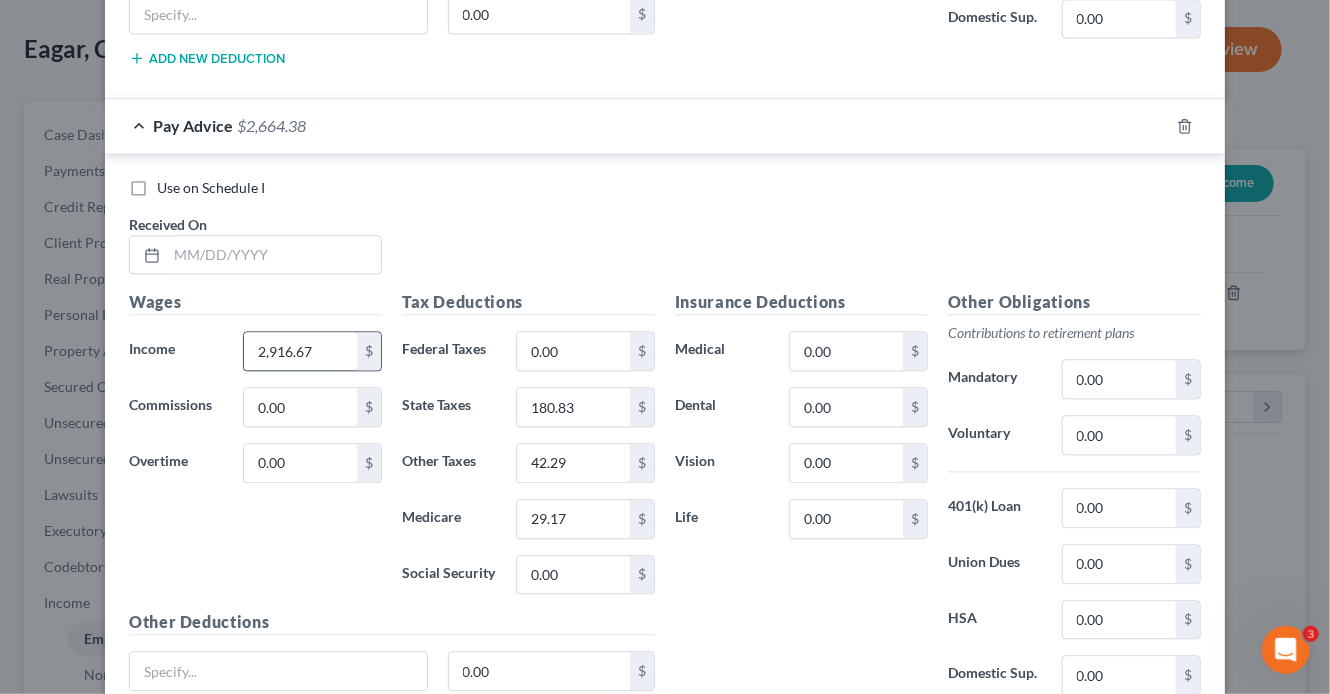 scroll, scrollTop: 1786, scrollLeft: 0, axis: vertical 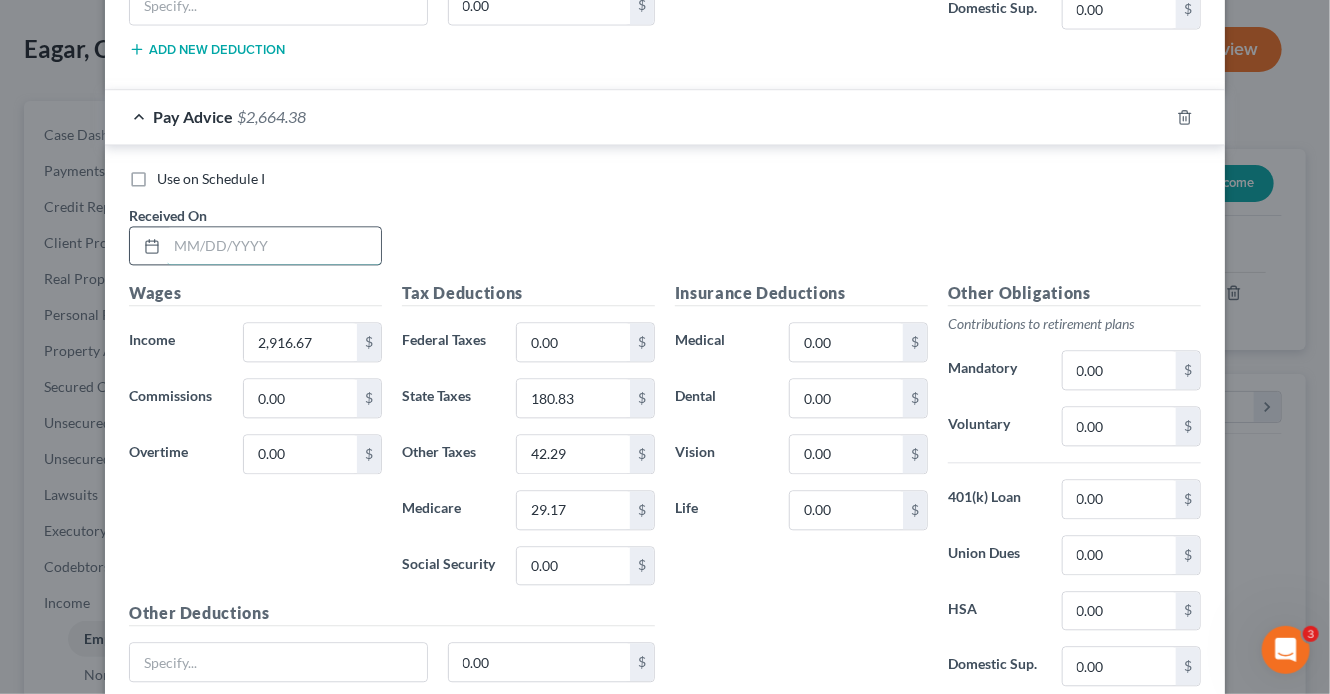 click at bounding box center (274, 246) 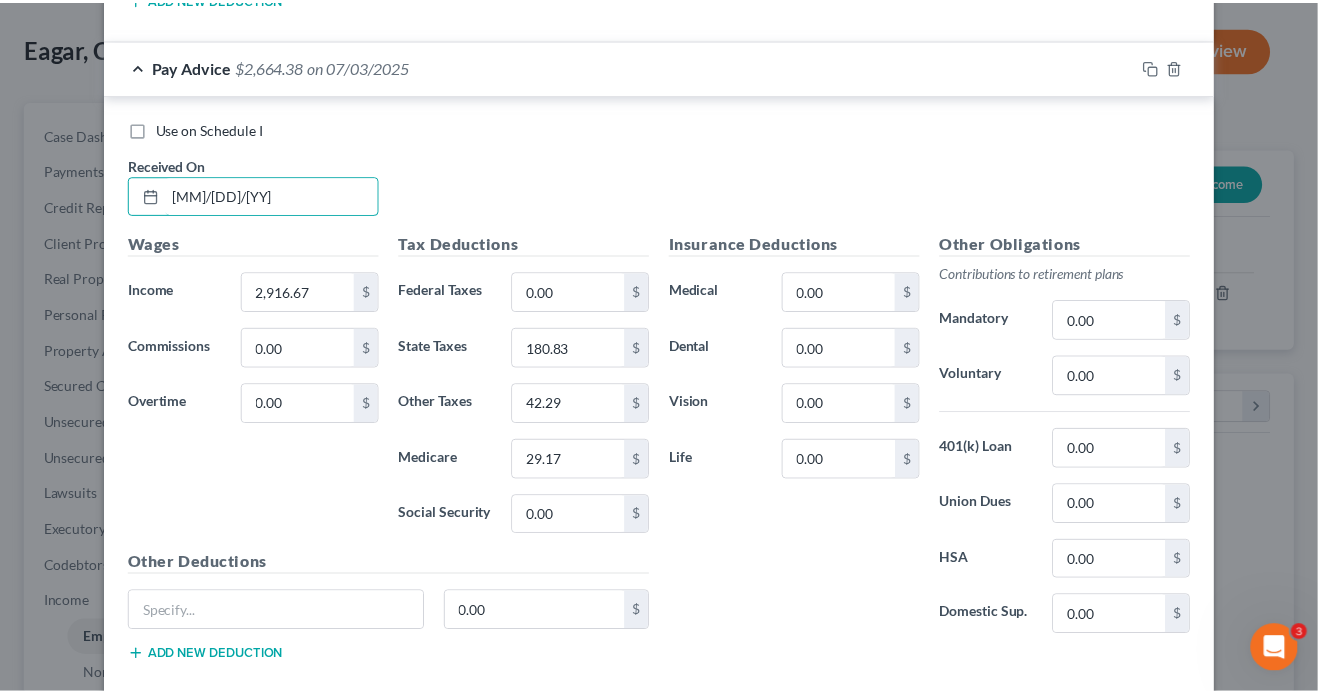 scroll, scrollTop: 1937, scrollLeft: 0, axis: vertical 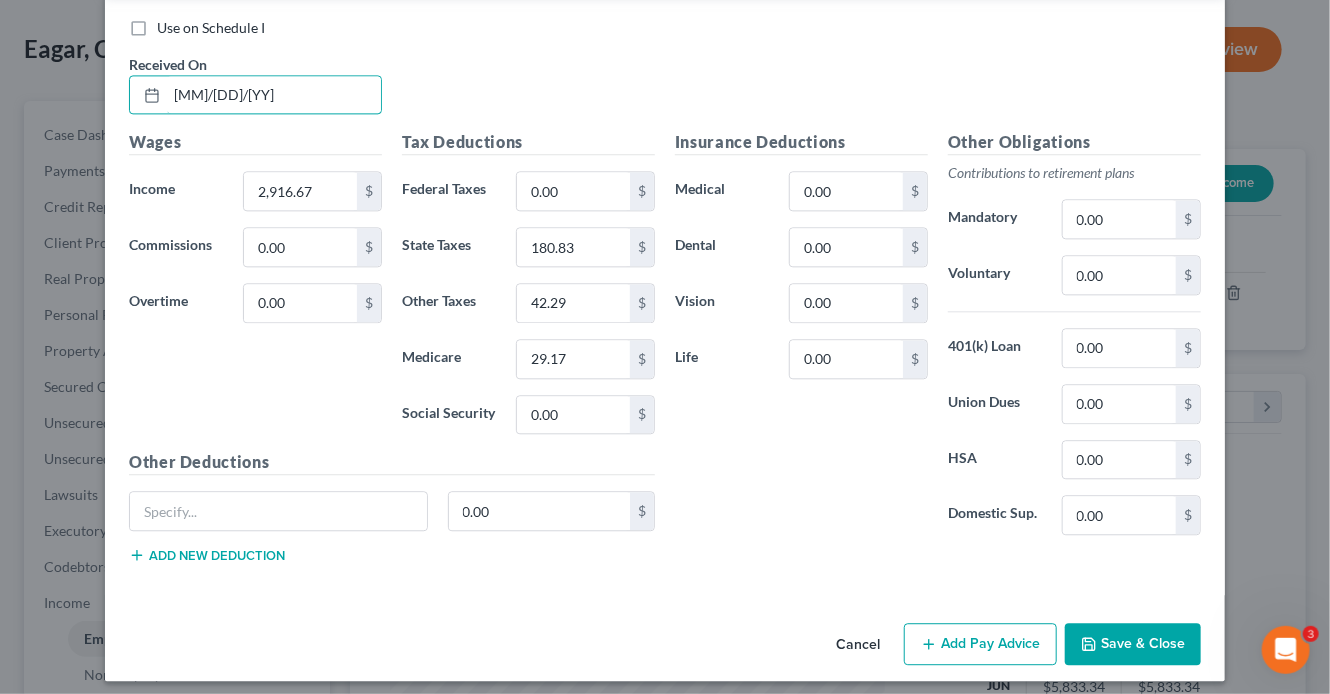 type on "07/03/25" 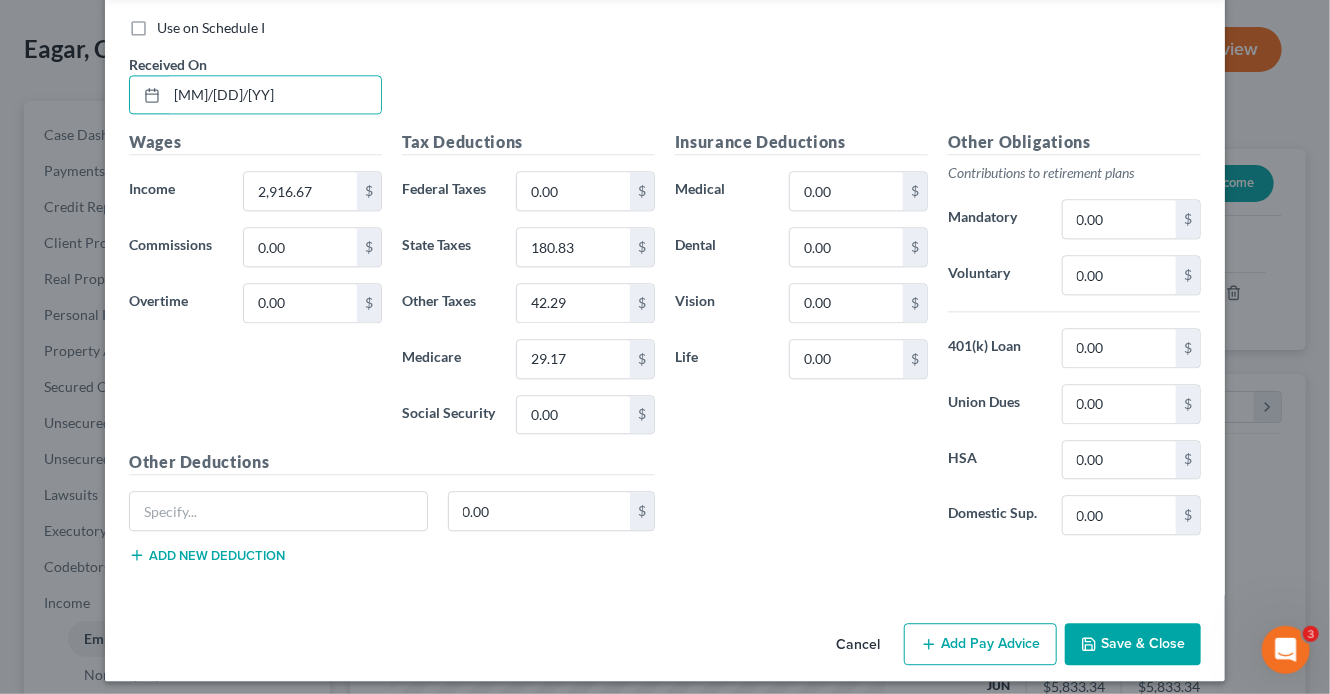 click on "Save & Close" at bounding box center [1133, 644] 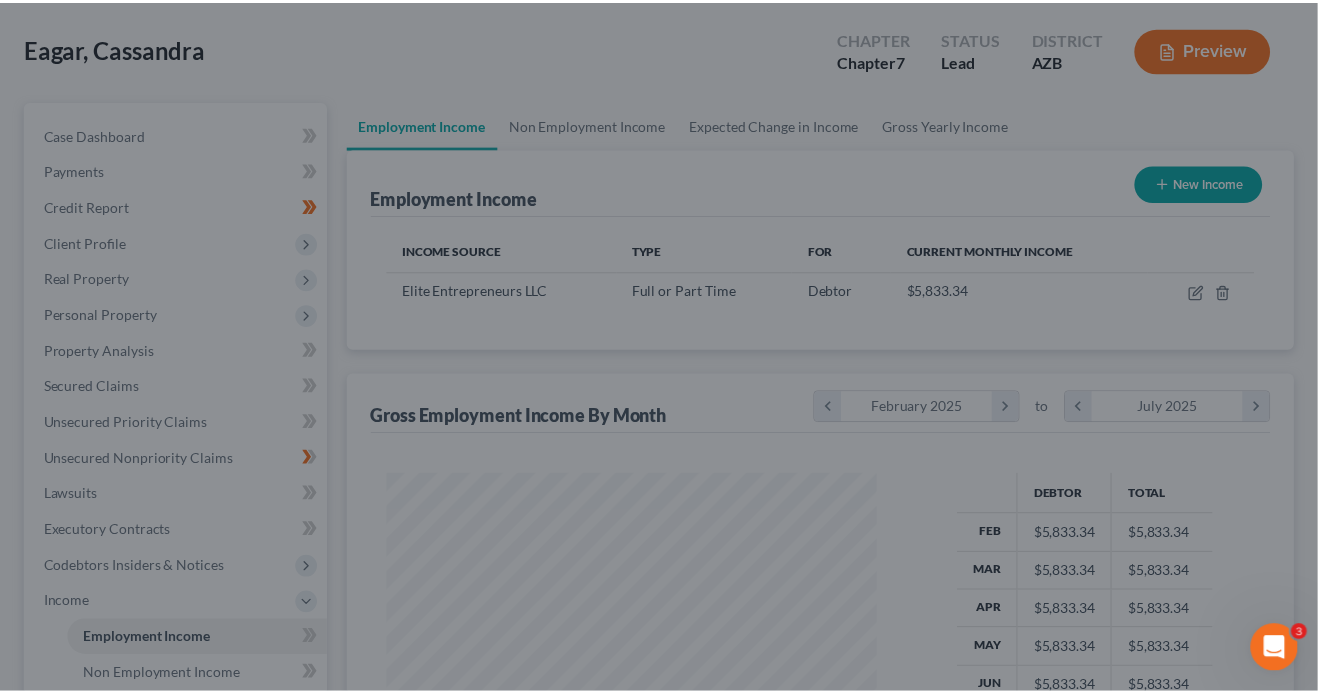 scroll, scrollTop: 356, scrollLeft: 529, axis: both 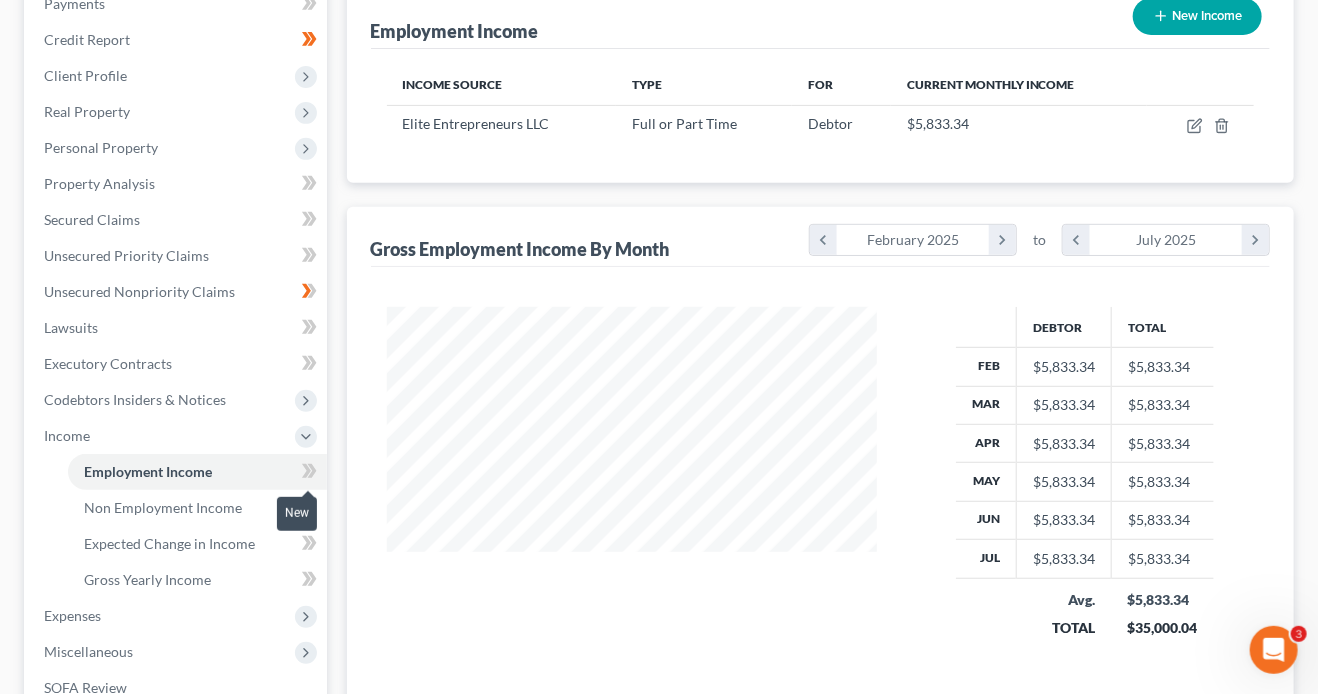 click 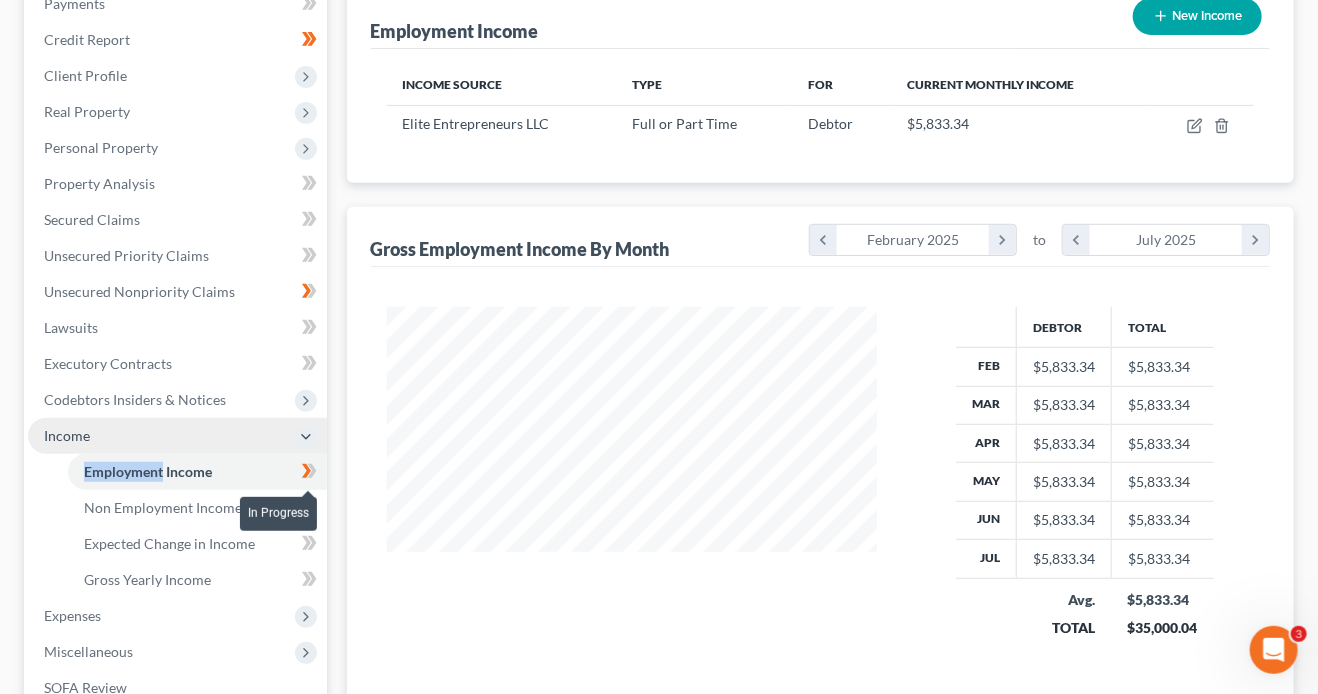 drag, startPoint x: 312, startPoint y: 468, endPoint x: 288, endPoint y: 449, distance: 30.610456 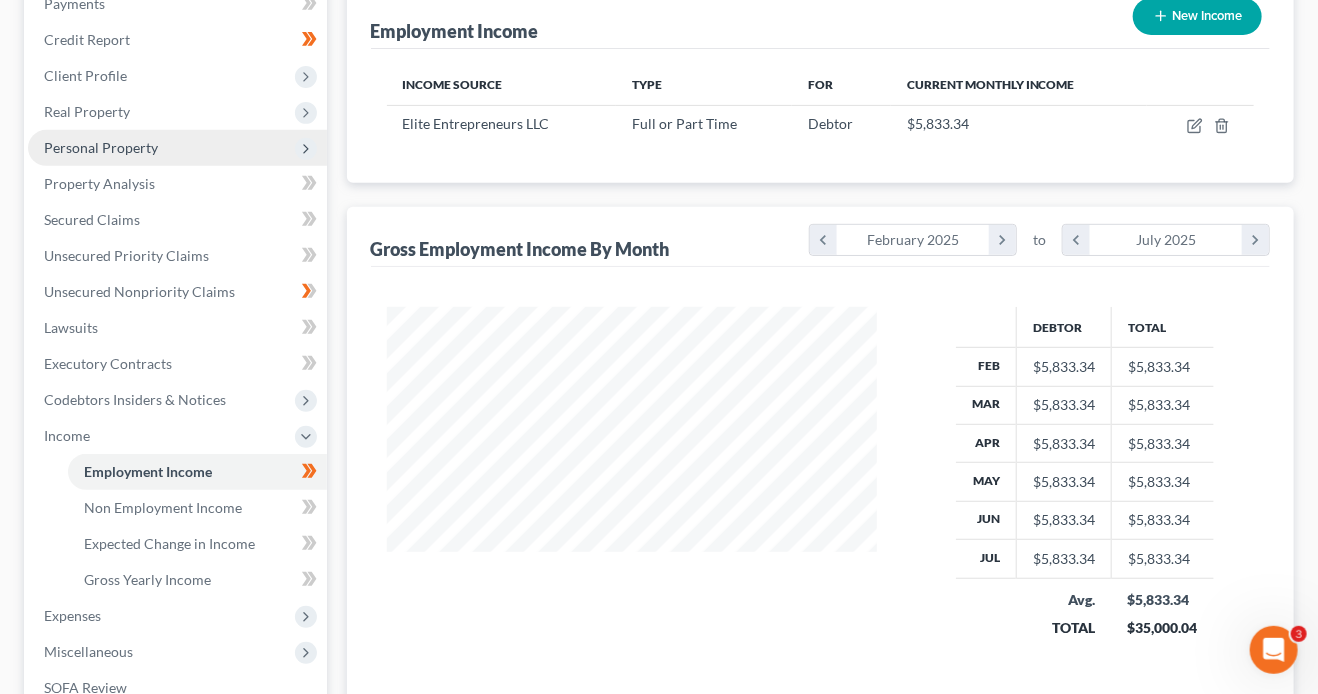 click on "Personal Property" at bounding box center [101, 147] 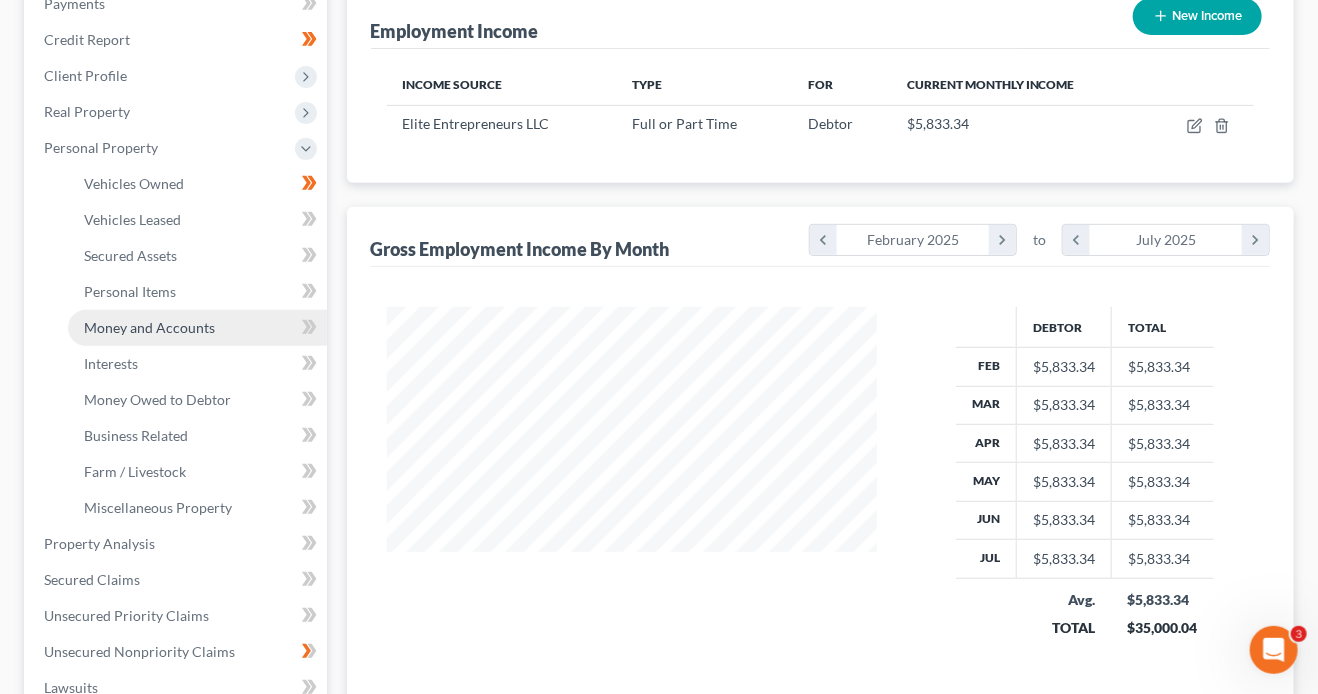 click on "Money and Accounts" at bounding box center [149, 327] 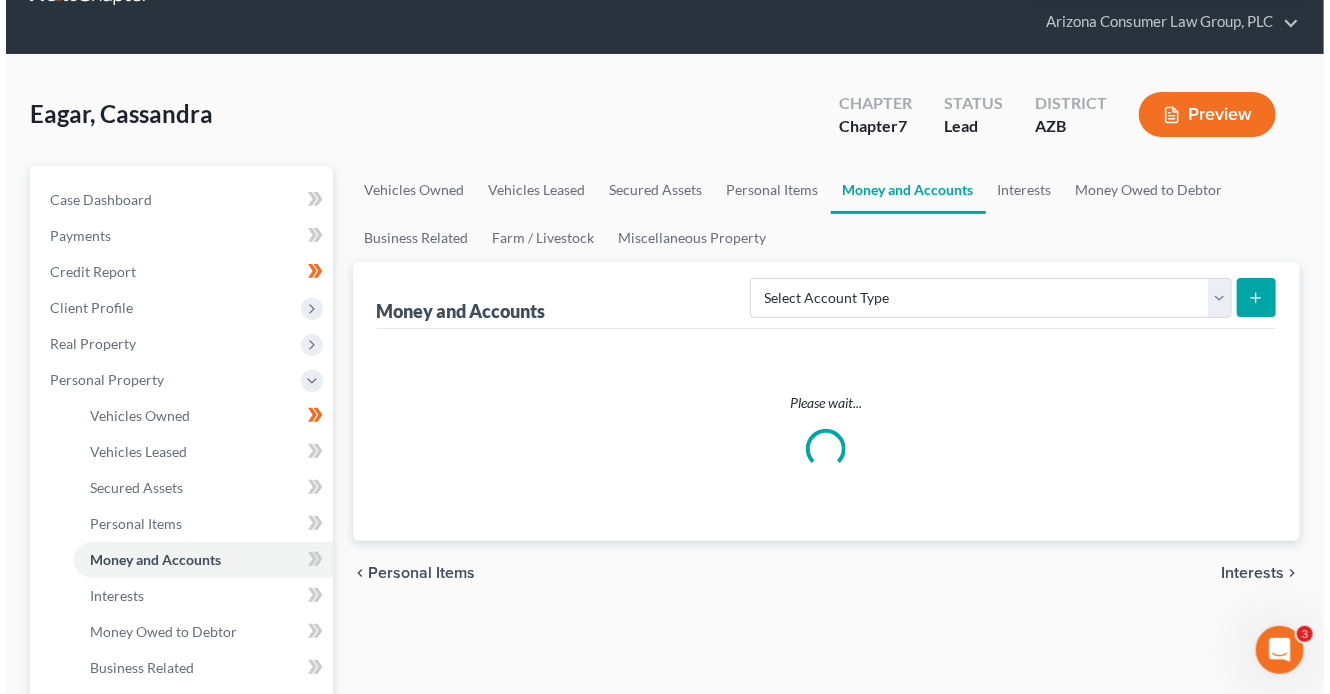 scroll, scrollTop: 0, scrollLeft: 0, axis: both 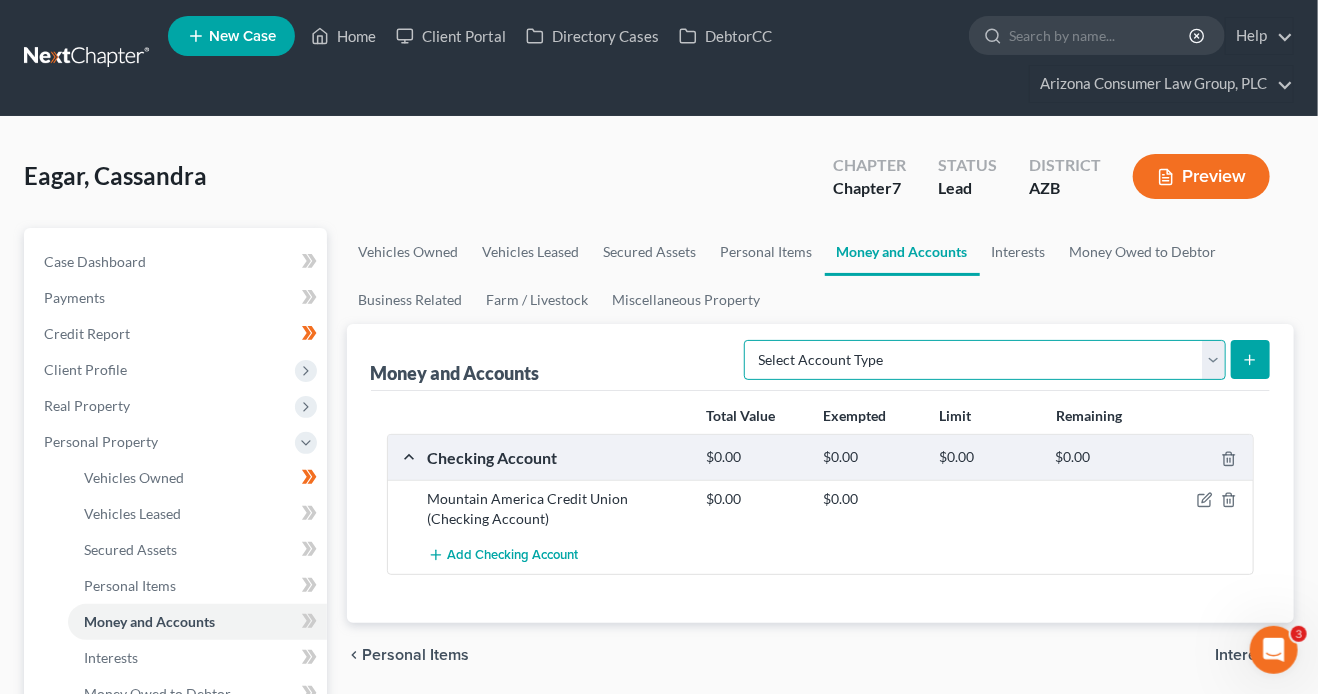click on "Select Account Type Brokerage (A/B: 18, SOFA: 20) Cash on Hand (A/B: 16) Certificates of Deposit (A/B: 17, SOFA: 20) Checking Account (A/B: 17, SOFA: 20) Money Market (A/B: 18, SOFA: 20) Other (Credit Union, Health Savings Account, etc) (A/B: 17, SOFA: 20) Safe Deposit Box (A/B: 16) Savings Account (A/B: 17, SOFA: 20) Security Deposits or Prepayments (A/B: 22)" at bounding box center (985, 360) 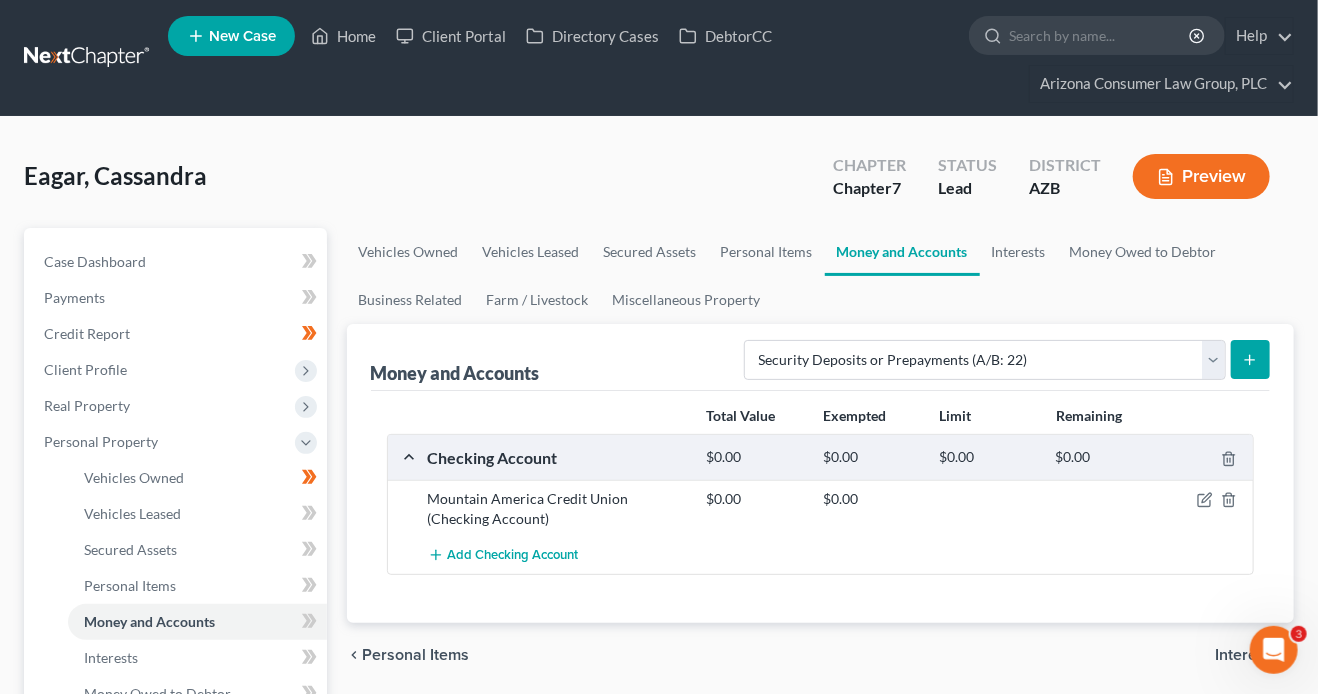 click 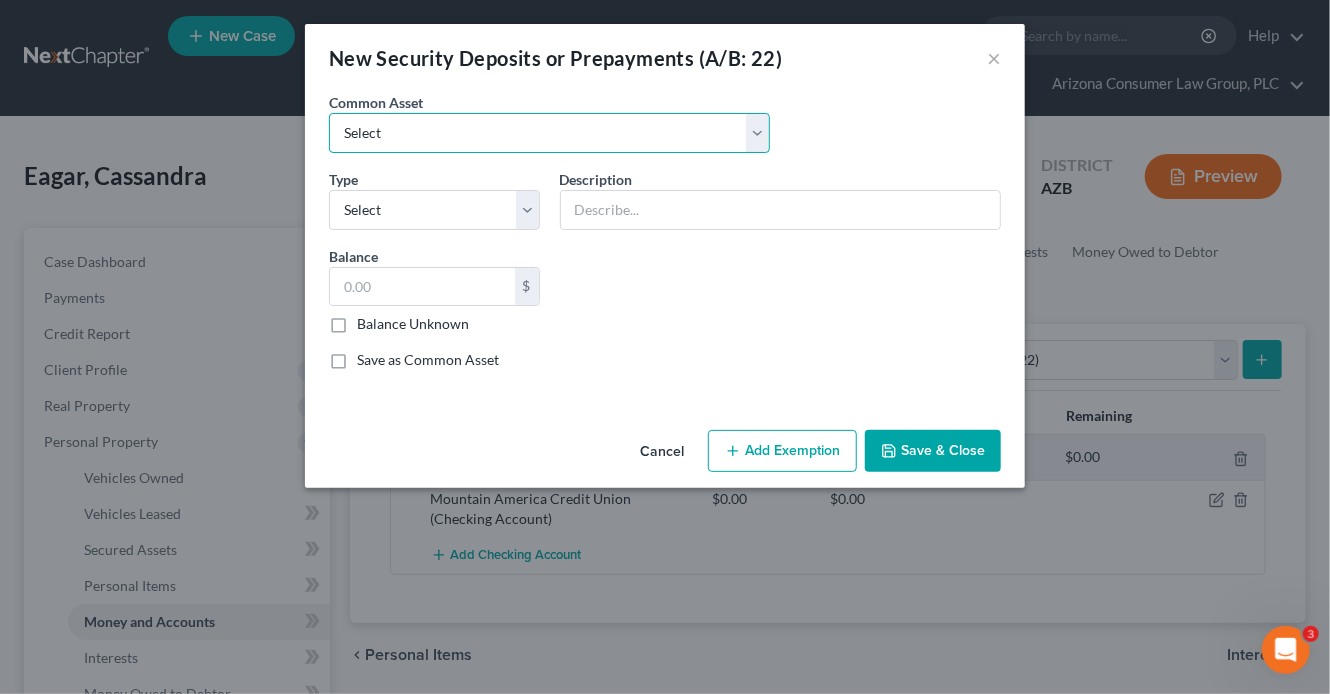 click on "Select Security Deposit" at bounding box center (549, 133) 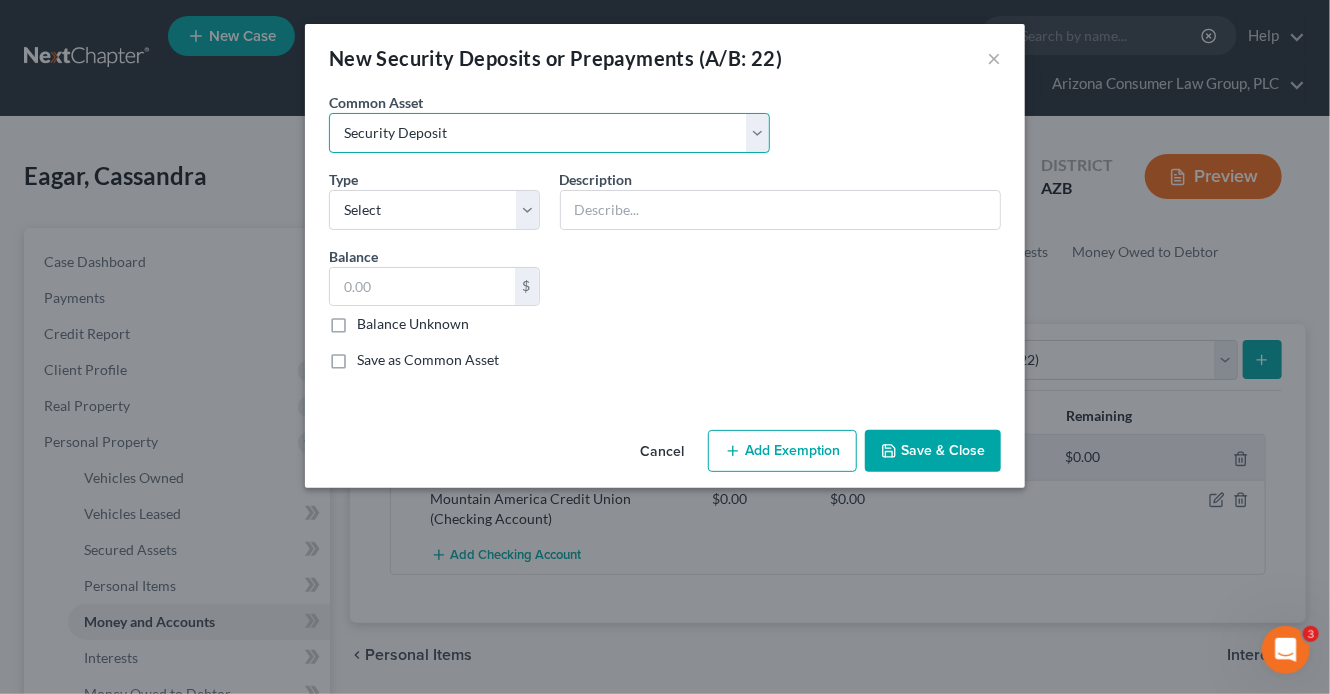 type on "Security Deposit" 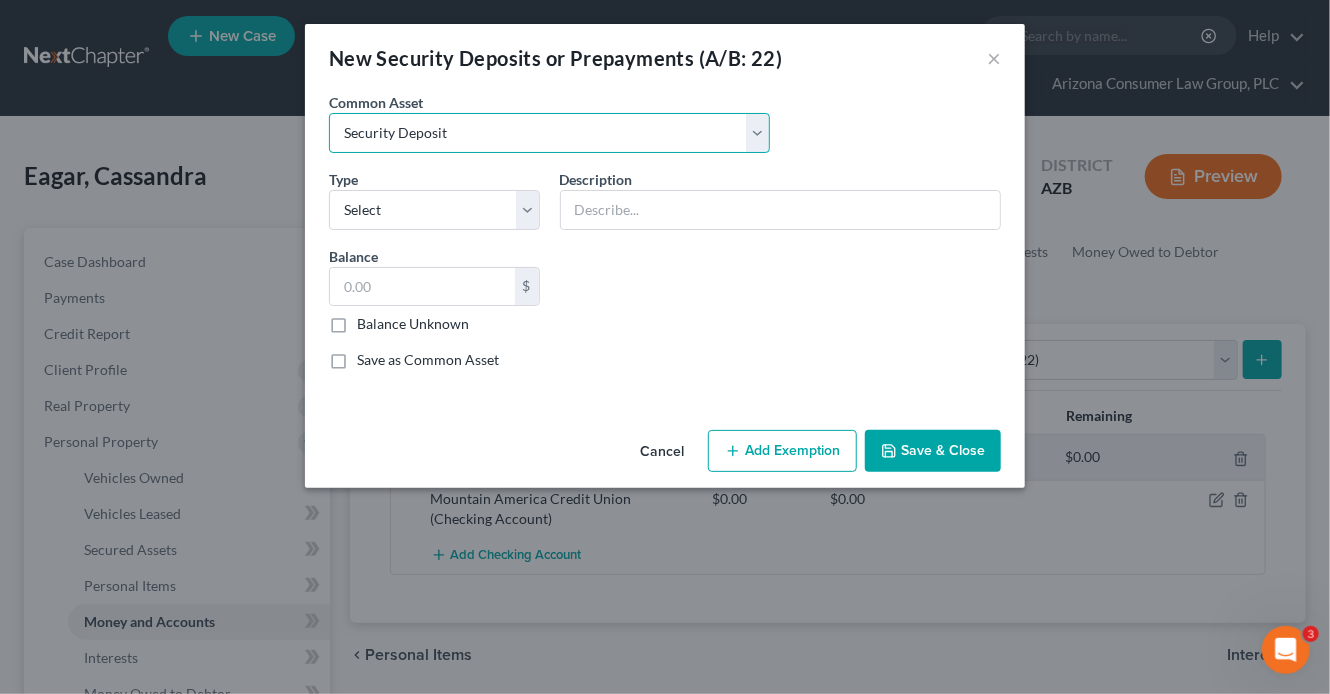 type on "2,000.00" 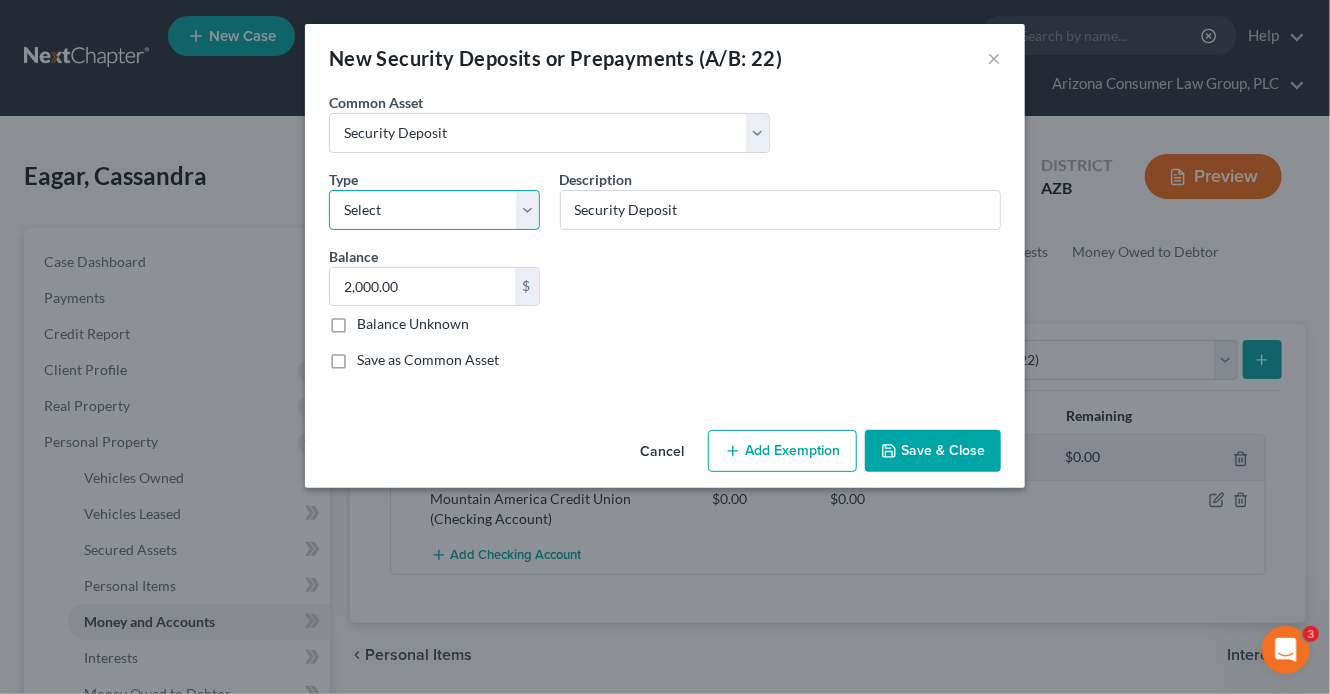 click on "Select Electric Gas Heating Oil Security Deposit On Rental Unit Prepaid Rent Telephone Water Rented Furniture Other" at bounding box center (434, 210) 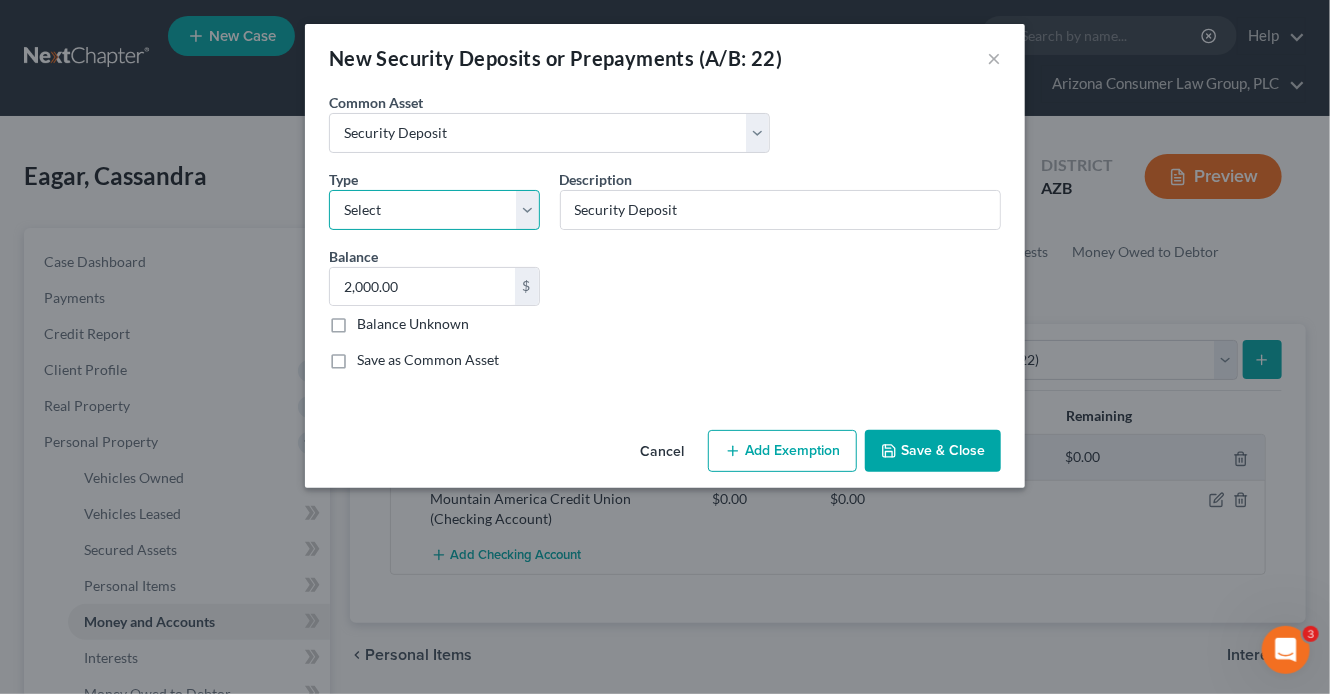 select on "3" 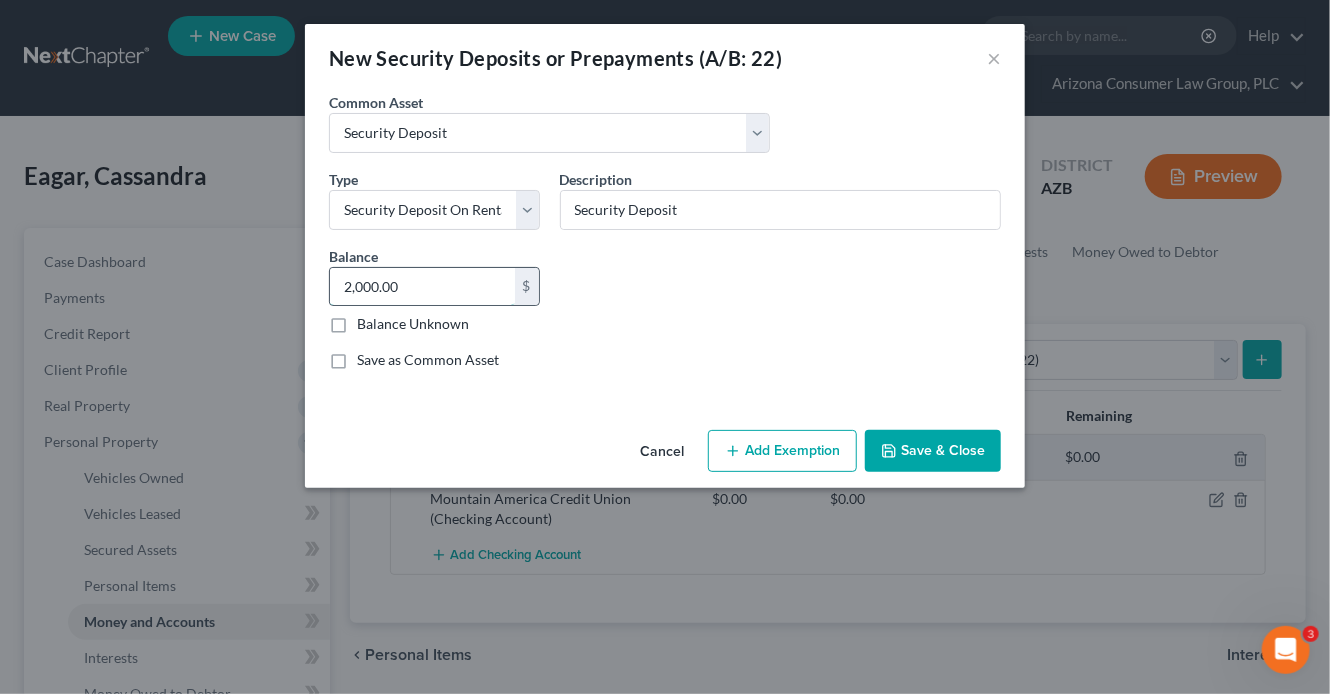 click on "2,000.00" at bounding box center (422, 287) 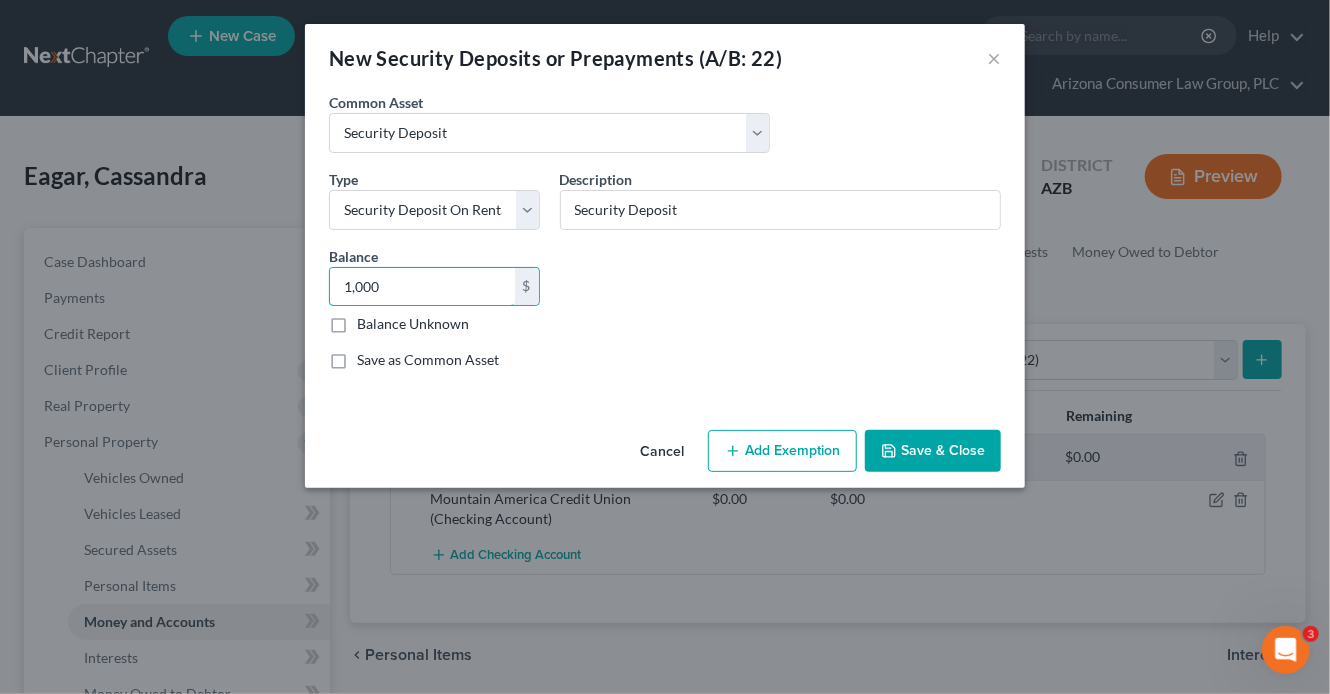 type on "1,000" 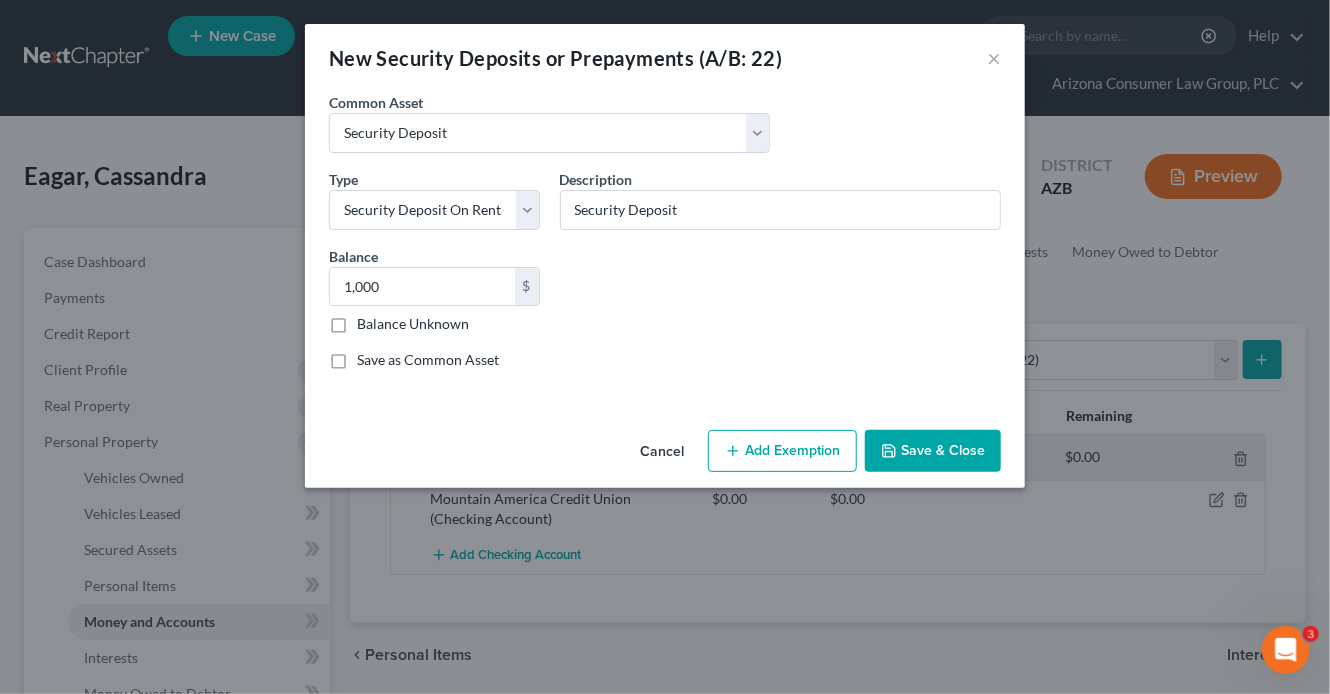 click 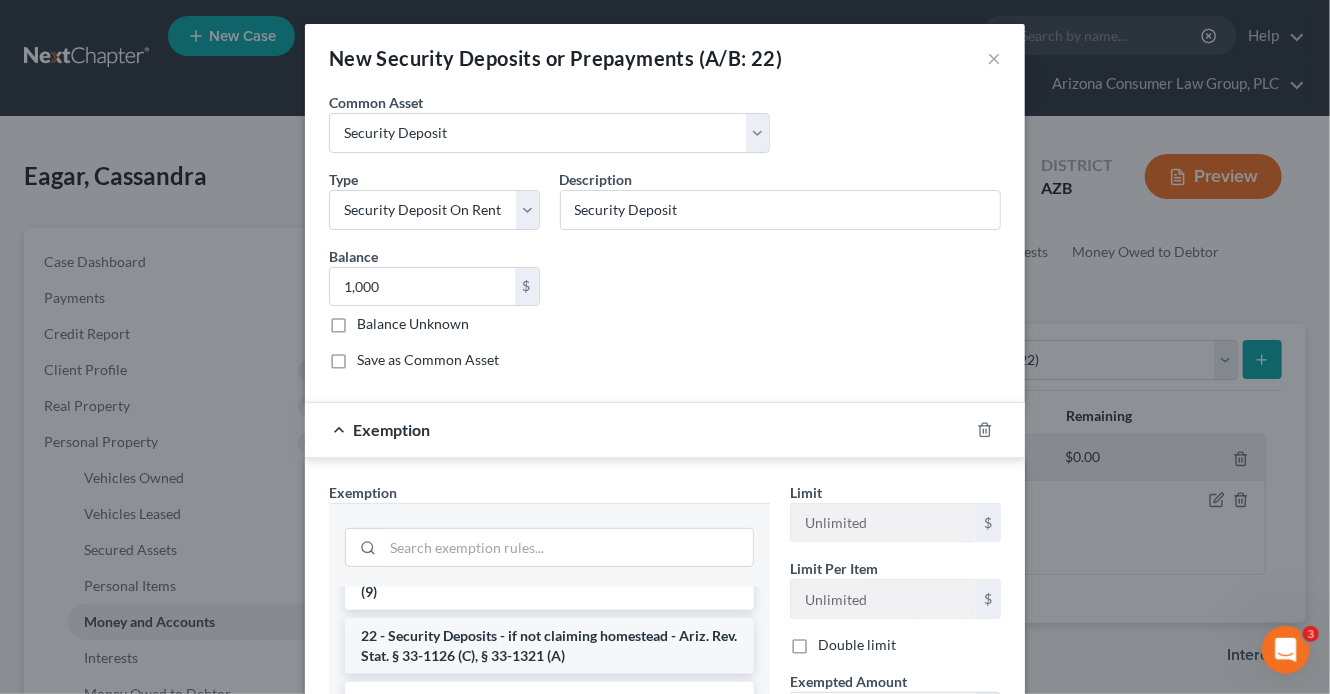 scroll, scrollTop: 92, scrollLeft: 0, axis: vertical 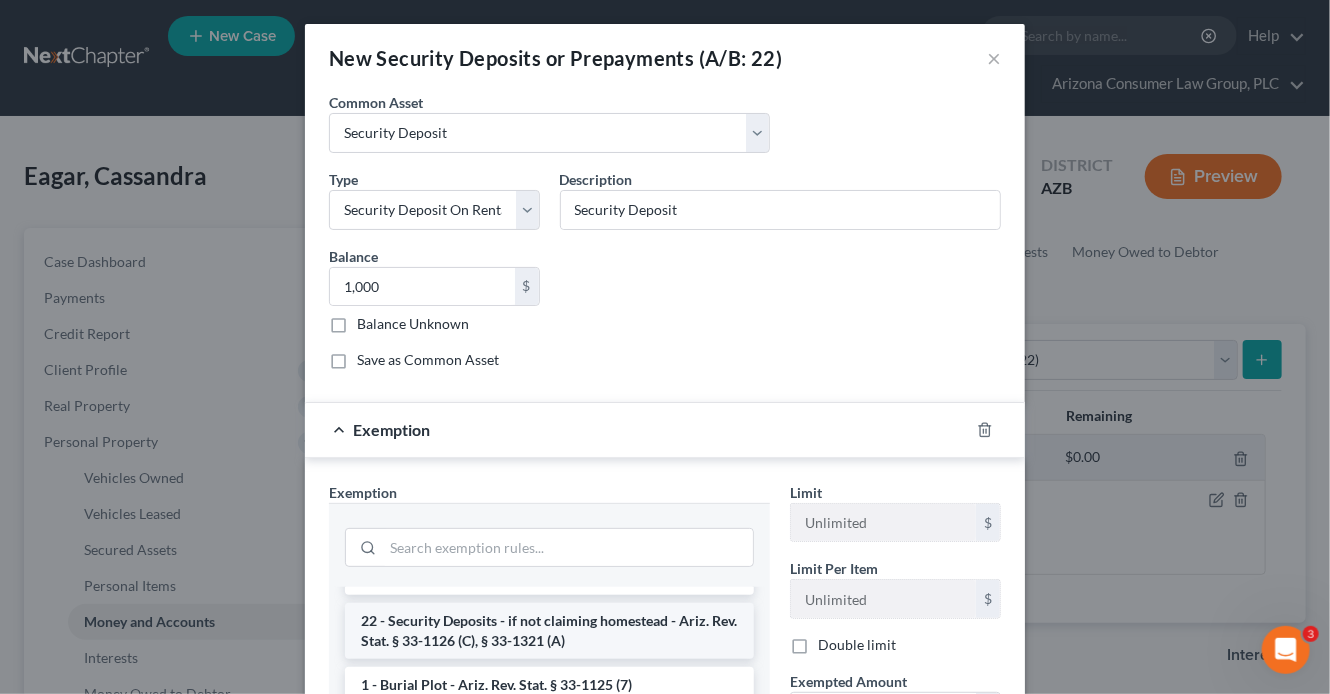 click on "22 - Security Deposits - if not claiming homestead - Ariz. Rev. Stat. § 33-1126 (C), § 33-1321 (A)" at bounding box center [549, 631] 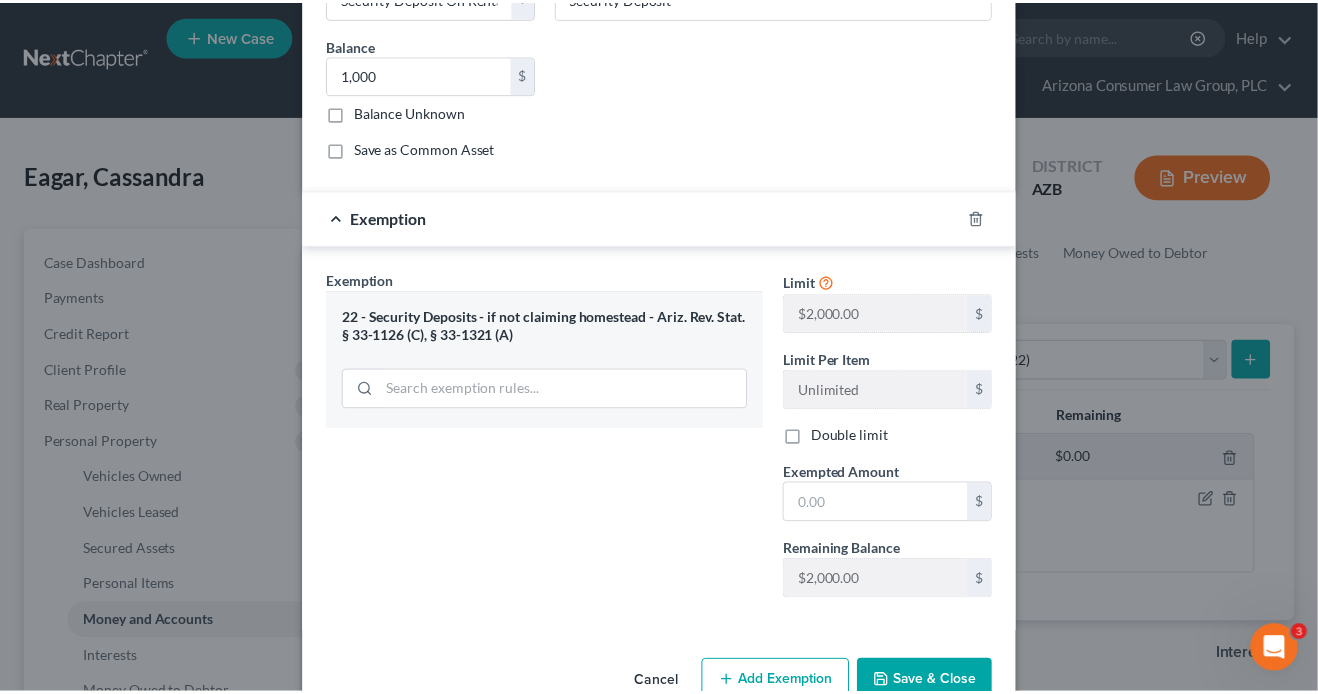 scroll, scrollTop: 241, scrollLeft: 0, axis: vertical 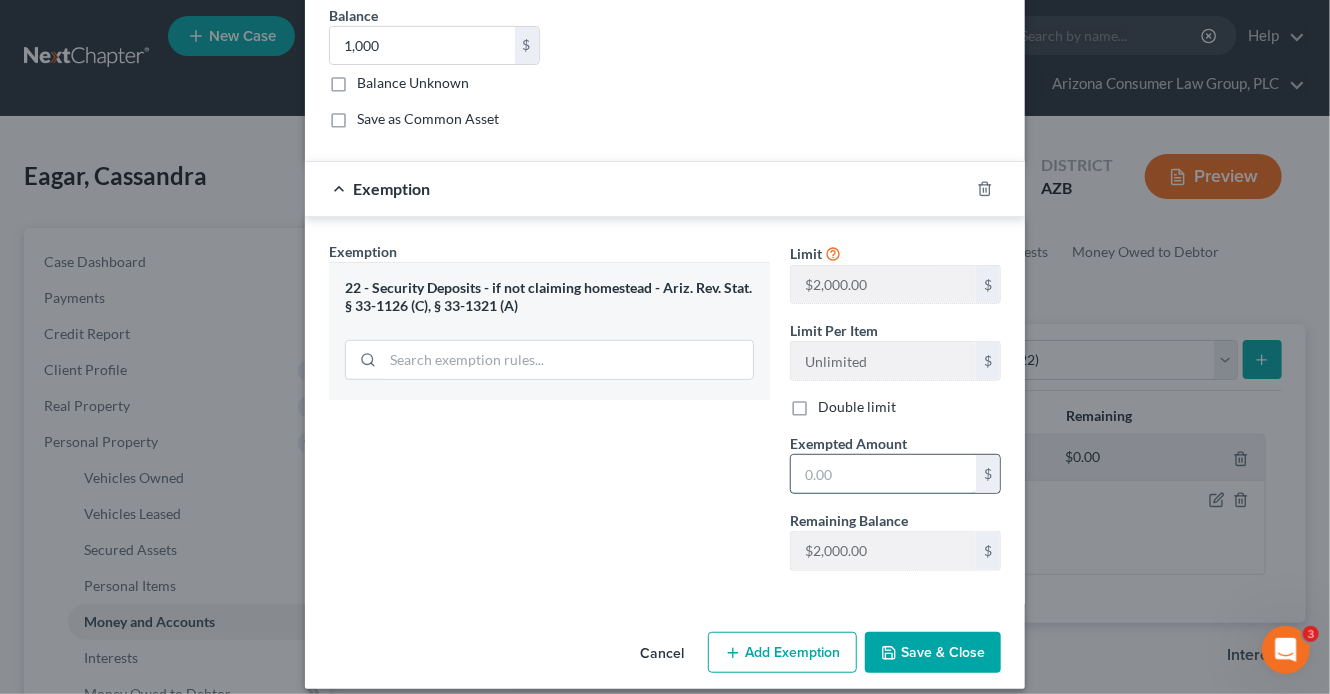 click at bounding box center [883, 474] 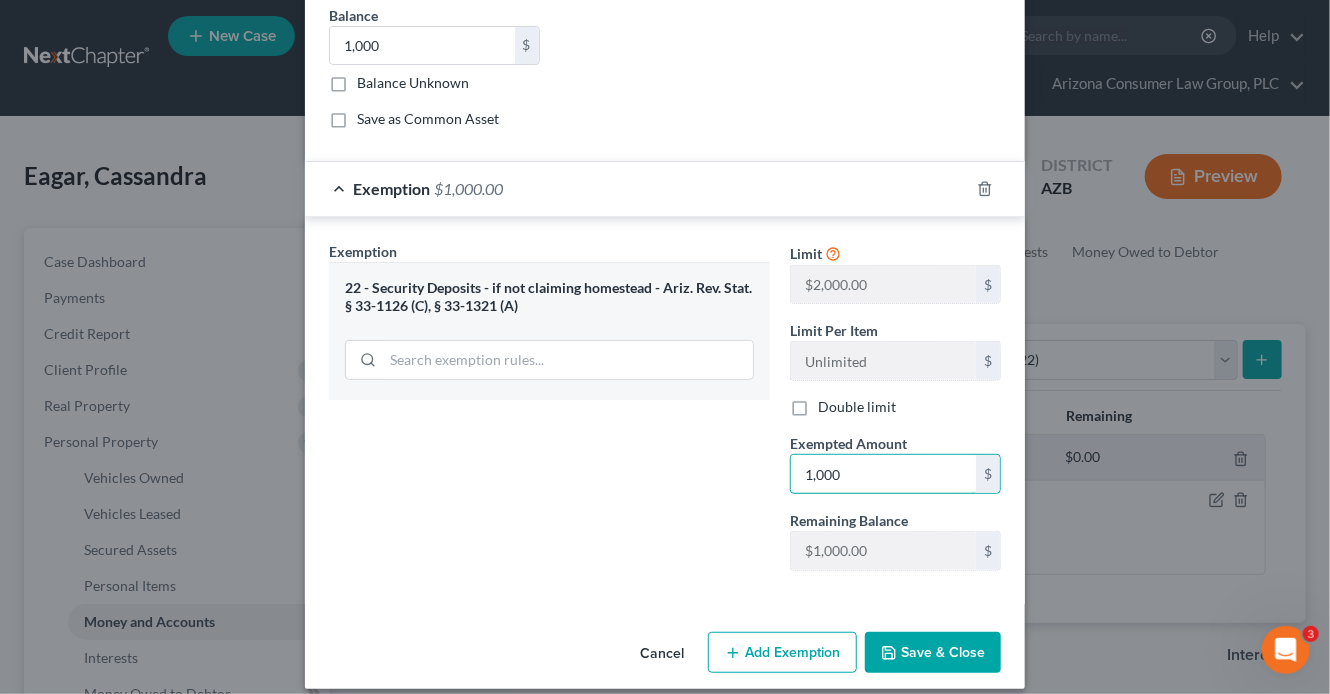 type on "1,000" 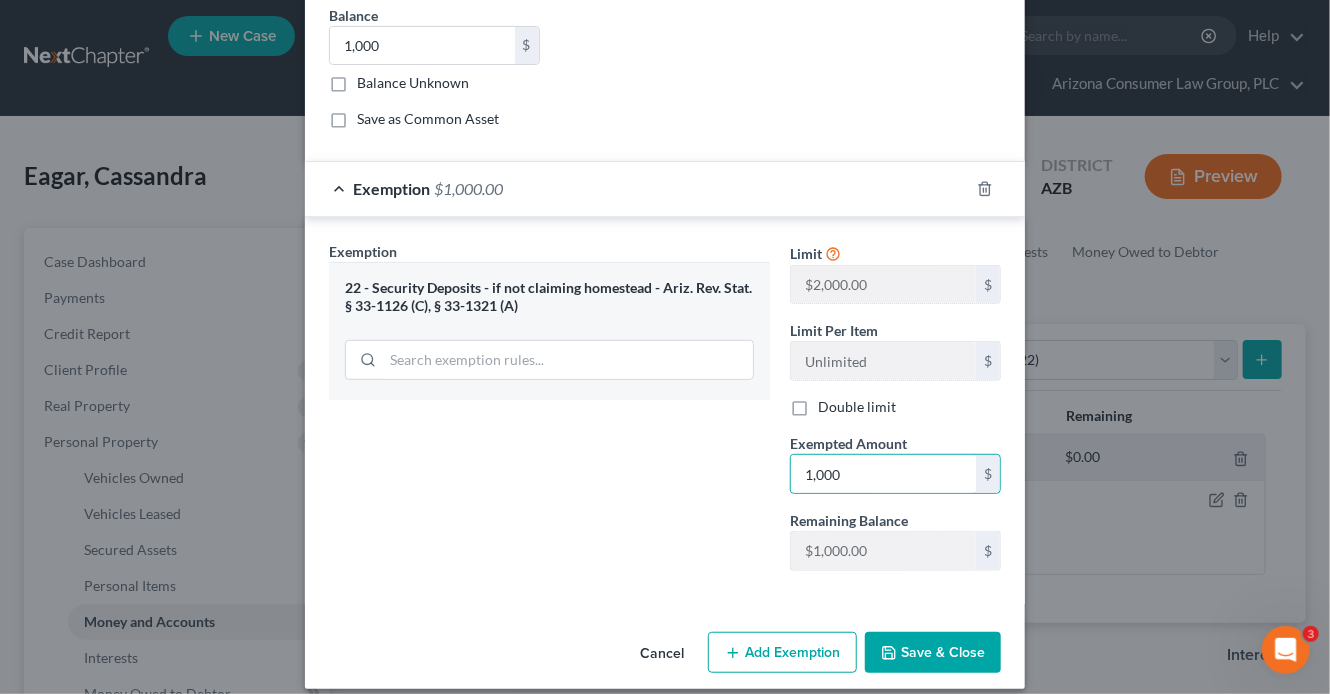 click 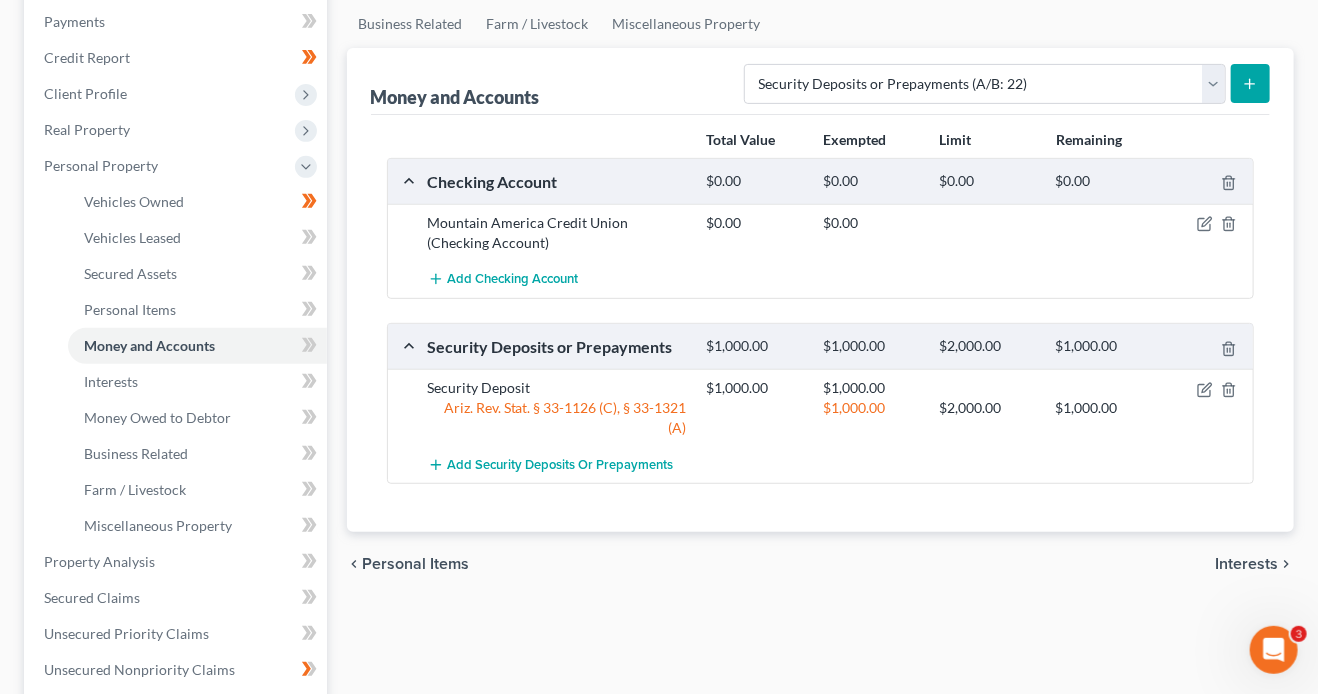 scroll, scrollTop: 298, scrollLeft: 0, axis: vertical 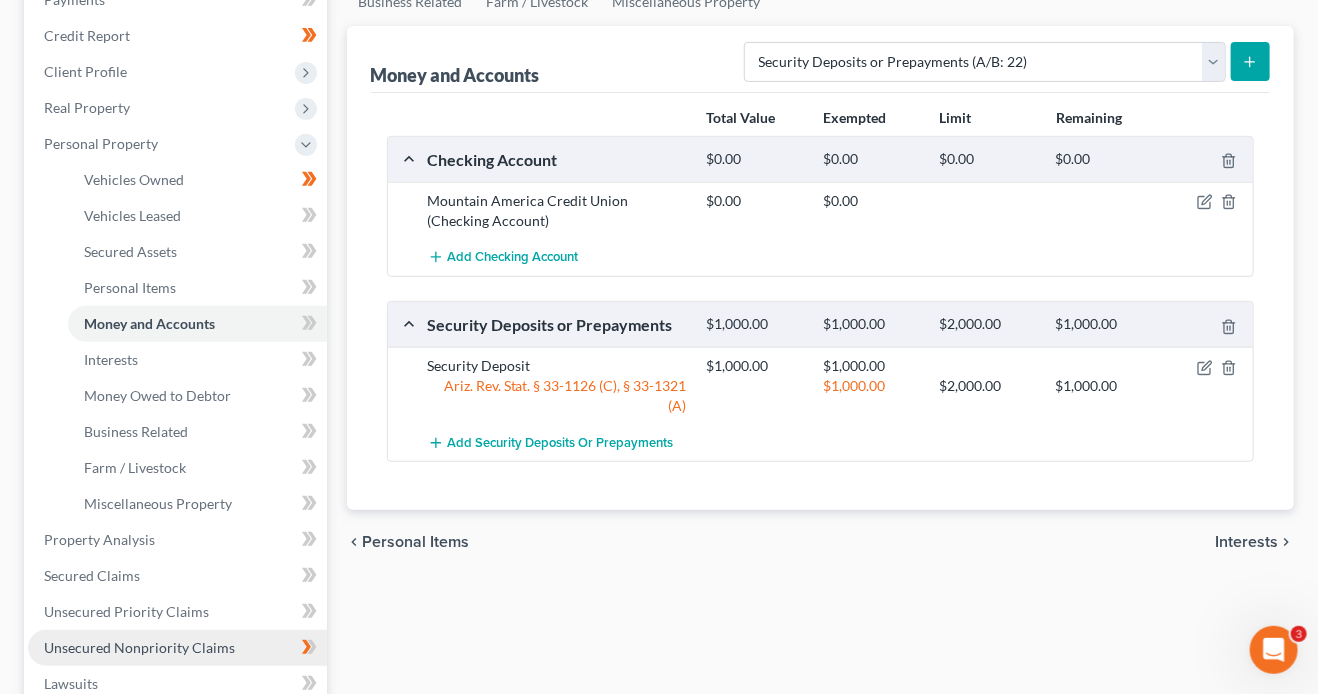 click on "Unsecured Nonpriority Claims" at bounding box center (139, 647) 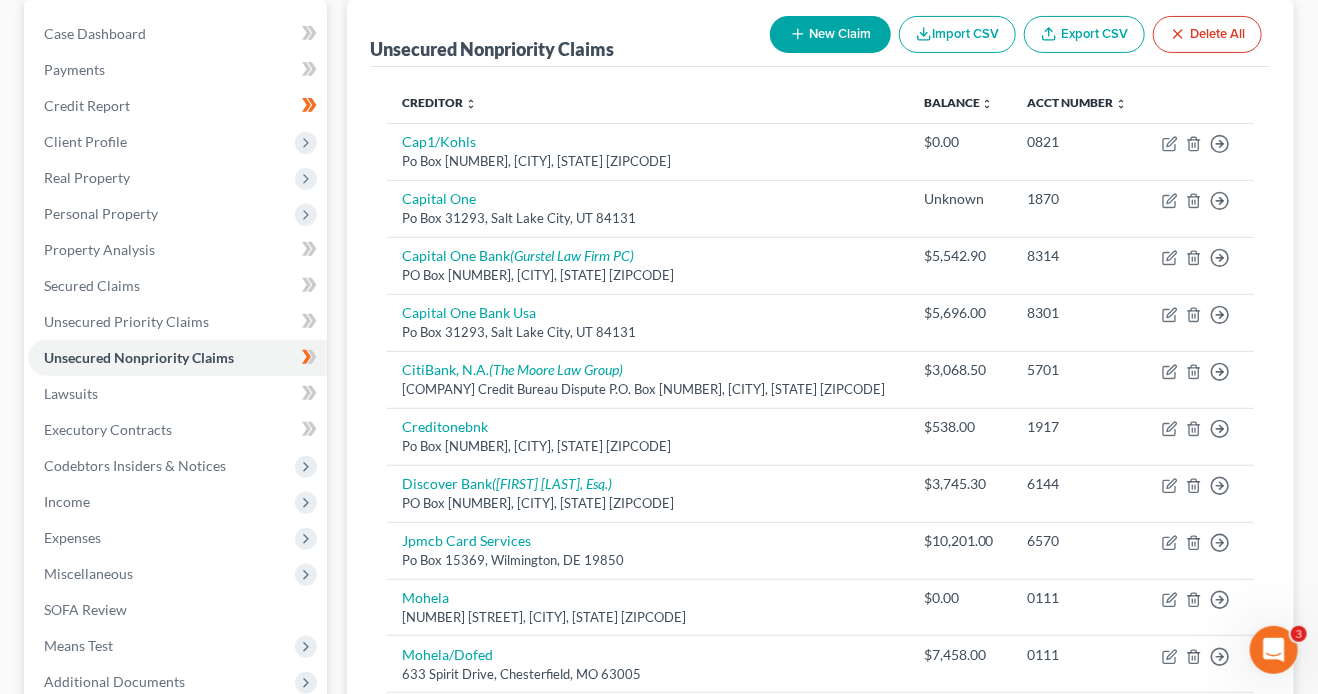 scroll, scrollTop: 0, scrollLeft: 0, axis: both 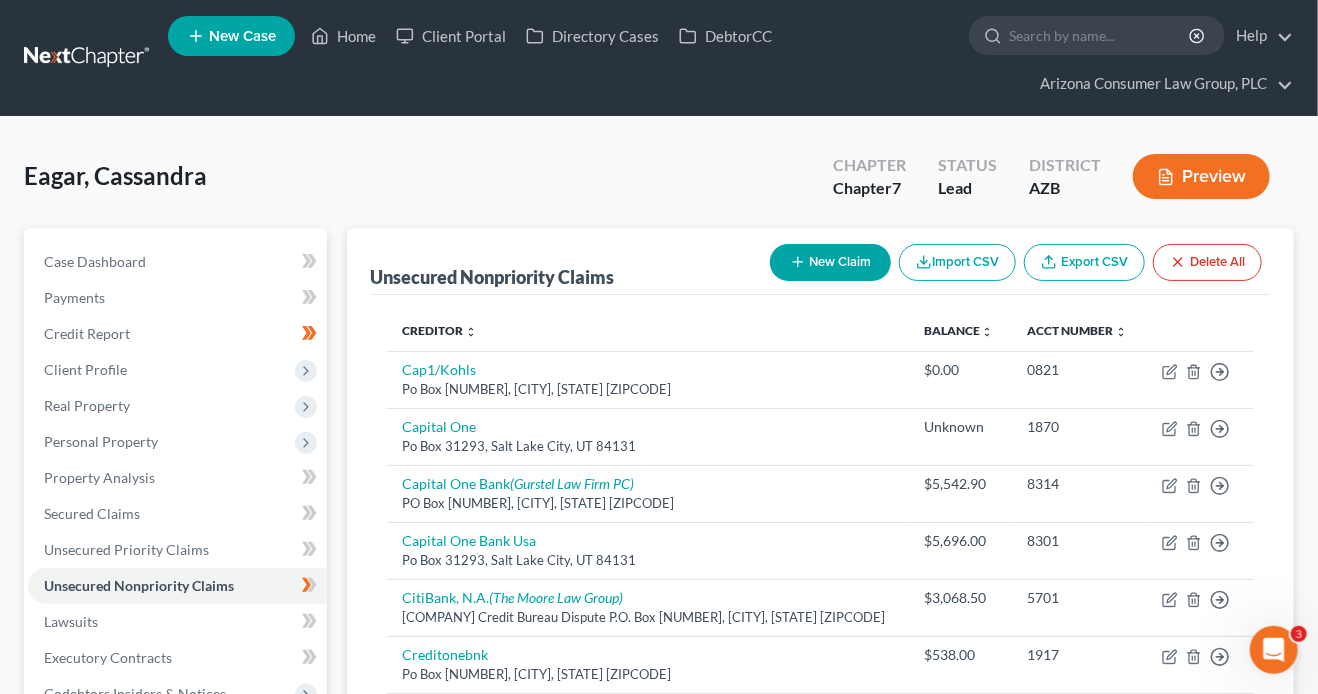 click on "New Claim" at bounding box center [830, 262] 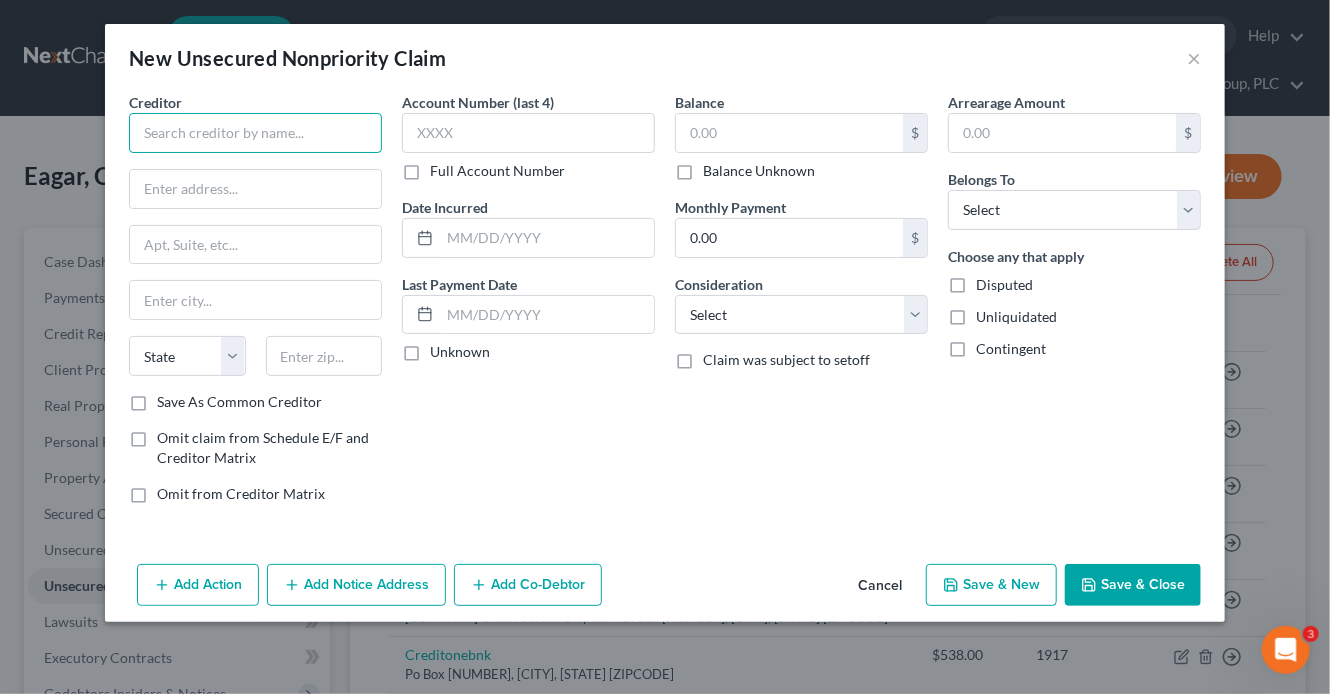 click at bounding box center [255, 133] 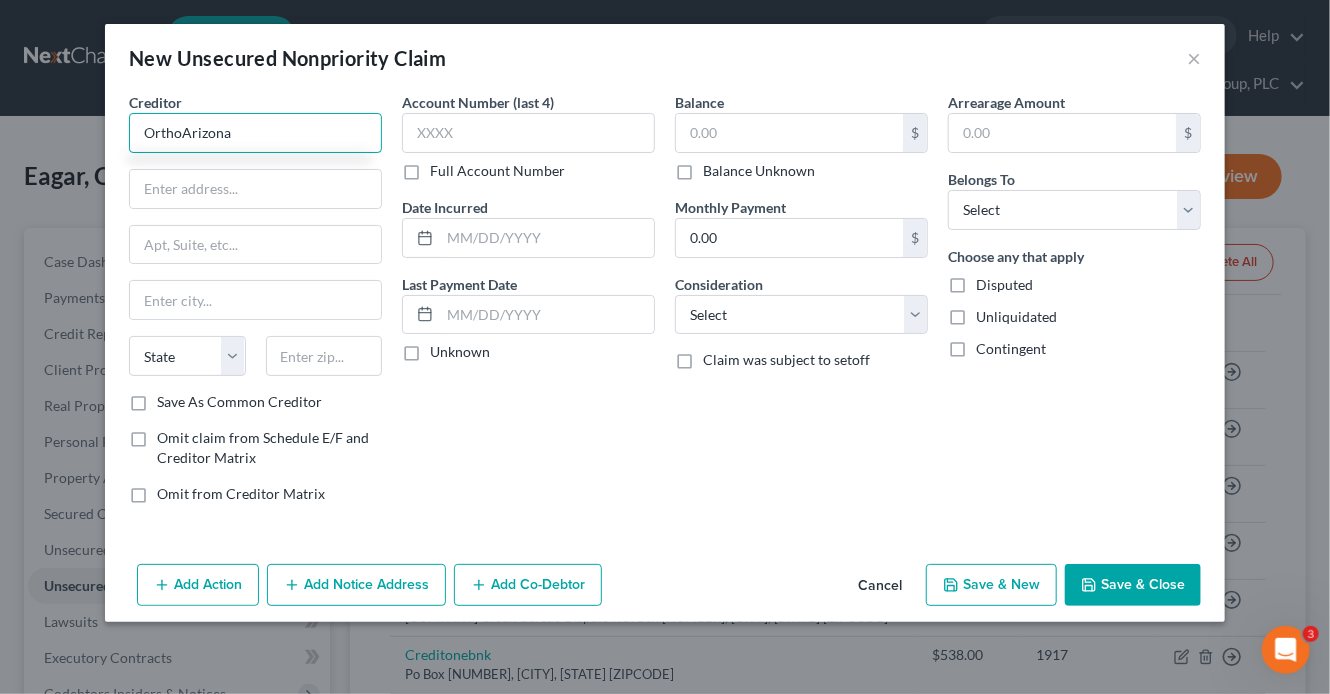 type on "OrthoArizona" 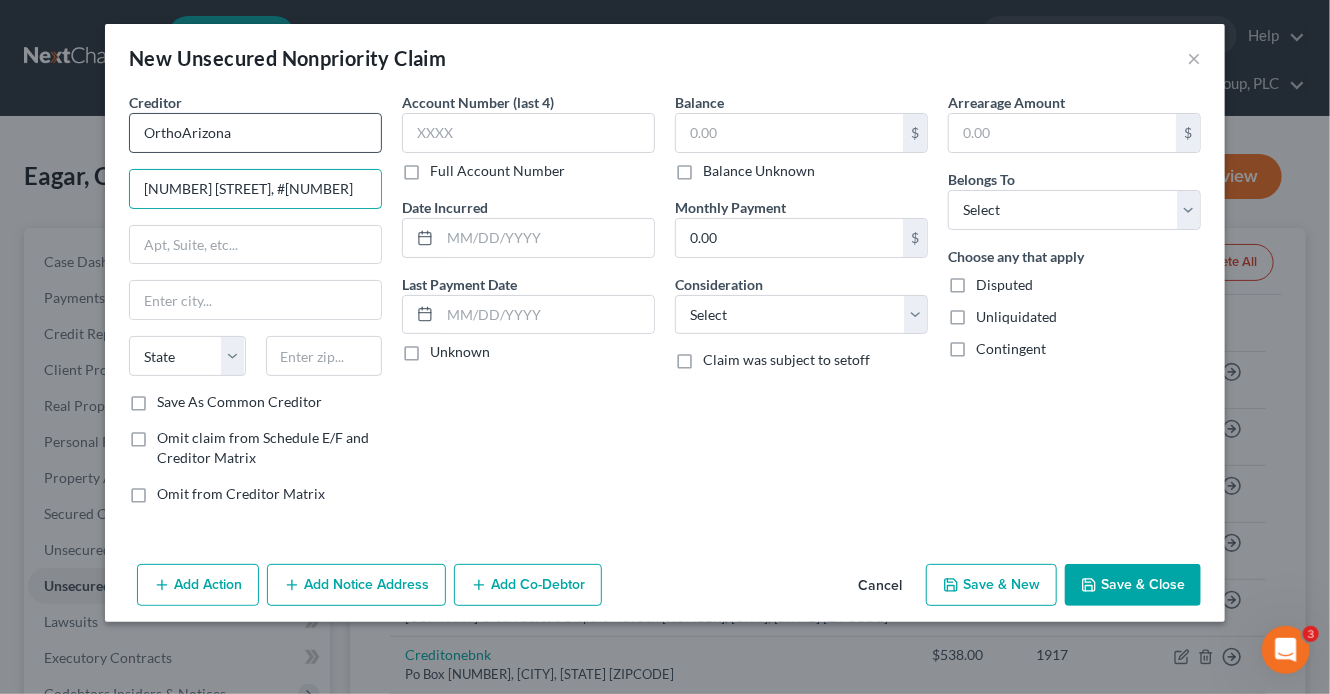 type on "3033 N 44th Street, #100" 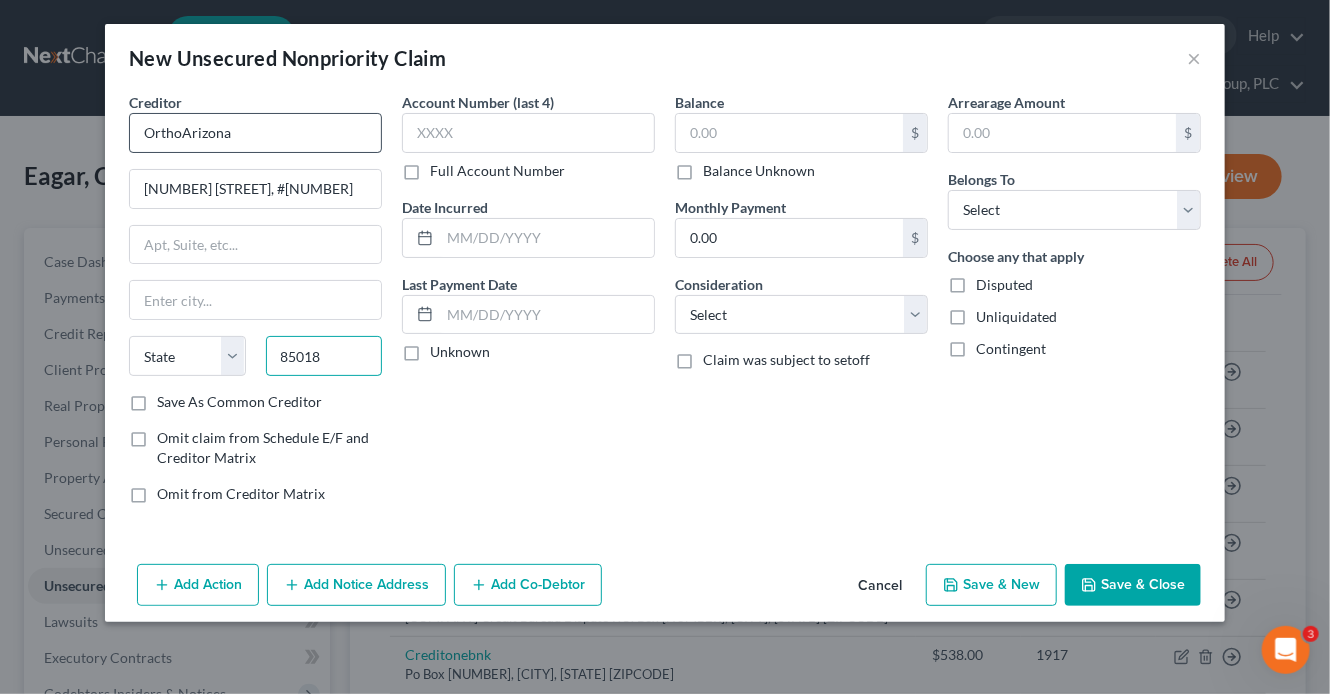 type on "85018" 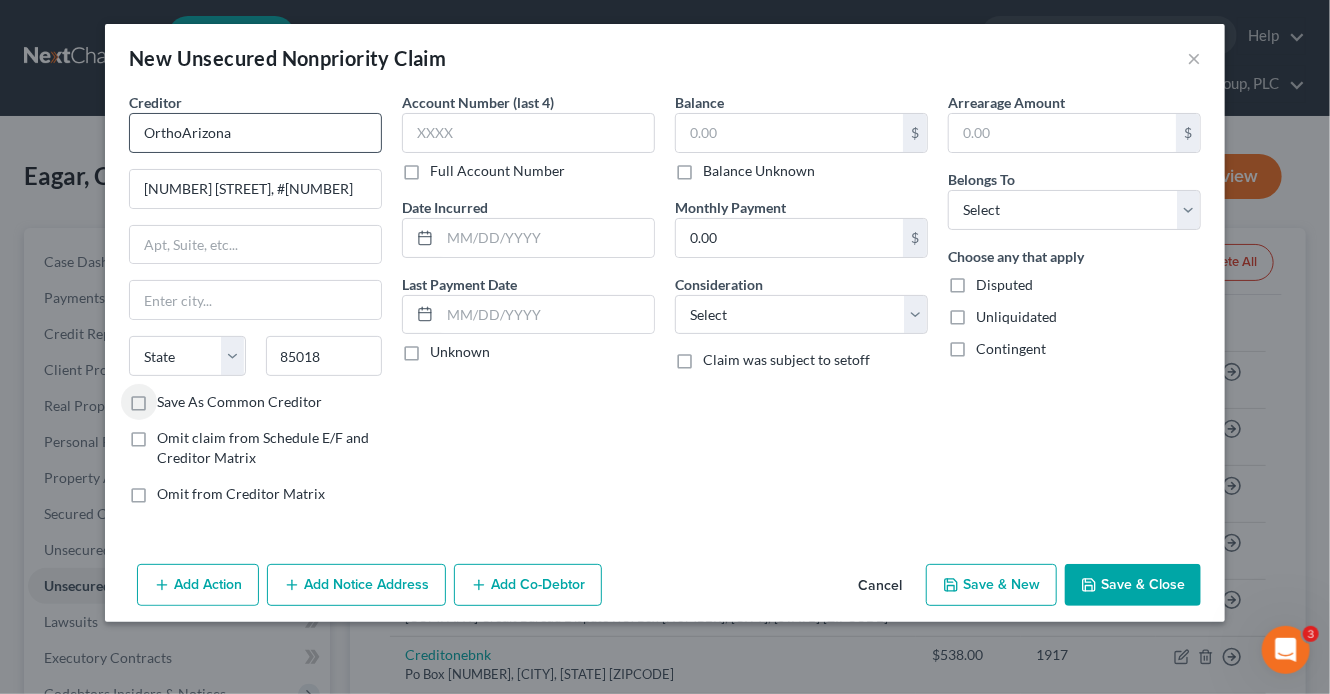 type on "Phoenix" 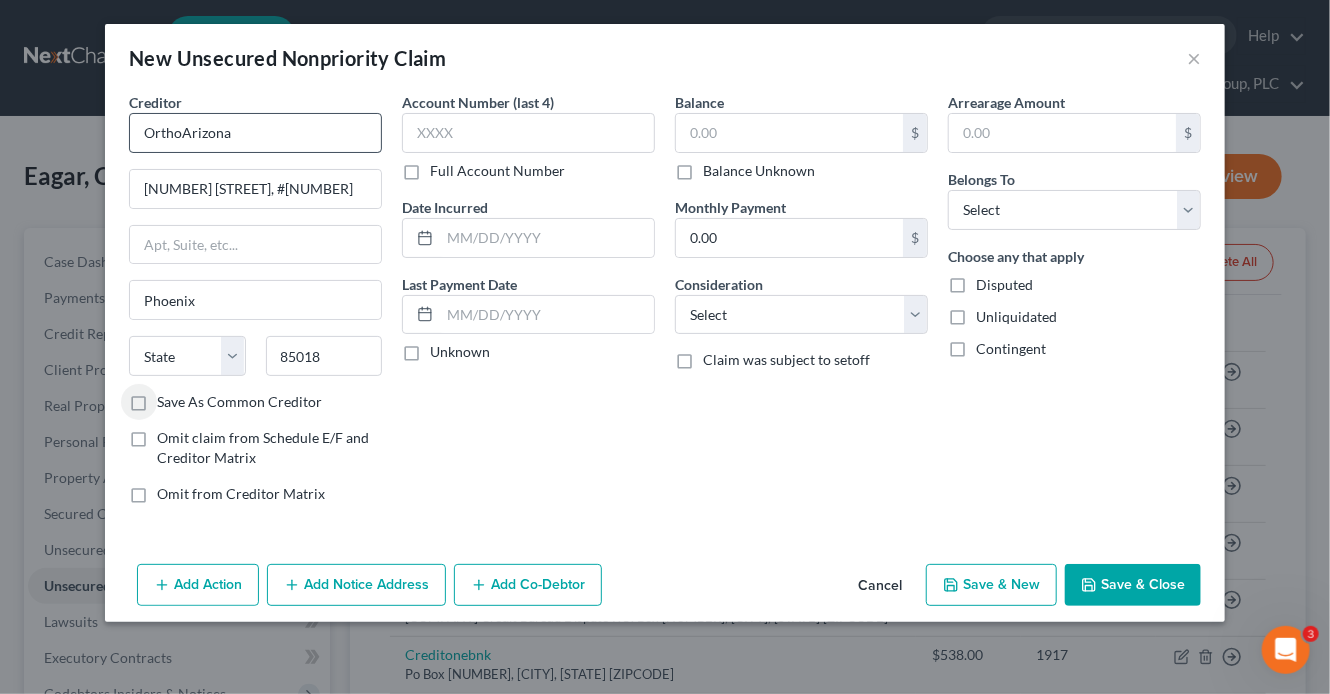 select on "3" 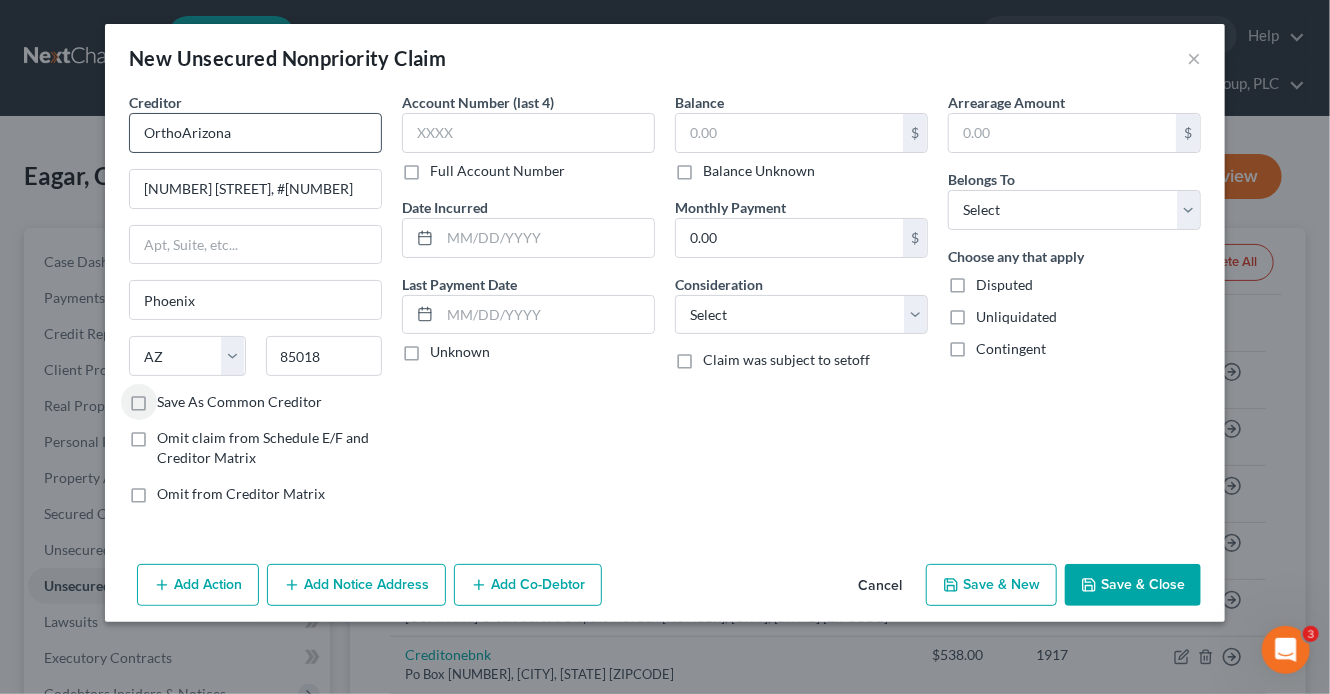 click on "Save As Common Creditor" at bounding box center [171, 398] 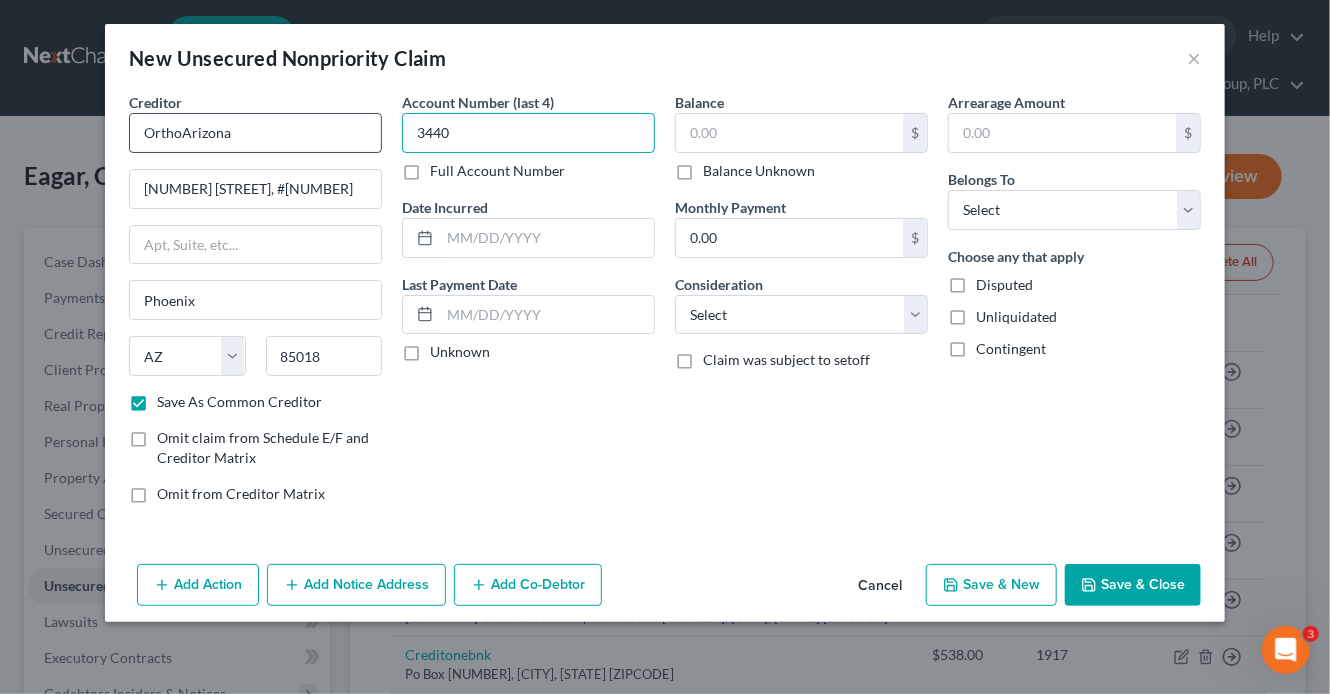 type on "3440" 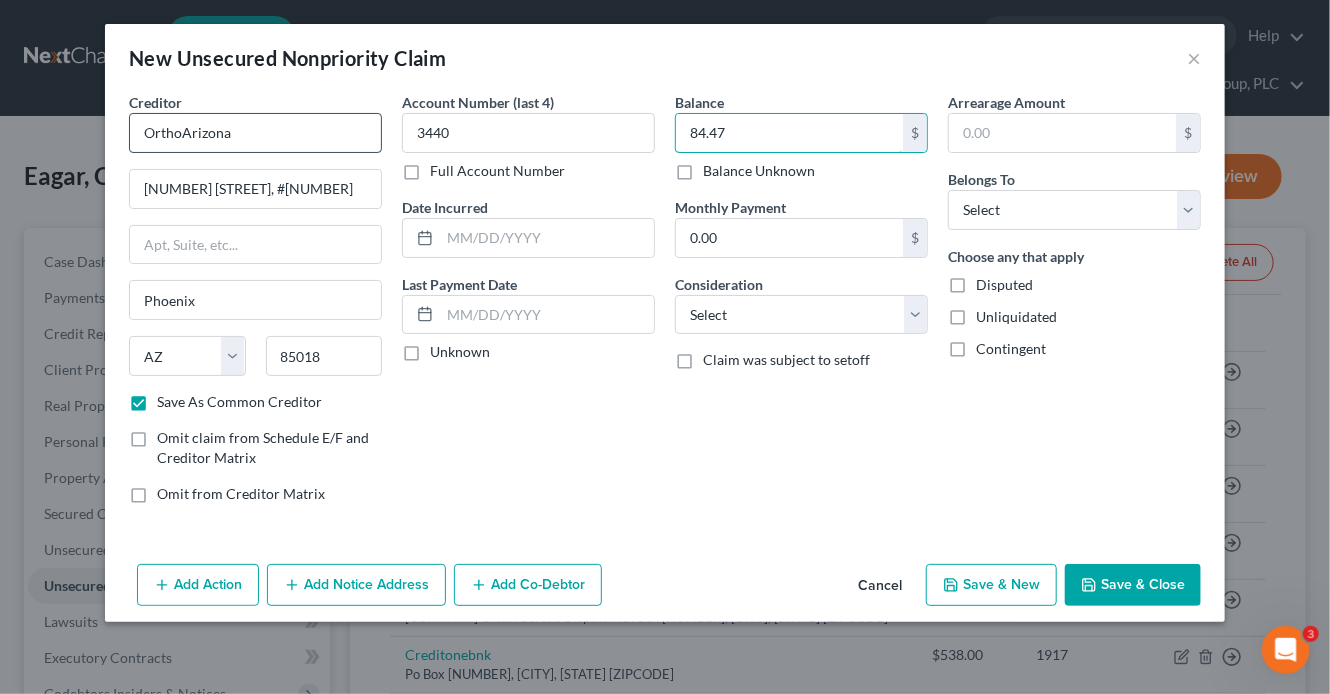 type on "84.47" 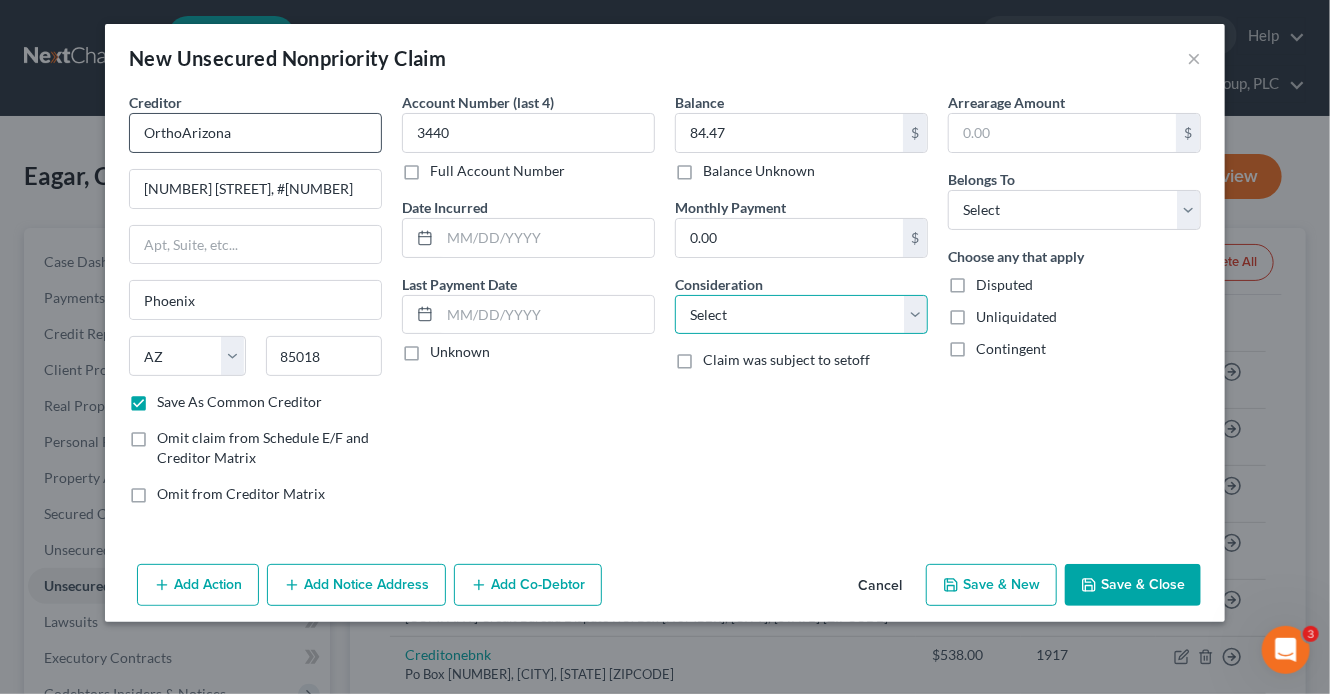 select on "9" 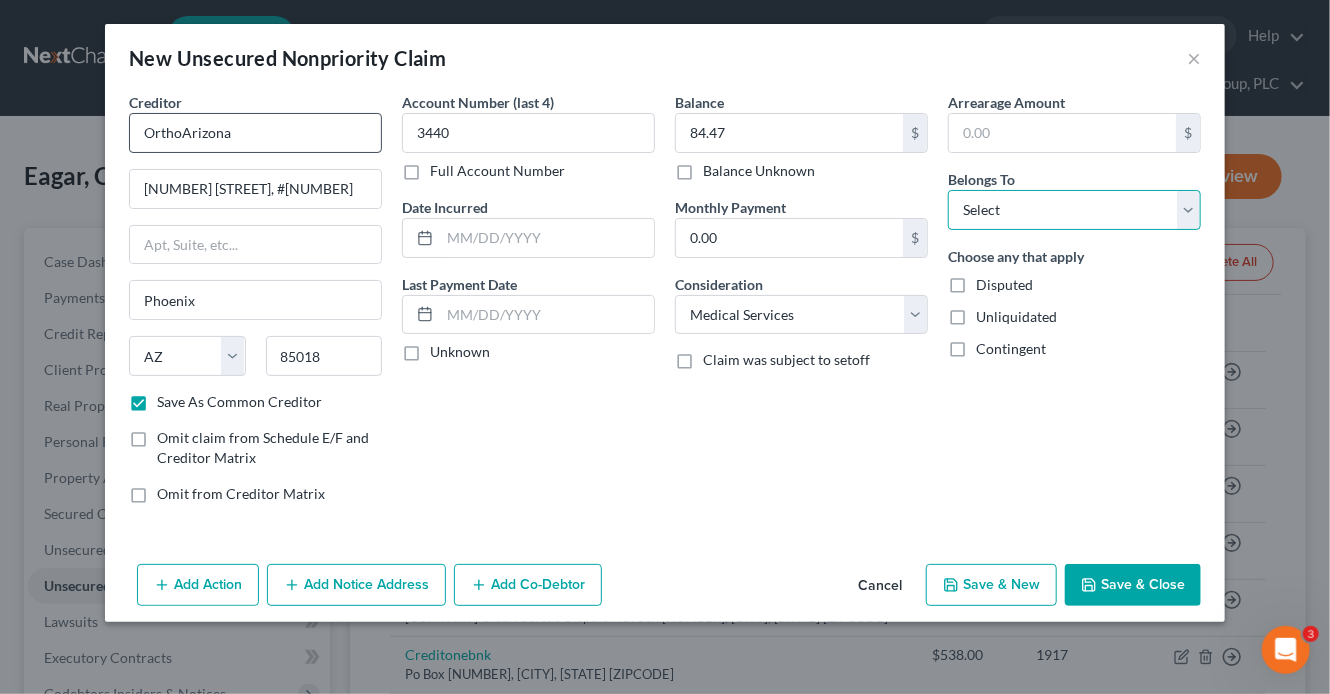 select on "0" 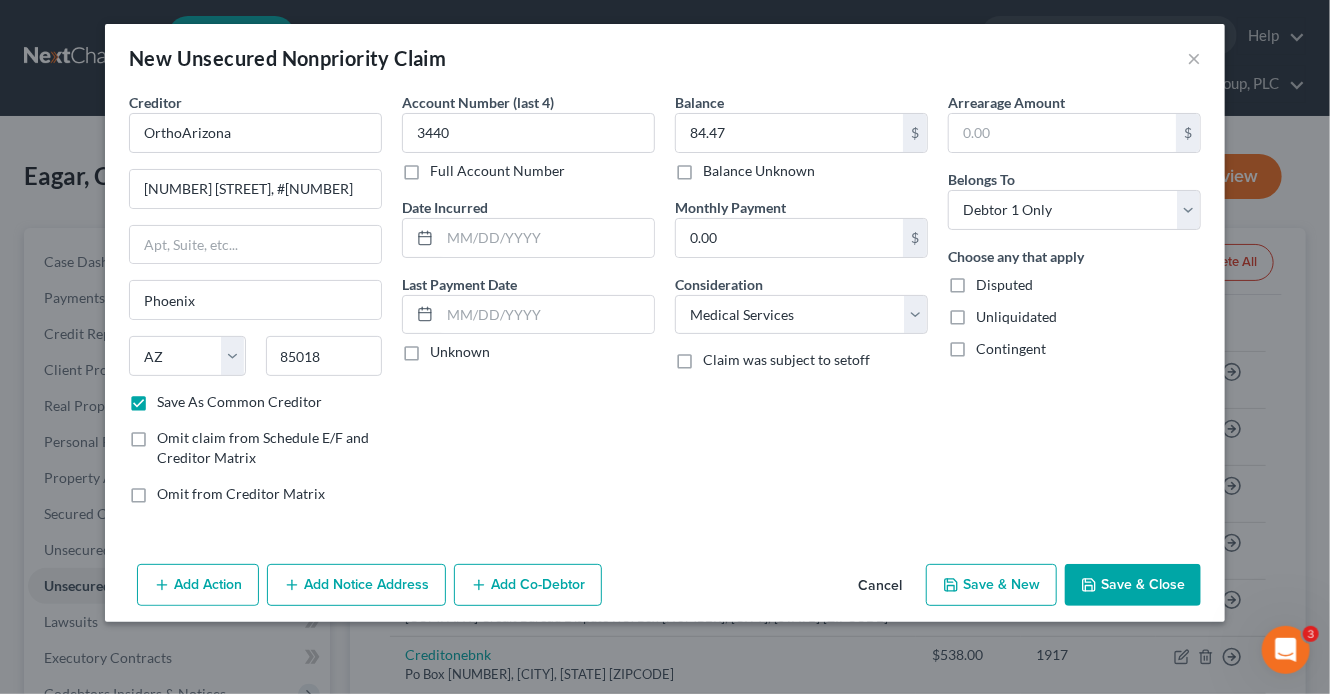 click on "Save & New" at bounding box center (991, 585) 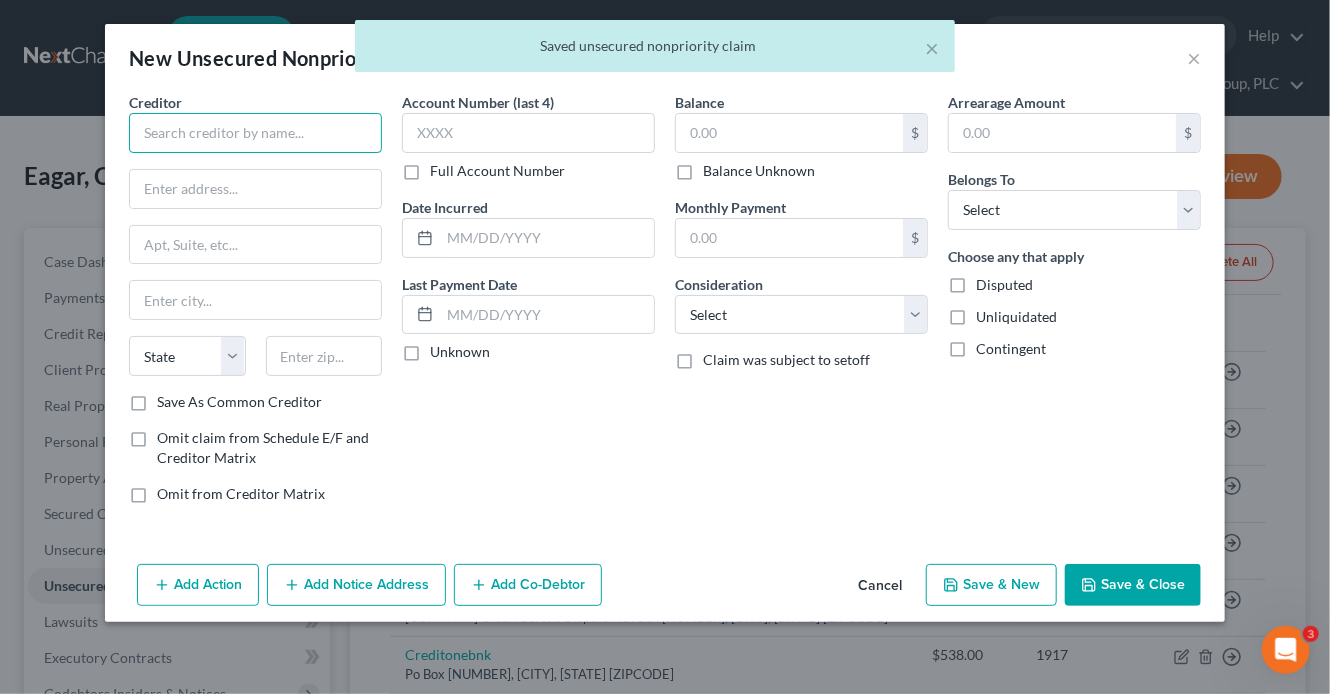 click at bounding box center [255, 133] 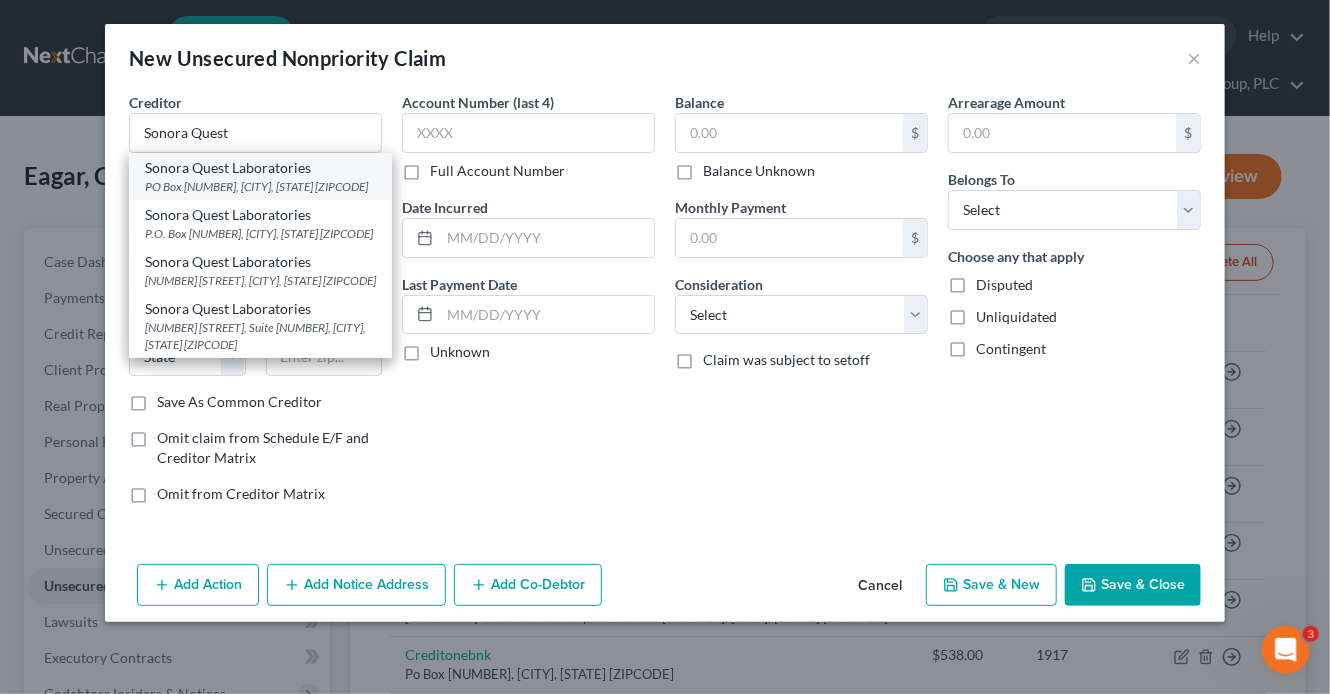 click on "Sonora Quest Laboratories" at bounding box center [260, 168] 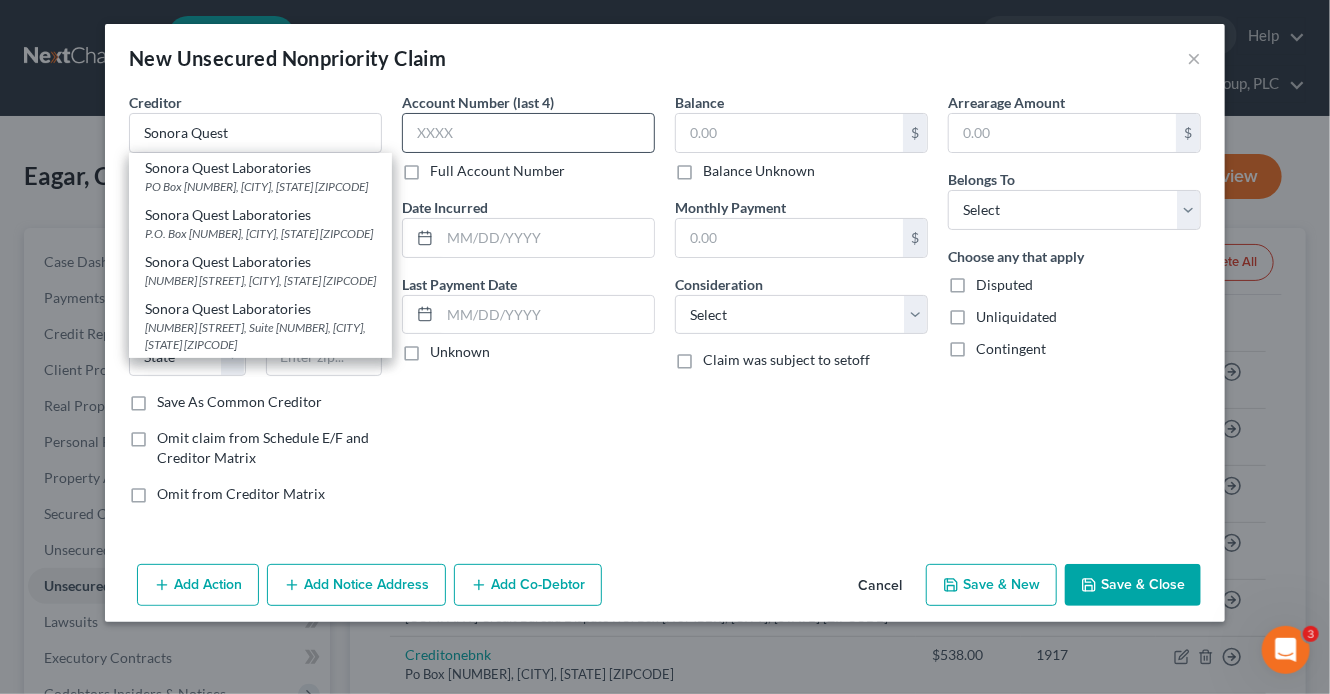 type on "Sonora Quest Laboratories" 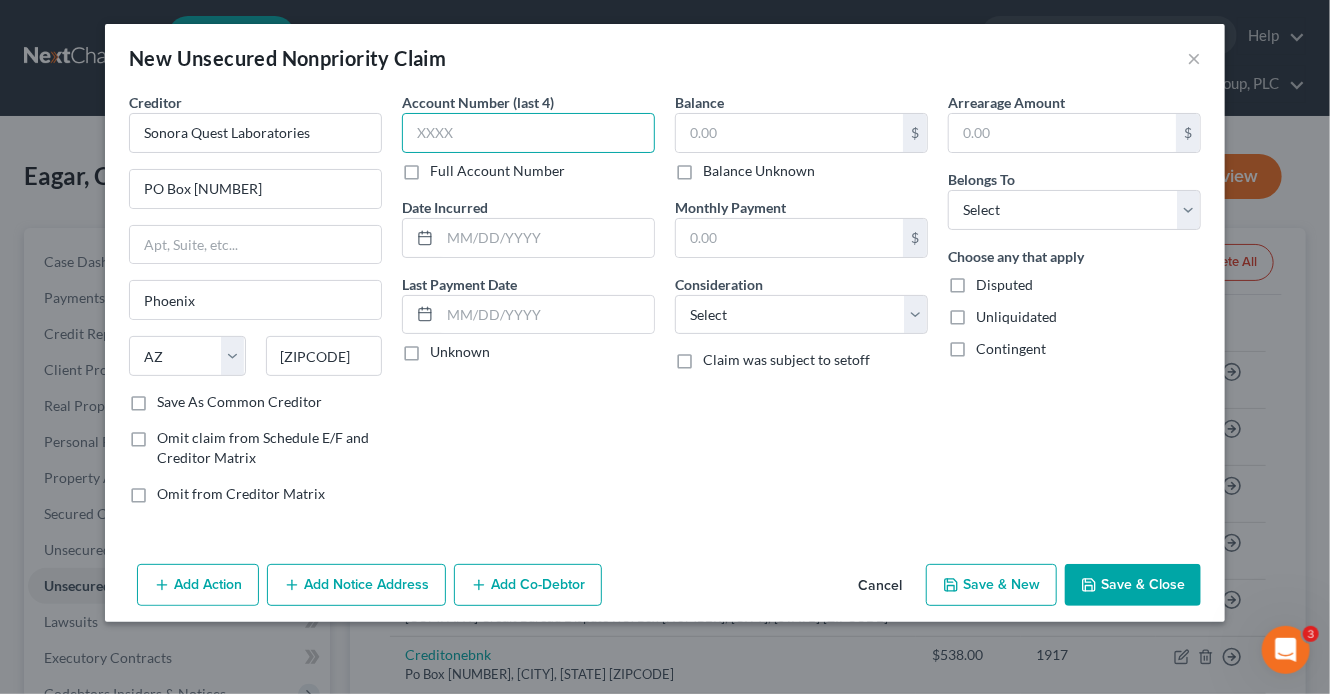 click at bounding box center [528, 133] 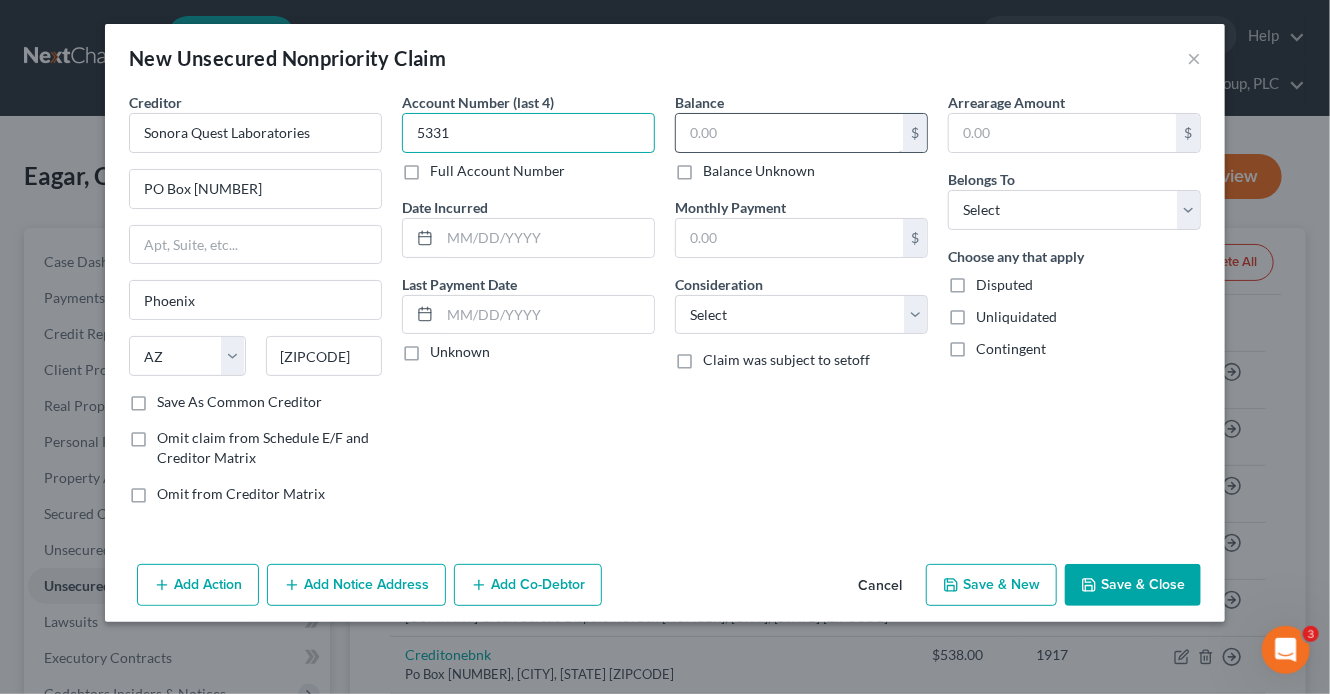 type on "5331" 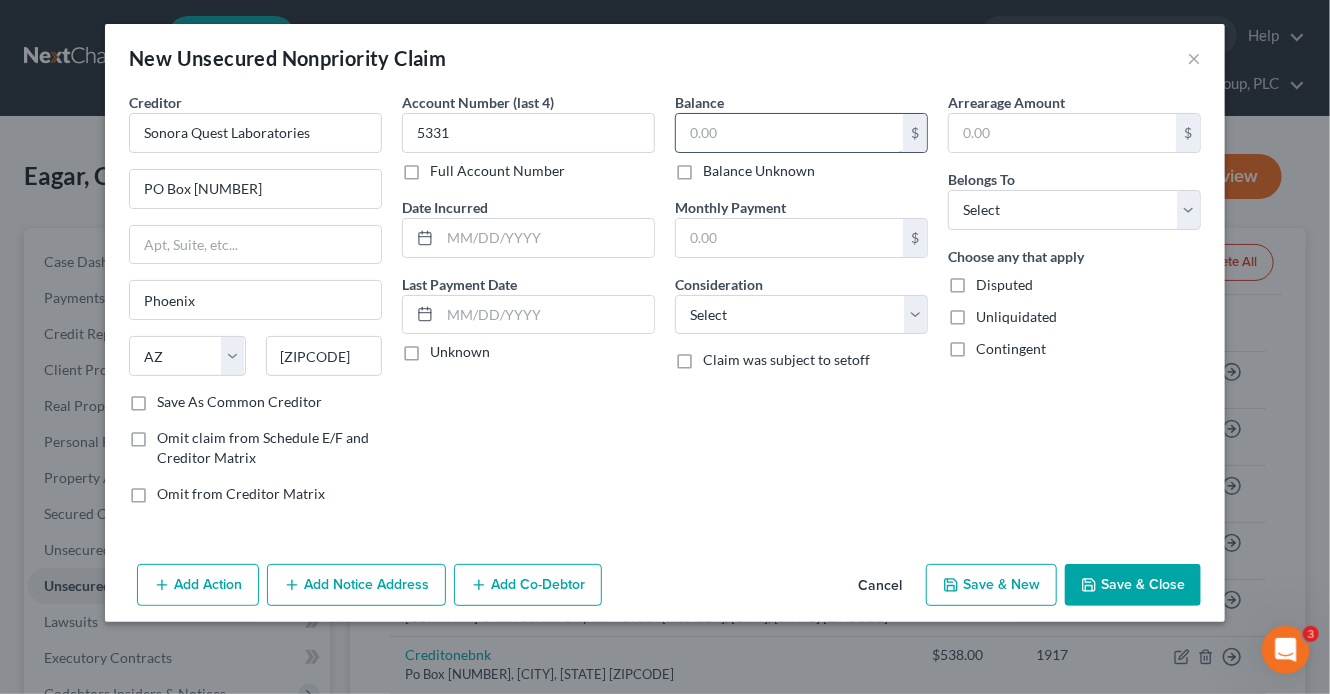 click at bounding box center [789, 133] 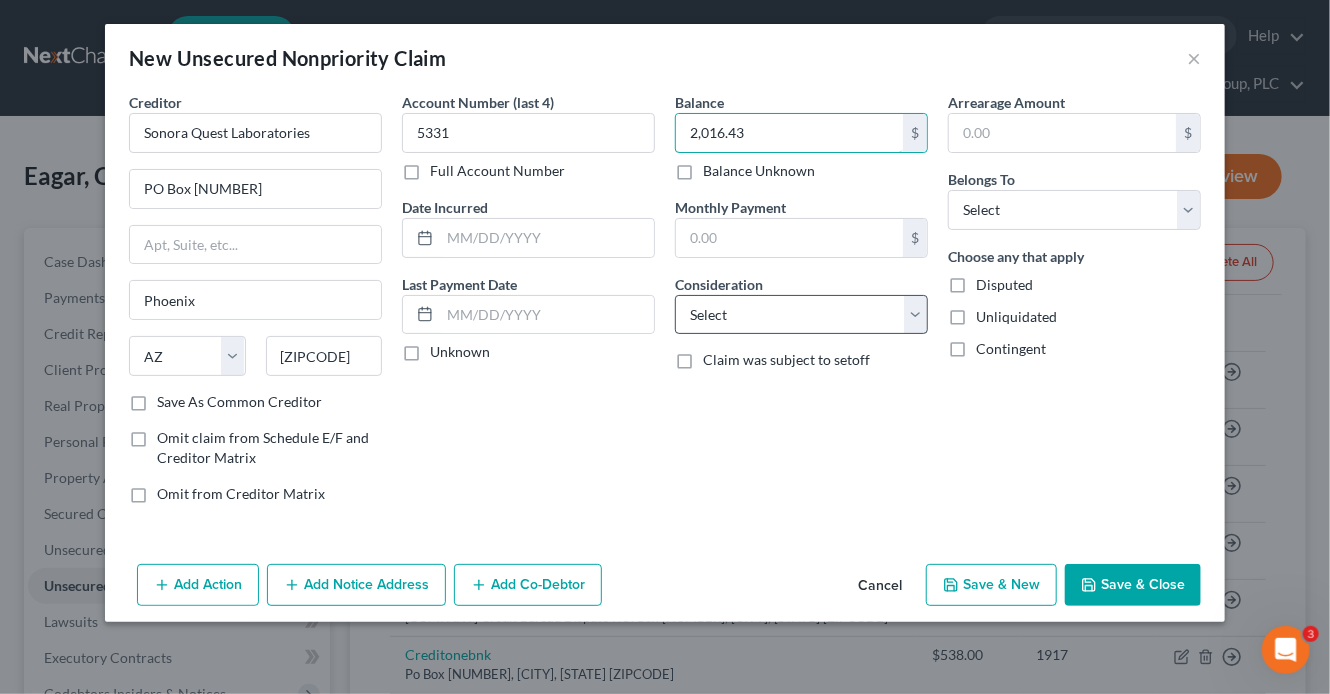 type on "2,016.43" 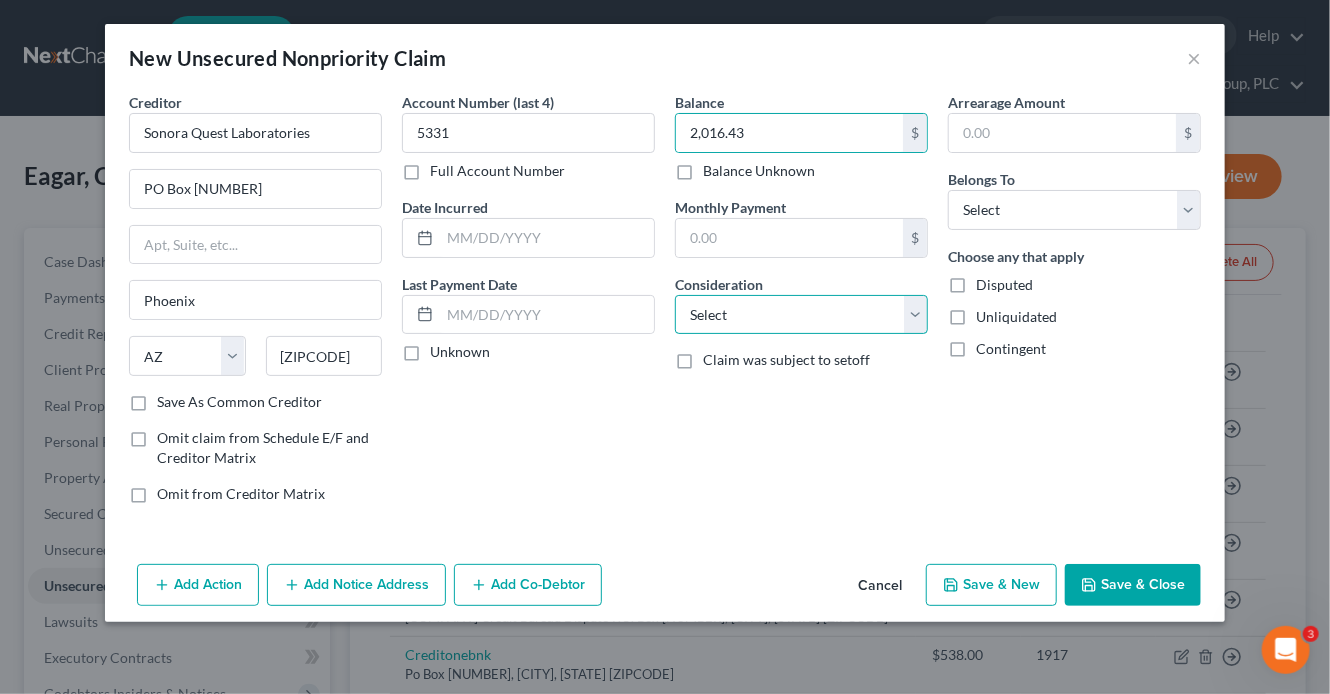 click on "Select Cable / Satellite Services Collection Agency Credit Card Debt Debt Counseling / Attorneys Deficiency Balance Domestic Support Obligations Home / Car Repairs Income Taxes Judgment Liens Medical Services Monies Loaned / Advanced Mortgage Obligation From Divorce Or Separation Obligation To Pensions Other Overdrawn Bank Account Promised To Help Pay Creditors Student Loans Suppliers And Vendors Telephone / Internet Services Utility Services" at bounding box center (801, 315) 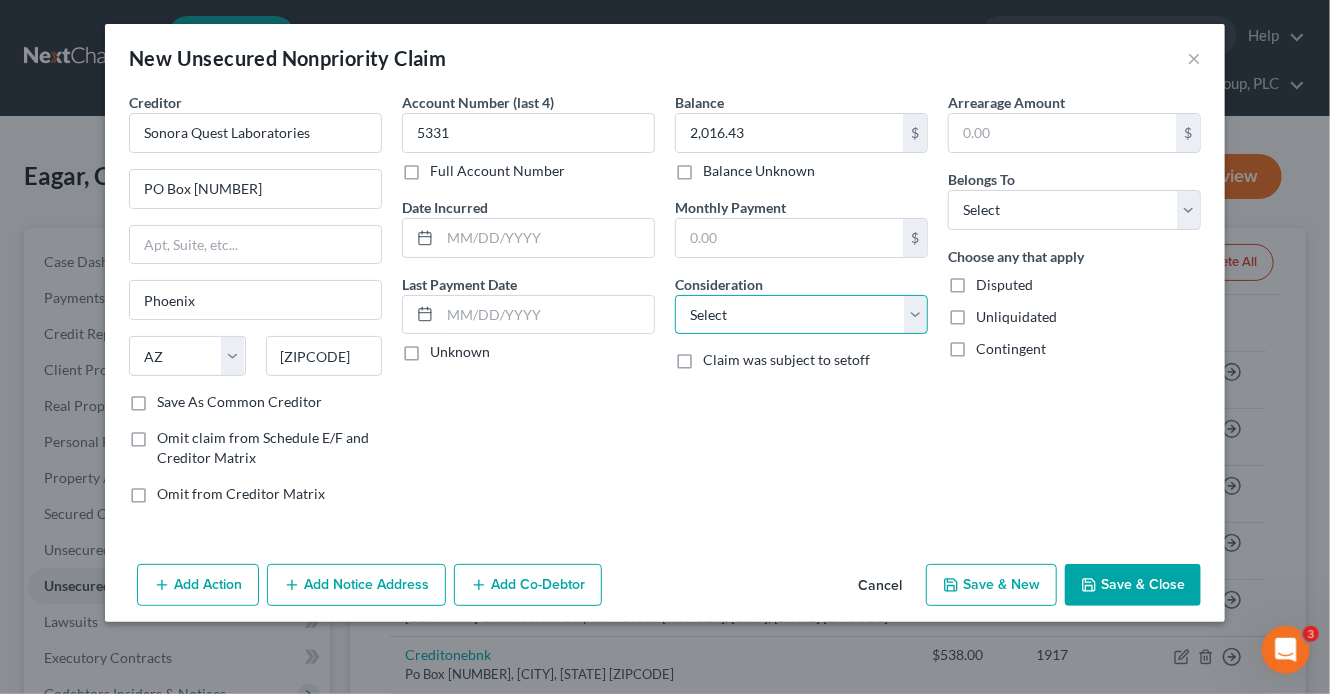 select on "9" 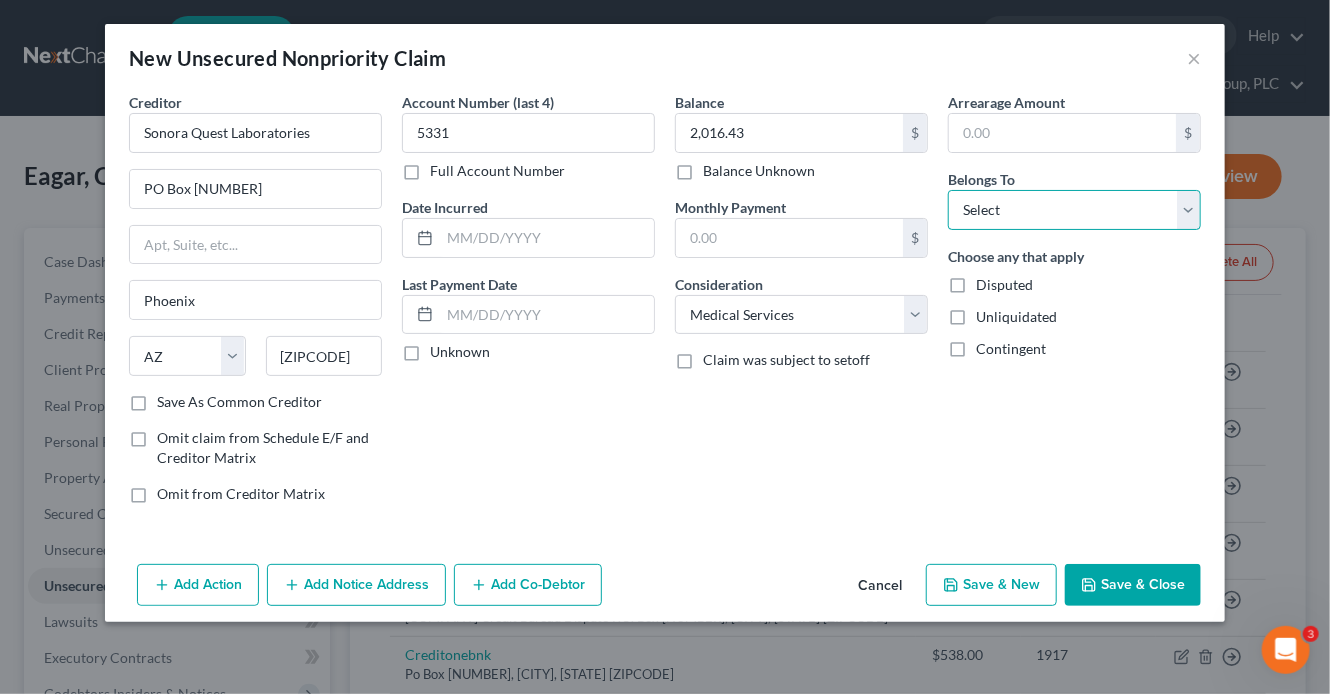 click on "Select Debtor 1 Only Debtor 2 Only Debtor 1 And Debtor 2 Only At Least One Of The Debtors And Another Community Property" at bounding box center [1074, 210] 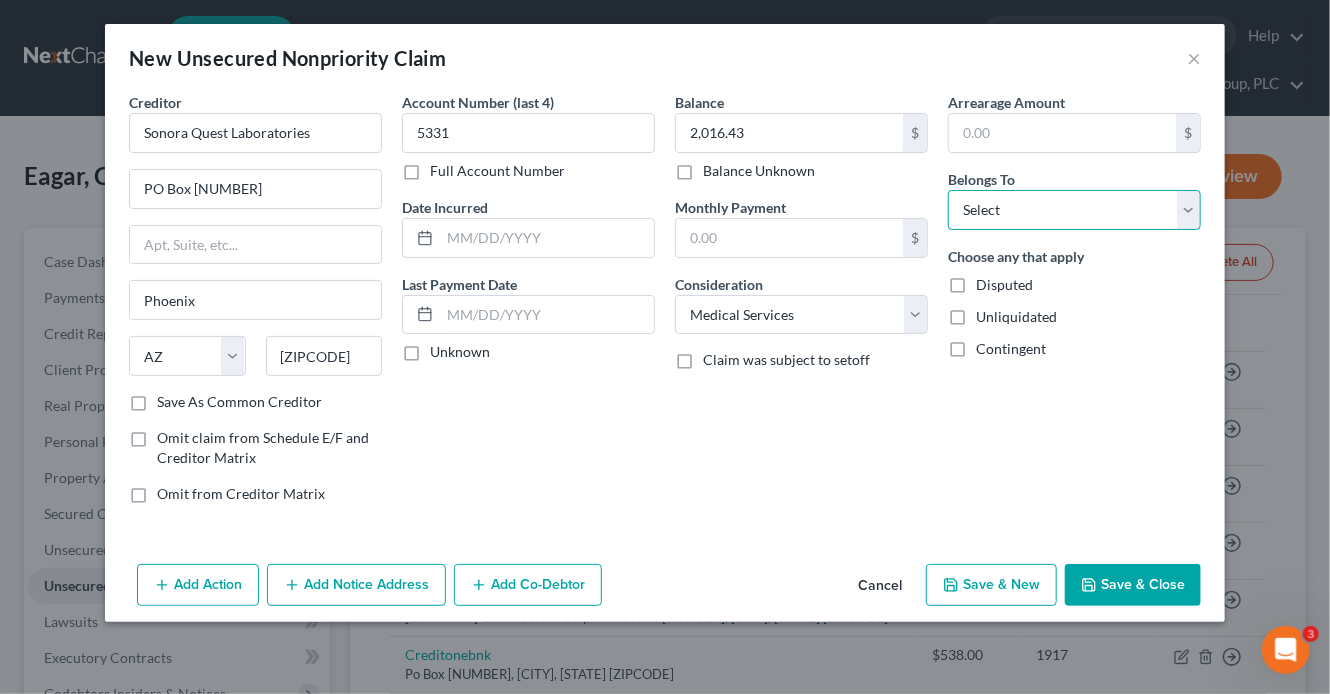 select on "0" 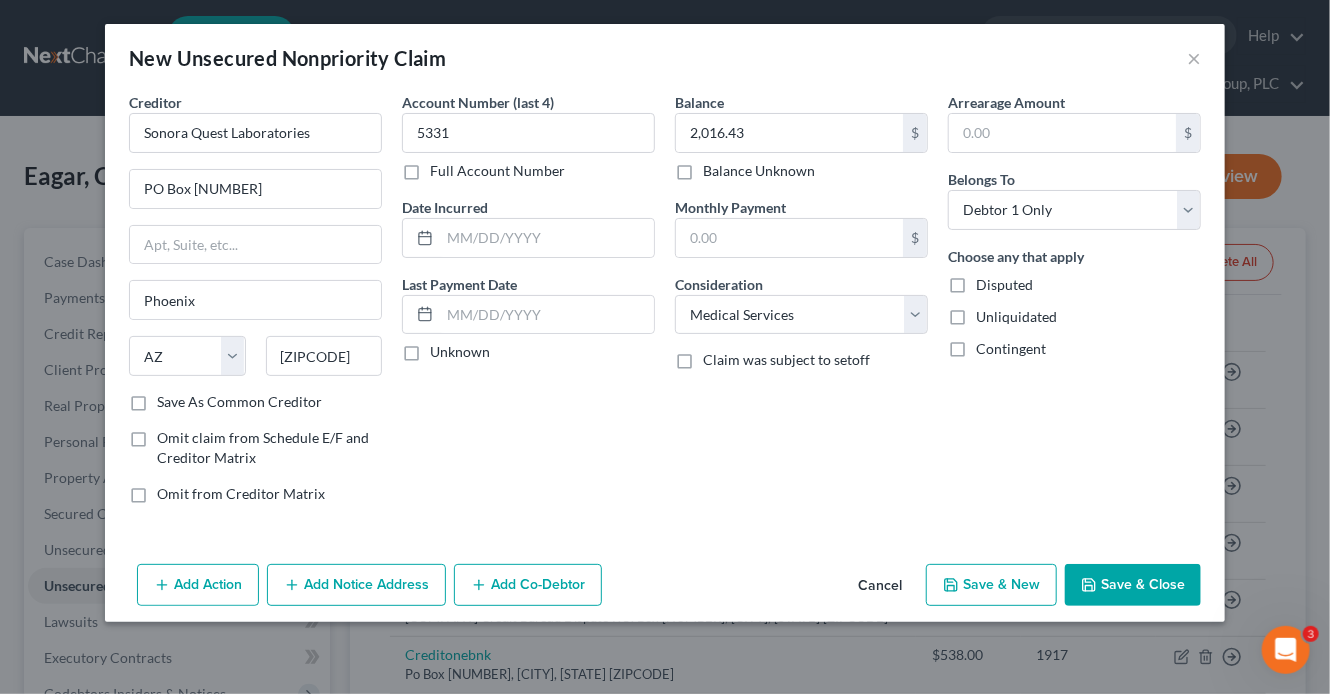 click 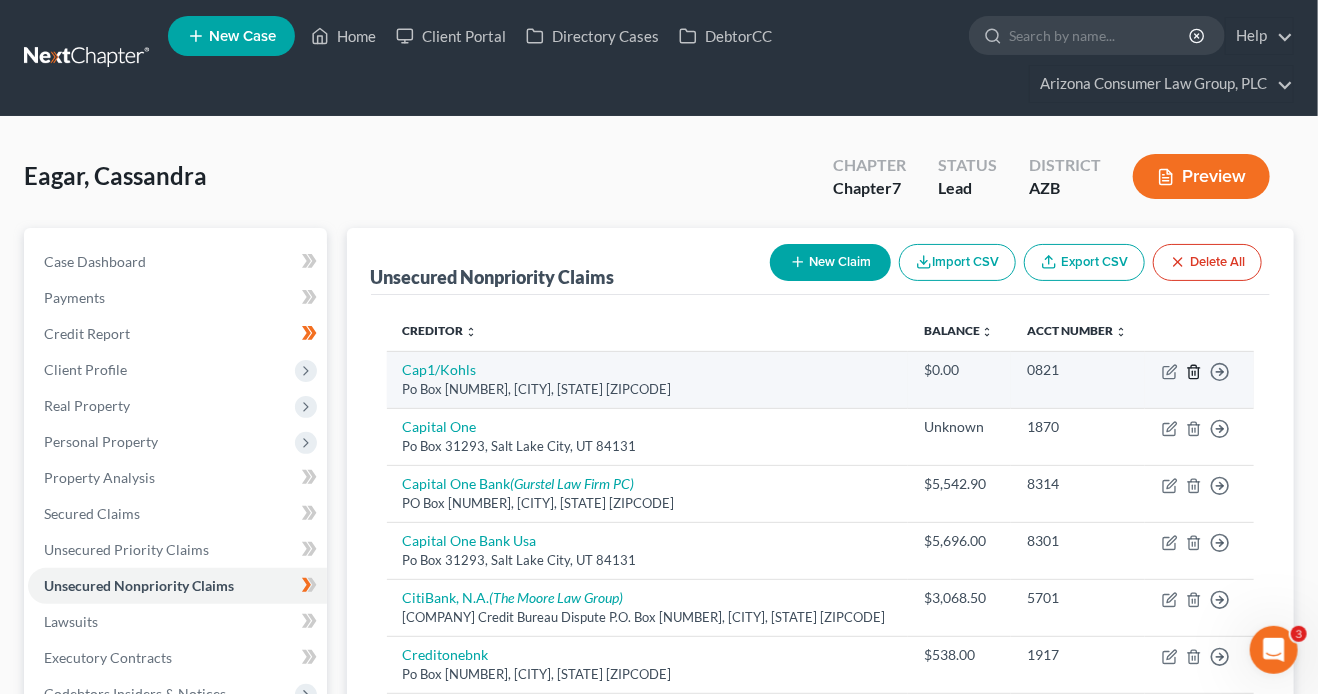 click 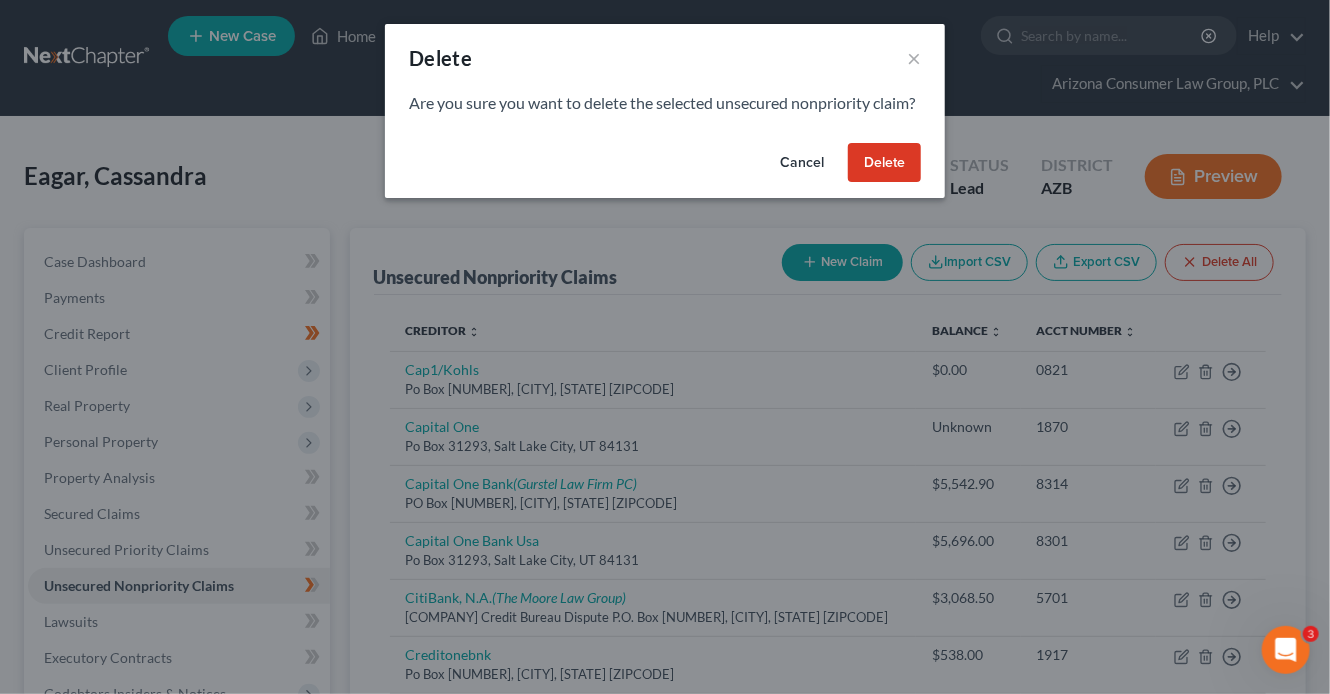 click on "Delete" at bounding box center [884, 163] 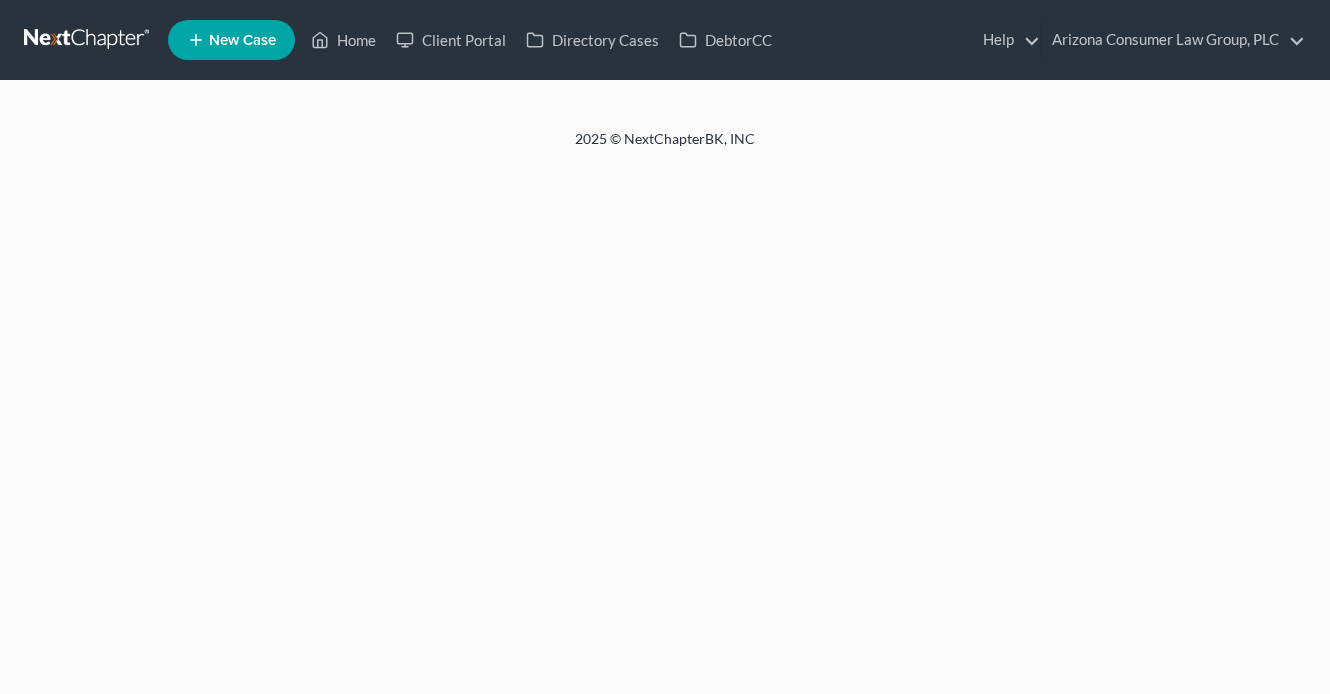scroll, scrollTop: 0, scrollLeft: 0, axis: both 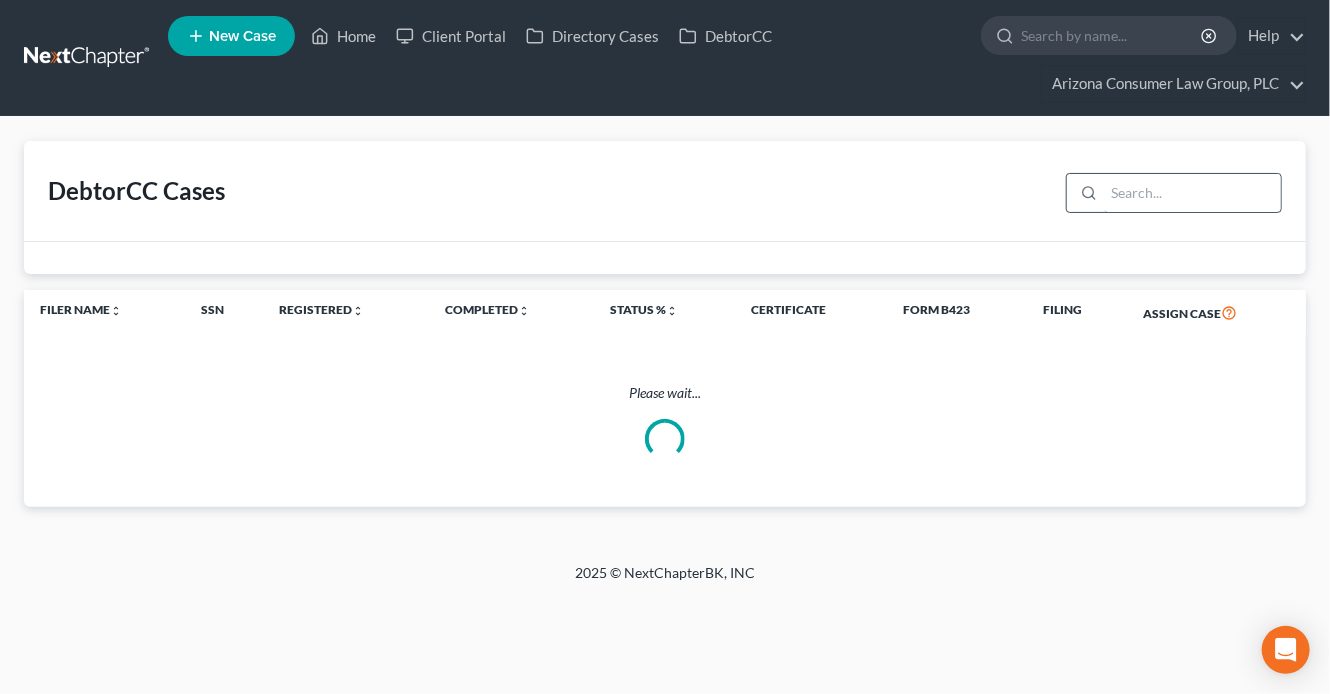 click at bounding box center (1192, 193) 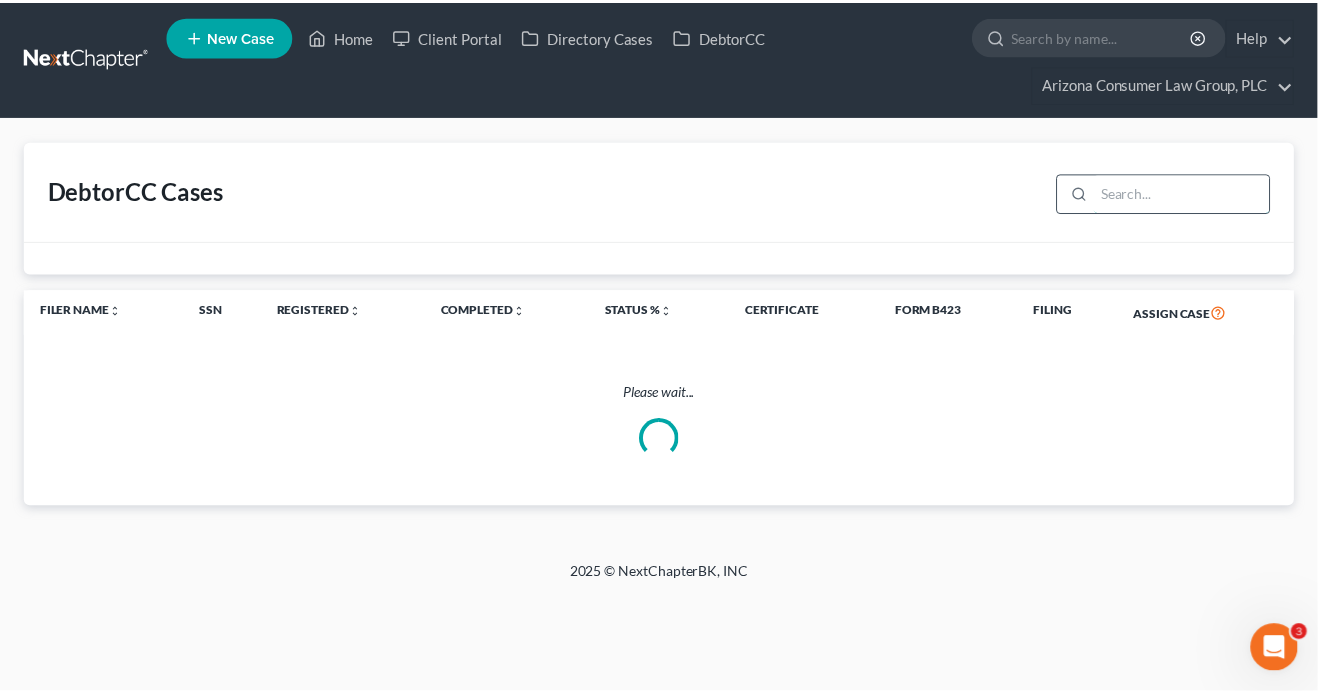 scroll, scrollTop: 0, scrollLeft: 0, axis: both 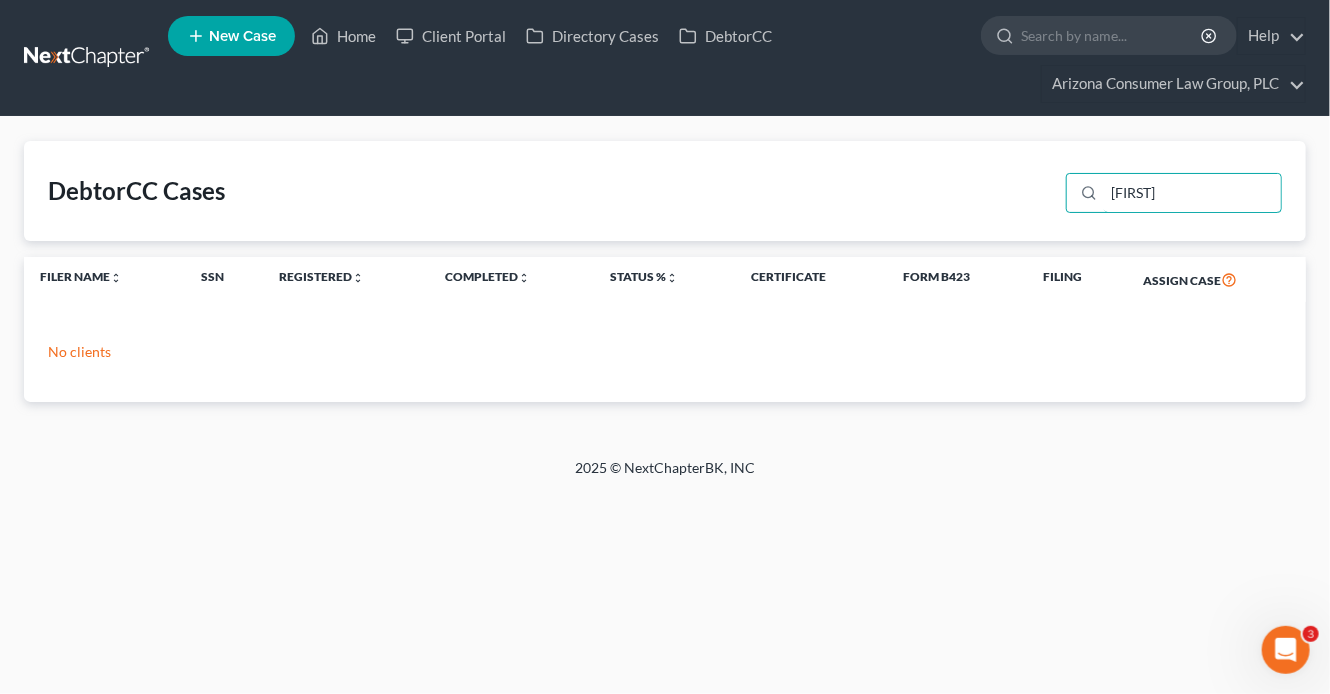drag, startPoint x: 1196, startPoint y: 197, endPoint x: 1063, endPoint y: 183, distance: 133.73482 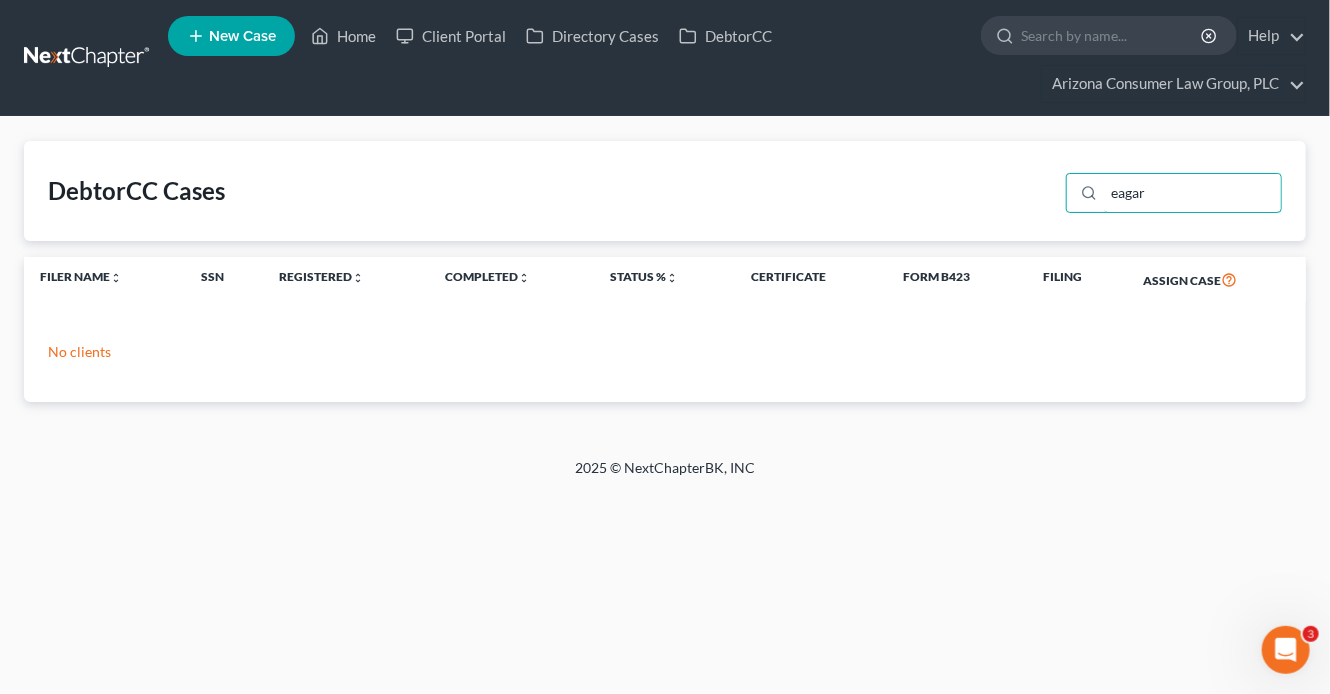 type on "eagar" 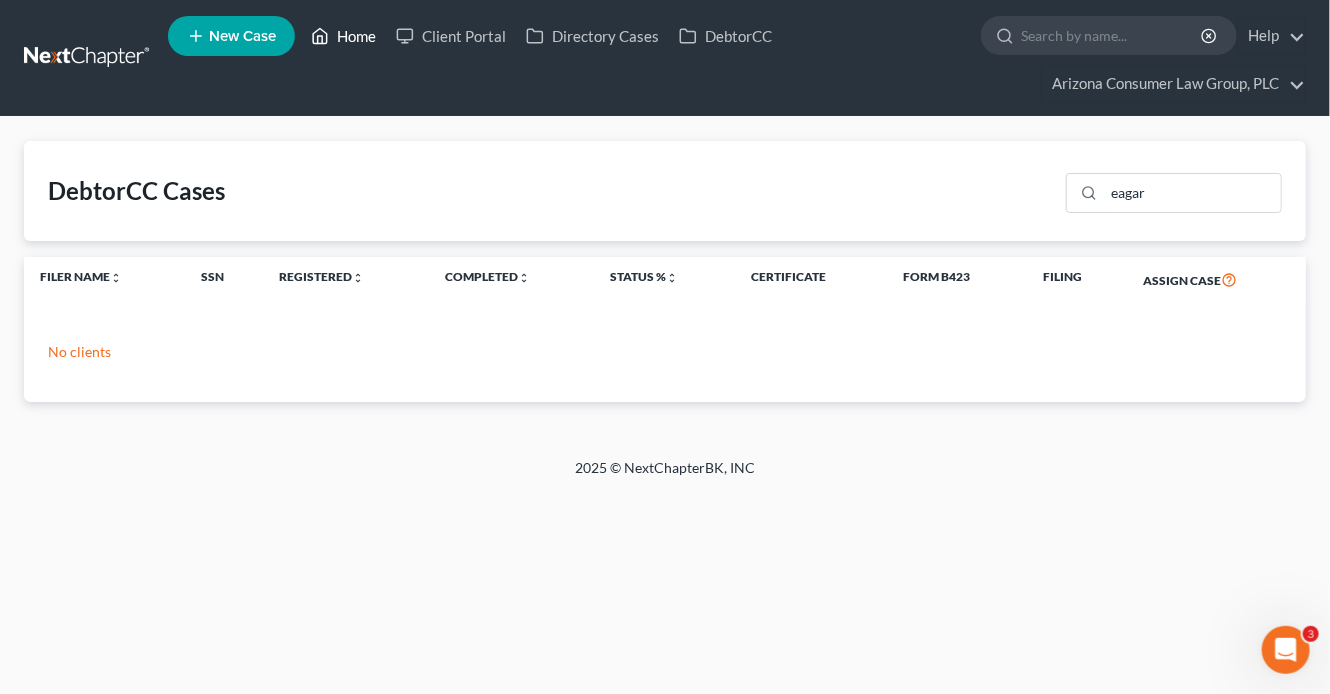 click on "Home" at bounding box center (343, 36) 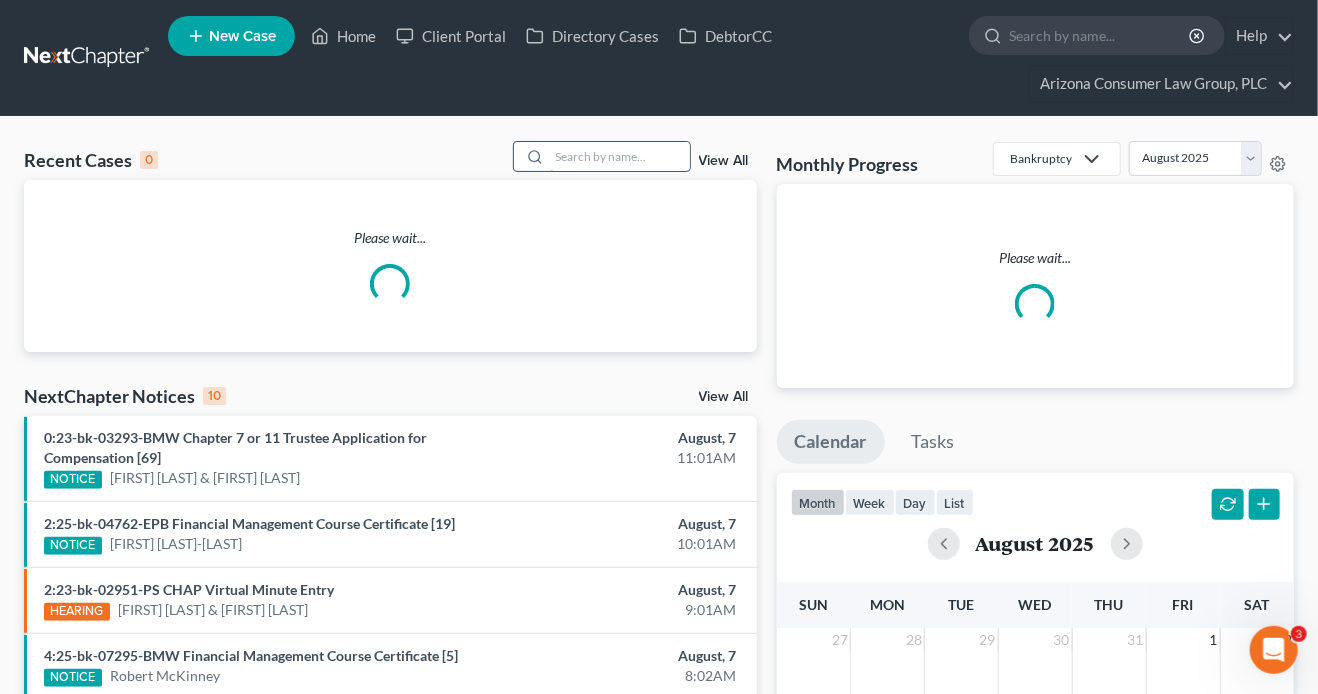 click at bounding box center [620, 156] 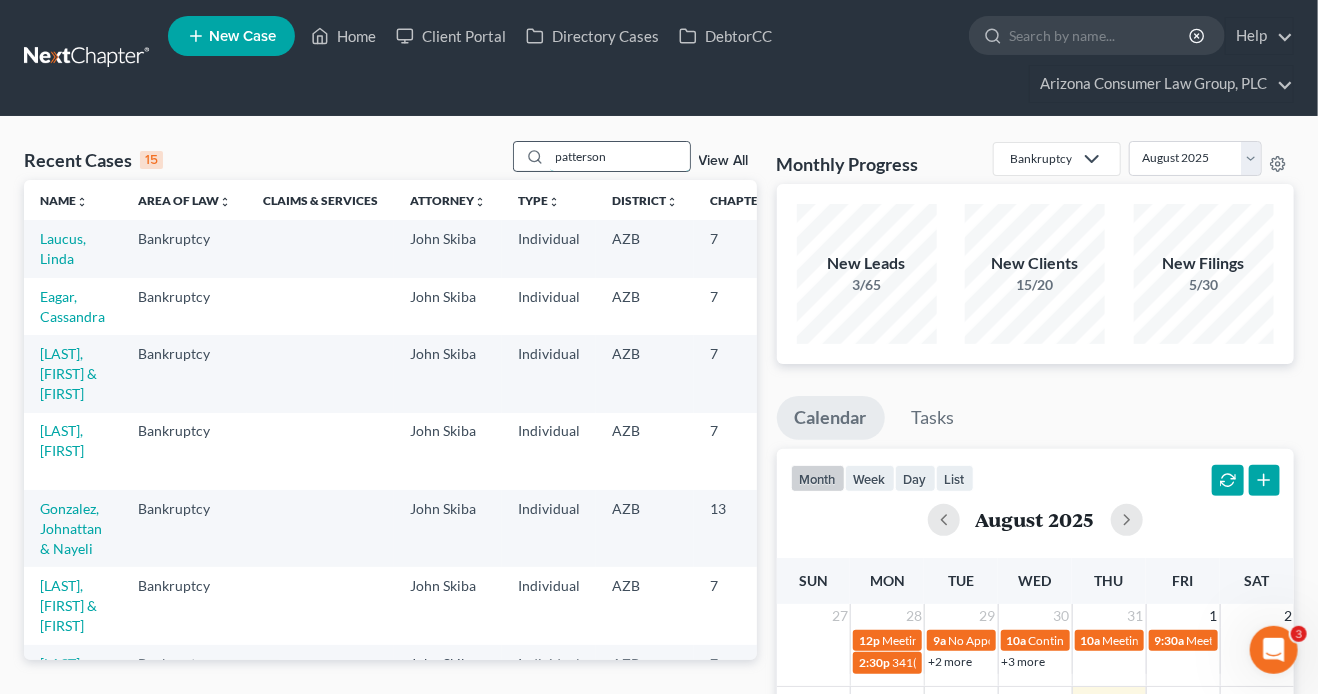 type on "patterson" 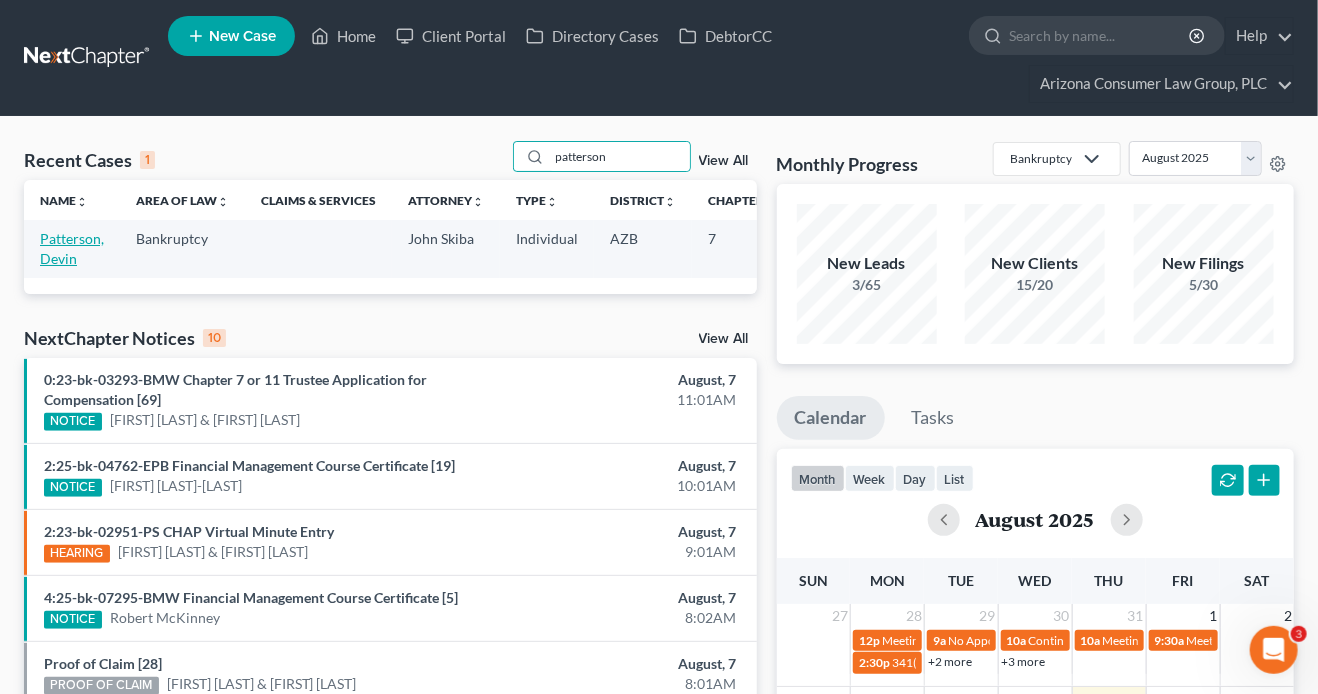click on "Patterson, Devin" at bounding box center (72, 248) 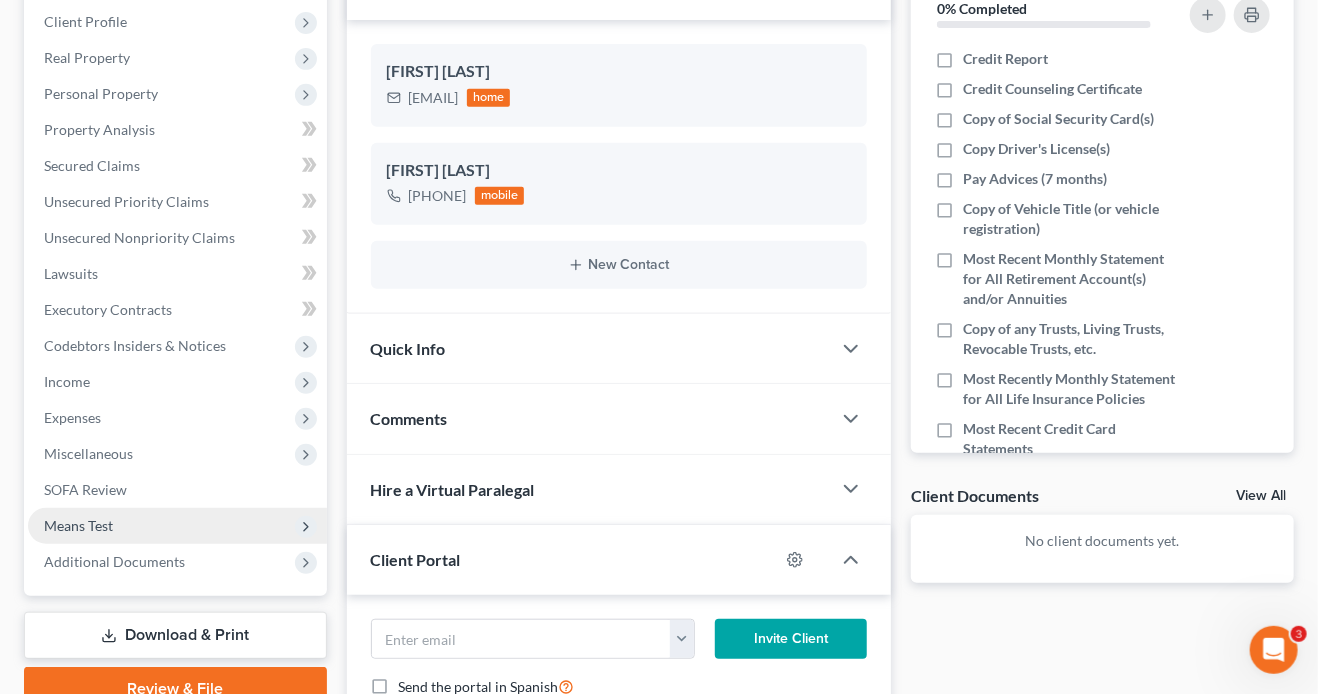scroll, scrollTop: 395, scrollLeft: 0, axis: vertical 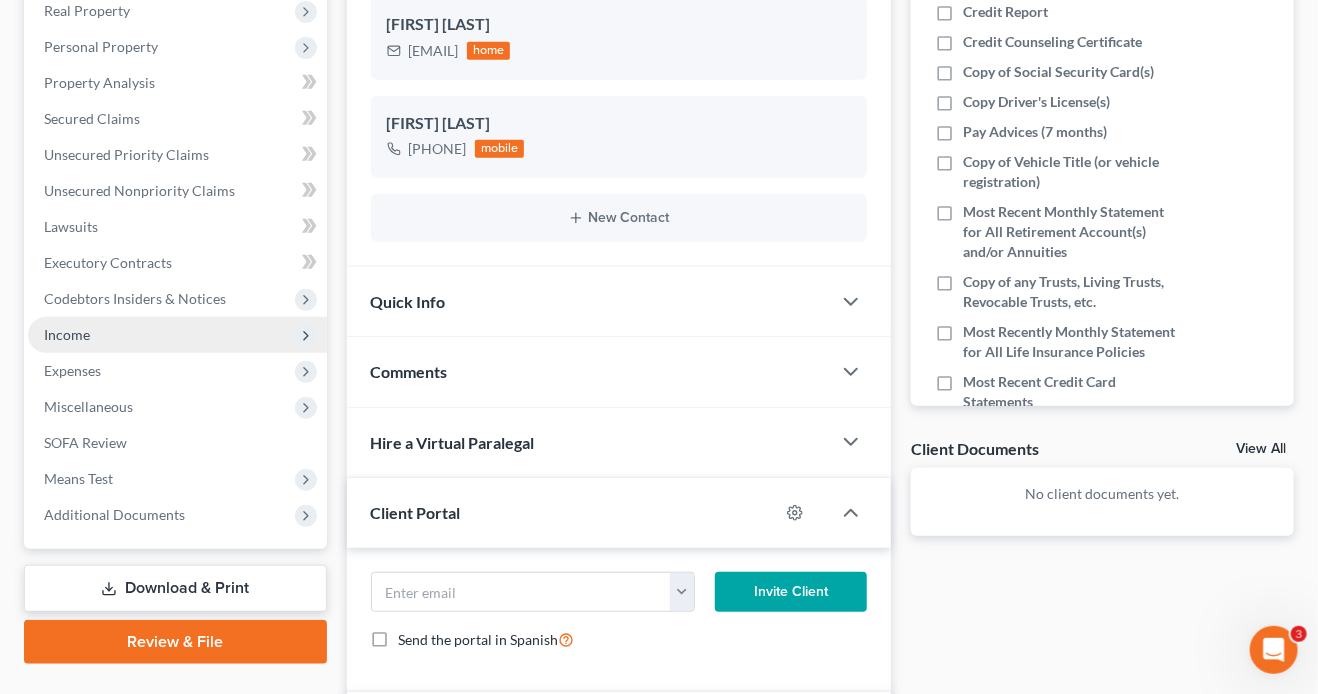 click on "Income" at bounding box center [177, 335] 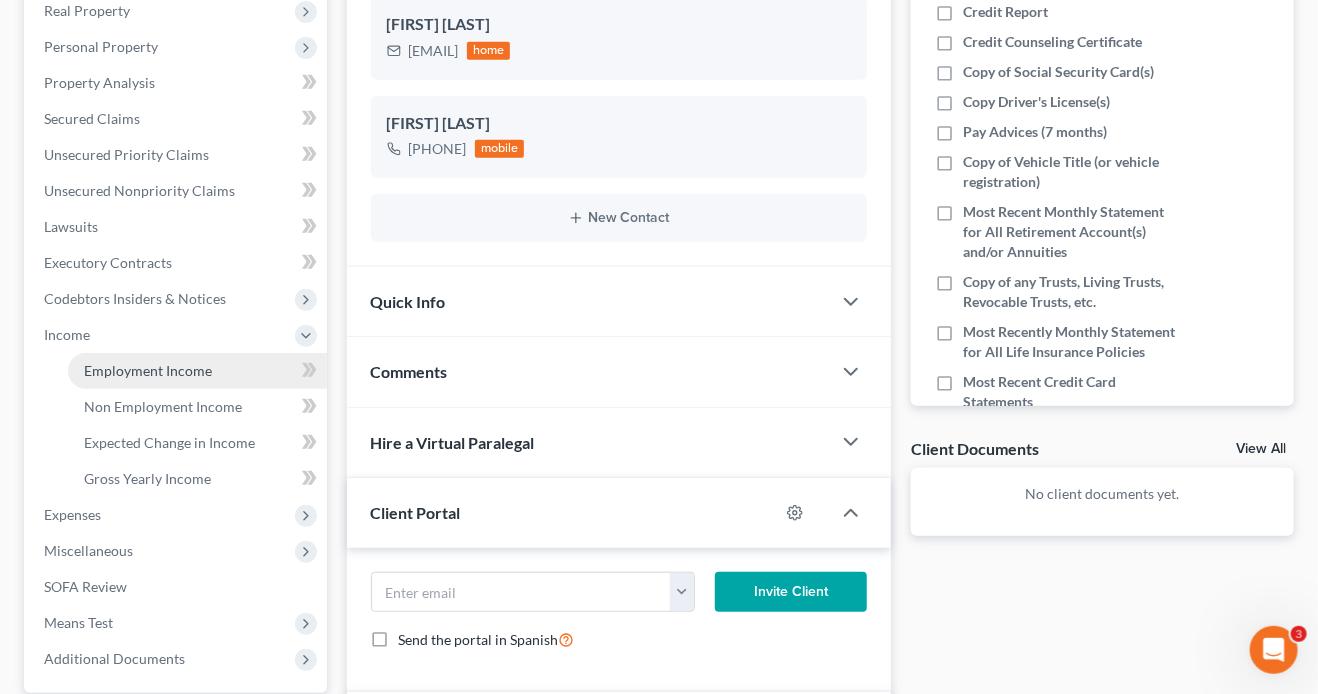 click on "Employment Income" at bounding box center (197, 371) 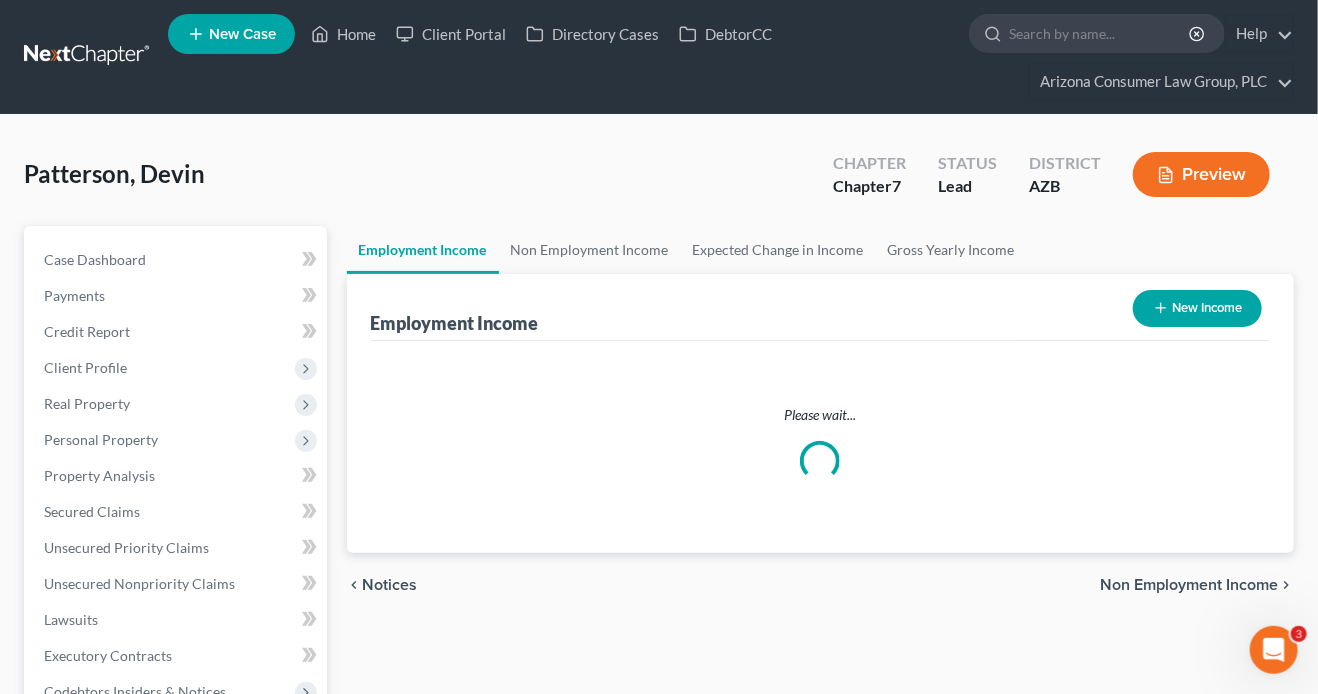scroll, scrollTop: 0, scrollLeft: 0, axis: both 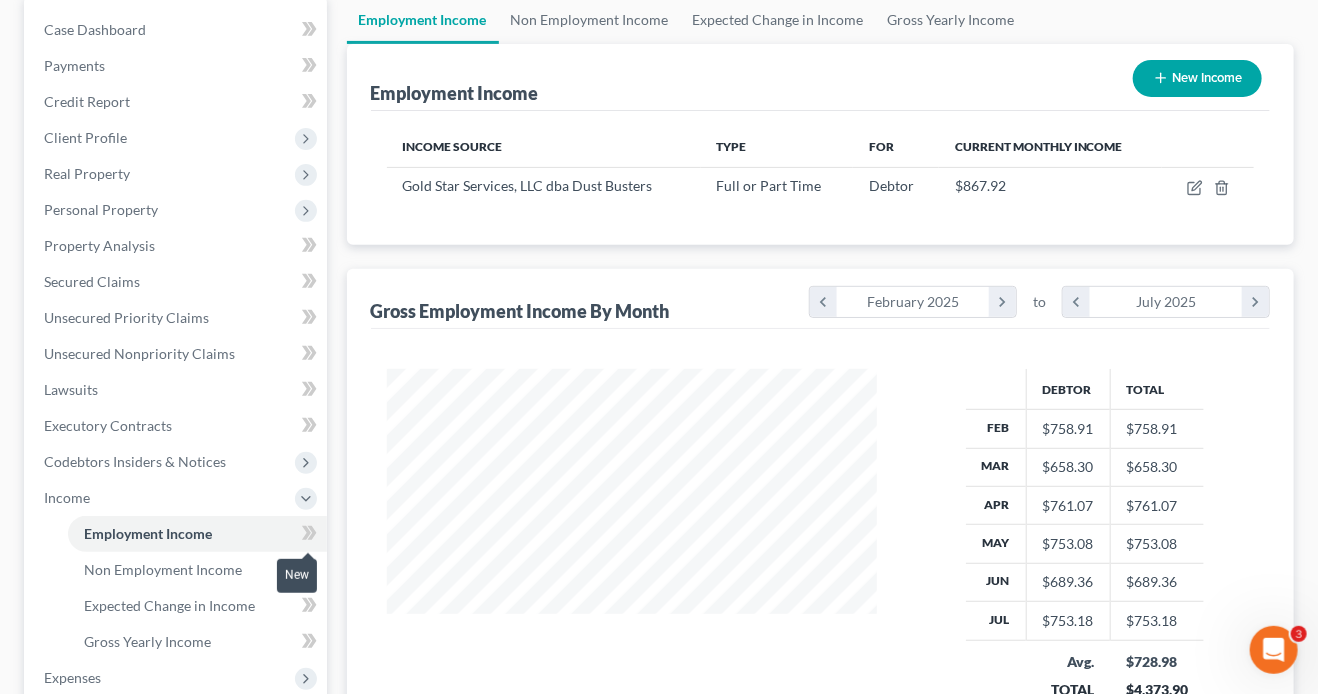 click 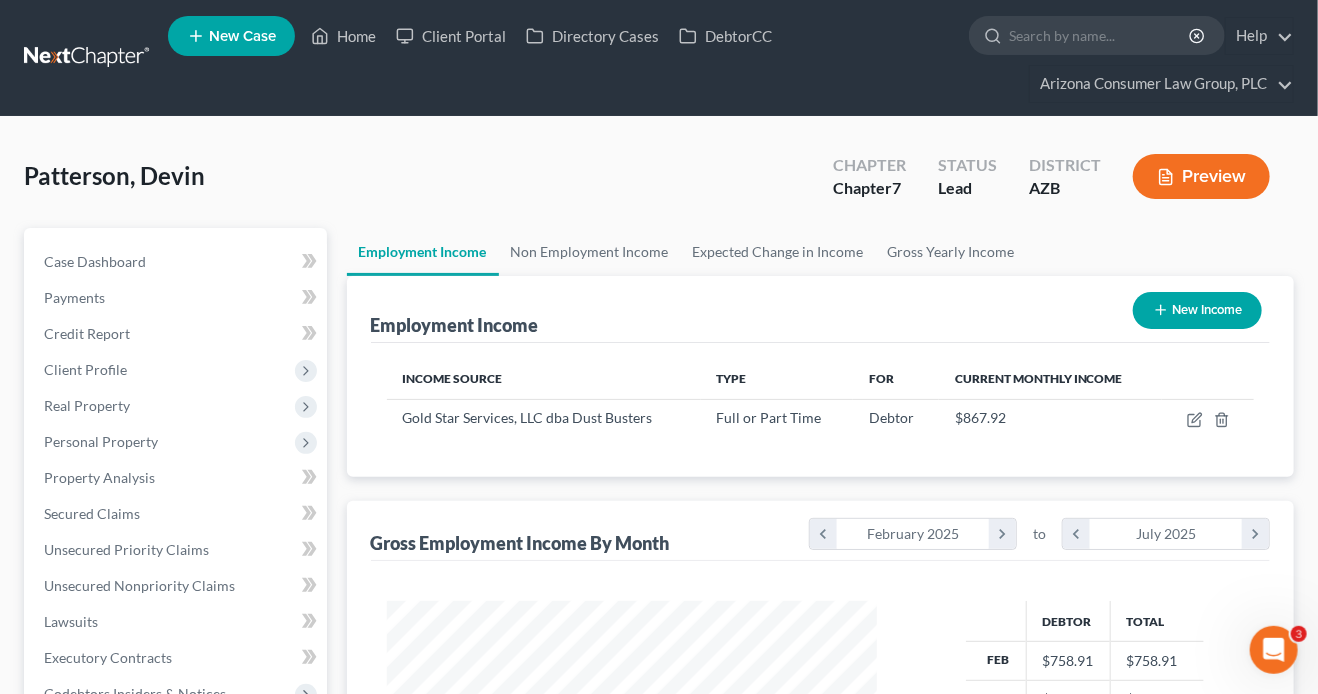 scroll, scrollTop: 20, scrollLeft: 0, axis: vertical 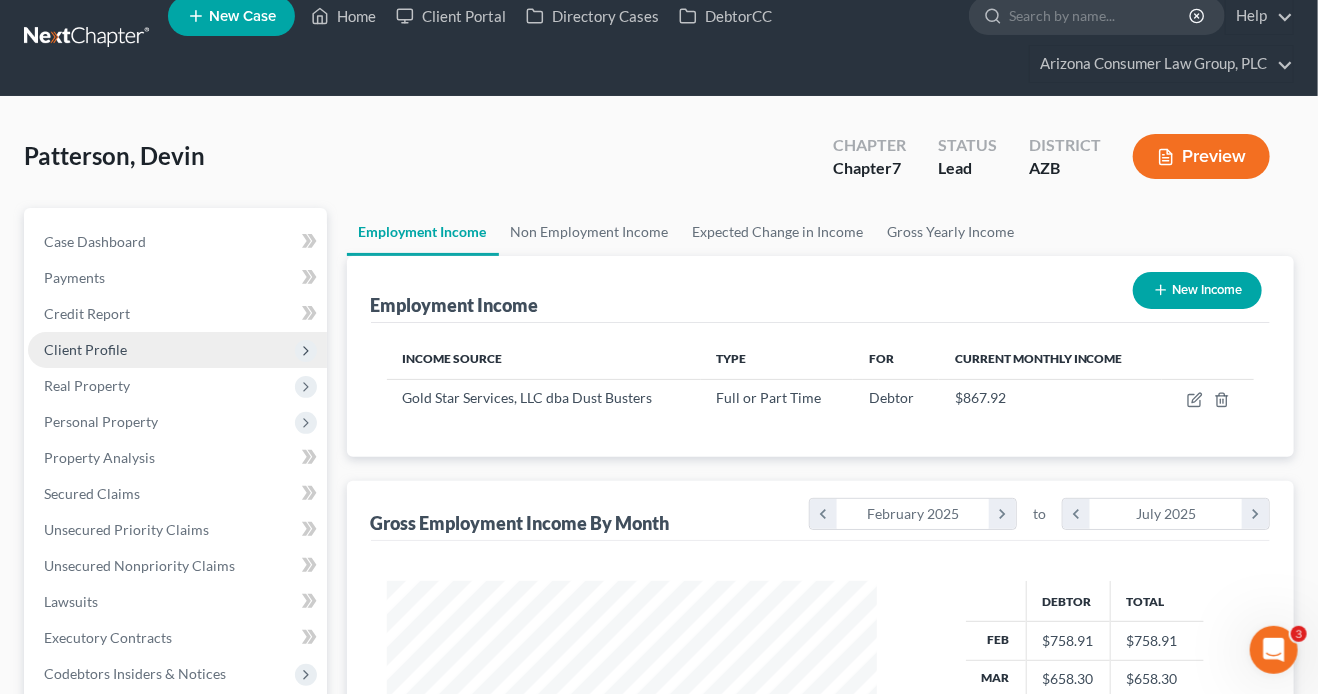 click on "Client Profile" at bounding box center [85, 349] 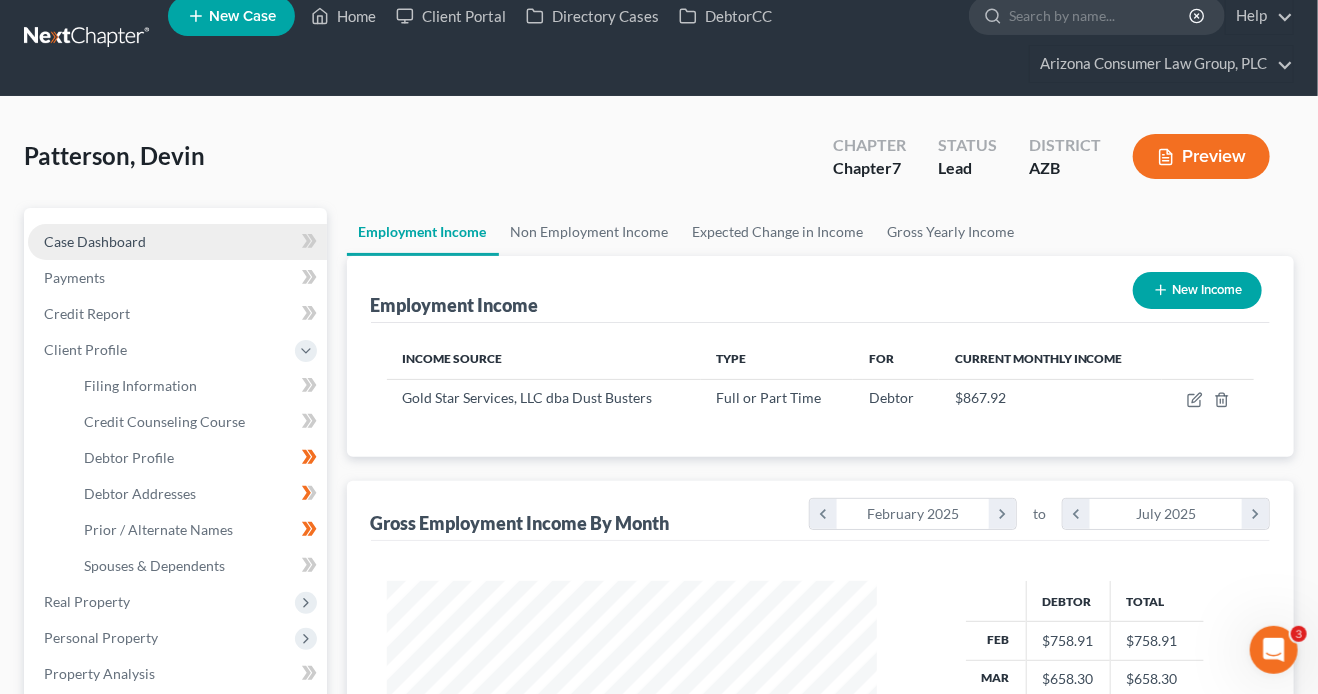 click on "Case Dashboard" at bounding box center (95, 241) 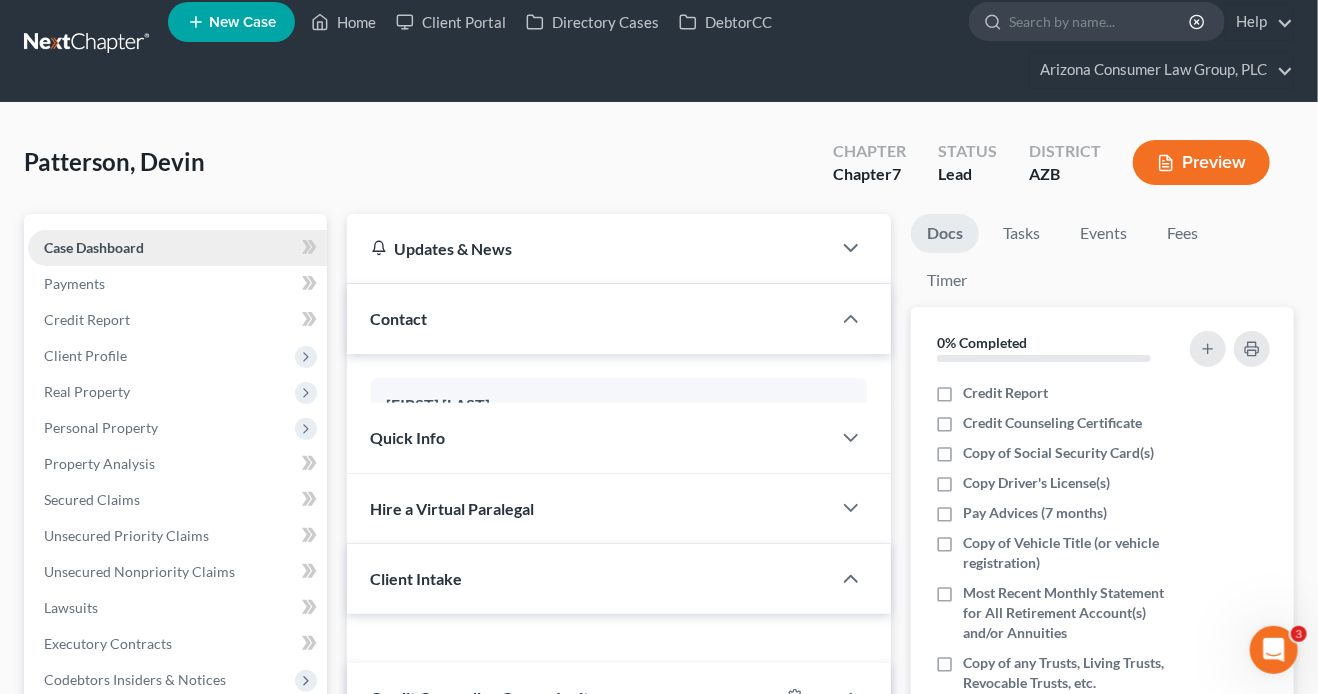 scroll, scrollTop: 0, scrollLeft: 0, axis: both 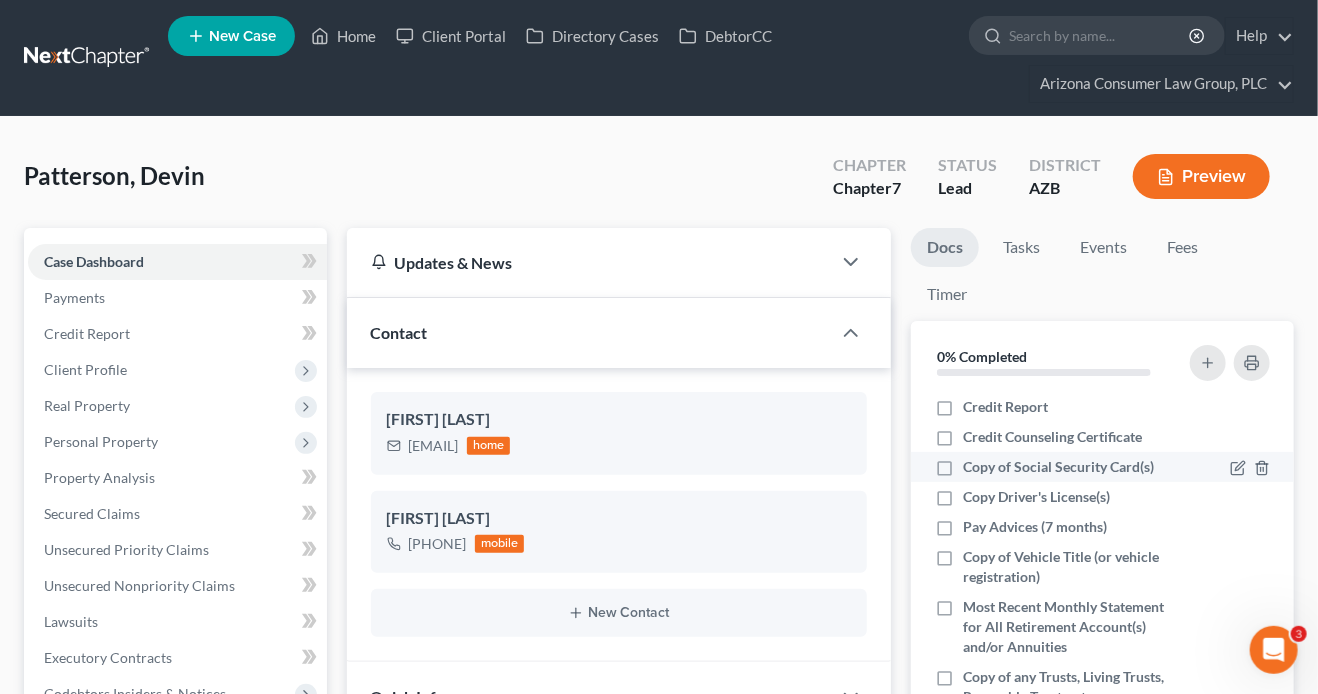 click on "Copy of Social Security Card(s)" at bounding box center [1058, 467] 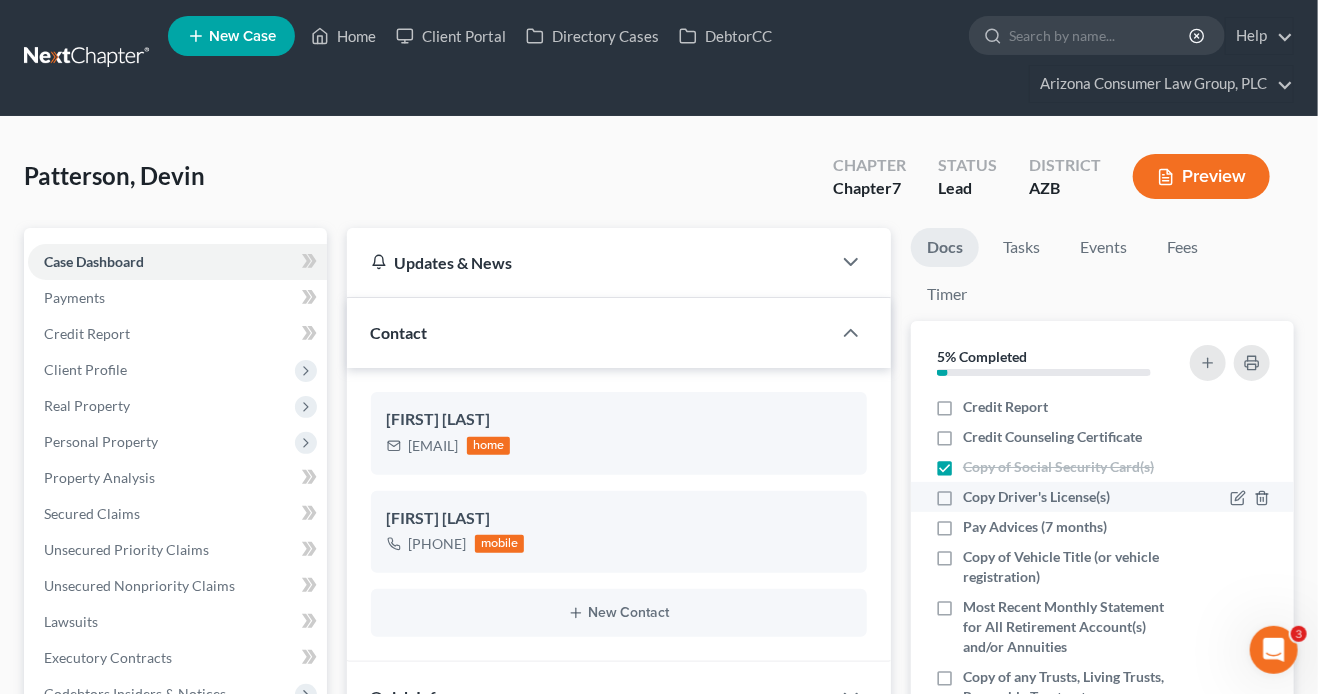 click on "Copy Driver's License(s)" at bounding box center [1036, 497] 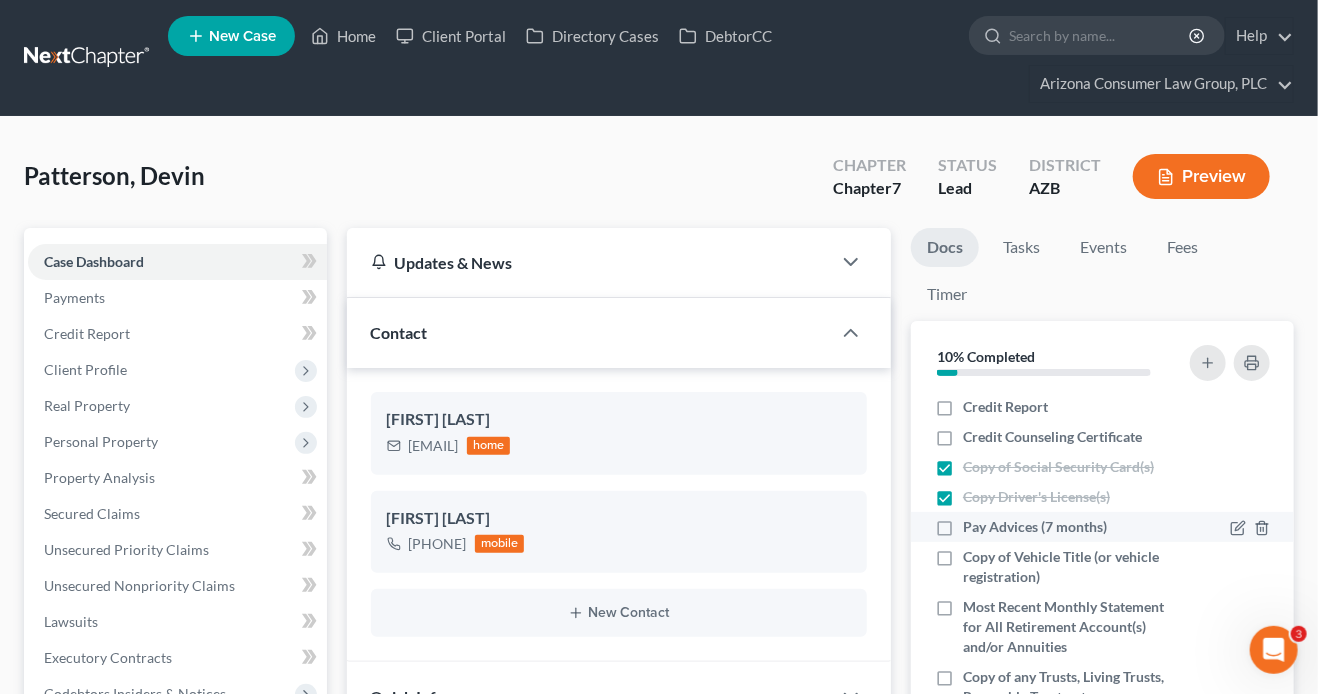 click on "Pay Advices (7 months)" at bounding box center [1035, 527] 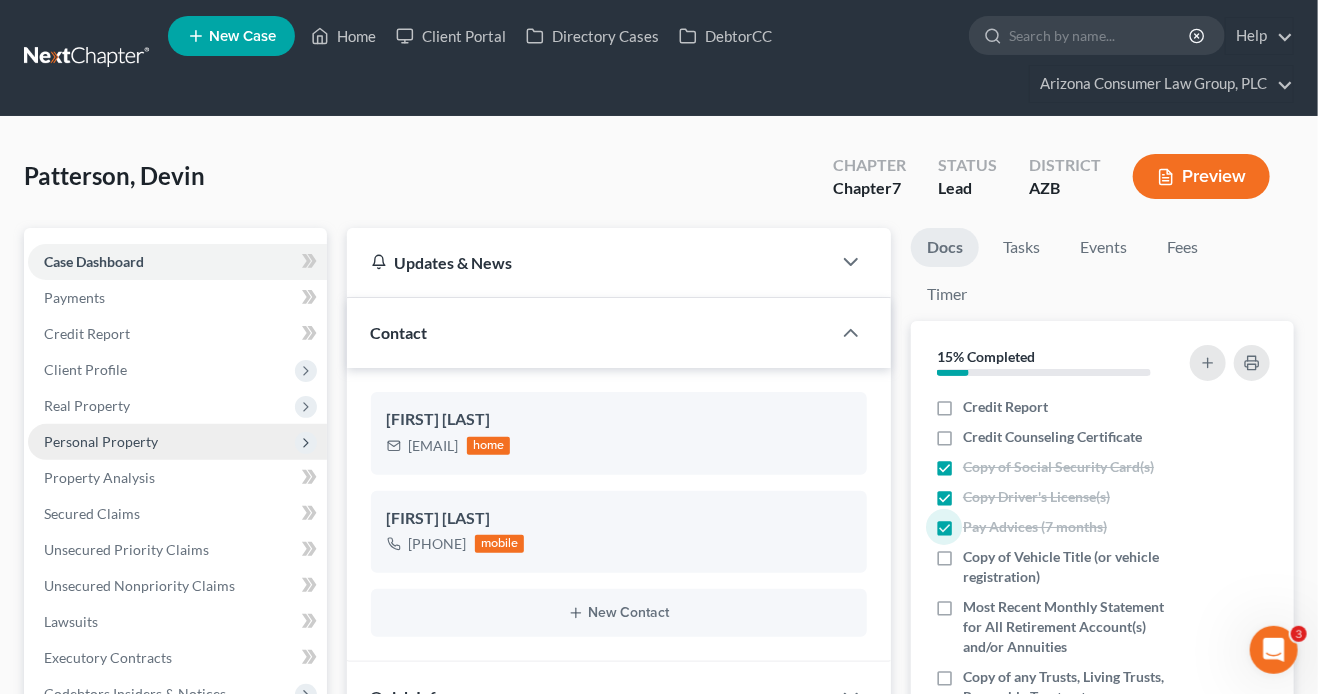 click on "Personal Property" at bounding box center [101, 441] 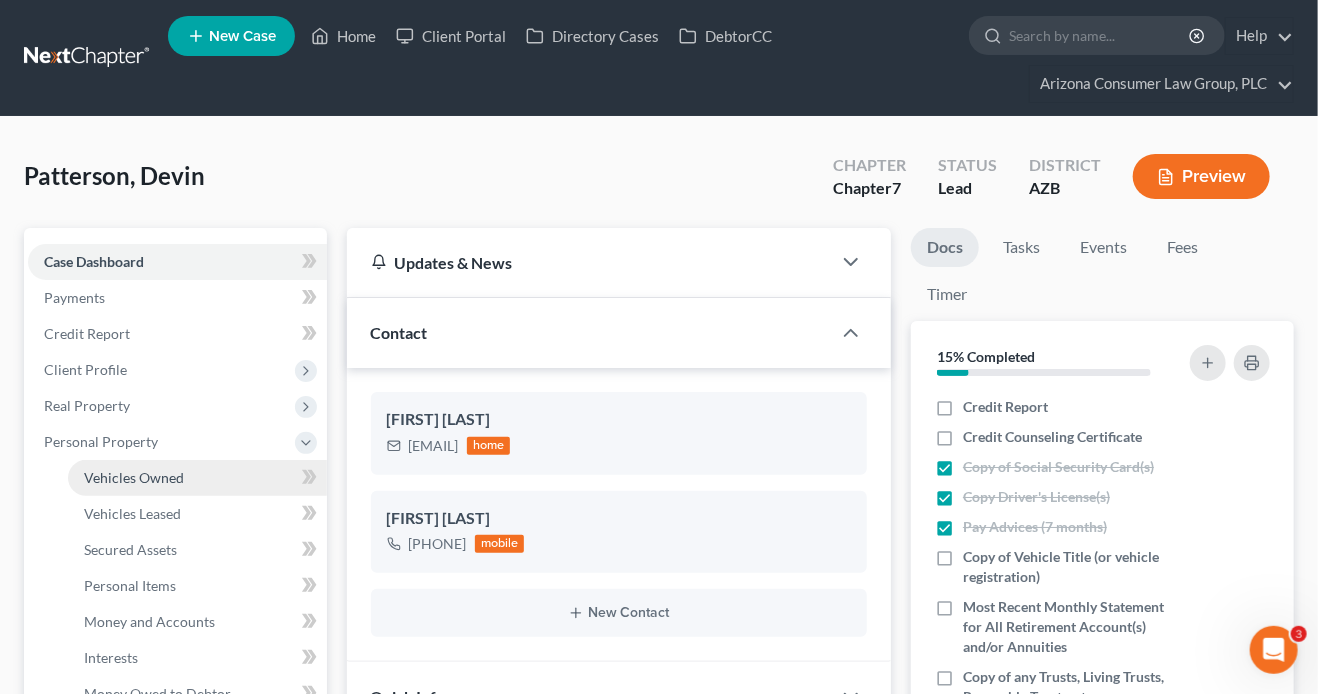 click on "Vehicles Owned" at bounding box center (134, 477) 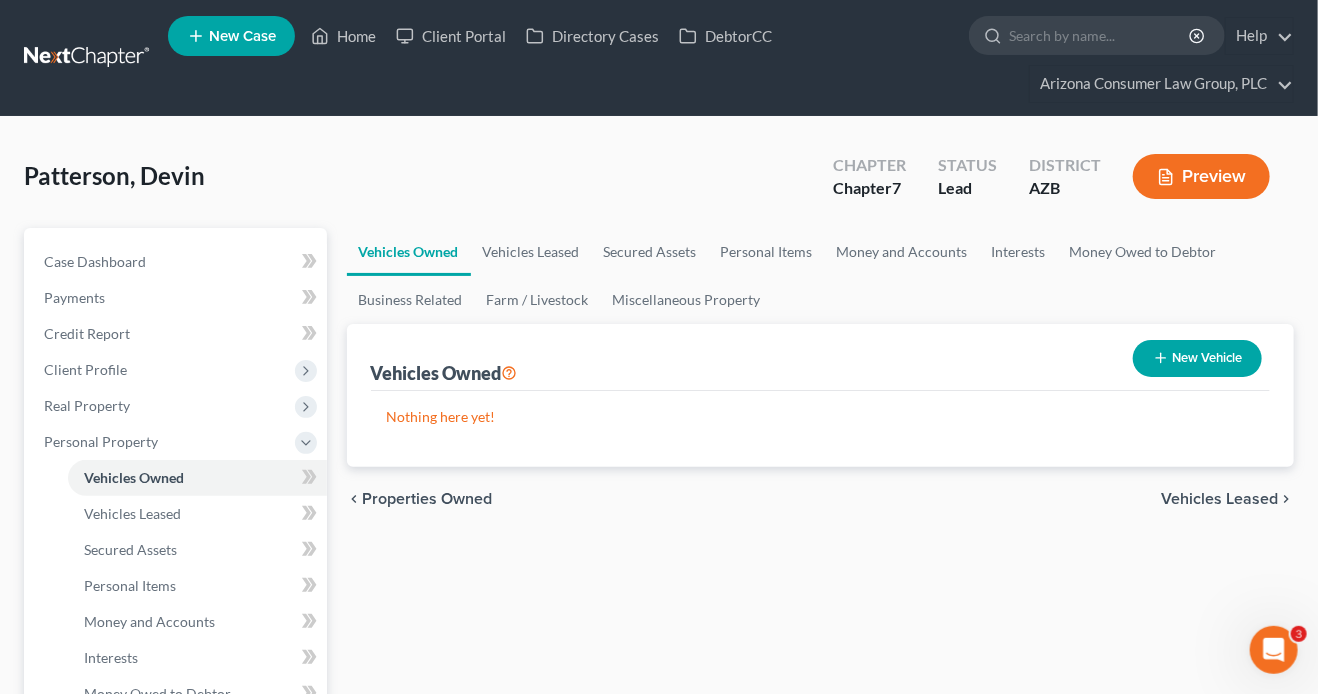 click on "New Vehicle" at bounding box center [1197, 358] 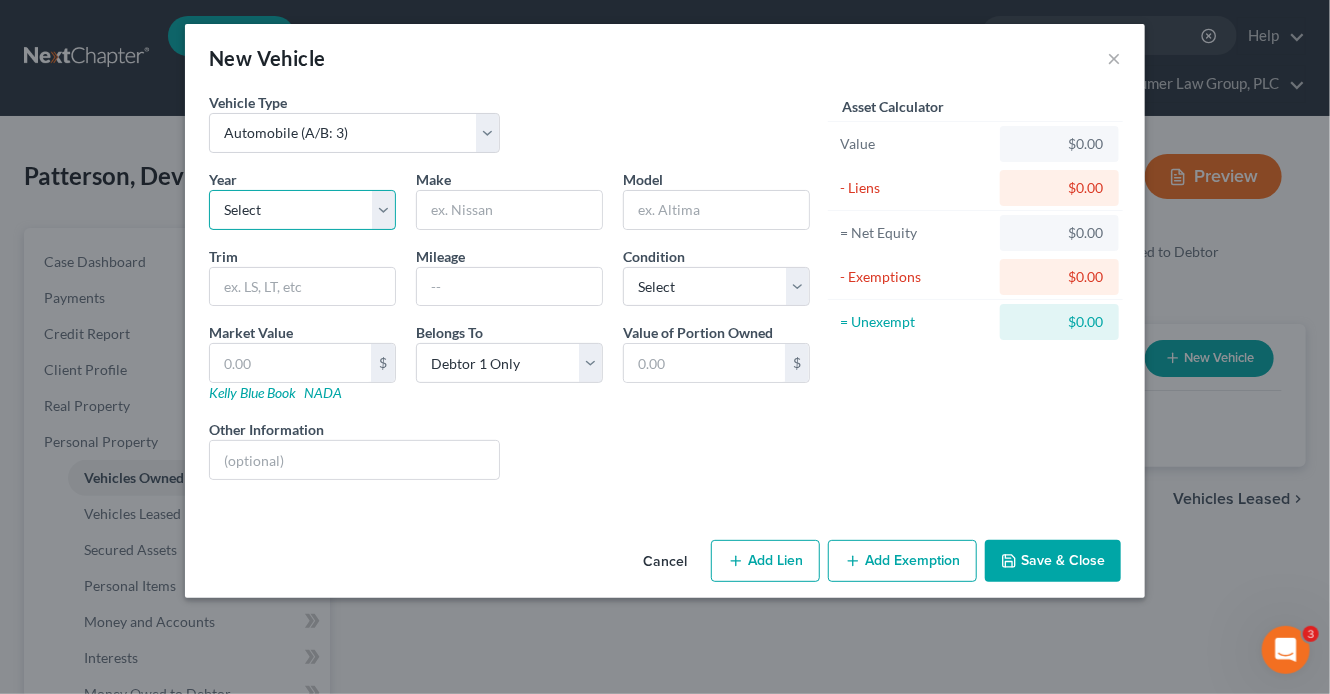 click on "Select 2026 2025 2024 2023 2022 2021 2020 2019 2018 2017 2016 2015 2014 2013 2012 2011 2010 2009 2008 2007 2006 2005 2004 2003 2002 2001 2000 1999 1998 1997 1996 1995 1994 1993 1992 1991 1990 1989 1988 1987 1986 1985 1984 1983 1982 1981 1980 1979 1978 1977 1976 1975 1974 1973 1972 1971 1970 1969 1968 1967 1966 1965 1964 1963 1962 1961 1960 1959 1958 1957 1956 1955 1954 1953 1952 1951 1950 1949 1948 1947 1946 1945 1944 1943 1942 1941 1940 1939 1938 1937 1936 1935 1934 1933 1932 1931 1930 1929 1928 1927 1926 1925 1924 1923 1922 1921 1920 1919 1918 1917 1916 1915 1914 1913 1912 1911 1910 1909 1908 1907 1906 1905 1904 1903 1902 1901" at bounding box center (302, 210) 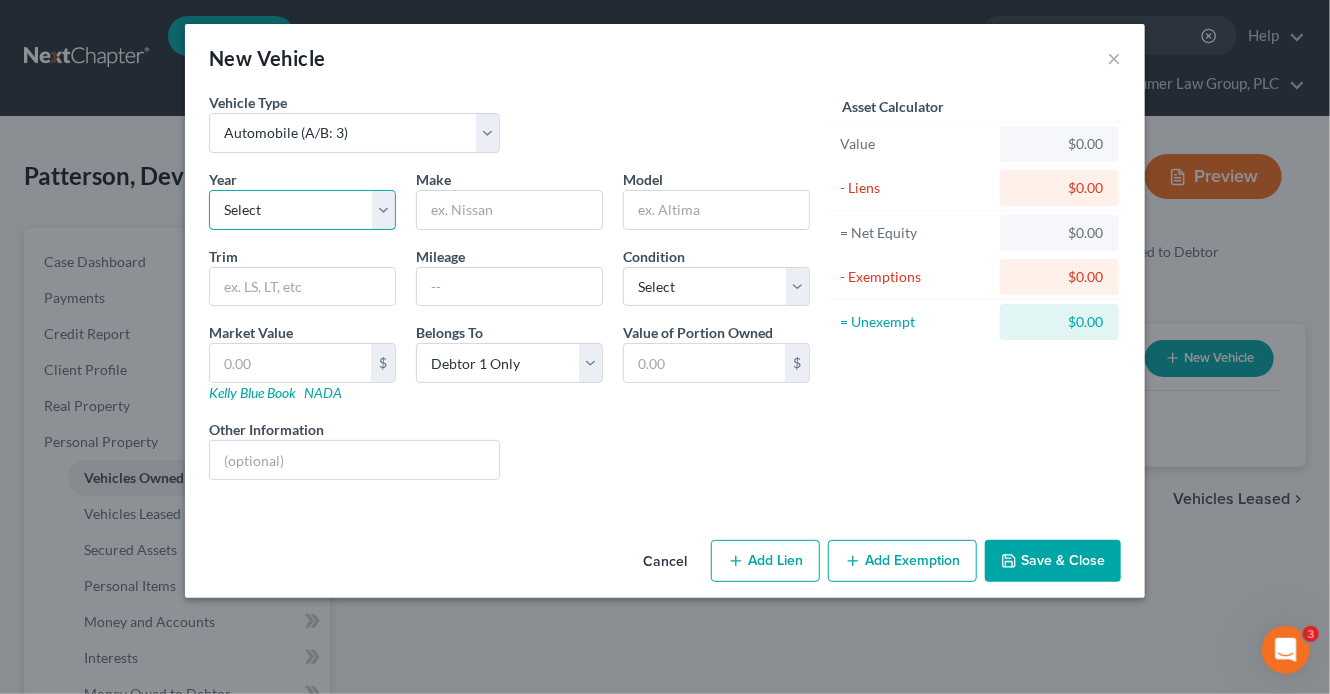 select on "23" 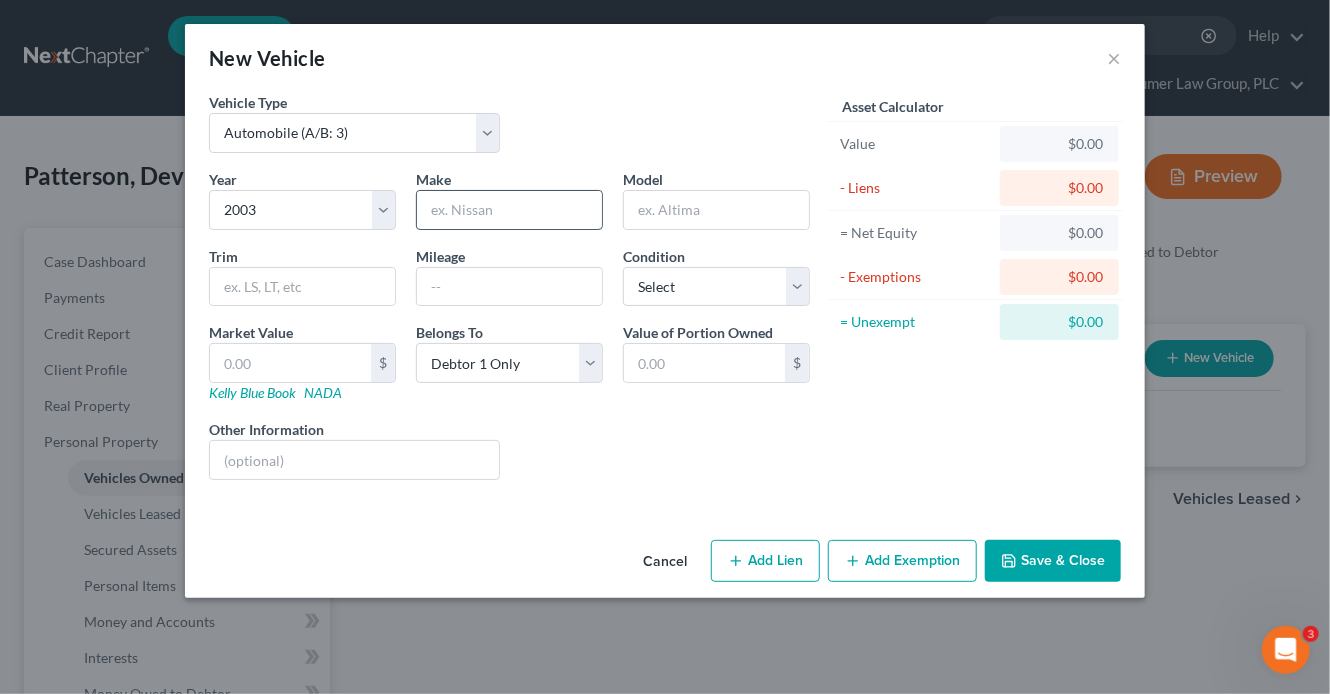 click at bounding box center [509, 210] 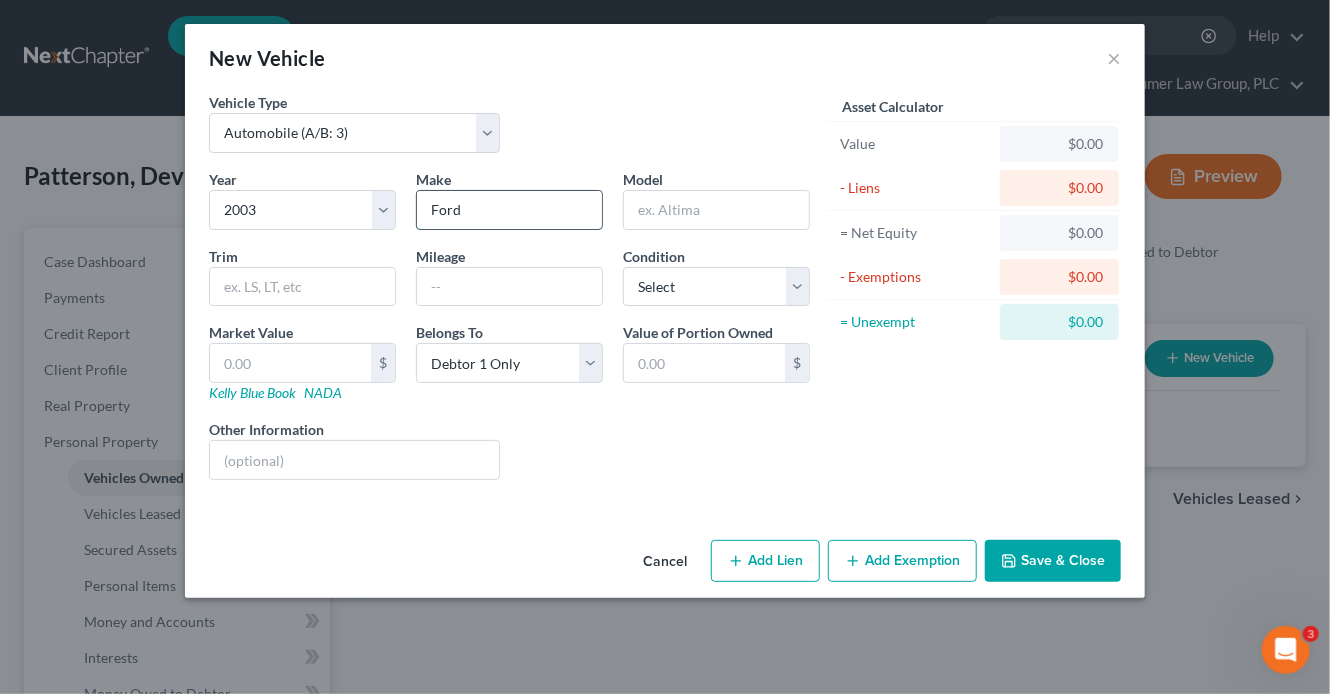 type on "Ford" 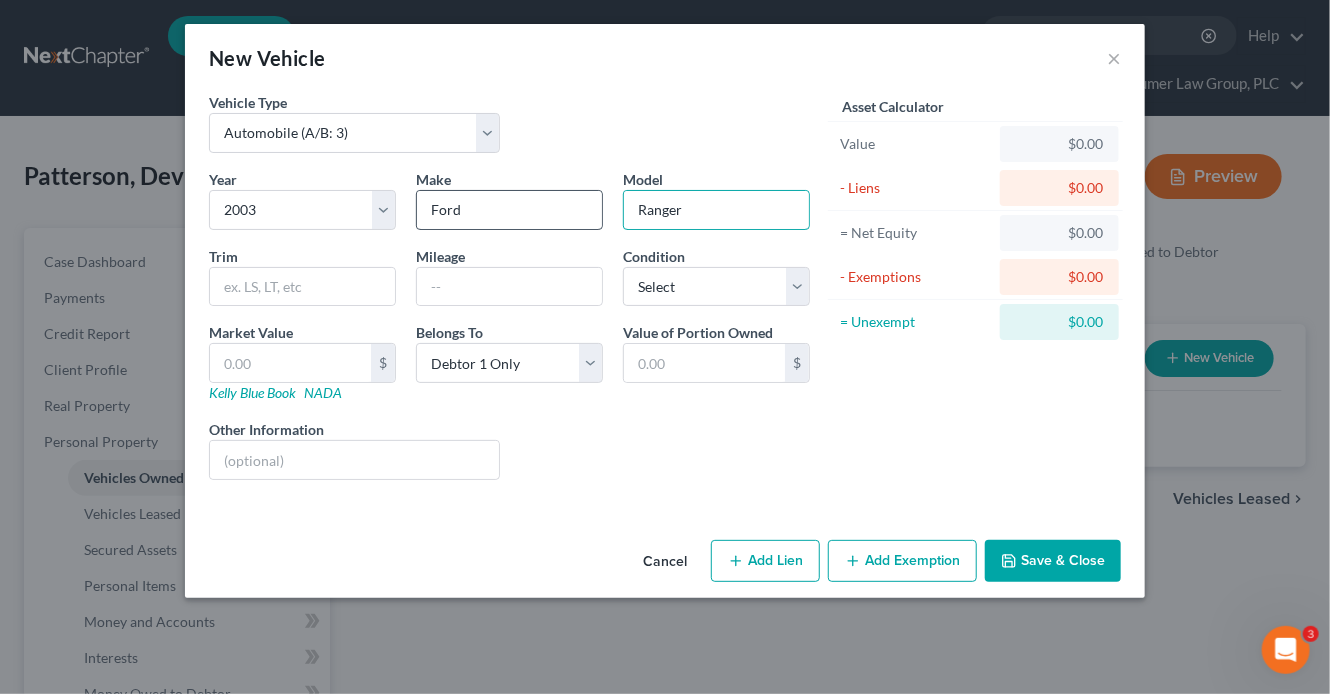 type on "Ranger" 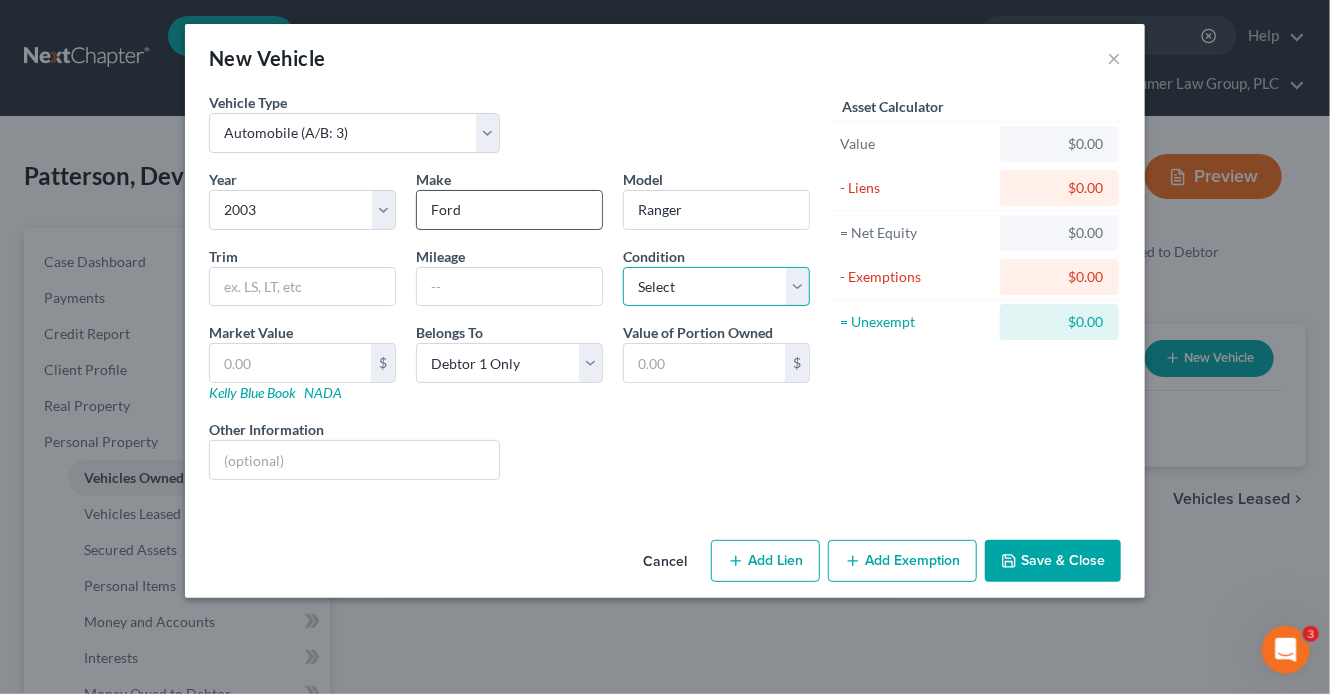 select on "3" 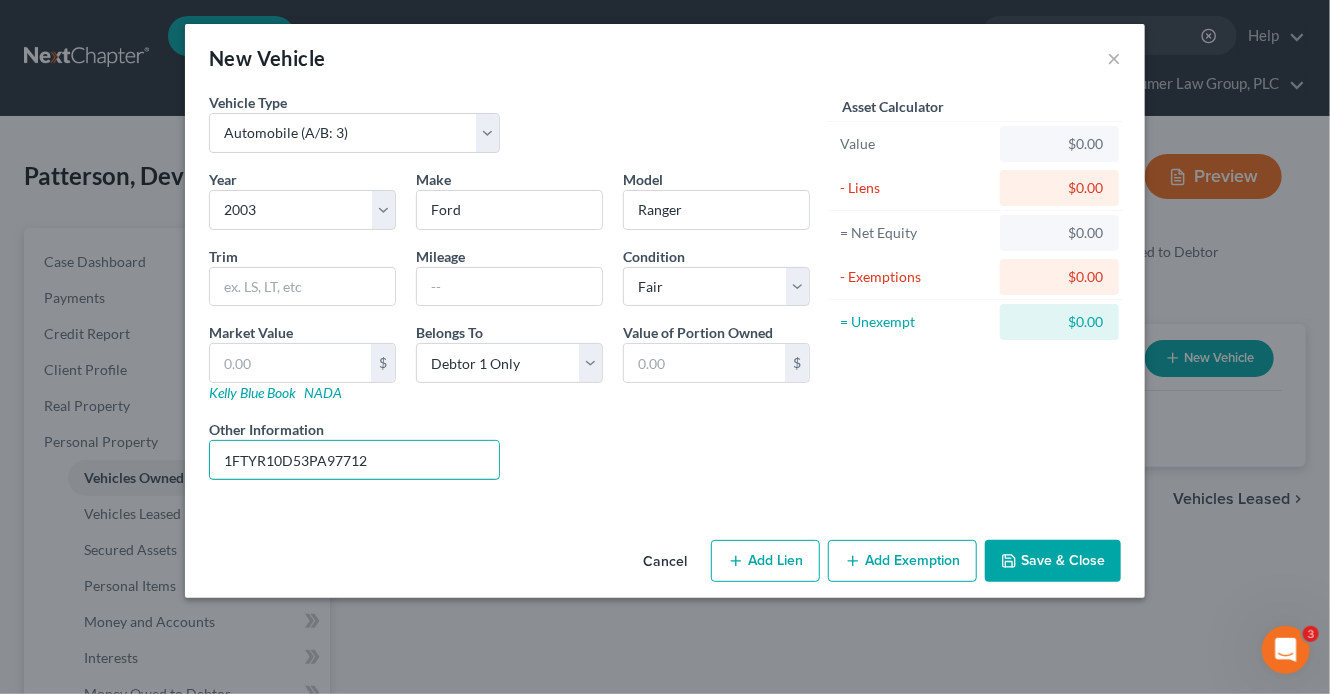 type on "1FTYR10D53PA97712" 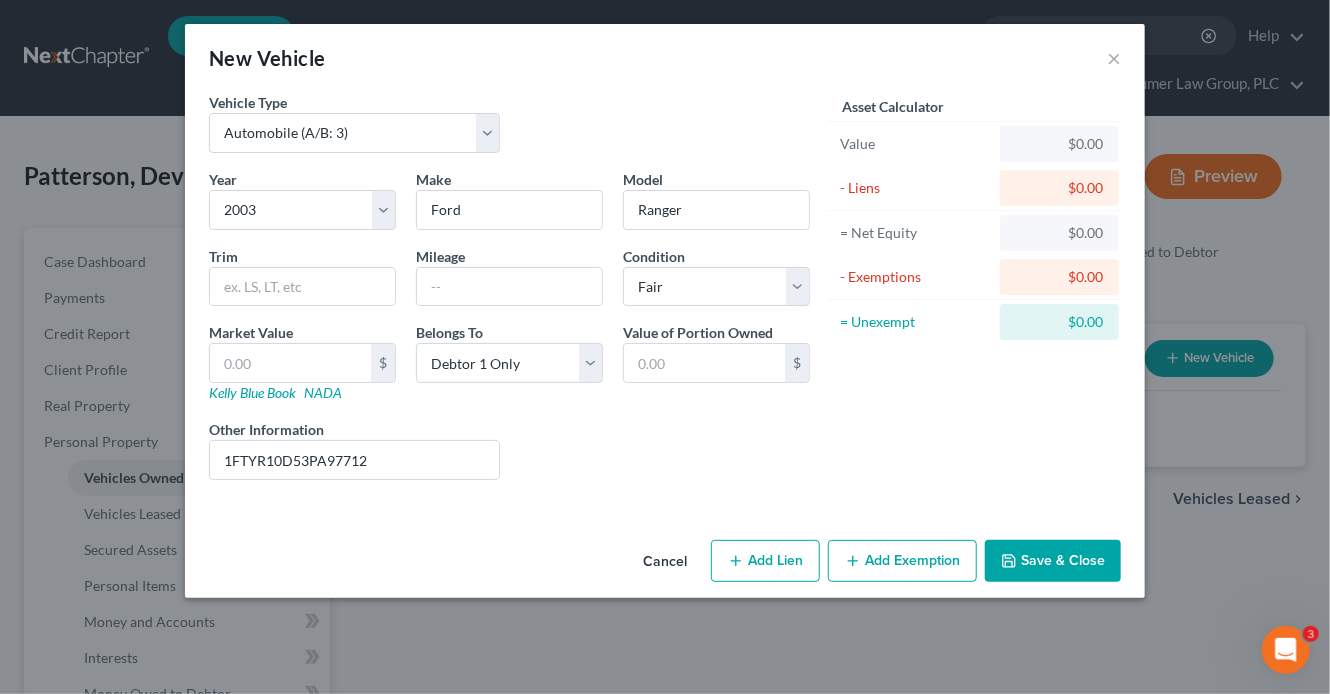 click on "Save & Close" at bounding box center [1053, 561] 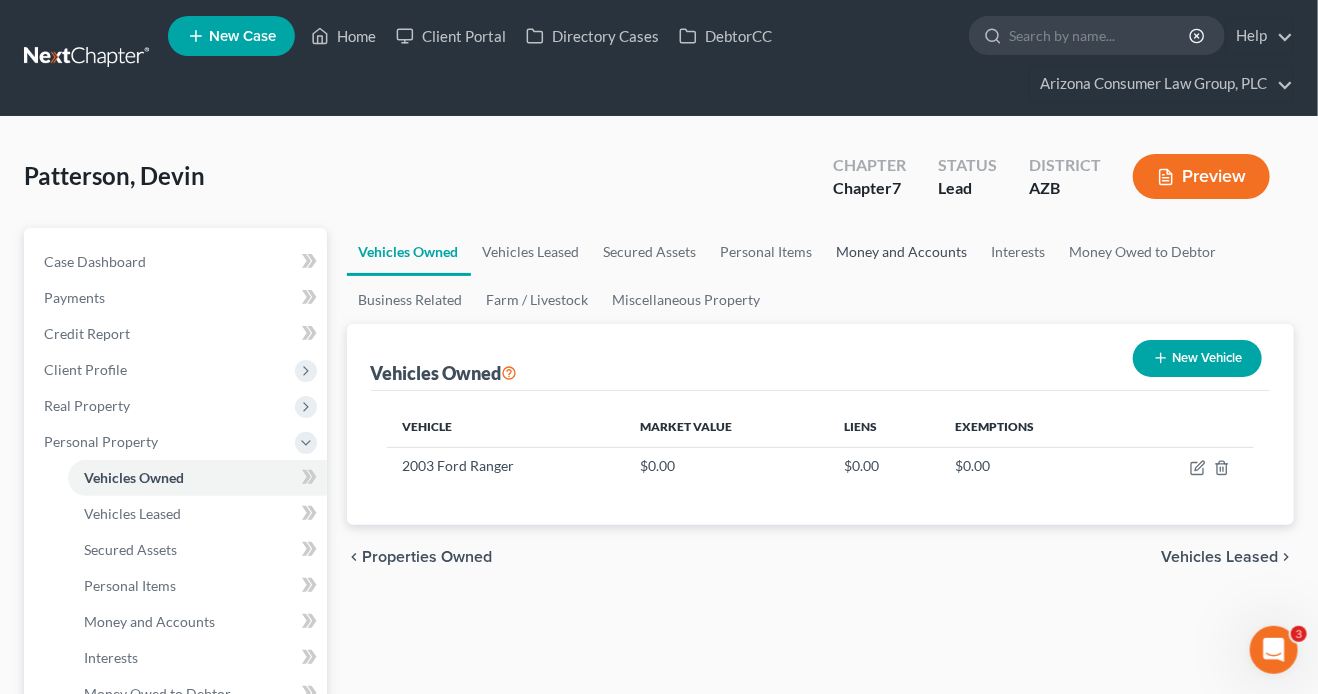 click on "Money and Accounts" at bounding box center [902, 252] 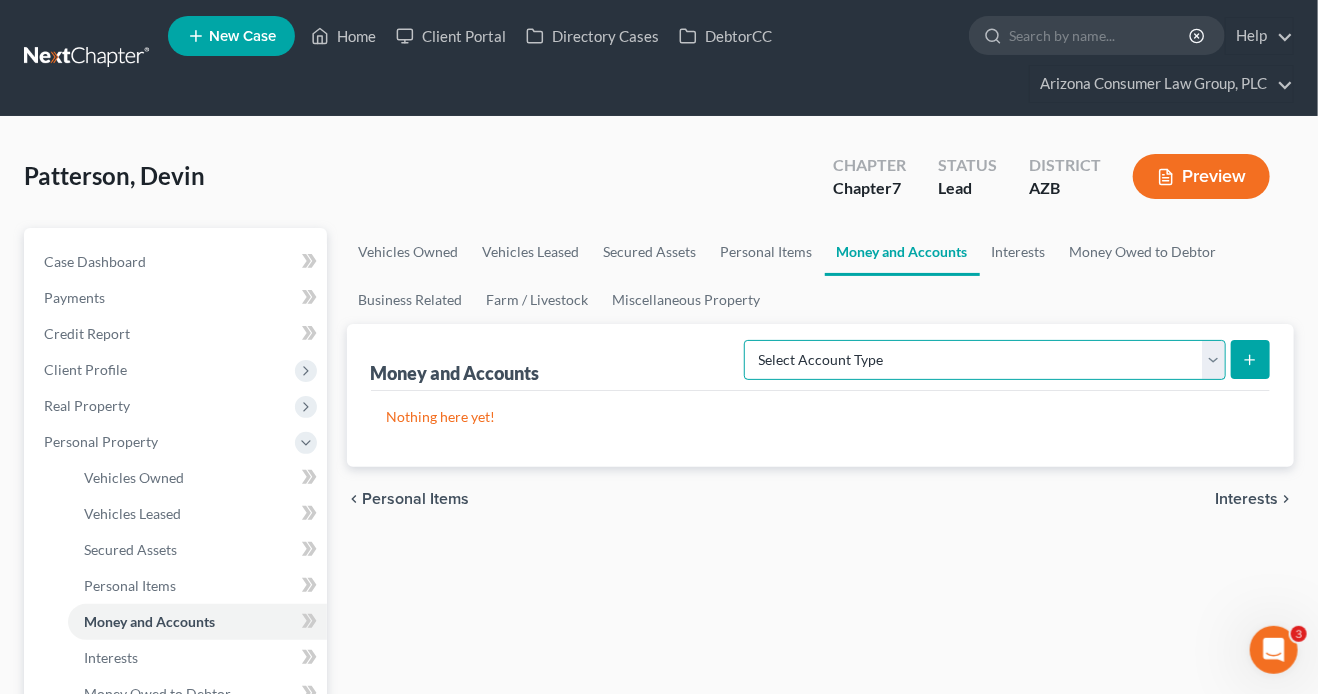 click on "Select Account Type Brokerage (A/B: 18, SOFA: 20) Cash on Hand (A/B: 16) Certificates of Deposit (A/B: 17, SOFA: 20) Checking Account (A/B: 17, SOFA: 20) Money Market (A/B: 18, SOFA: 20) Other (Credit Union, Health Savings Account, etc) (A/B: 17, SOFA: 20) Safe Deposit Box (A/B: 16) Savings Account (A/B: 17, SOFA: 20) Security Deposits or Prepayments (A/B: 22)" at bounding box center [985, 360] 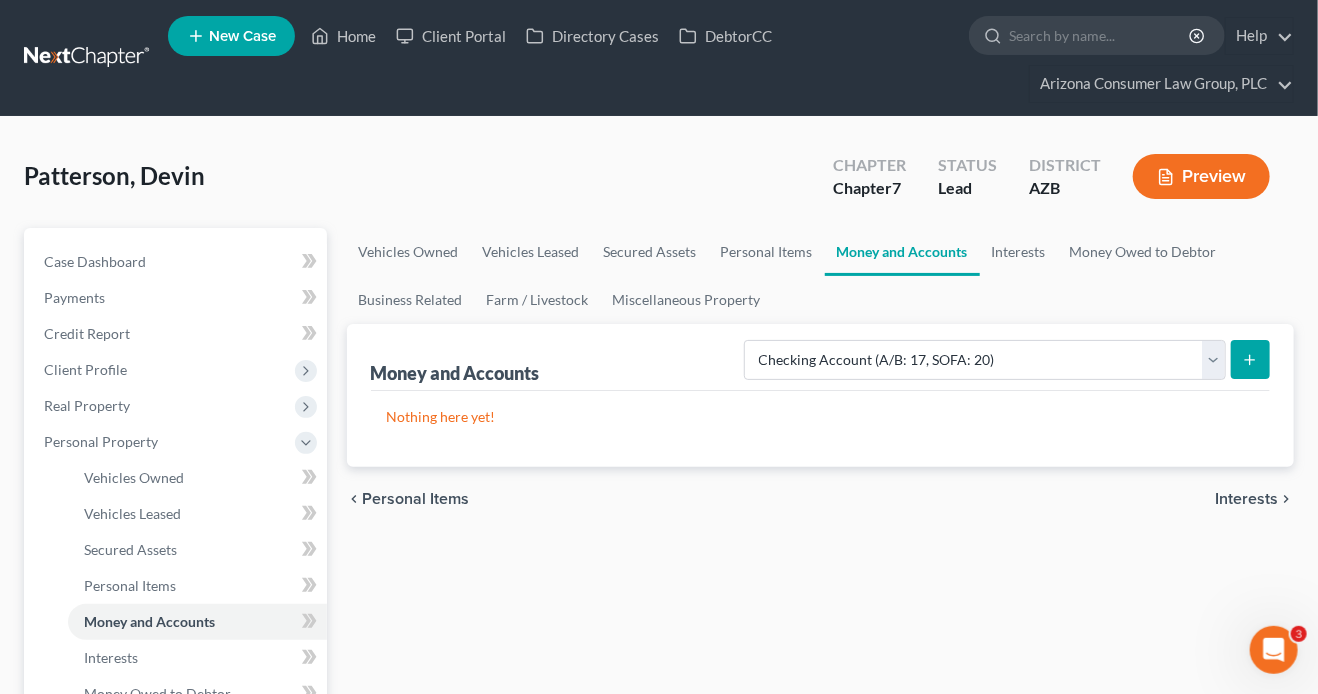 click 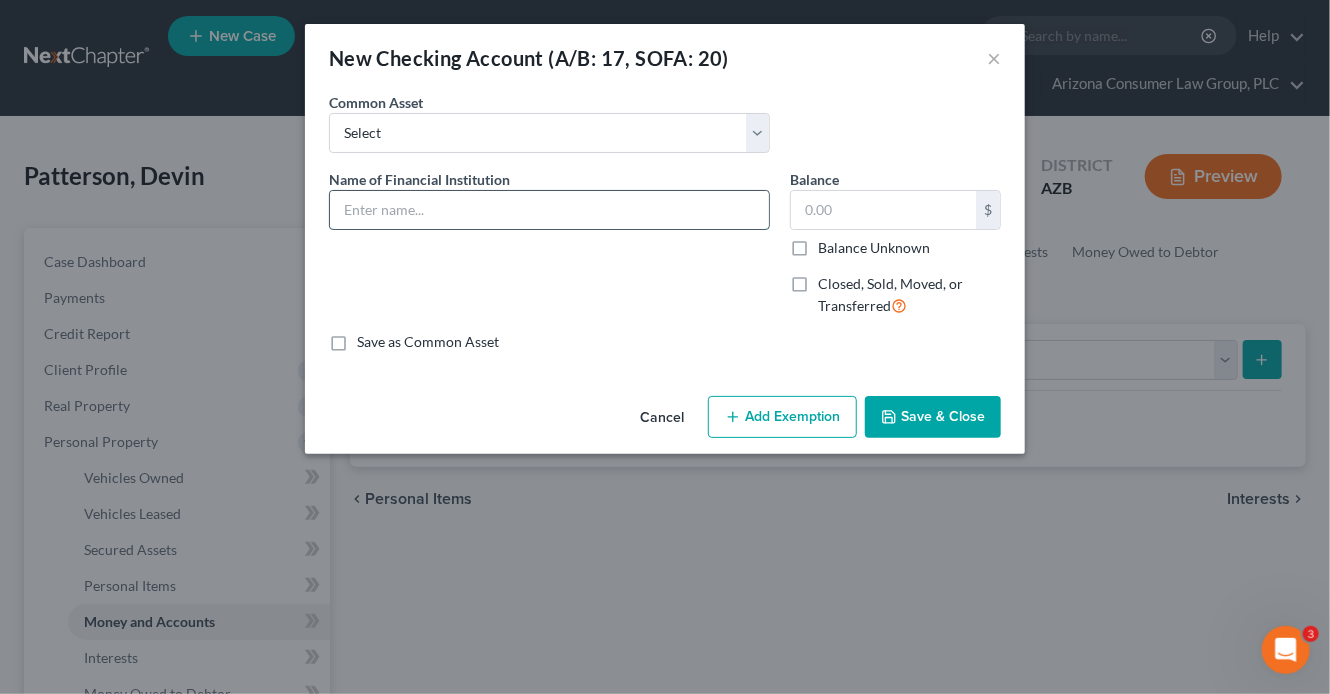 click at bounding box center [549, 210] 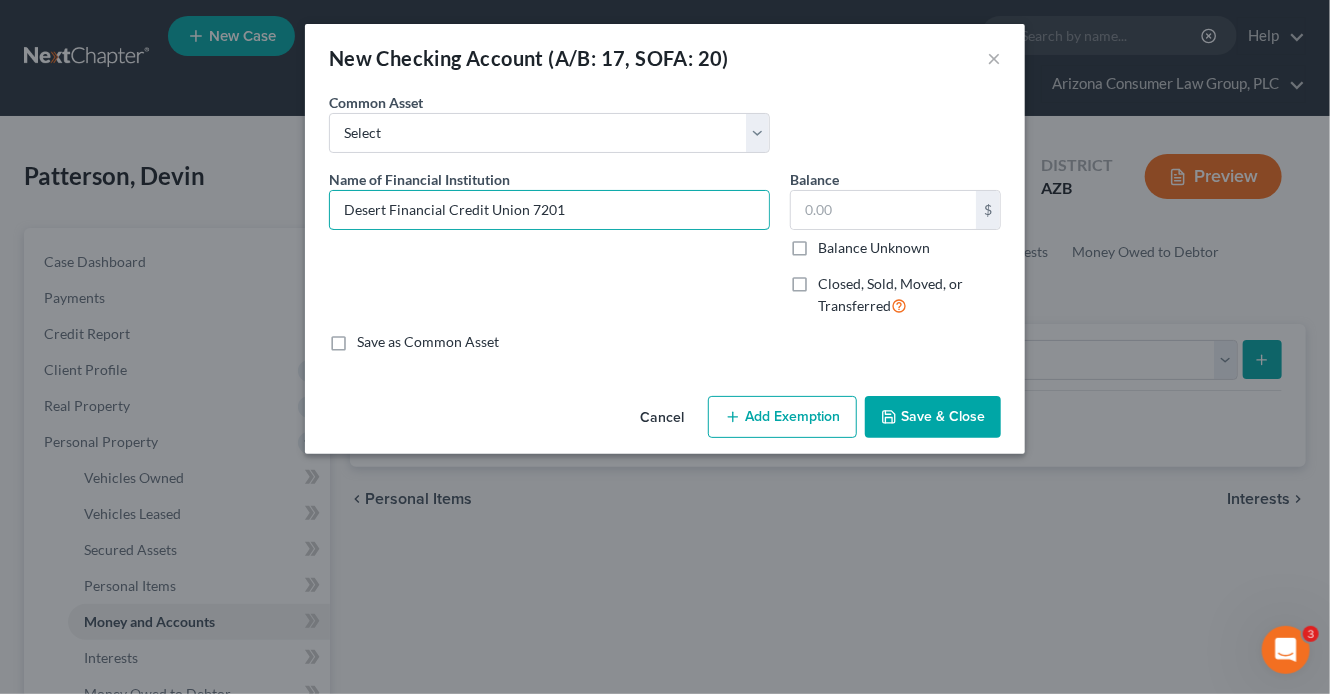 type on "Desert Financial Credit Union 7201" 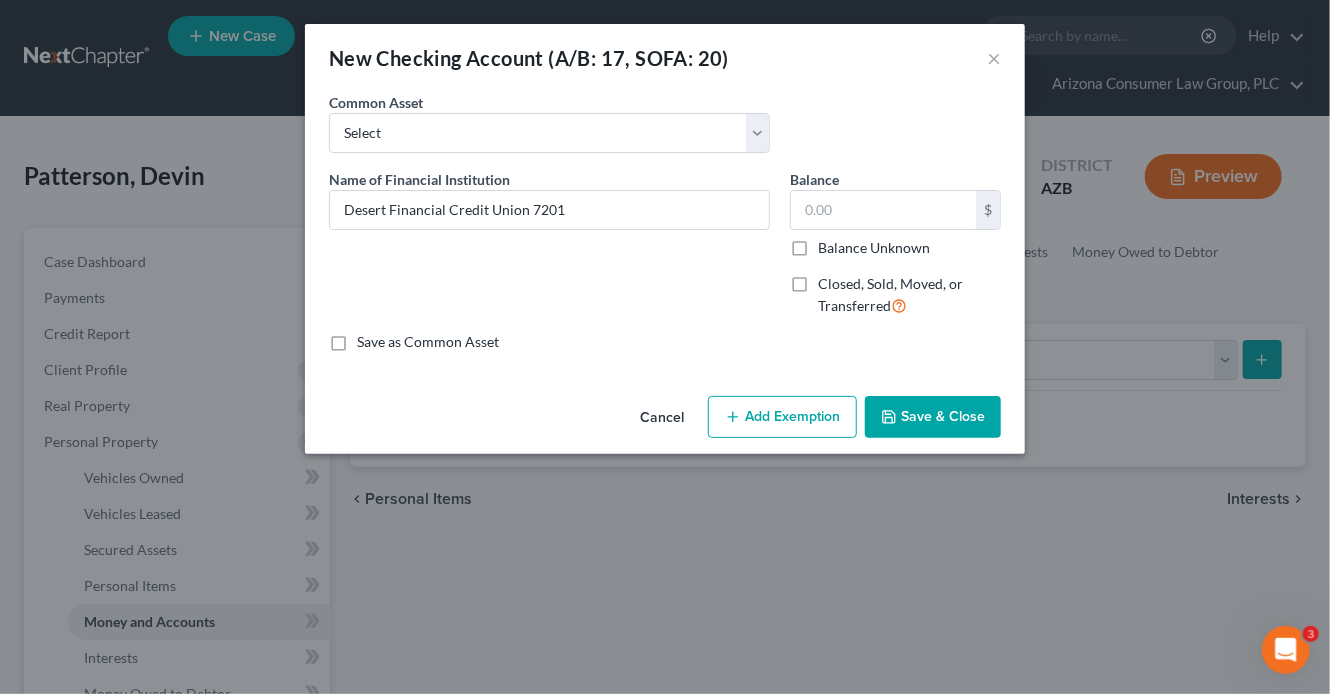 click on "Save & Close" at bounding box center [933, 417] 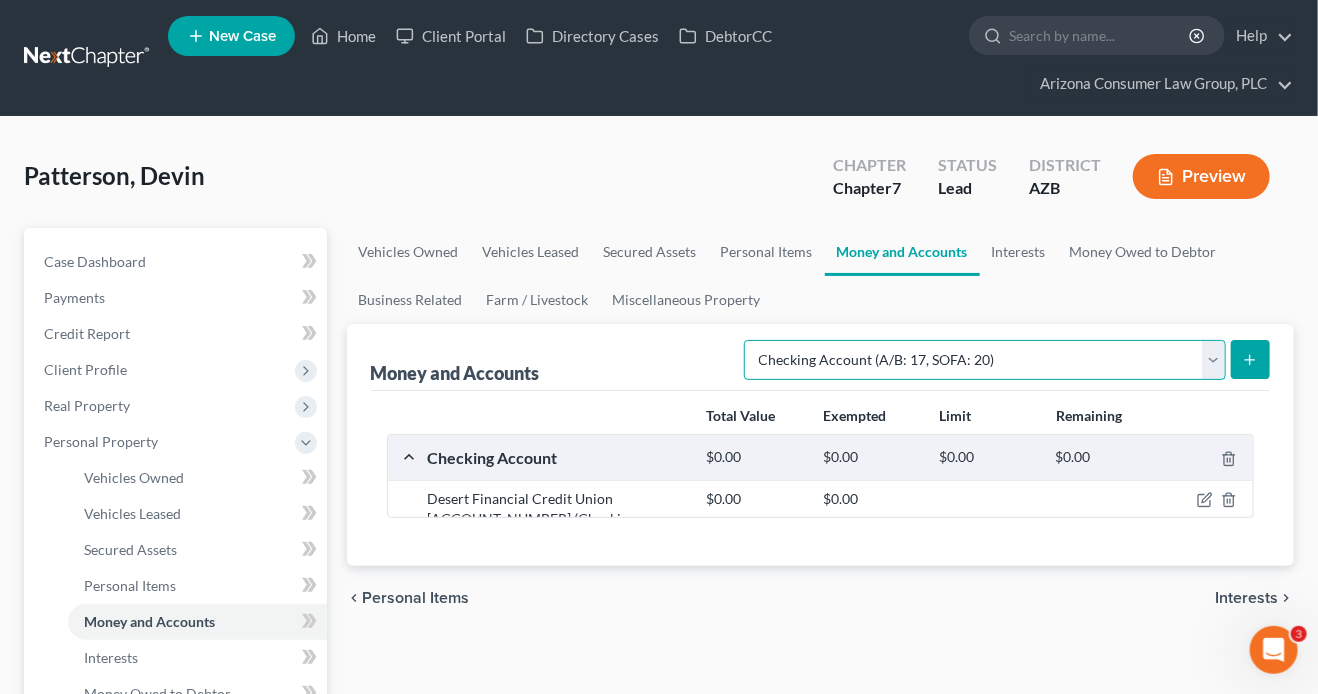 click on "Select Account Type Brokerage (A/B: 18, SOFA: 20) Cash on Hand (A/B: 16) Certificates of Deposit (A/B: 17, SOFA: 20) Checking Account (A/B: 17, SOFA: 20) Money Market (A/B: 18, SOFA: 20) Other (Credit Union, Health Savings Account, etc) (A/B: 17, SOFA: 20) Safe Deposit Box (A/B: 16) Savings Account (A/B: 17, SOFA: 20) Security Deposits or Prepayments (A/B: 22)" at bounding box center (985, 360) 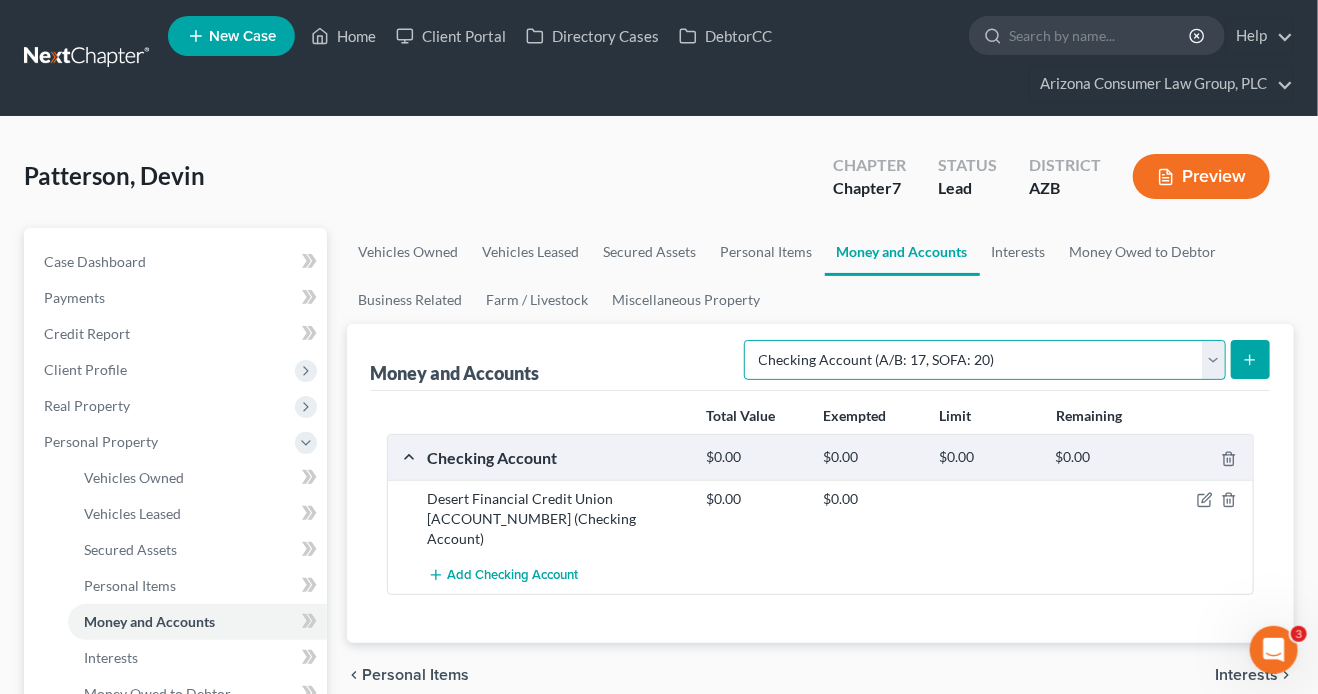select on "savings" 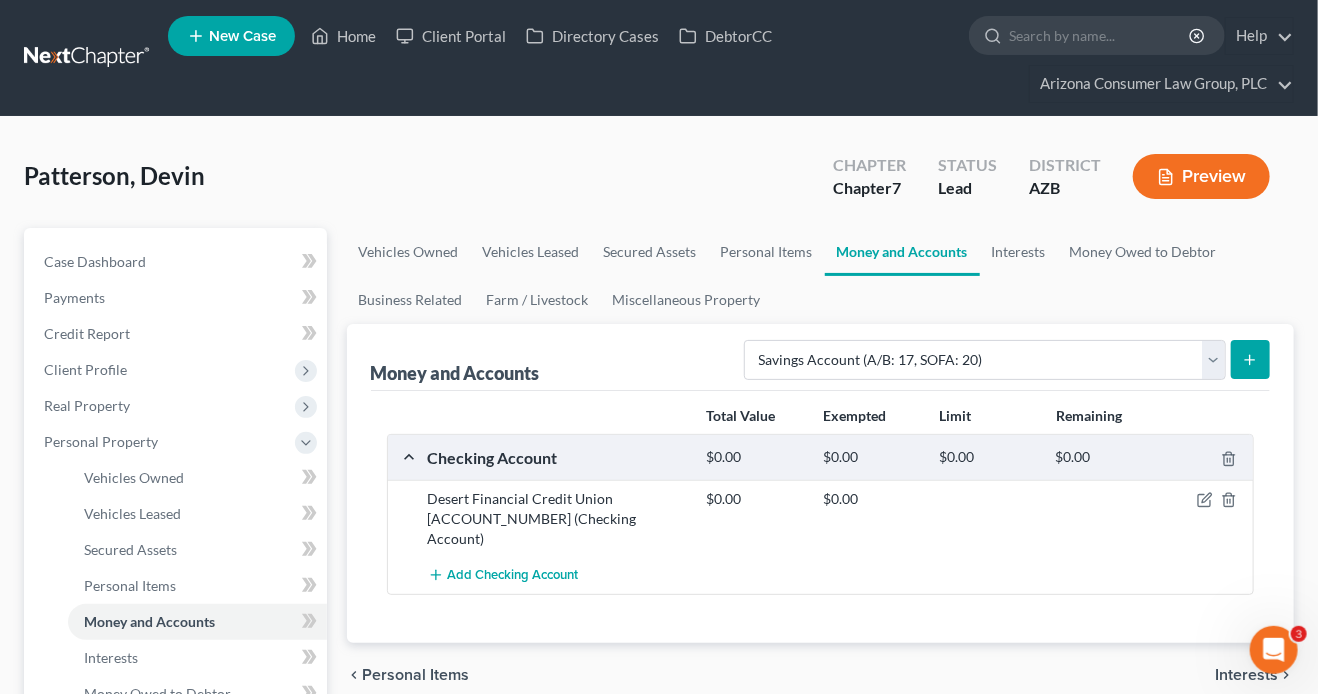 click at bounding box center (1250, 359) 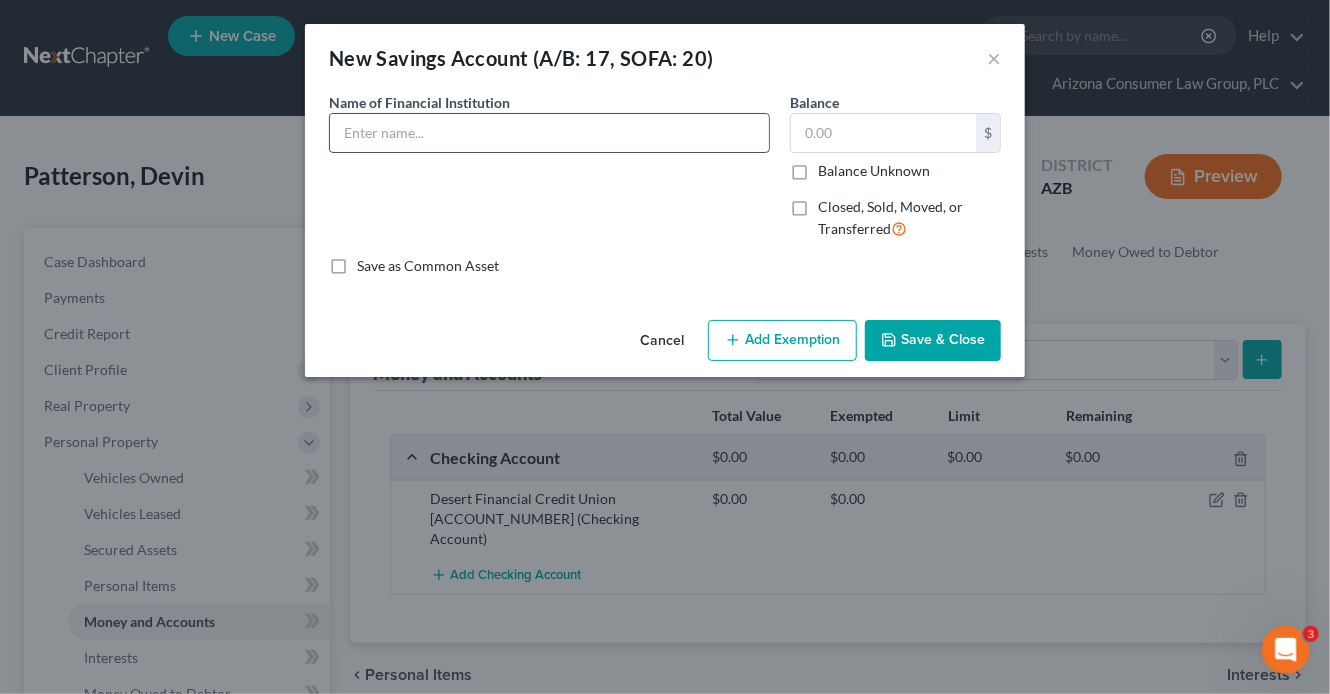 click at bounding box center [549, 133] 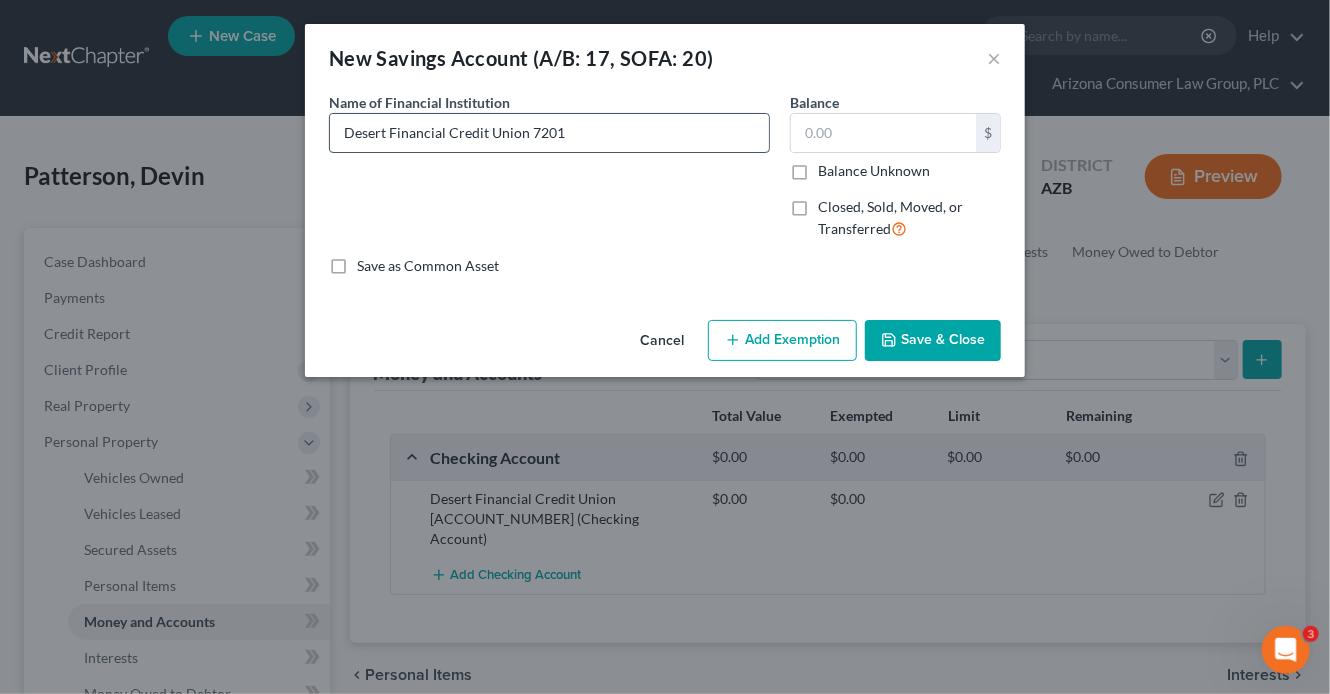 type on "Desert Financial Credit Union 7201" 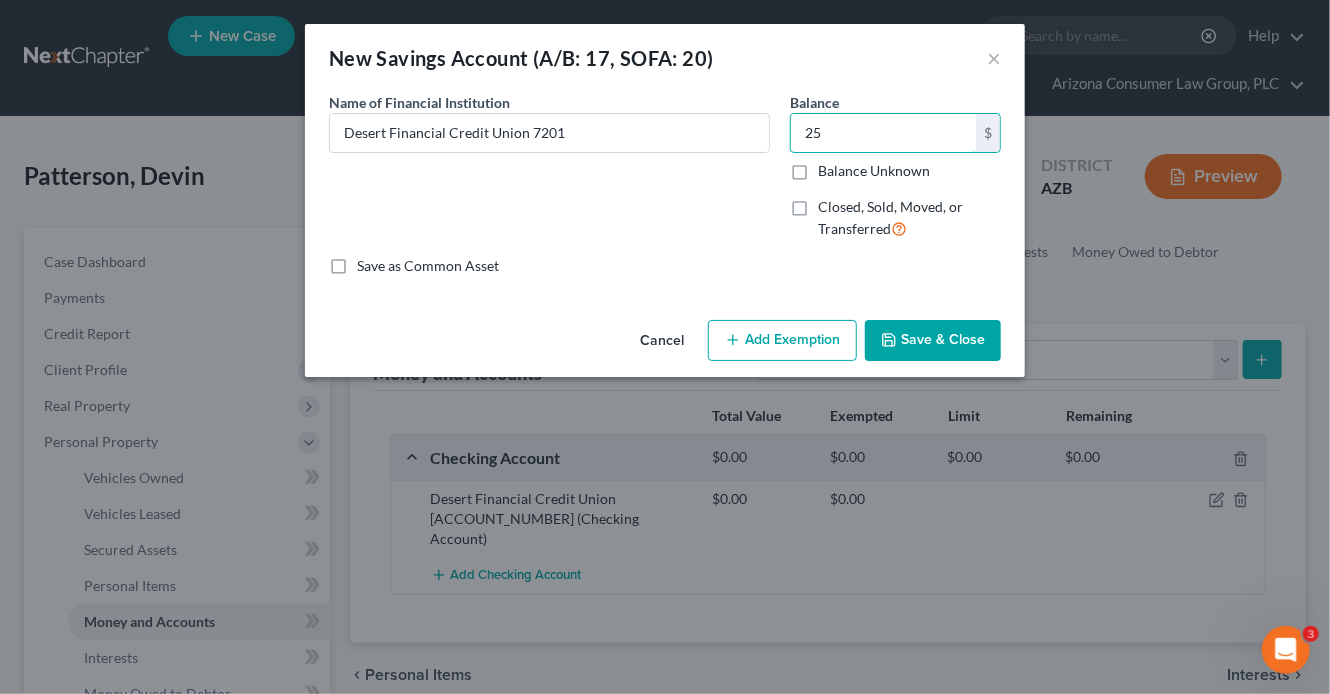 type on "25" 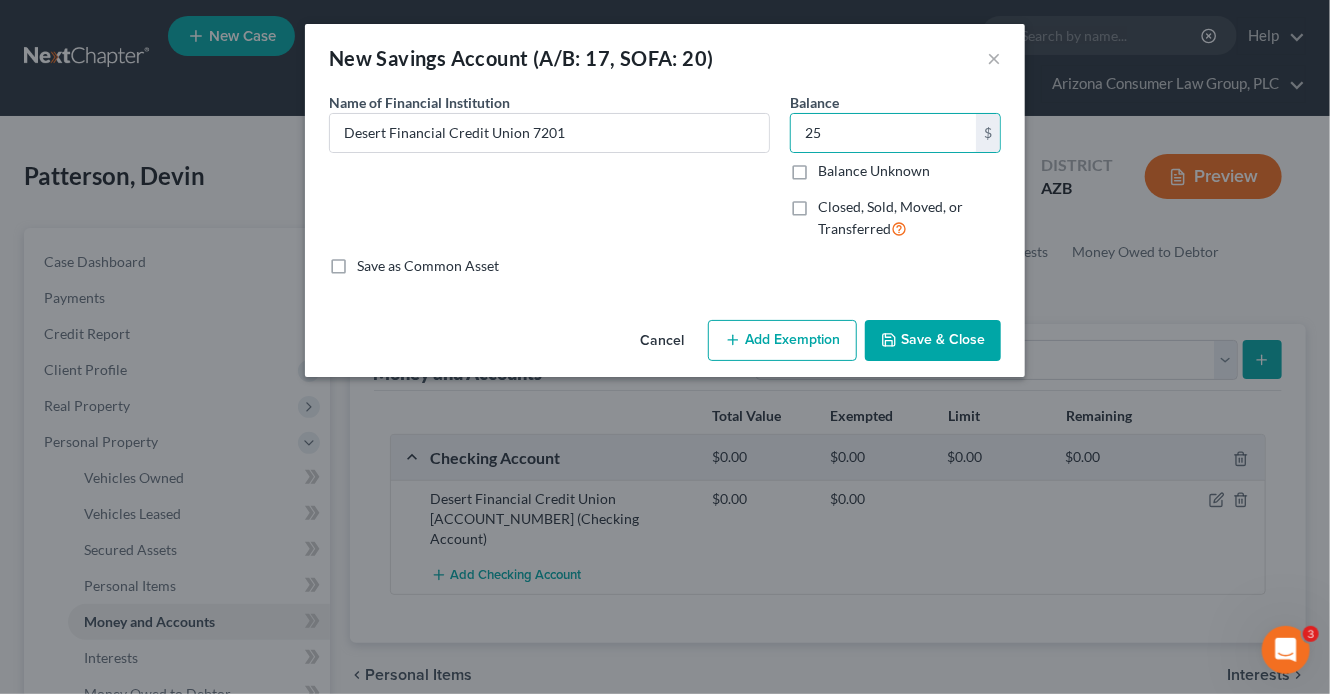 click on "Save & Close" at bounding box center [933, 341] 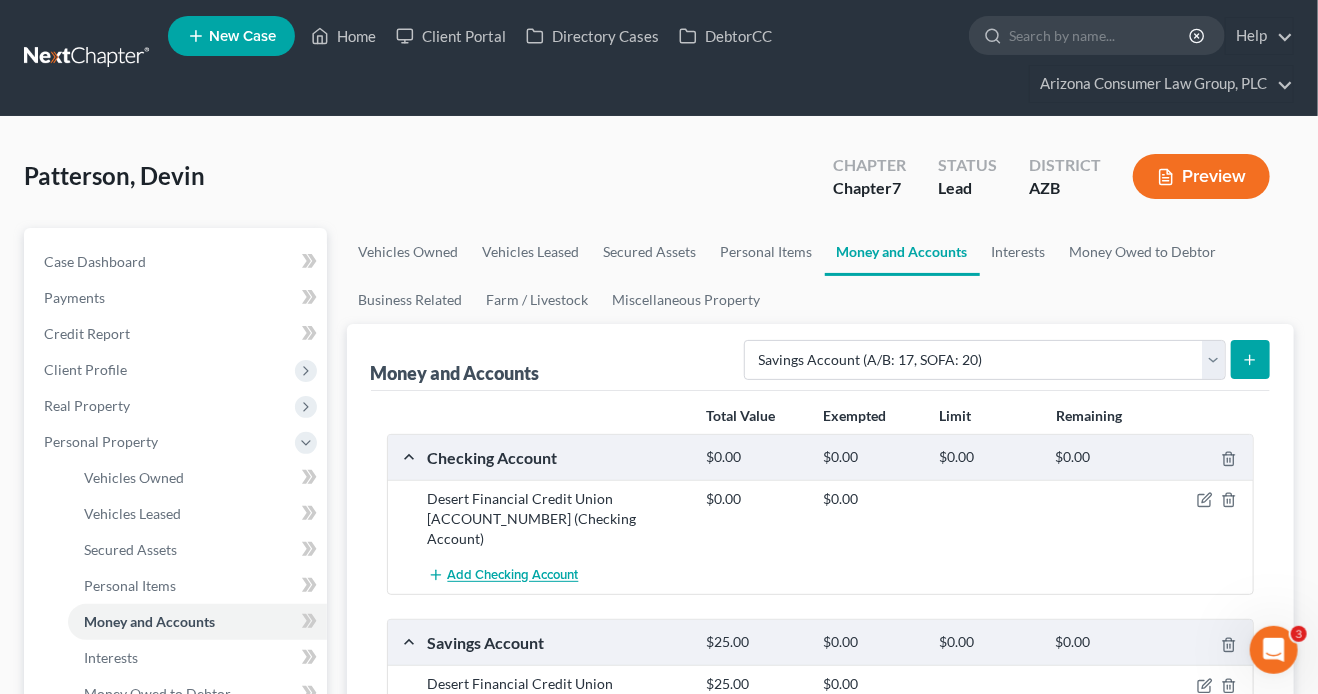 click on "Add Checking Account" at bounding box center [513, 576] 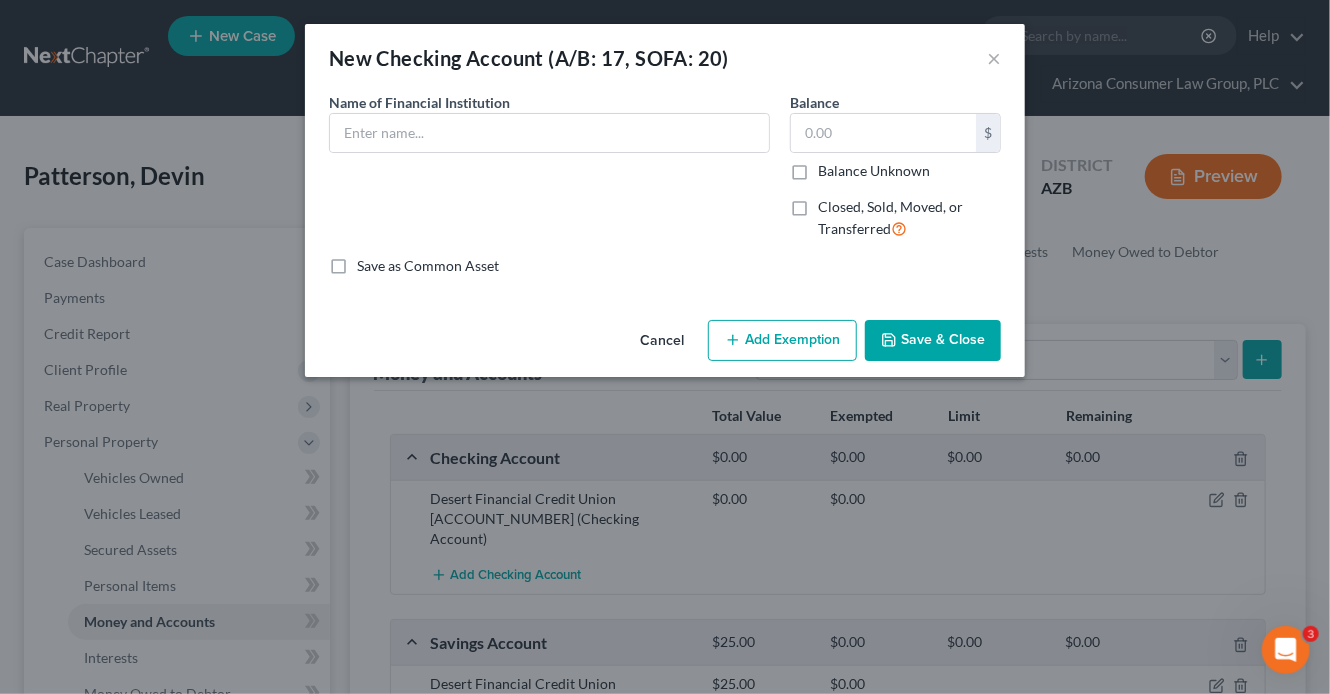 click on "New Checking Account (A/B: 17, SOFA: 20)  × An exemption set must first be selected from the Filing Information section. Common Asset Select
Name of Financial Institution
*
Balance
$
Balance Unknown
Balance Undetermined
$
Balance Unknown
Closed, Sold, Moved, or Transferred  Save as Common Asset Cancel Add Exemption Save & Close" at bounding box center [665, 347] 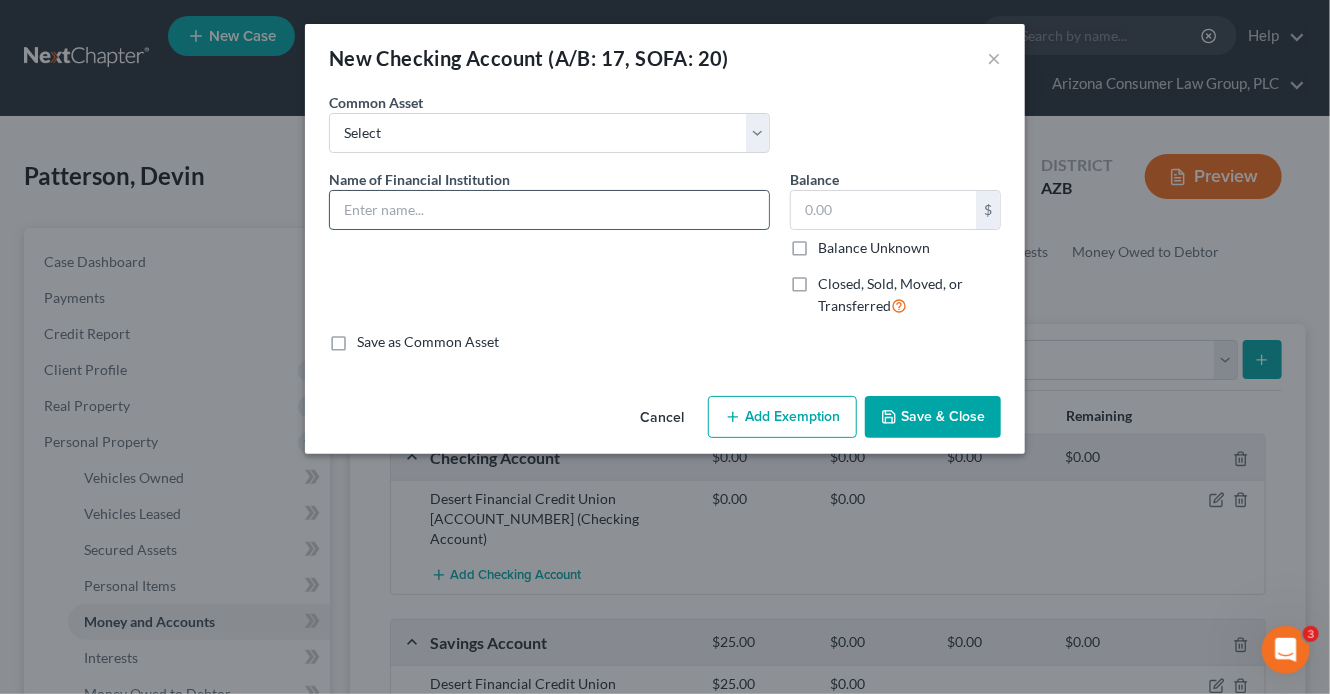 drag, startPoint x: 528, startPoint y: 221, endPoint x: 550, endPoint y: 219, distance: 22.090721 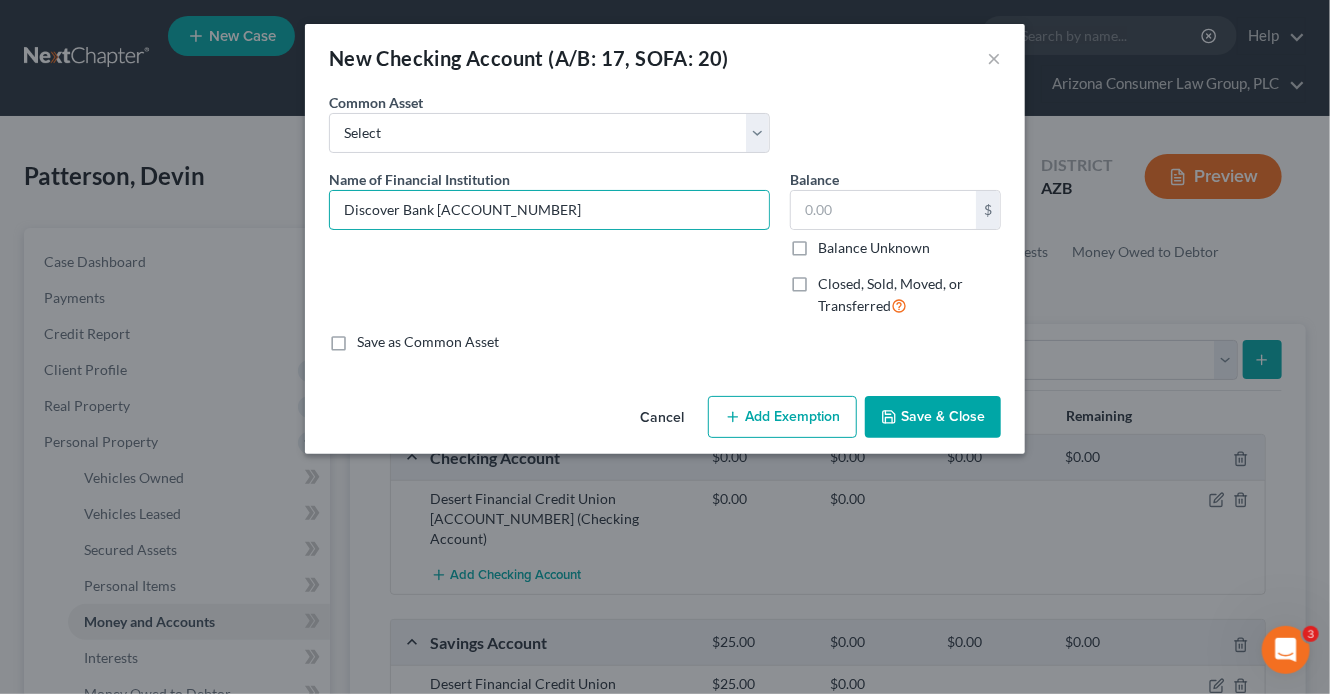 type on "Discover Bank 0971" 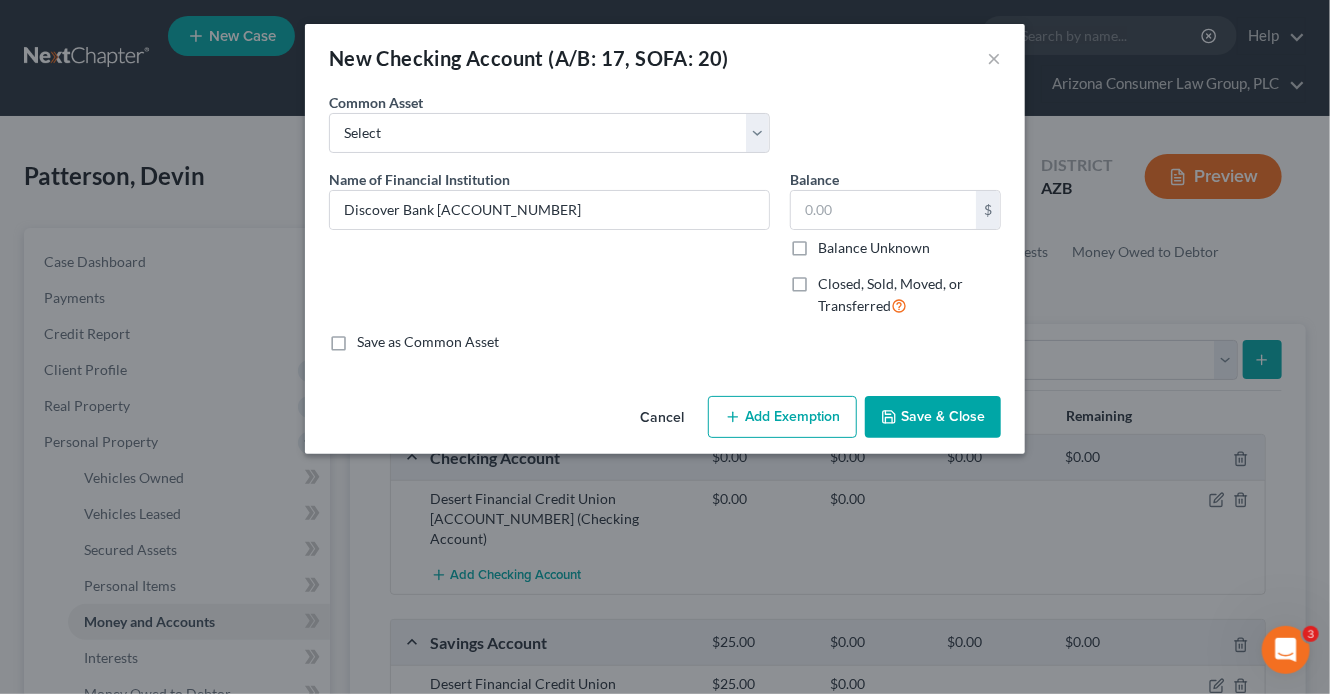 click on "Save & Close" at bounding box center (933, 417) 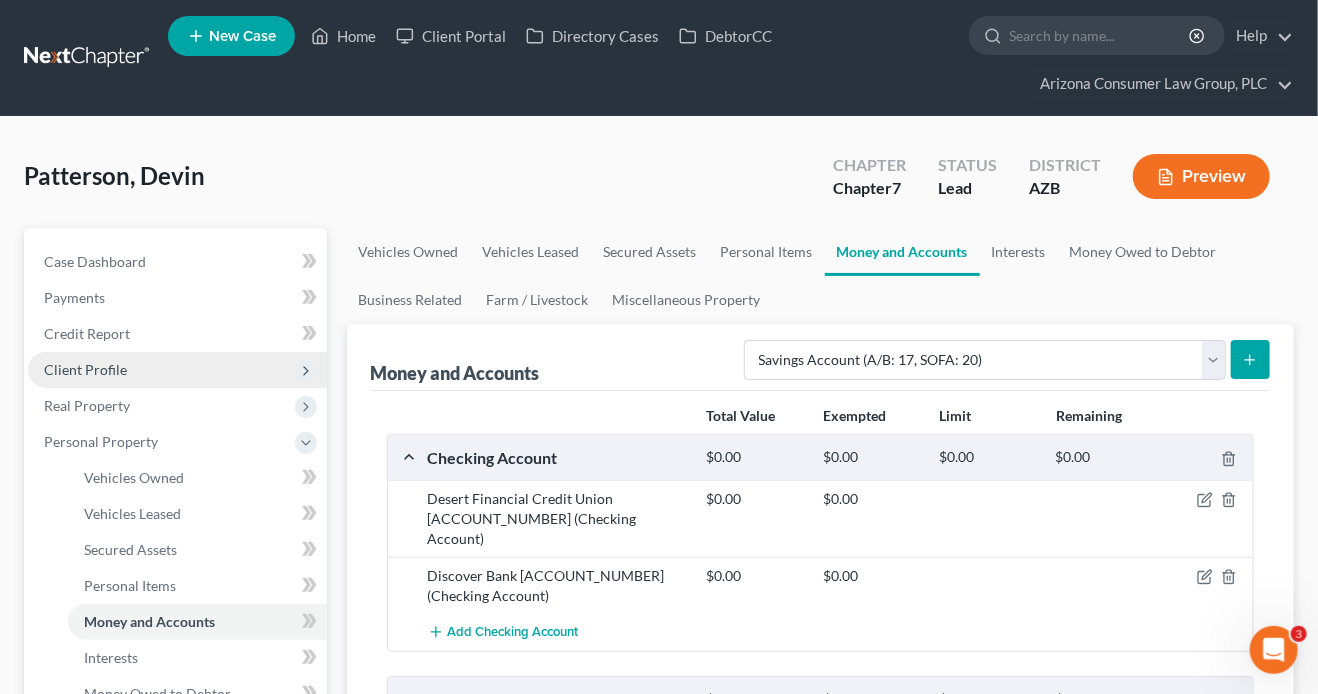 click on "Client Profile" at bounding box center (85, 369) 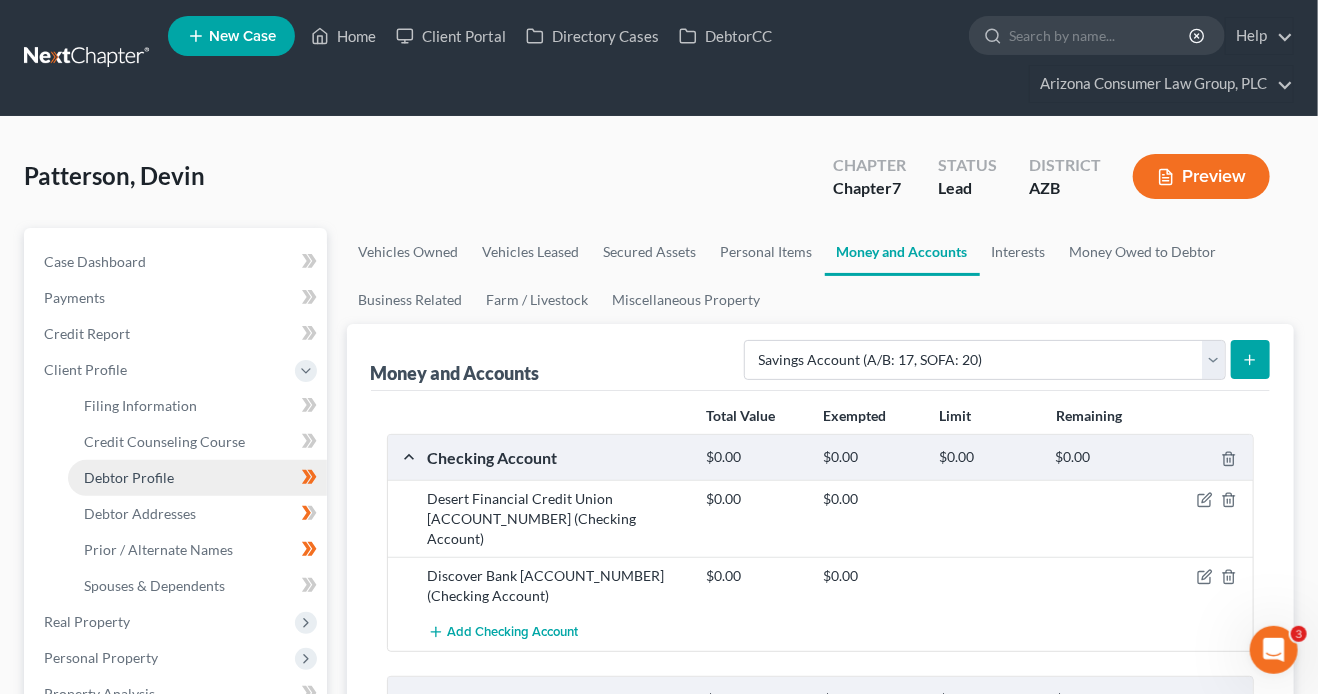 click on "Debtor Profile" at bounding box center [197, 478] 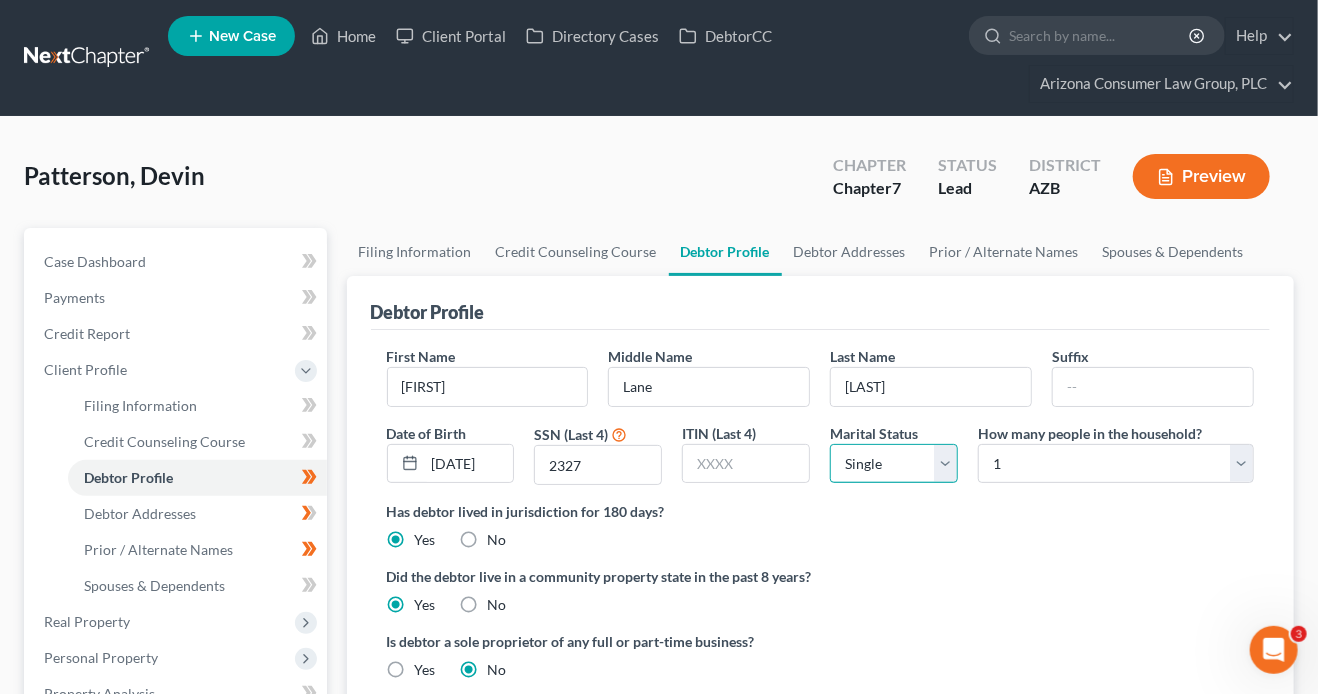 click on "Select Single Married Separated Divorced Widowed" at bounding box center (894, 464) 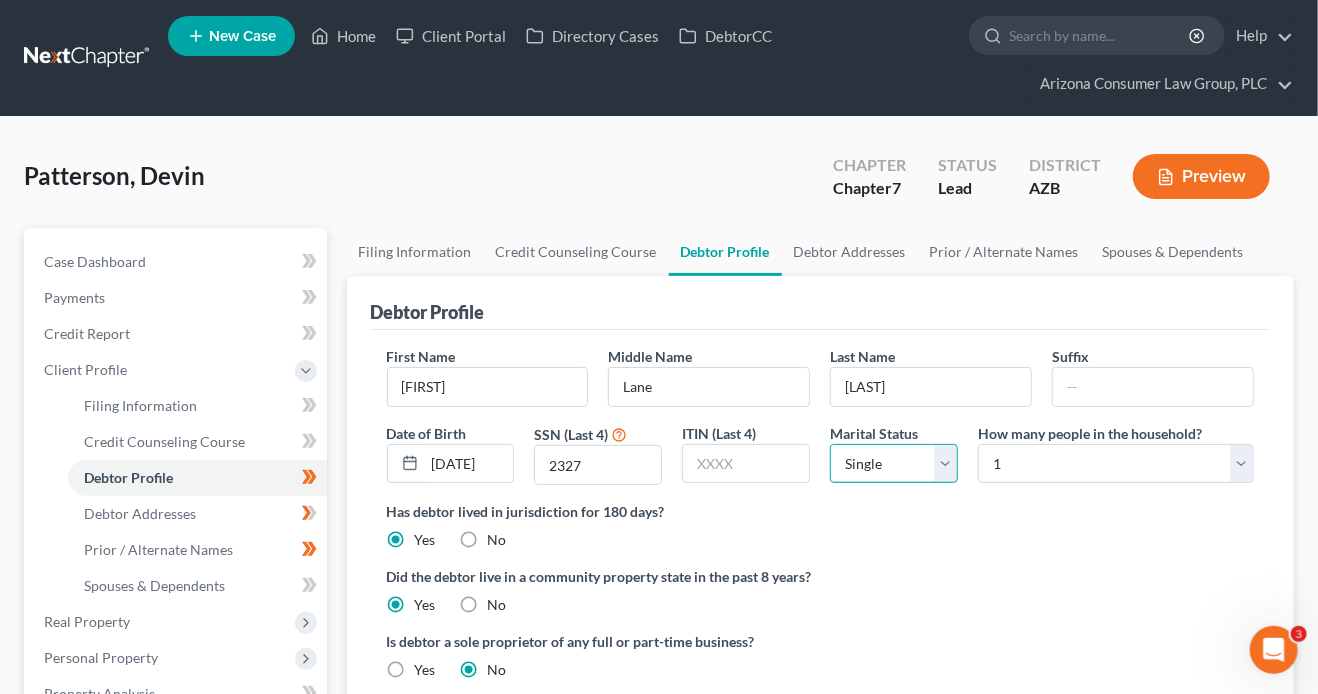 select on "3" 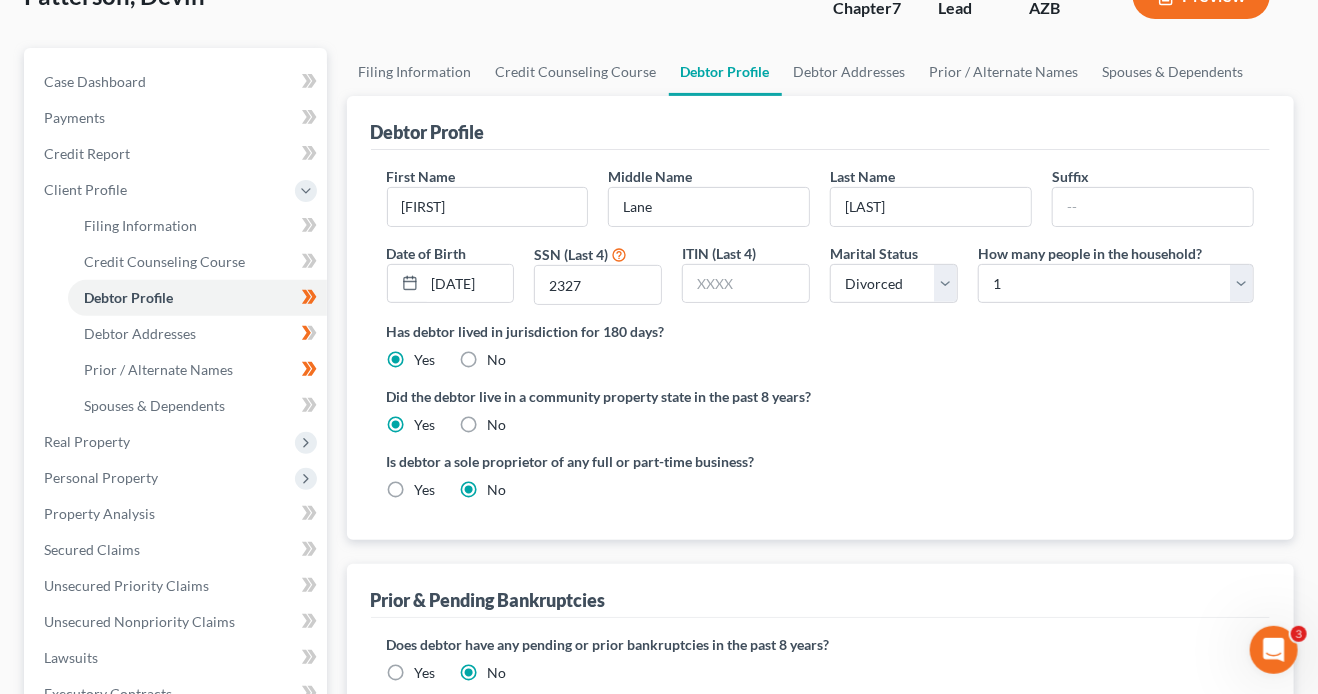 scroll, scrollTop: 188, scrollLeft: 0, axis: vertical 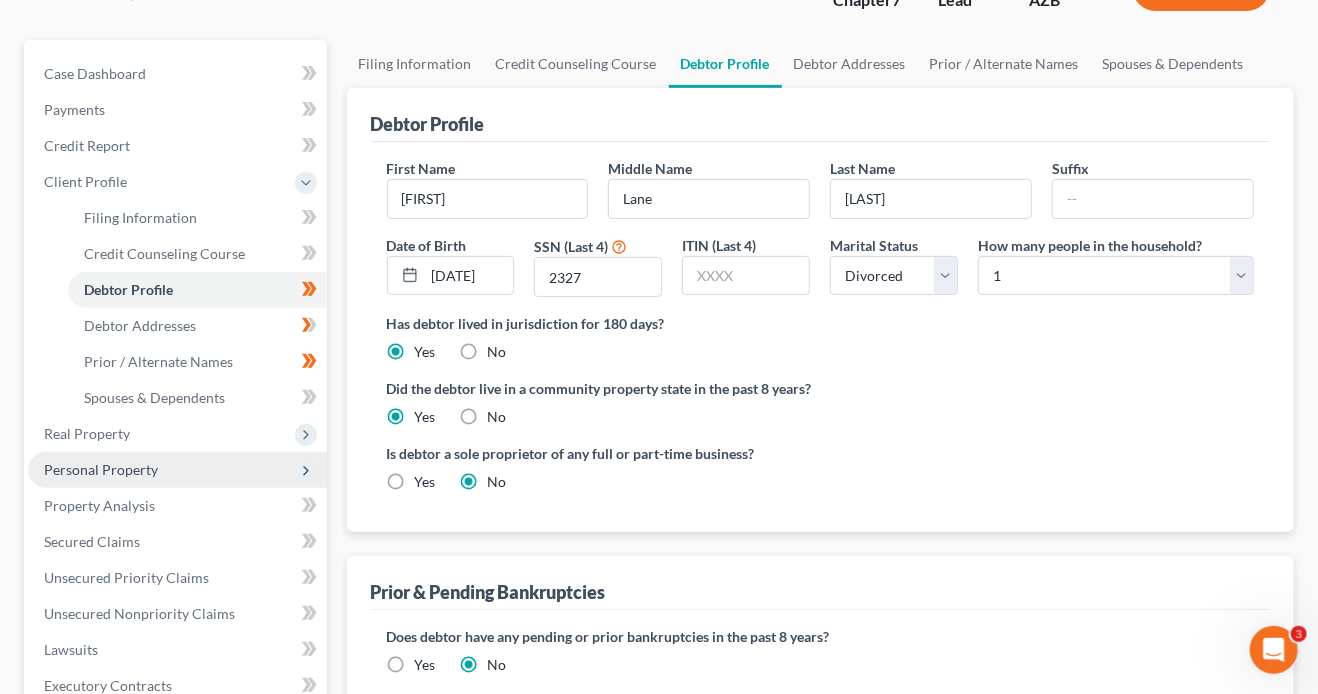 click on "Personal Property" at bounding box center [101, 469] 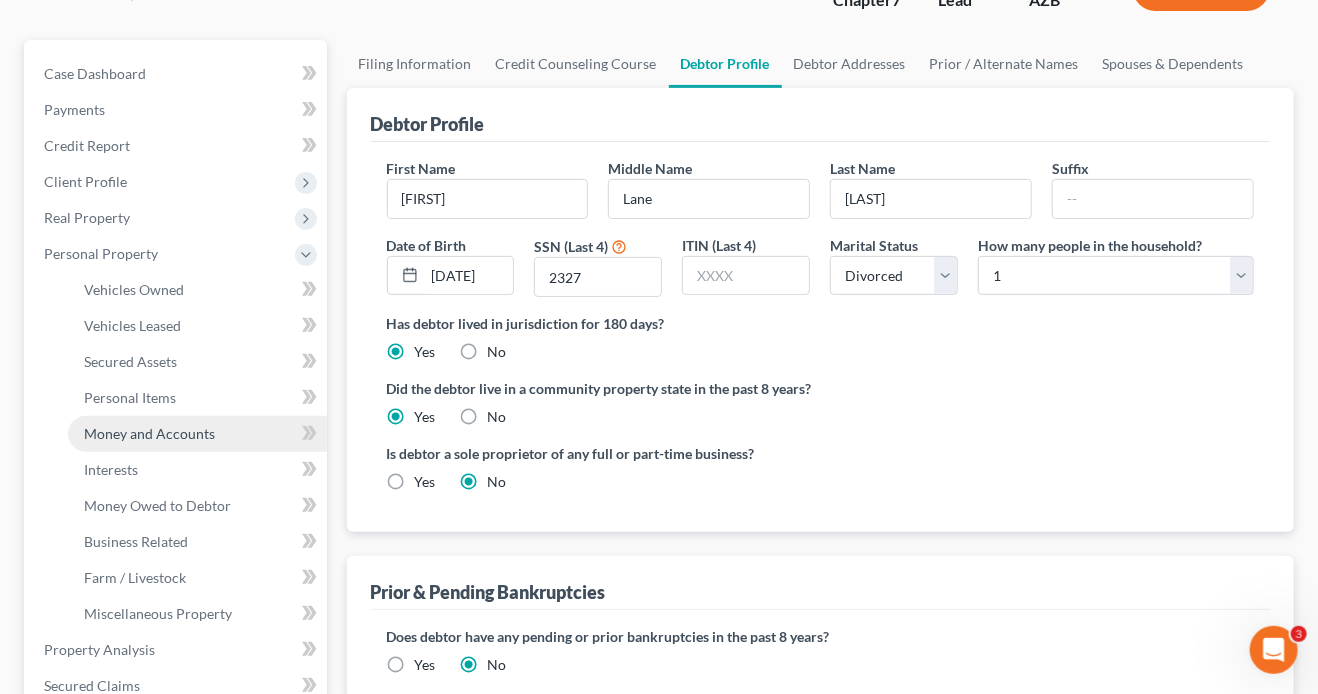 click on "Money and Accounts" at bounding box center (149, 433) 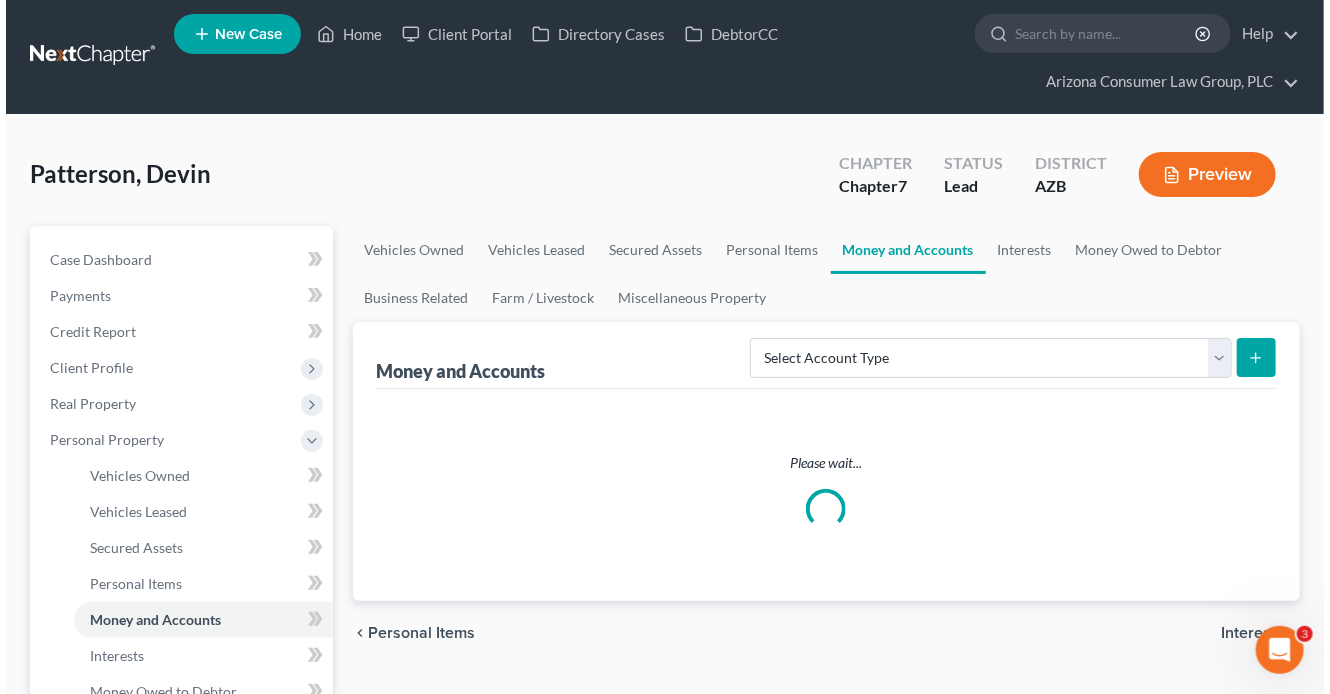 scroll, scrollTop: 0, scrollLeft: 0, axis: both 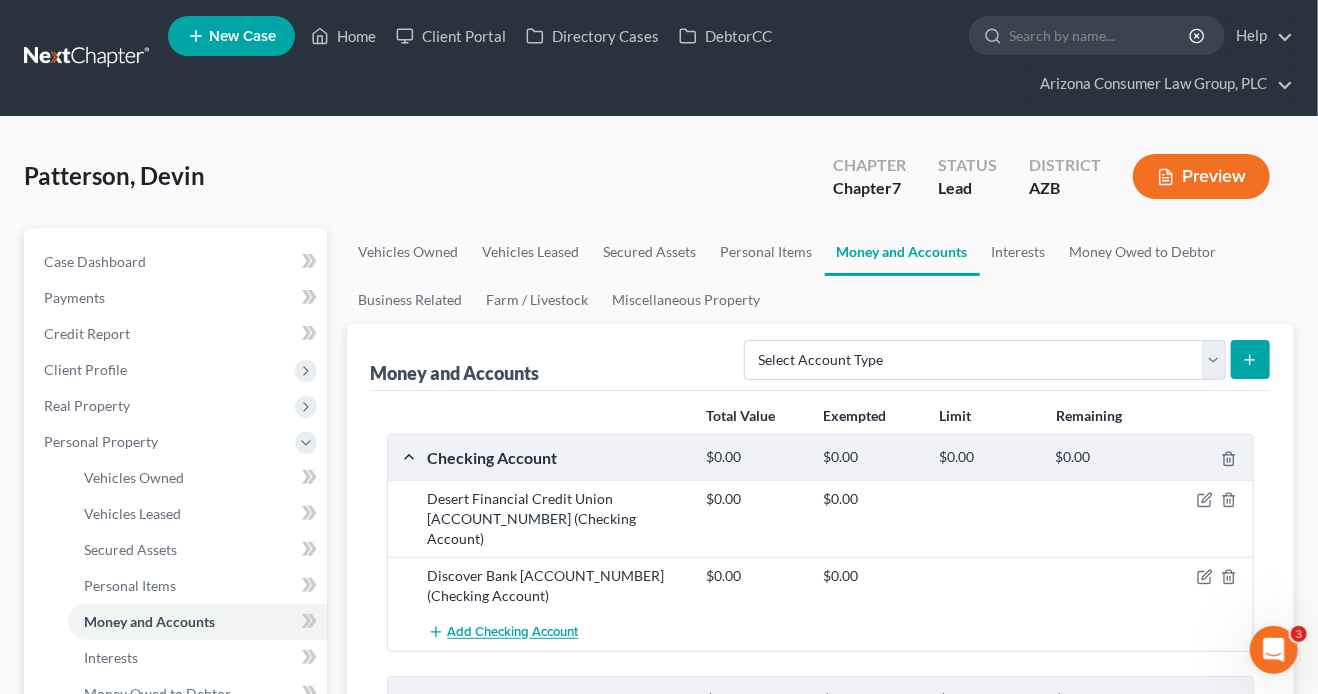 click on "Add Checking Account" at bounding box center (513, 633) 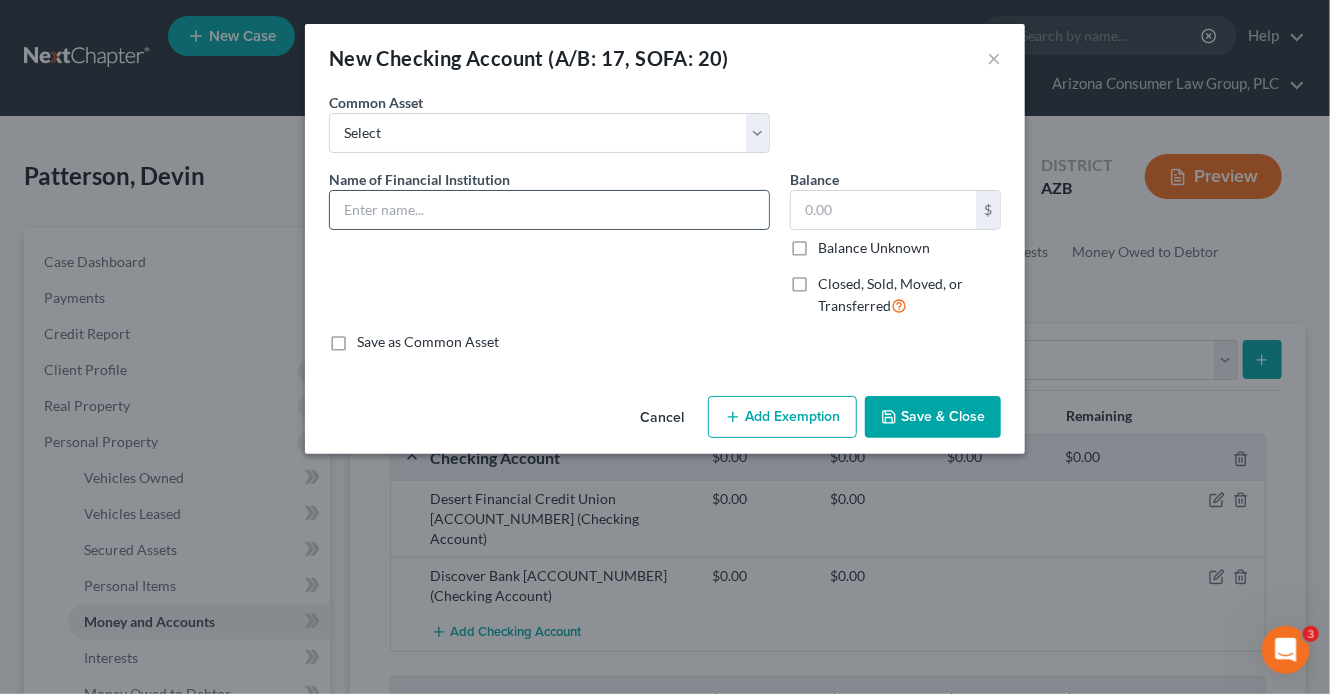 click at bounding box center (549, 210) 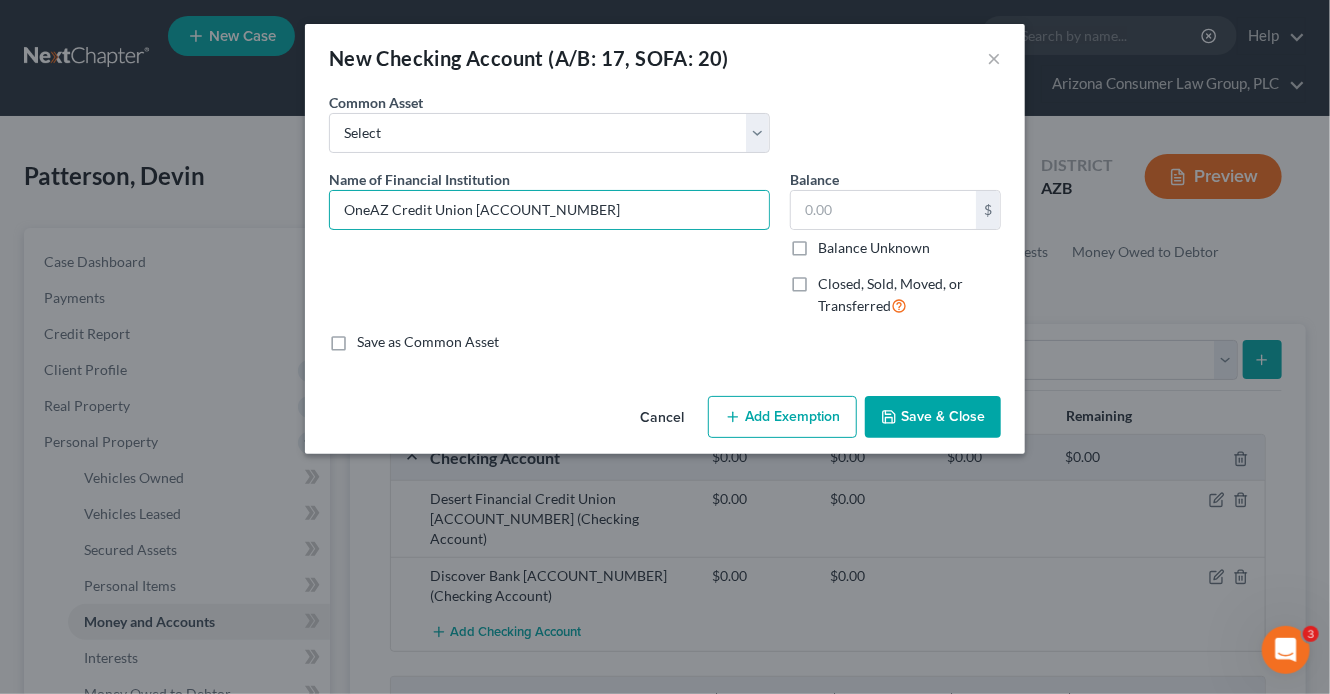type on "OneAZ Credit Union 4763" 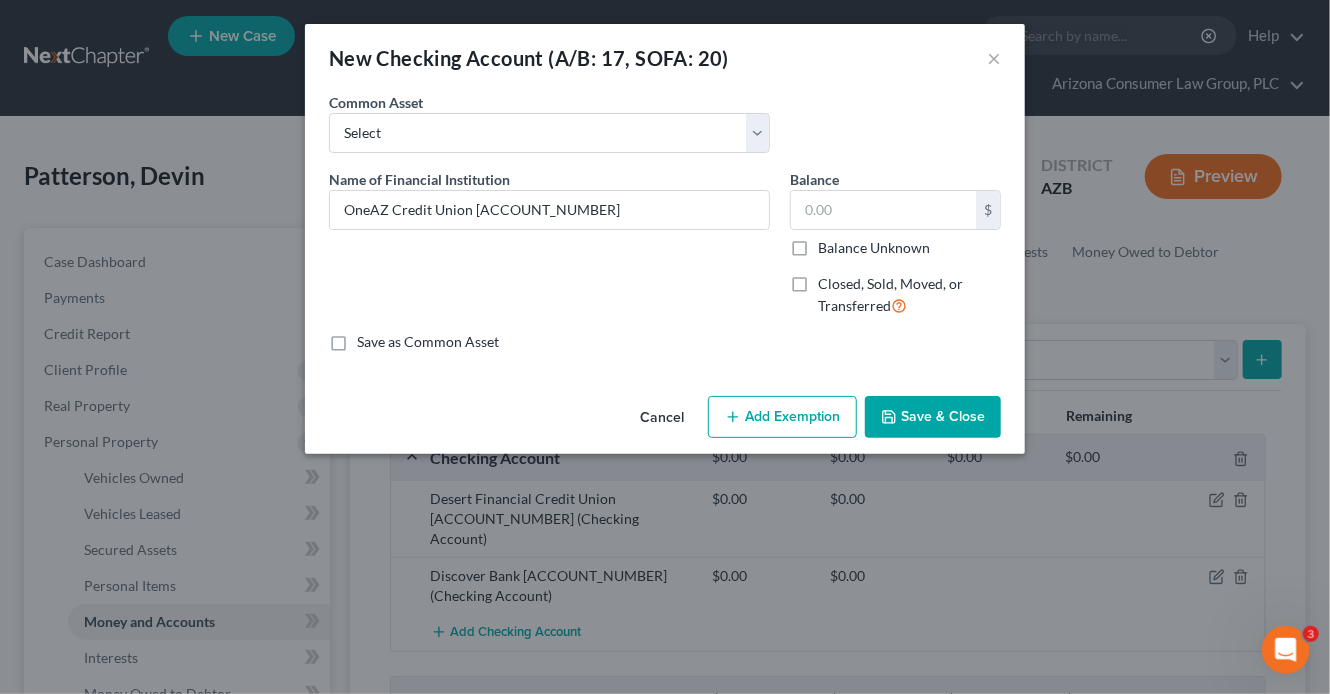 drag, startPoint x: 935, startPoint y: 419, endPoint x: 756, endPoint y: 441, distance: 180.3469 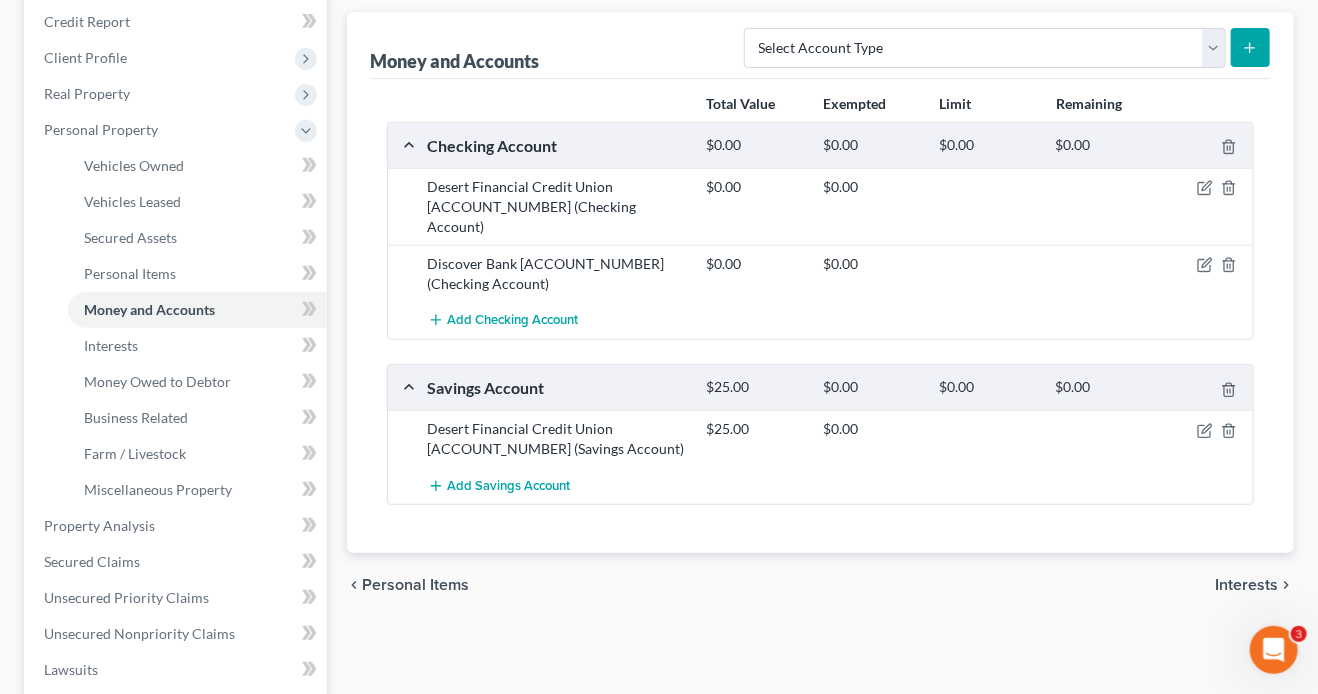 scroll, scrollTop: 316, scrollLeft: 0, axis: vertical 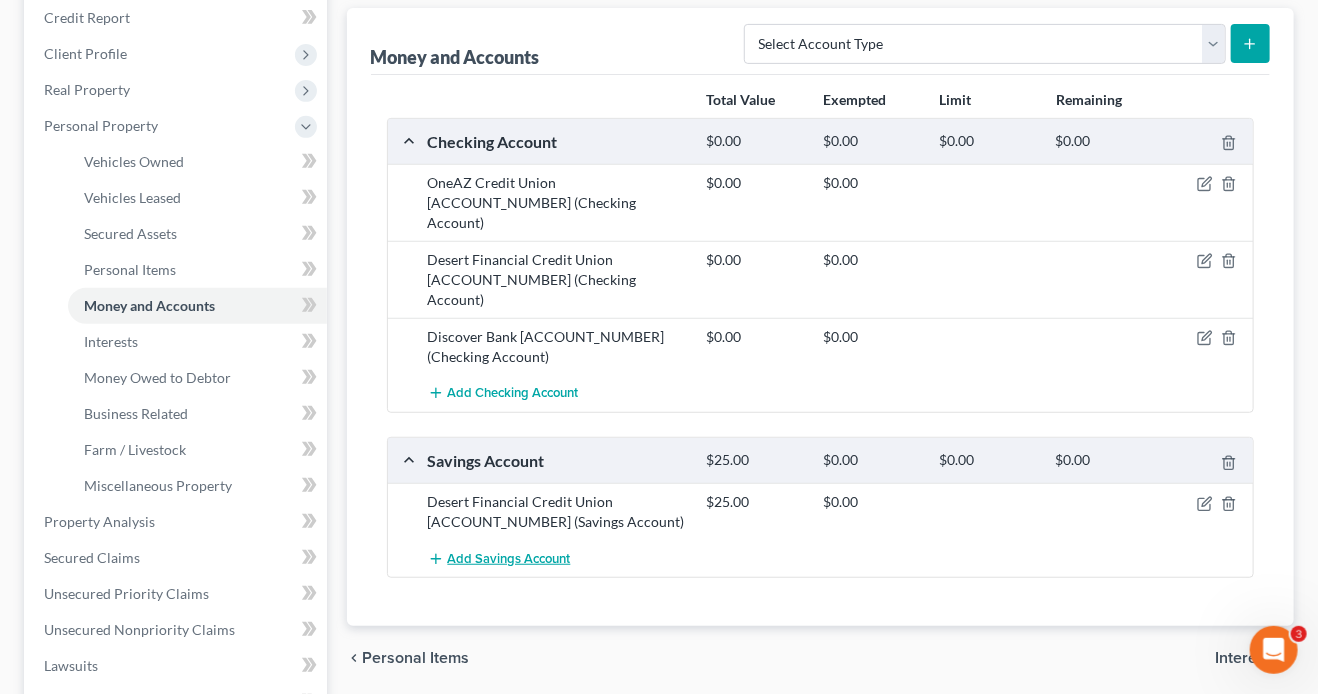 click on "Add Savings Account" at bounding box center (509, 559) 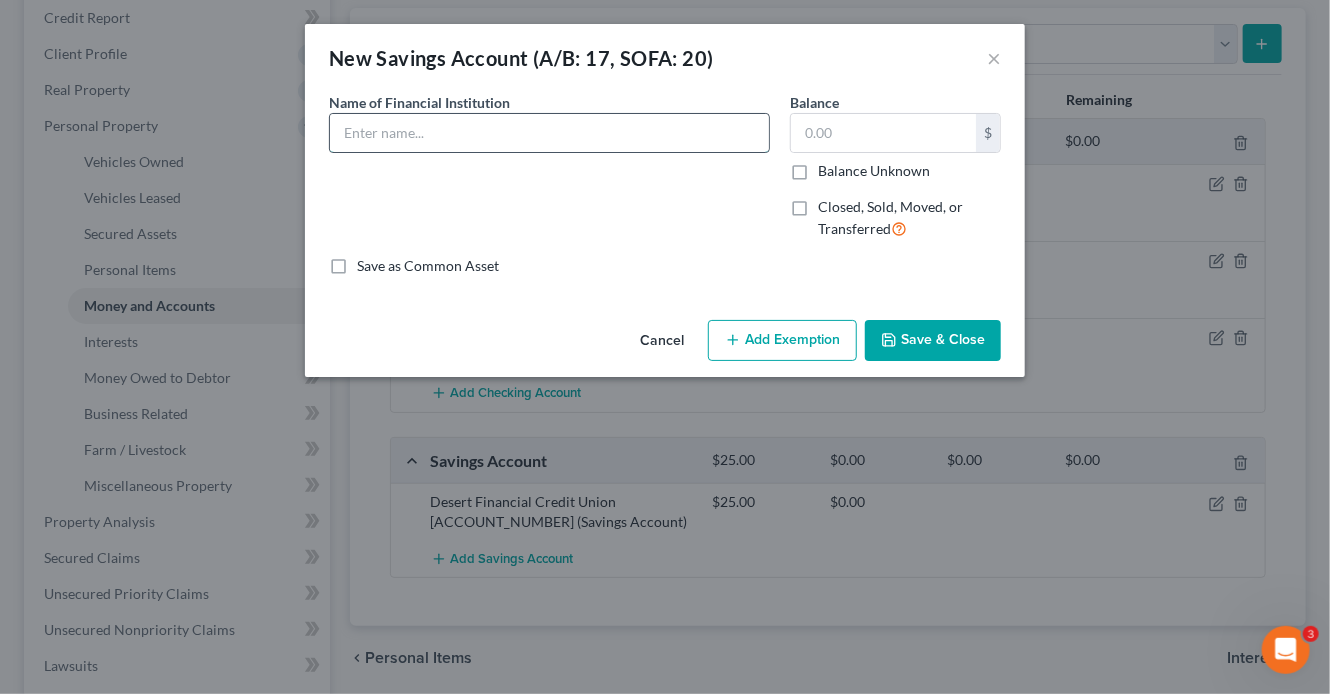 click at bounding box center [549, 133] 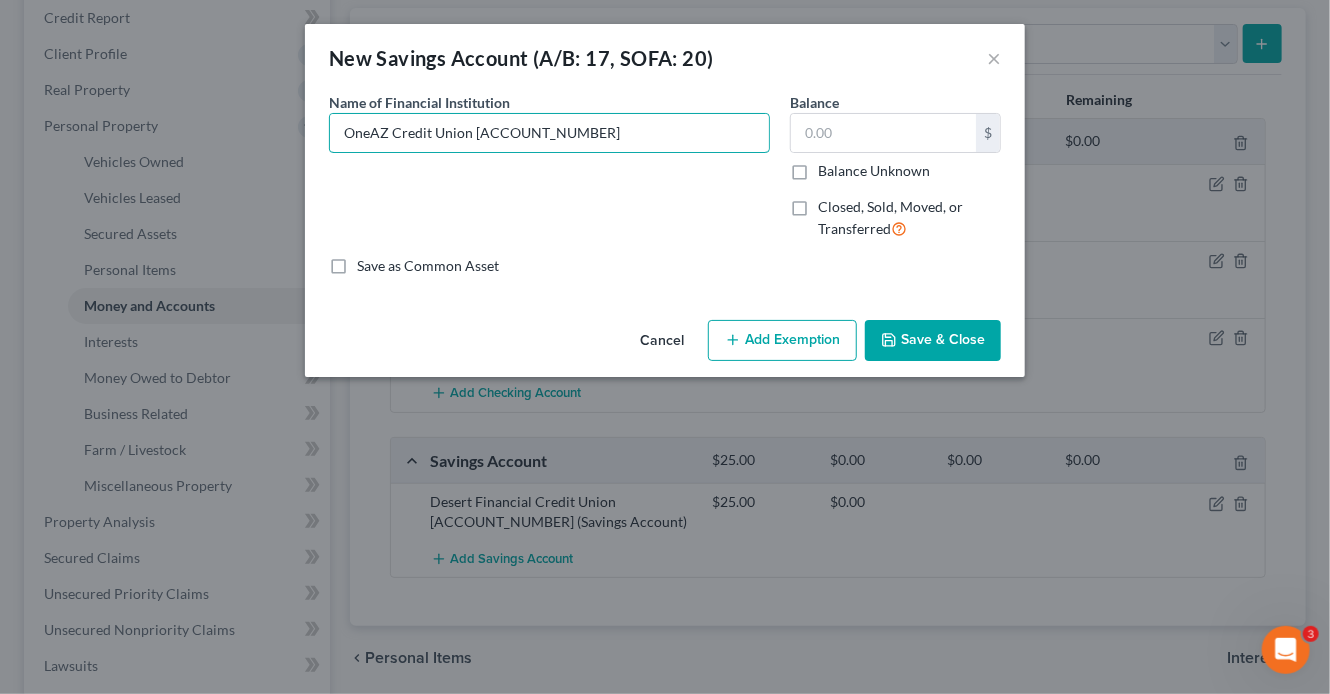 type on "OneAZ Credit Union 4763" 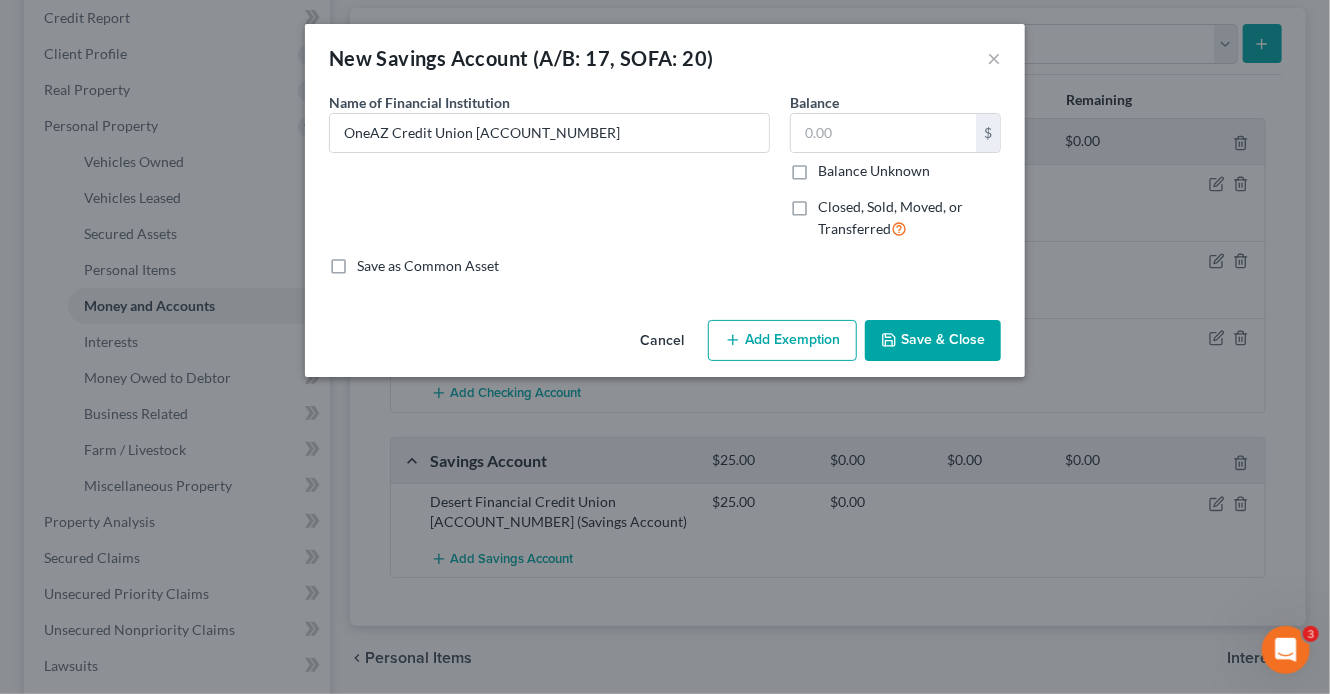 click on "Save & Close" at bounding box center [933, 341] 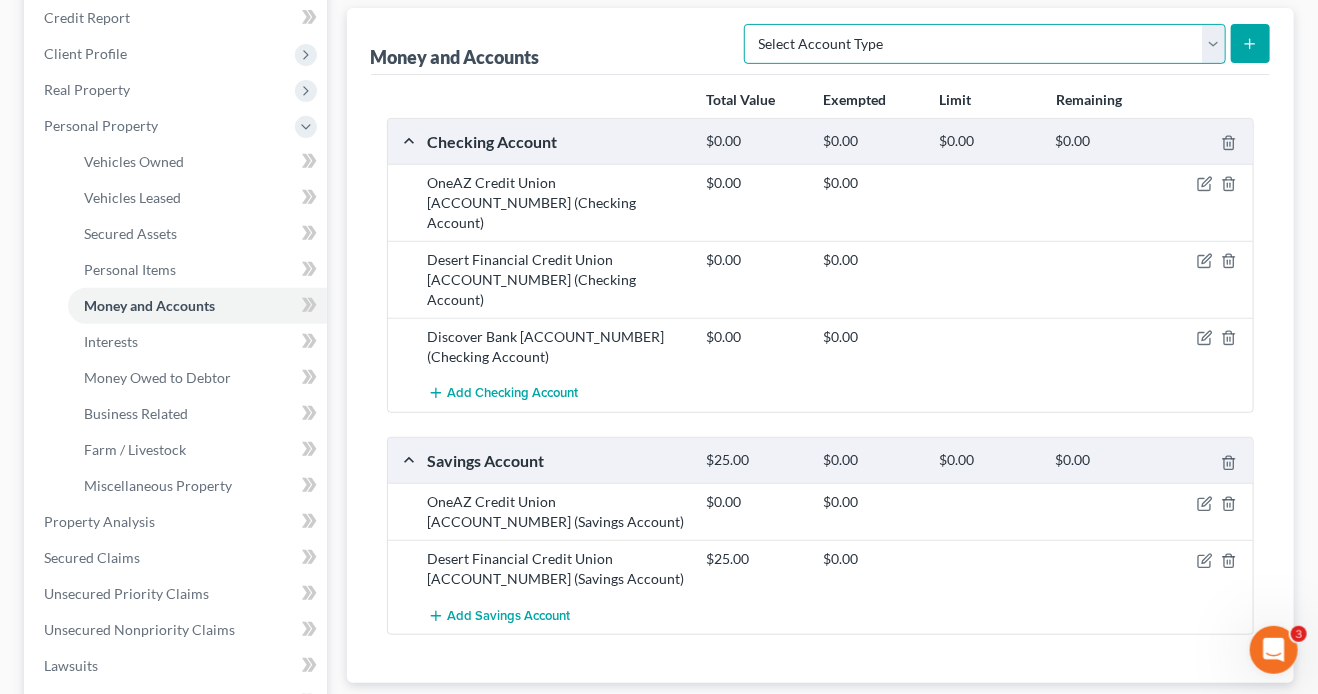 click on "Select Account Type Brokerage (A/B: 18, SOFA: 20) Cash on Hand (A/B: 16) Certificates of Deposit (A/B: 17, SOFA: 20) Checking Account (A/B: 17, SOFA: 20) Money Market (A/B: 18, SOFA: 20) Other (Credit Union, Health Savings Account, etc) (A/B: 17, SOFA: 20) Safe Deposit Box (A/B: 16) Savings Account (A/B: 17, SOFA: 20) Security Deposits or Prepayments (A/B: 22)" at bounding box center [985, 44] 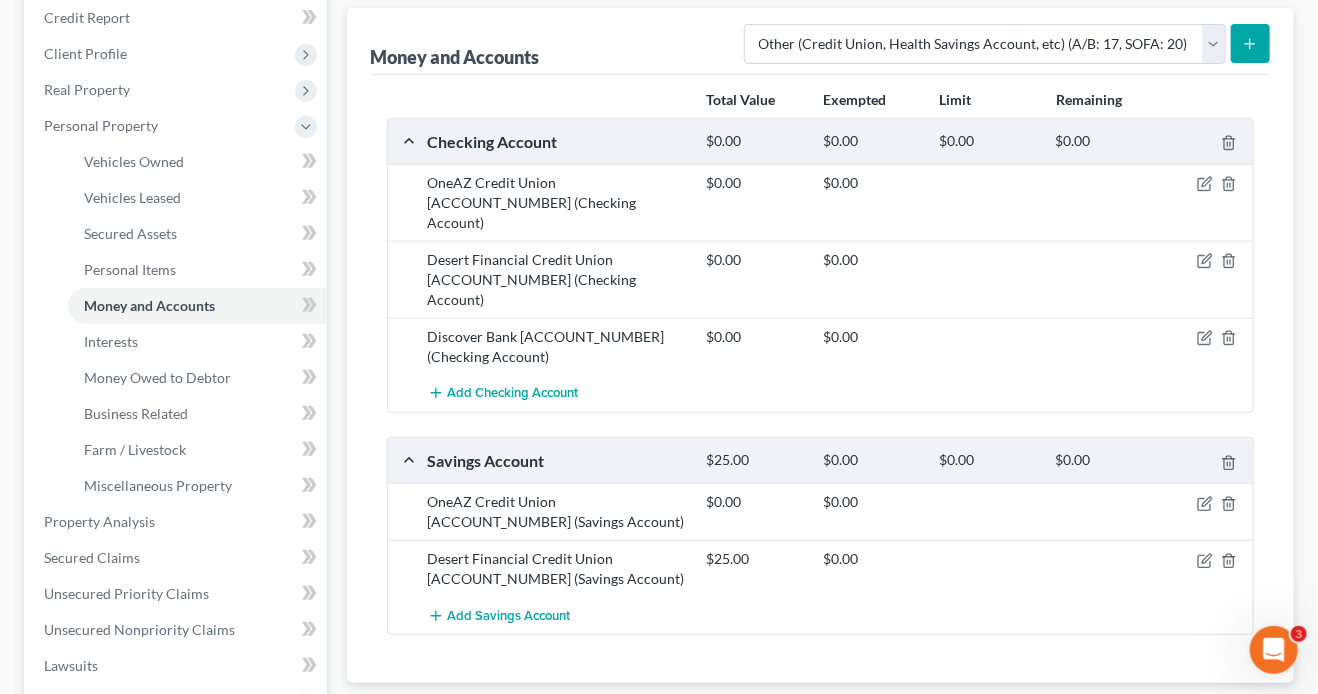 click 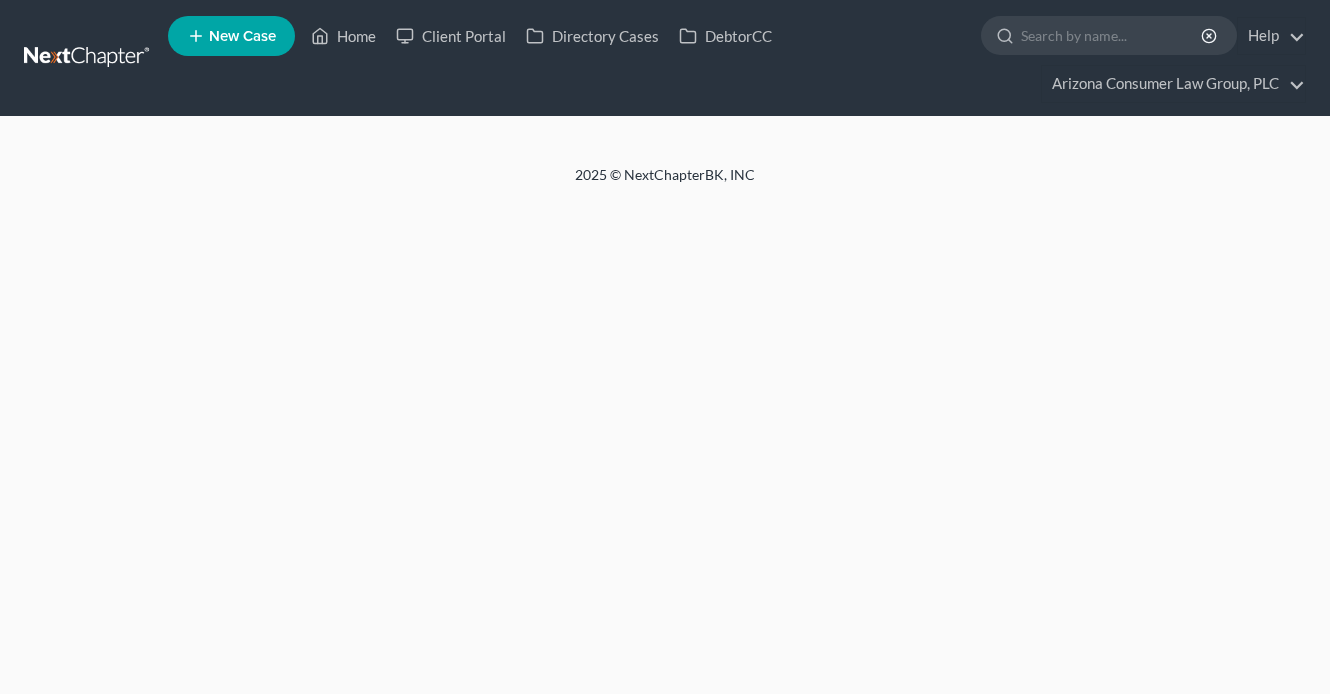 scroll, scrollTop: 0, scrollLeft: 0, axis: both 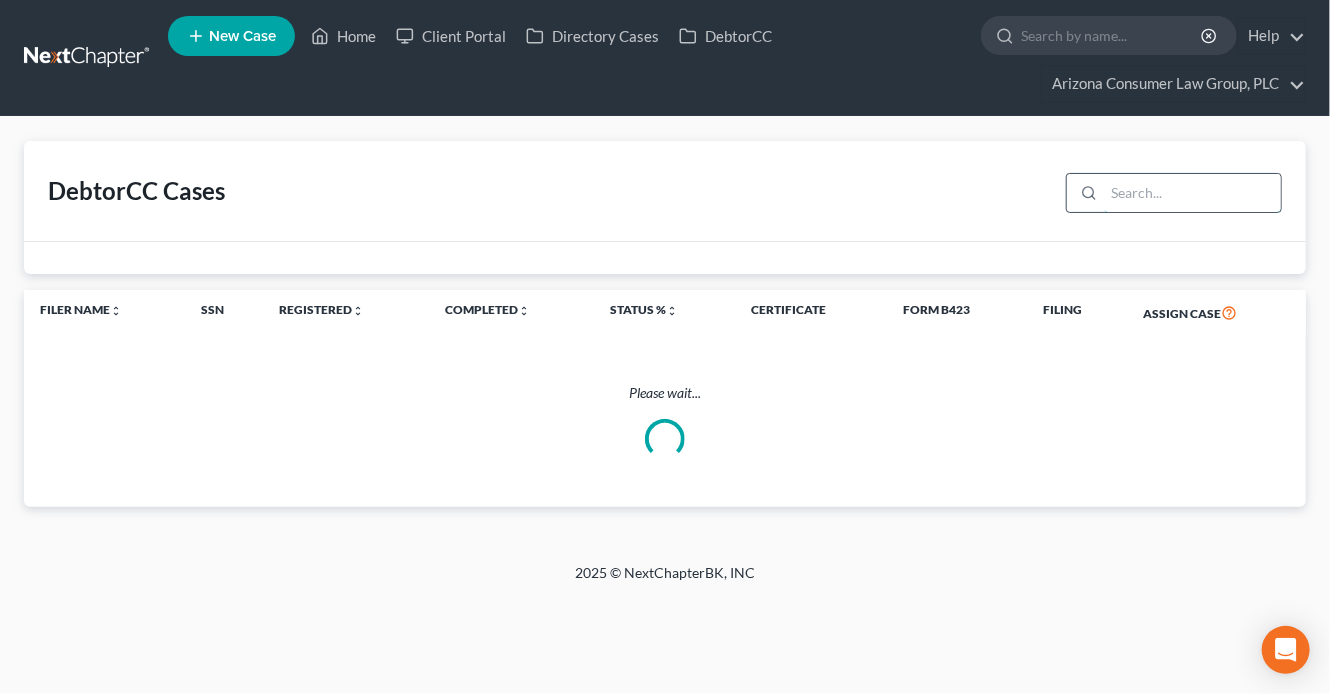 click at bounding box center [1192, 193] 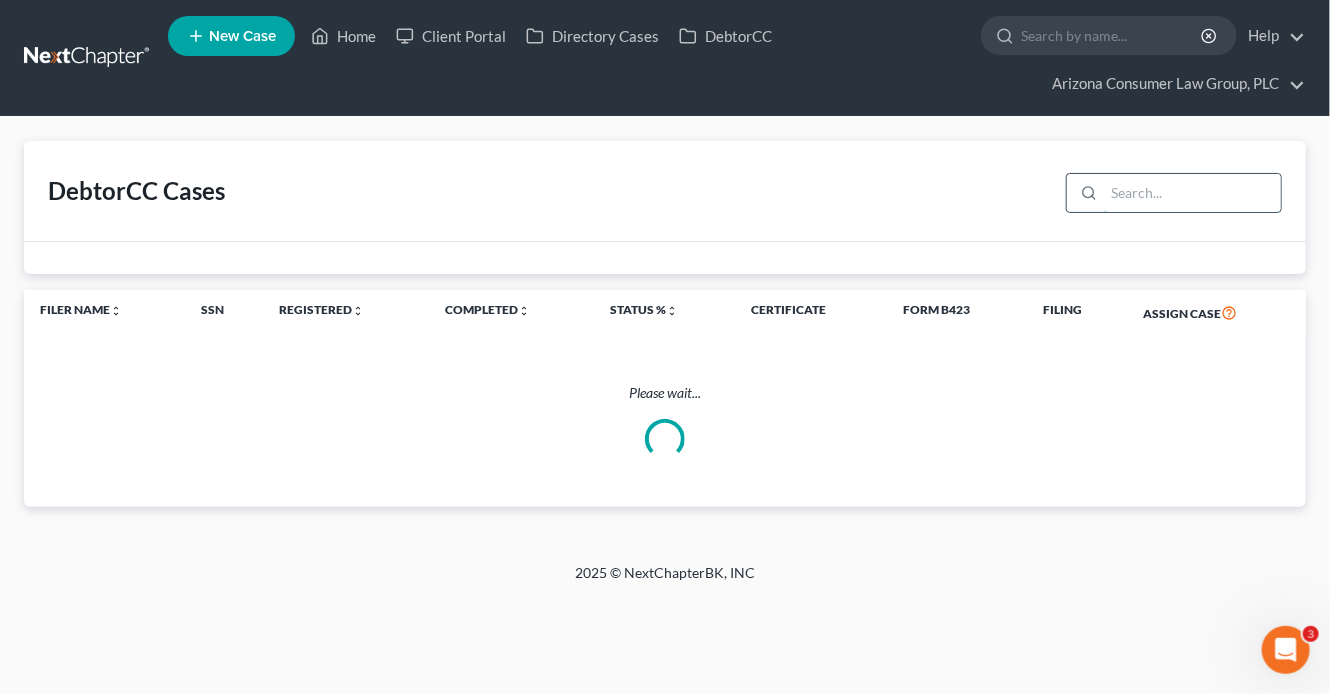 scroll, scrollTop: 0, scrollLeft: 0, axis: both 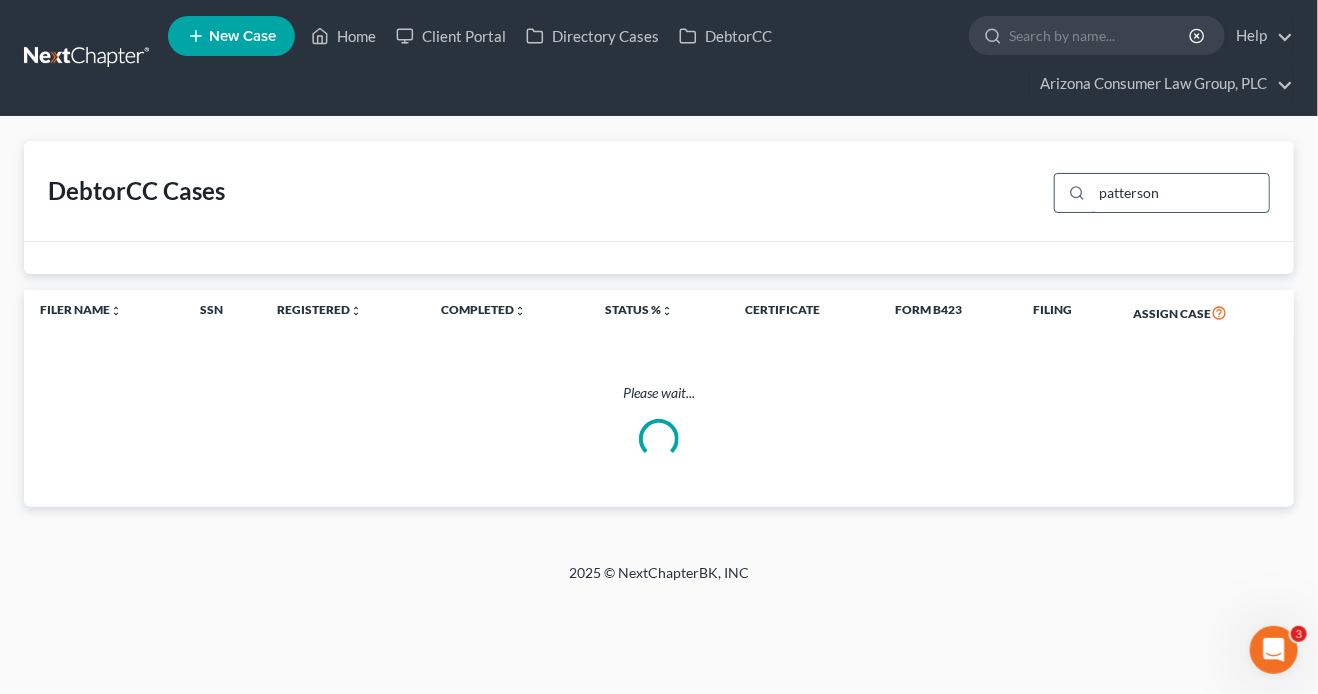 type on "patterson" 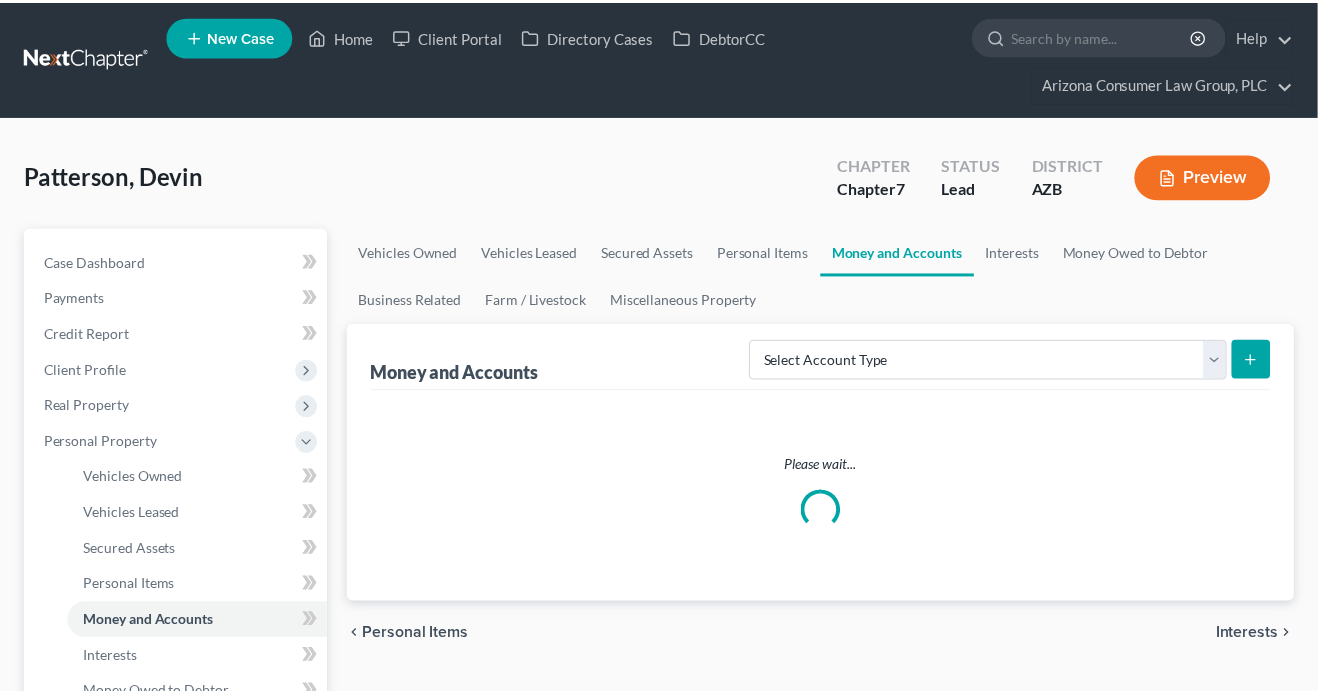 scroll, scrollTop: 316, scrollLeft: 0, axis: vertical 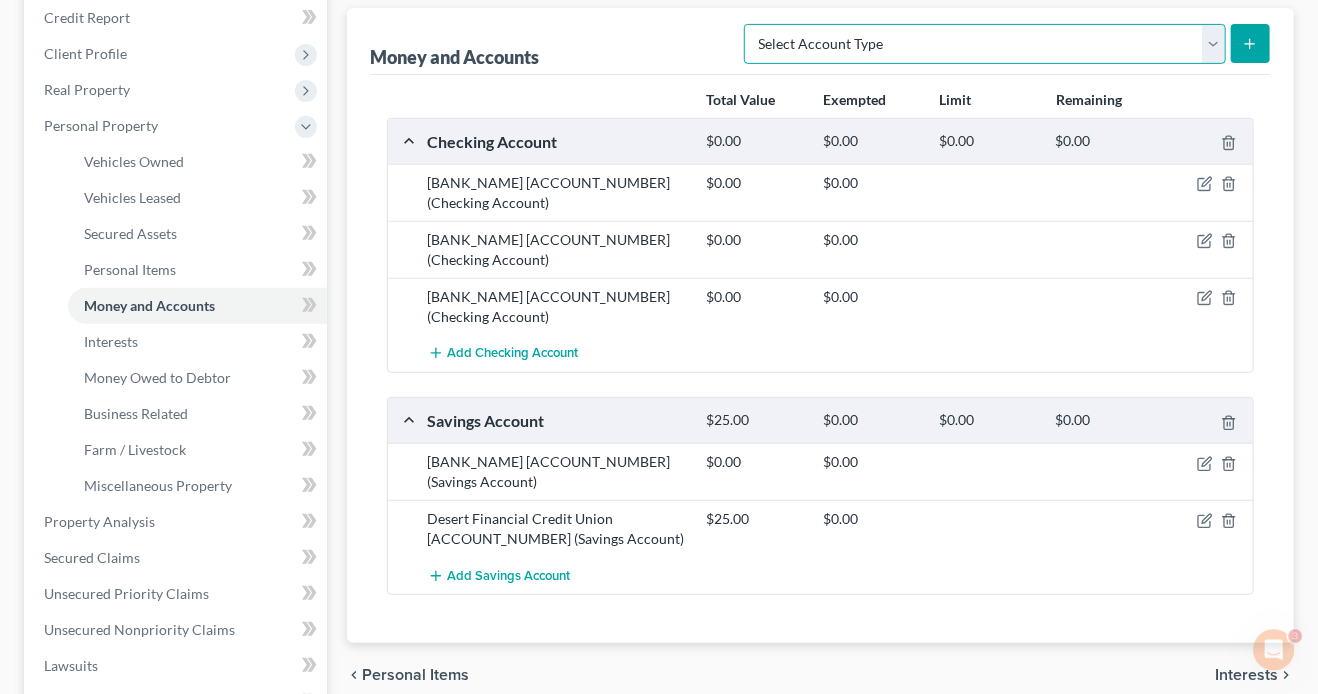 click on "Select Account Type Brokerage (A/B: 18, SOFA: 20) Cash on Hand (A/B: 16) Certificates of Deposit (A/B: 17, SOFA: 20) Checking Account (A/B: 17, SOFA: 20) Money Market (A/B: 18, SOFA: 20) Other (Credit Union, Health Savings Account, etc) (A/B: 17, SOFA: 20) Safe Deposit Box (A/B: 16) Savings Account (A/B: 17, SOFA: 20) Security Deposits or Prepayments (A/B: 22)" at bounding box center [985, 44] 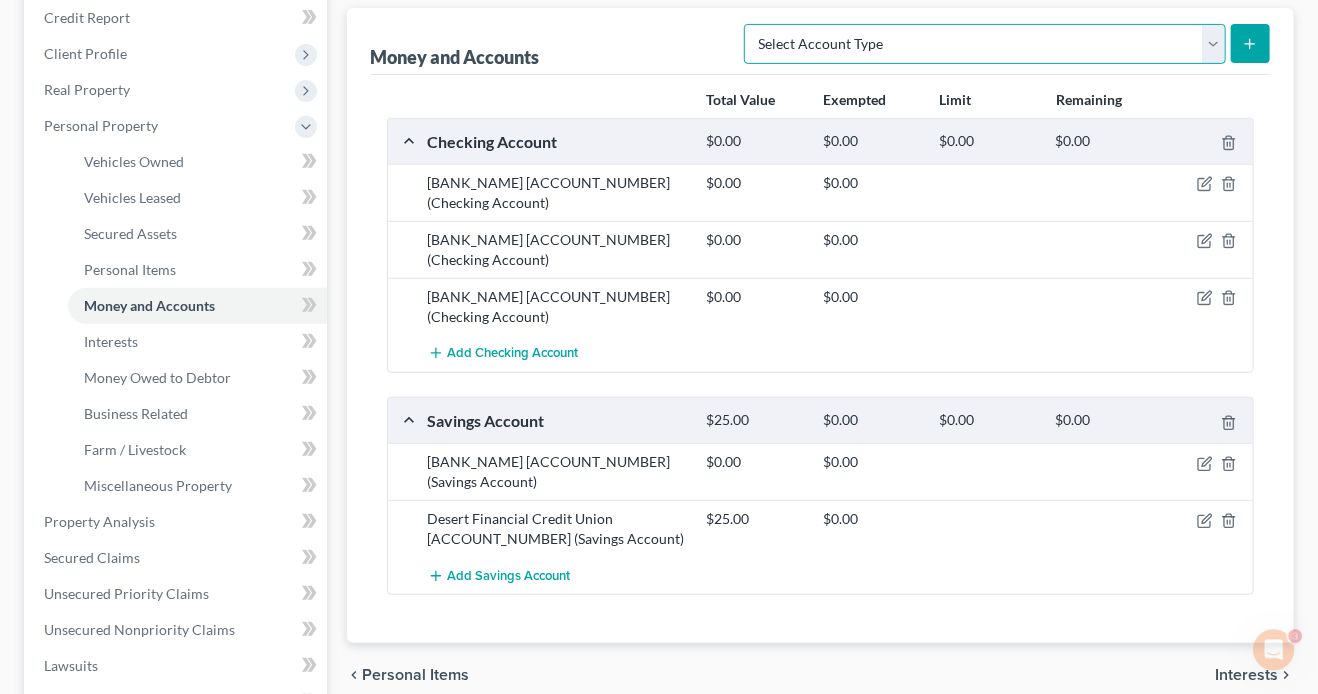 select on "savings" 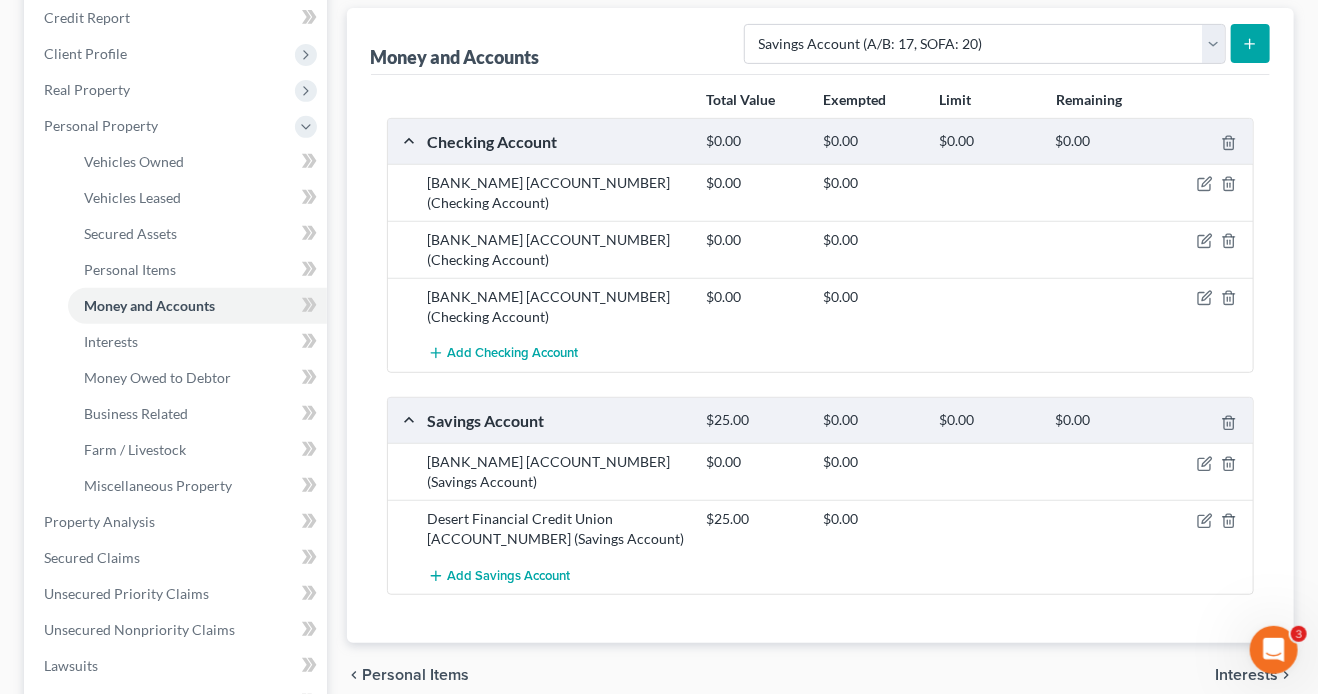 click on "Money and Accounts Select Account Type Brokerage (A/B: 18, SOFA: 20) Cash on Hand (A/B: 16) Certificates of Deposit (A/B: 17, SOFA: 20) Checking Account (A/B: 17, SOFA: 20) Money Market (A/B: 18, SOFA: 20) Other (Credit Union, Health Savings Account, etc) (A/B: 17, SOFA: 20) Safe Deposit Box (A/B: 16) Savings Account (A/B: 17, SOFA: 20) Security Deposits or Prepayments (A/B: 22)
Total Value Exempted Limit Remaining
Checking Account $0.00 $0.00 $0.00 $0.00
OneAZ Credit Union 4763 (Checking Account) $0.00 $0.00 Desert Financial Credit Union 7201 (Checking Account) $0.00 $0.00 Discover Bank 0971 (Checking Account) $0.00 $0.00 Add Checking Account
Savings Account $25.00 $0.00 $0.00 $0.00
OneAZ Credit Union 4763 (Savings Account) $0.00 $0.00 Desert Financial Credit Union 7201 (Savings Account) $25.00 $0.00 Add Savings Account
Please wait..." at bounding box center (821, 325) 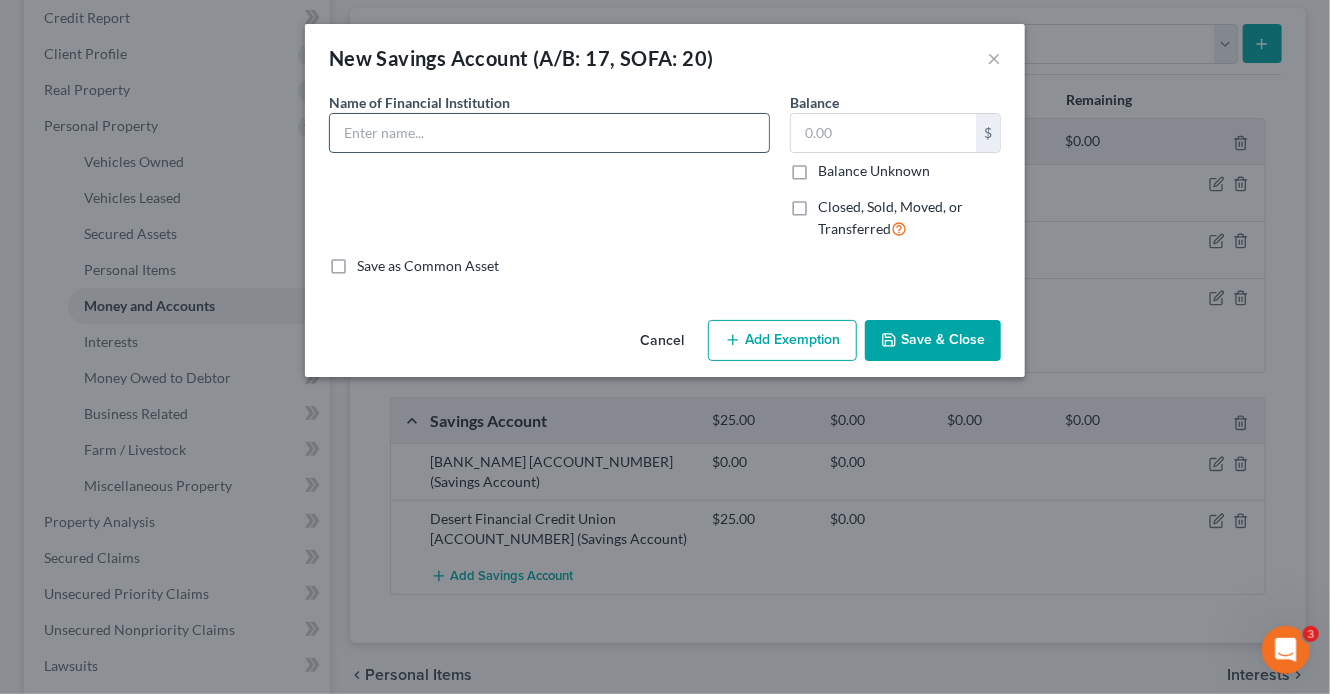 click at bounding box center (549, 133) 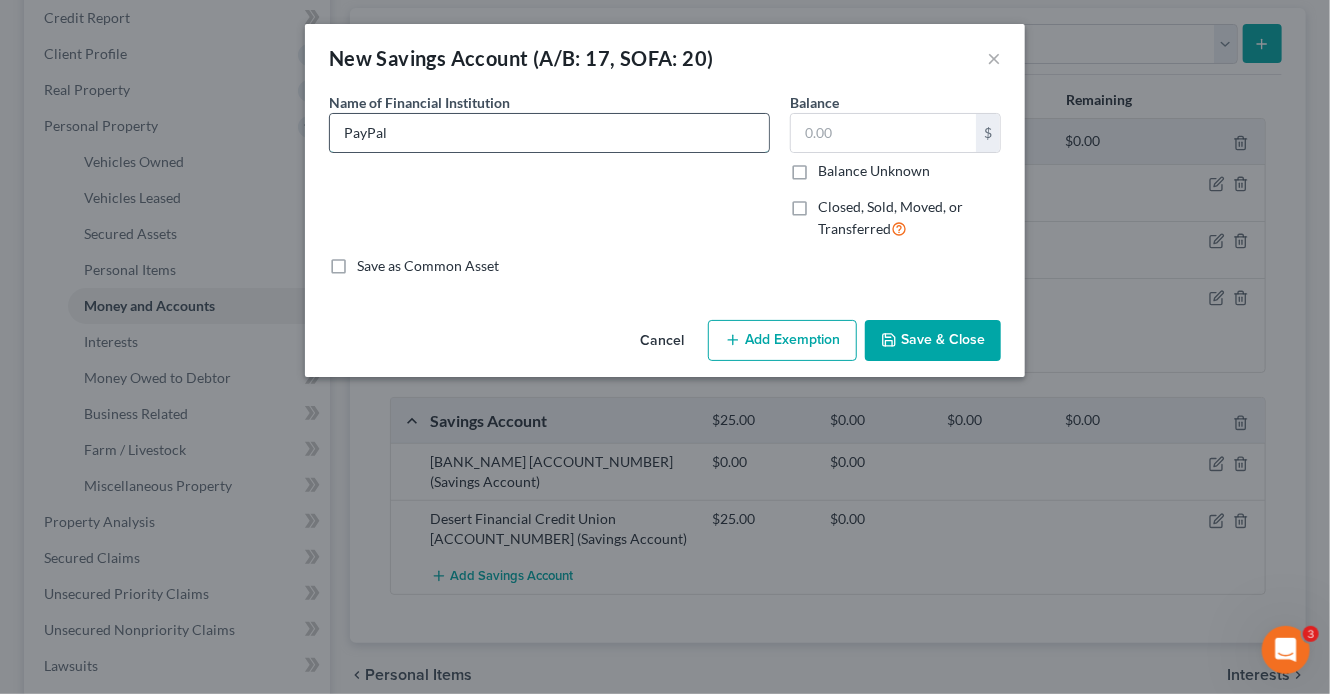 type on "PayPal" 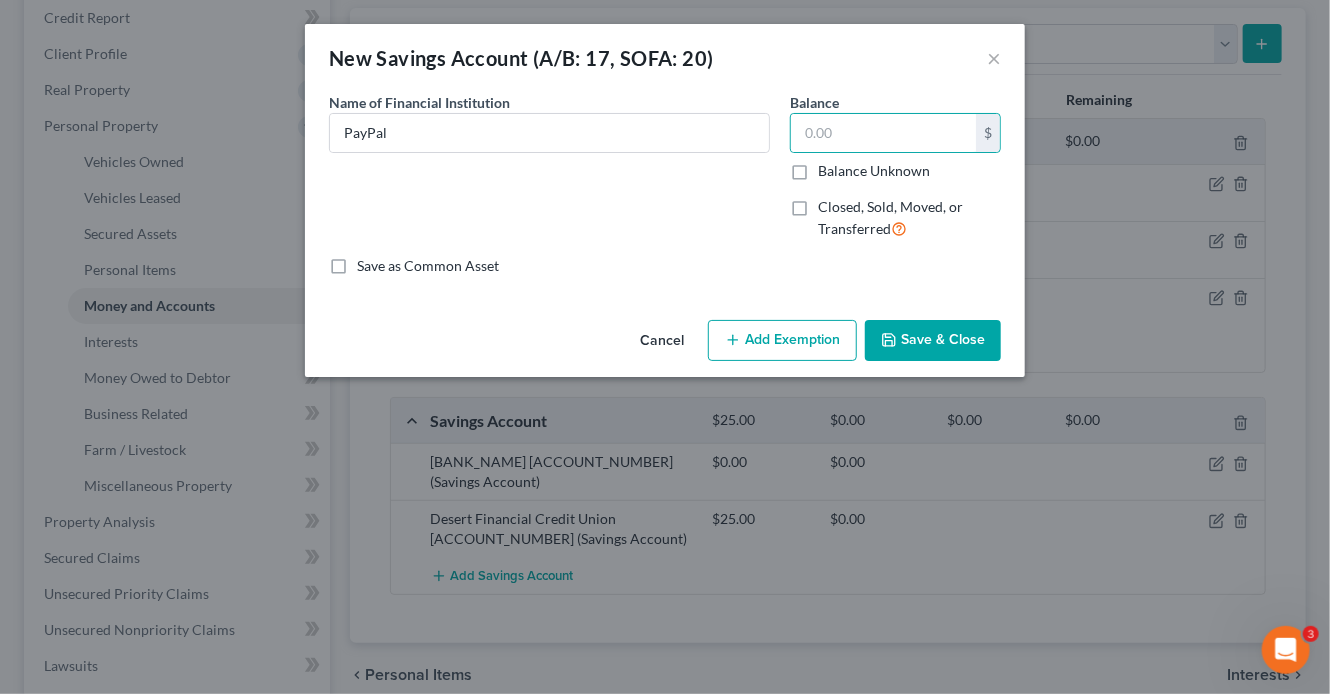 click on "Save & Close" at bounding box center (933, 341) 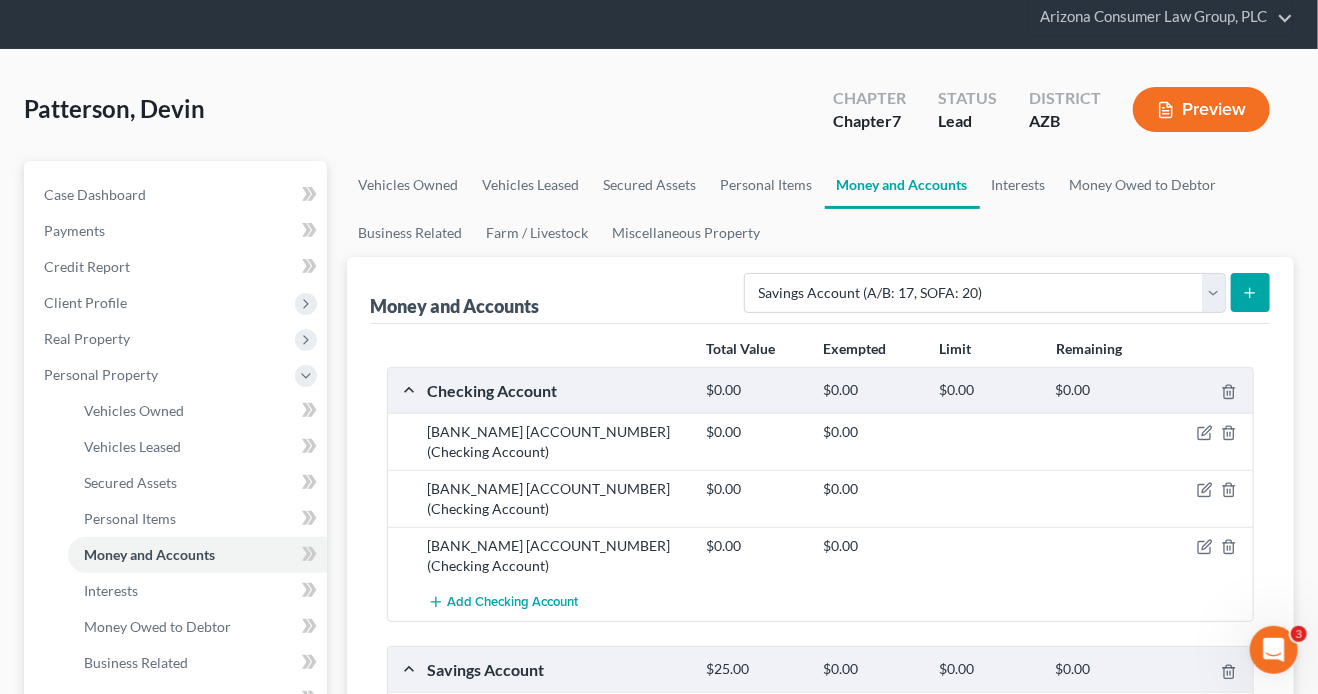 scroll, scrollTop: 64, scrollLeft: 0, axis: vertical 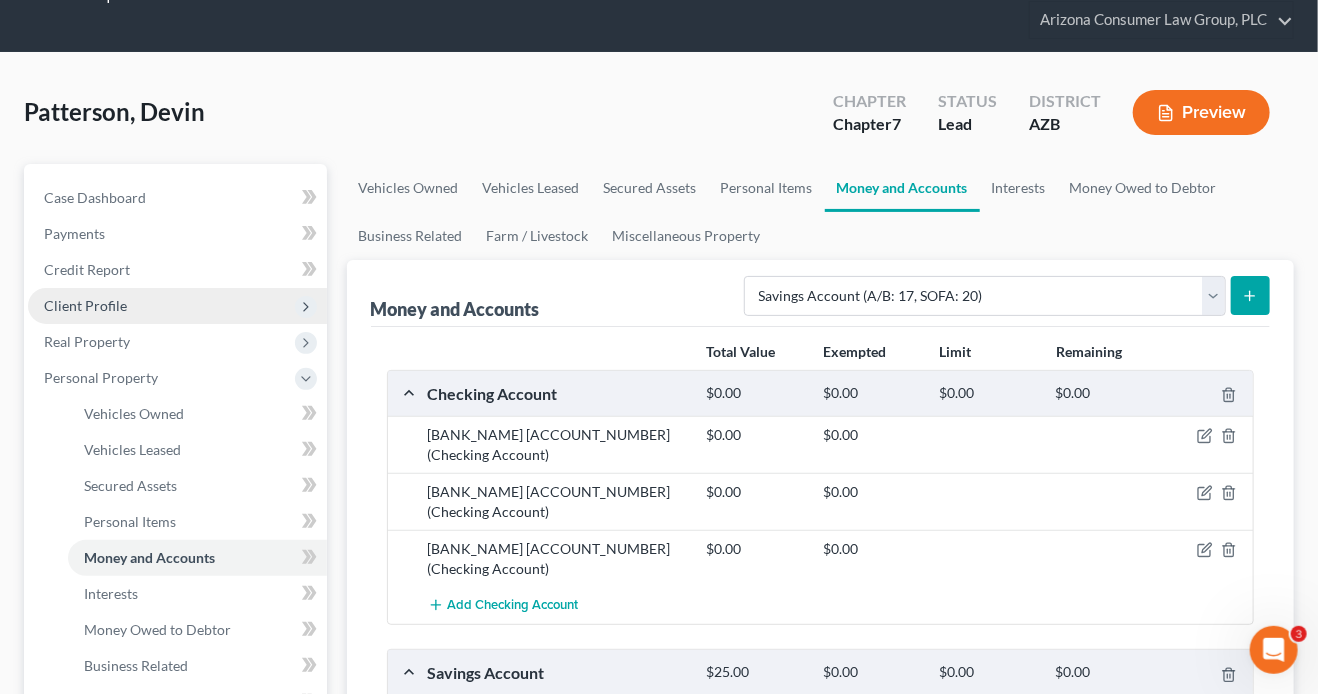 click on "Client Profile" at bounding box center (177, 306) 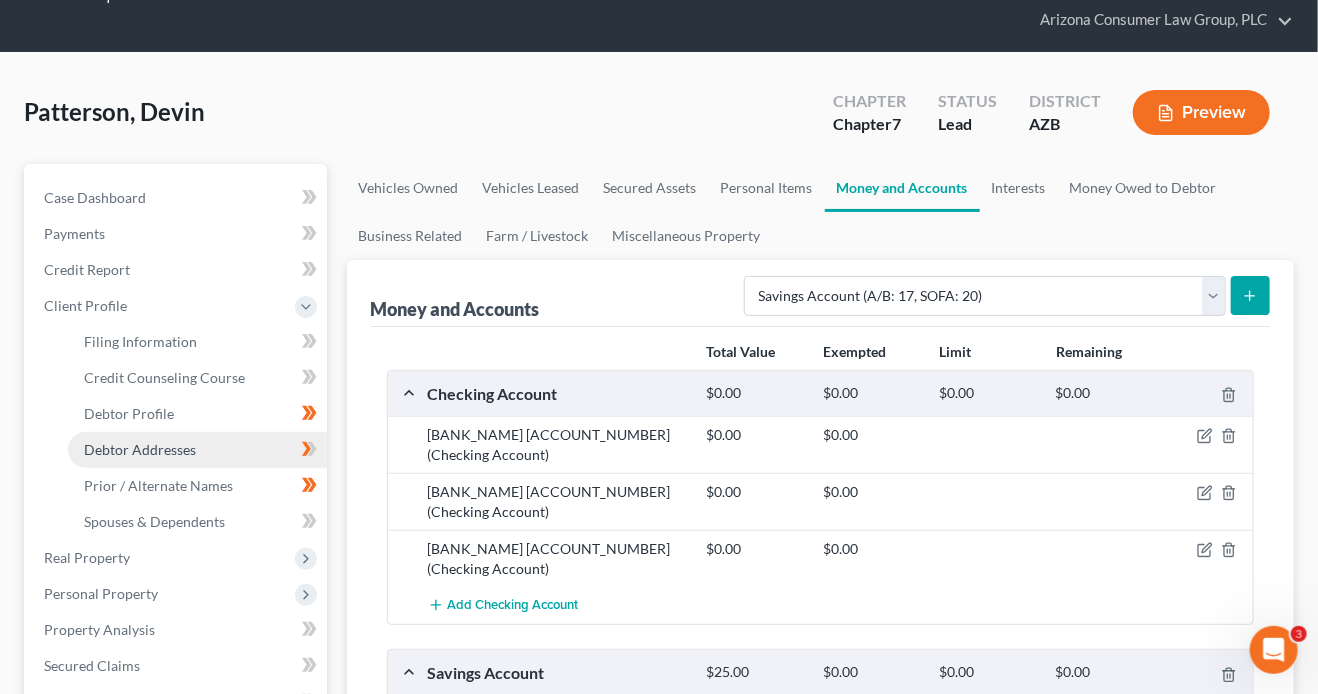 click on "Debtor Addresses" at bounding box center (140, 449) 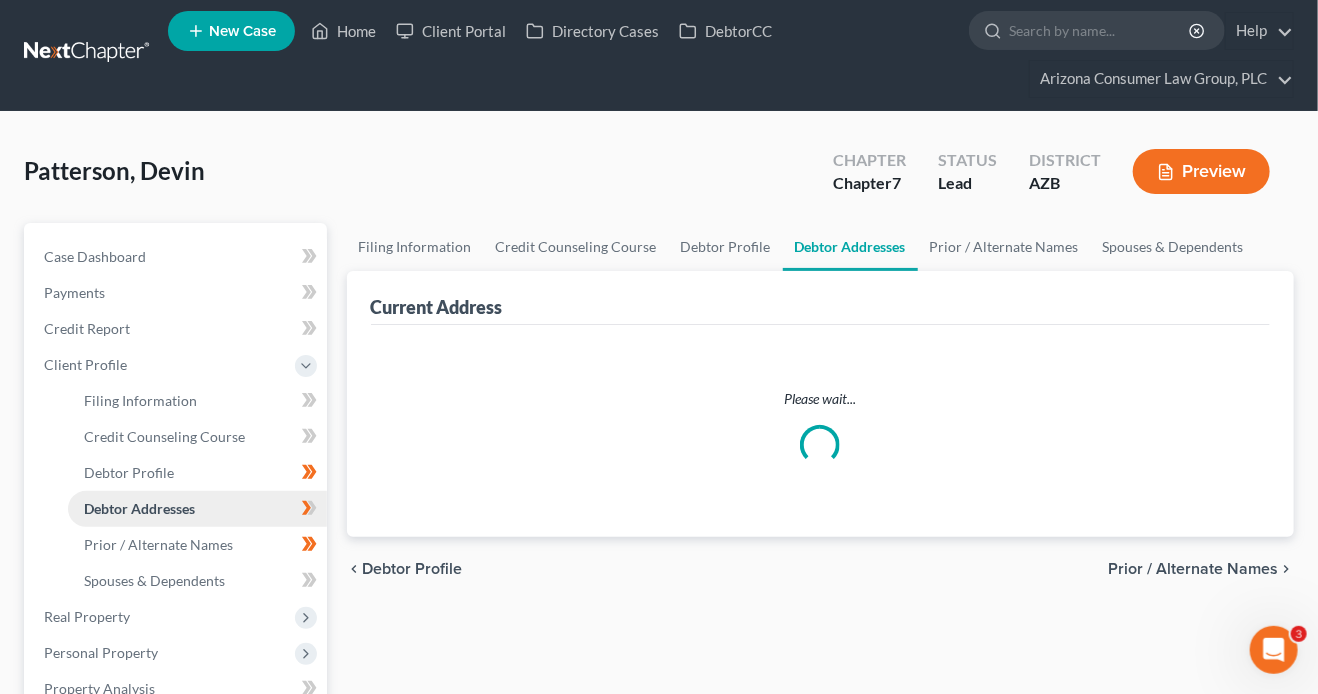 scroll, scrollTop: 0, scrollLeft: 0, axis: both 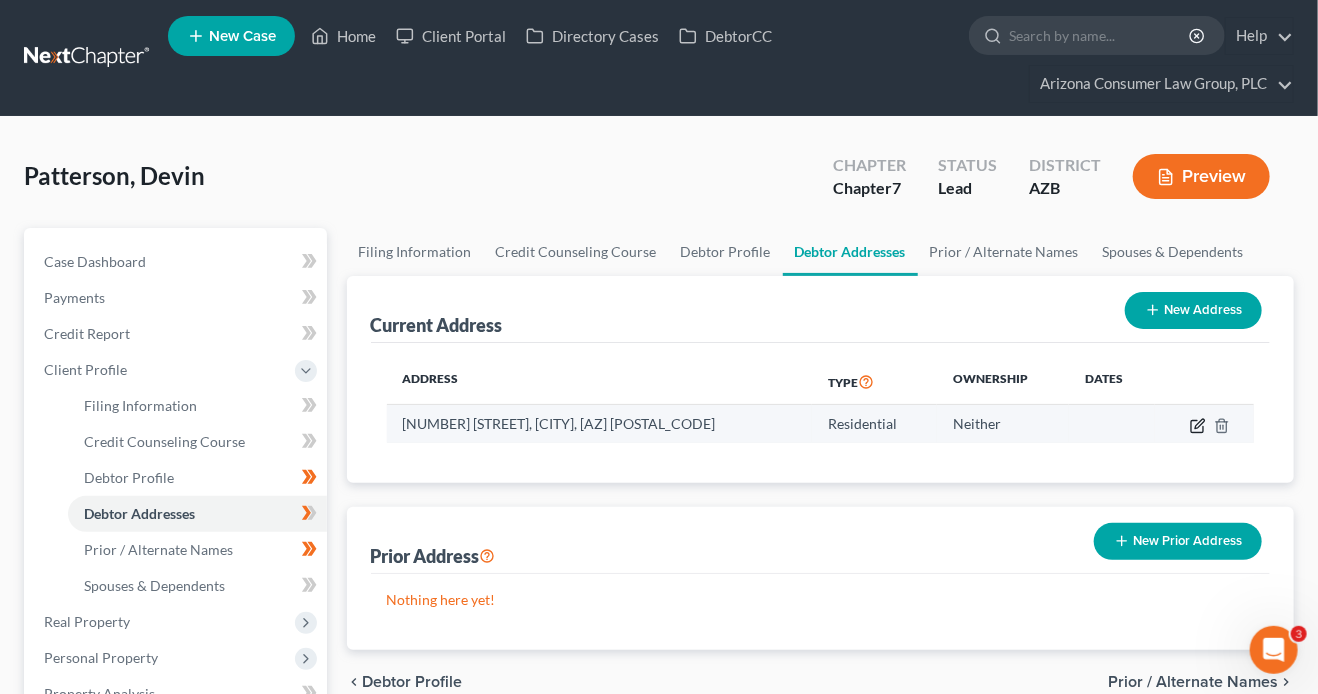click 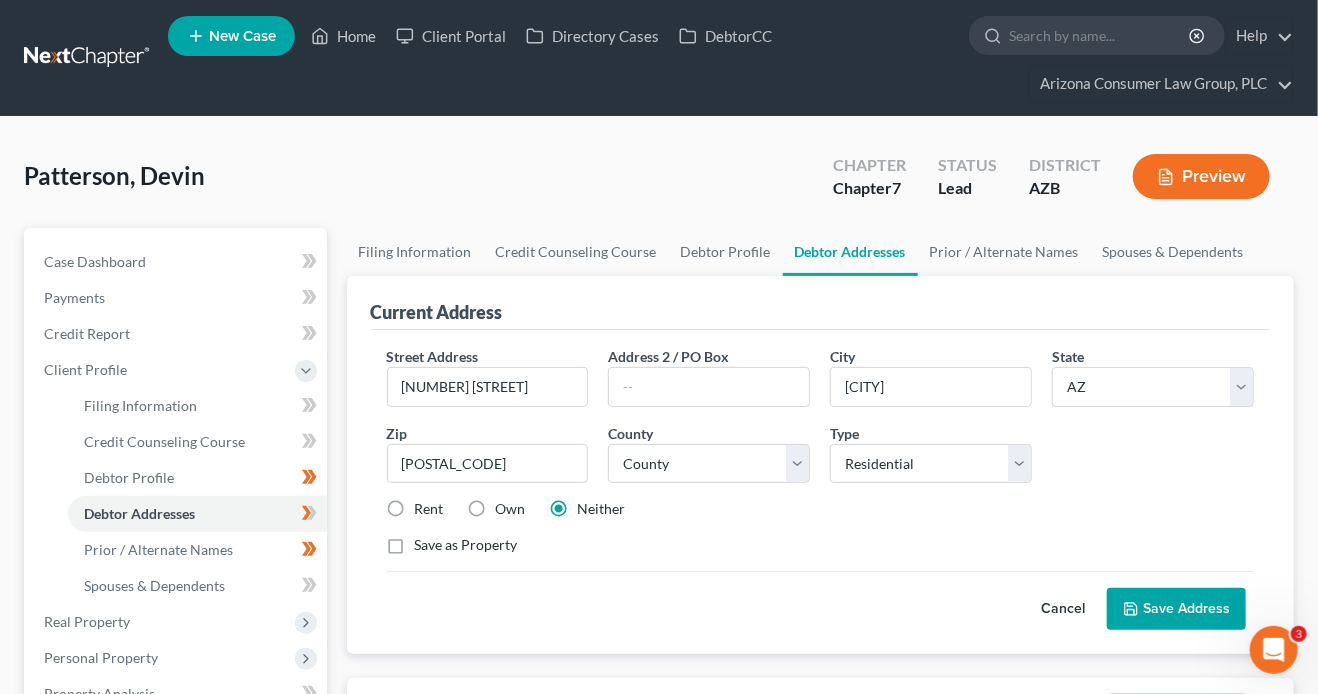 click on "Own" at bounding box center [511, 509] 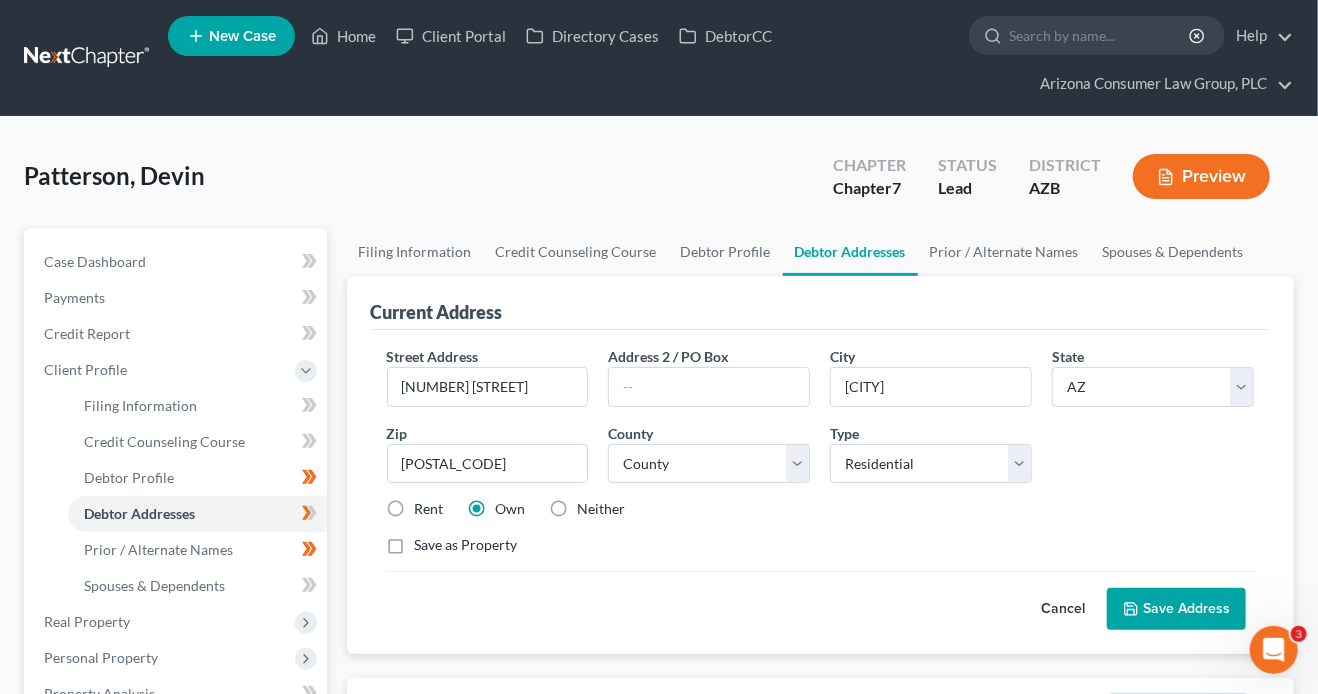 click on "Save as Property" at bounding box center (466, 545) 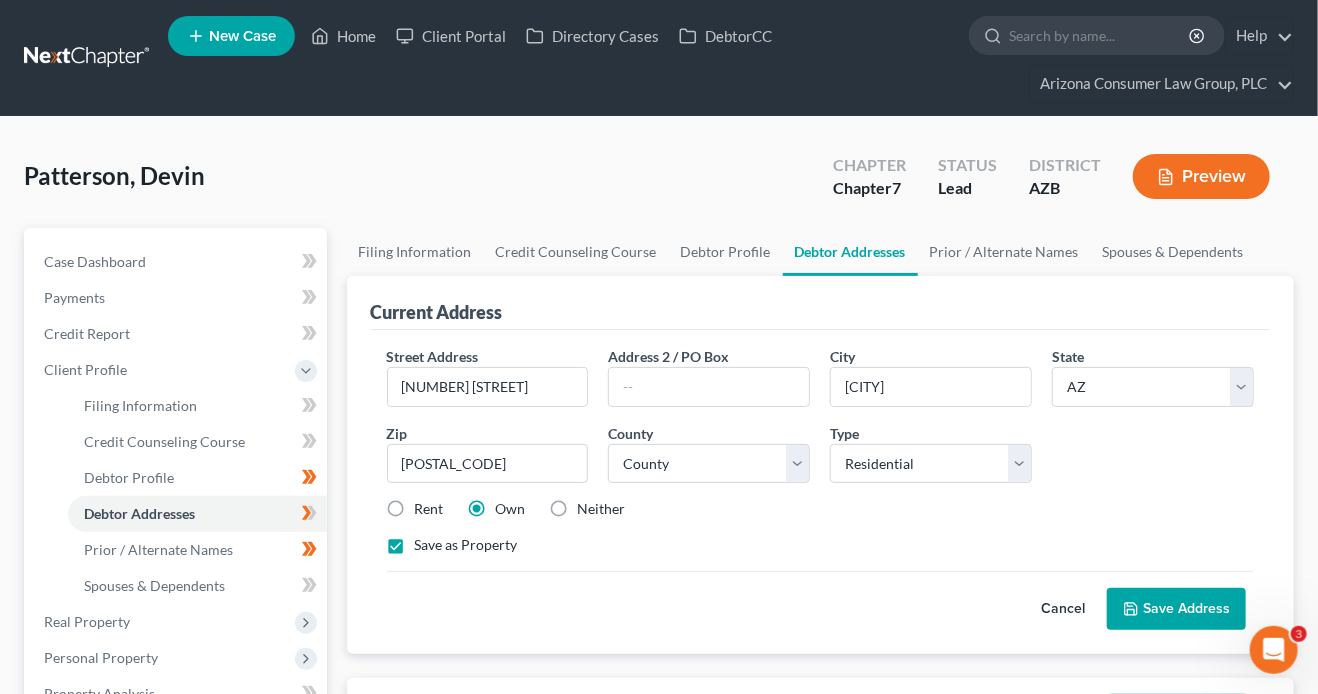 click on "Save Address" at bounding box center (1176, 609) 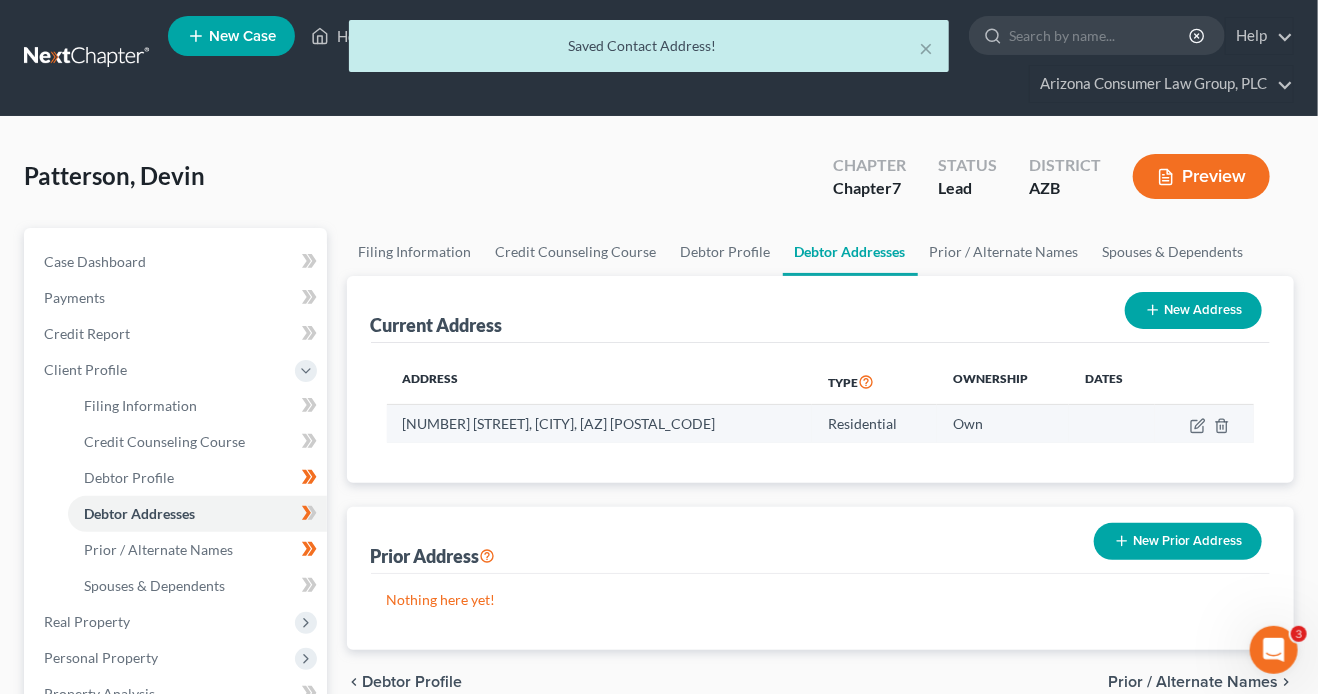 drag, startPoint x: 397, startPoint y: 421, endPoint x: 710, endPoint y: 424, distance: 313.01437 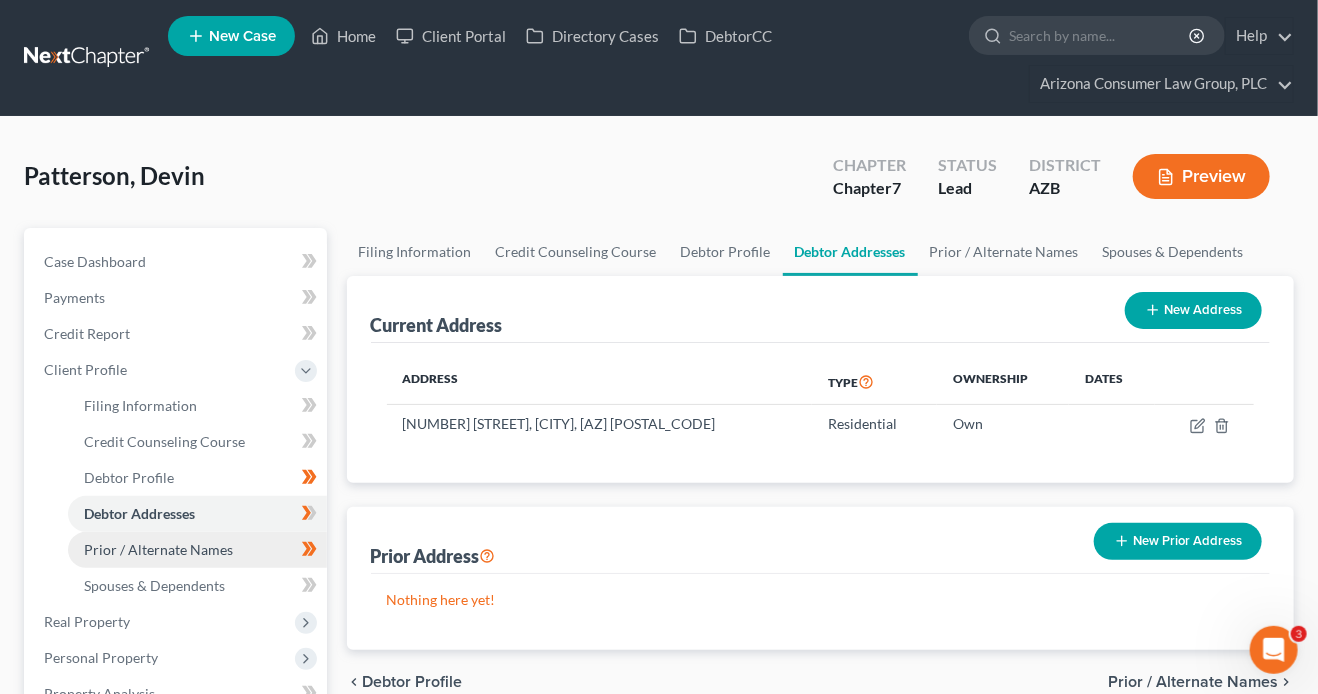 scroll, scrollTop: 123, scrollLeft: 0, axis: vertical 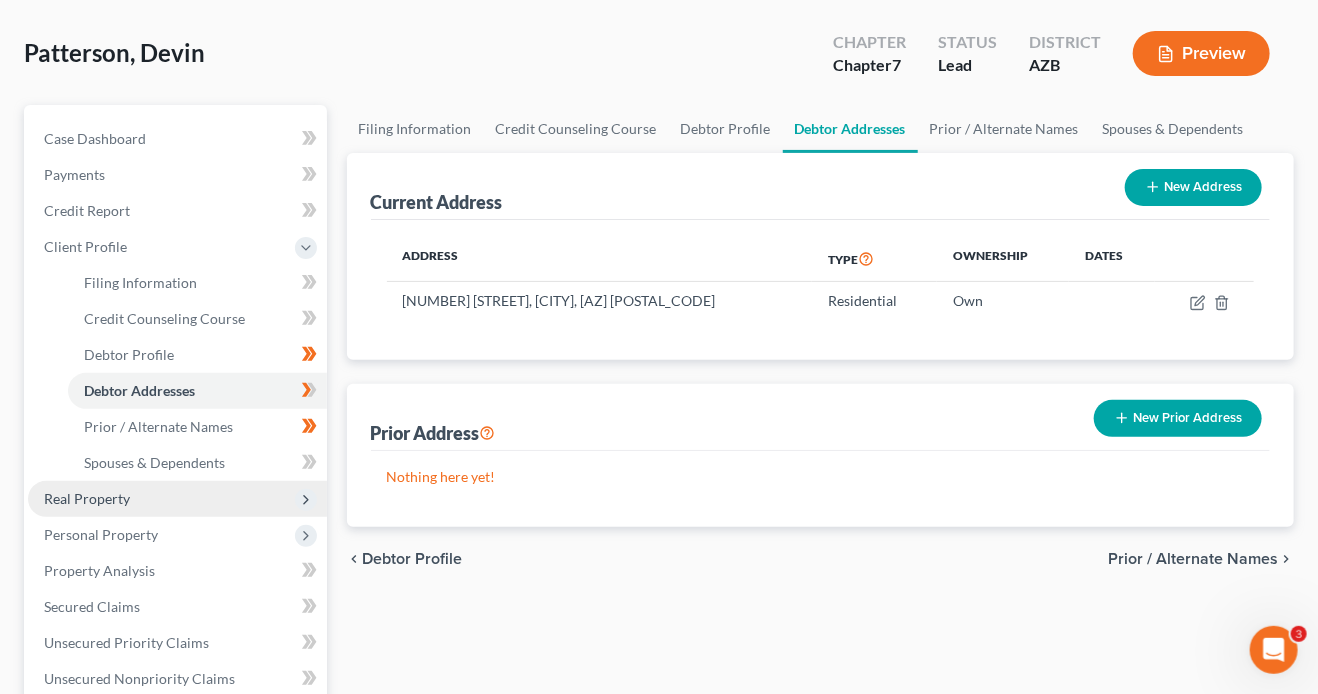 click on "Real Property" at bounding box center (177, 499) 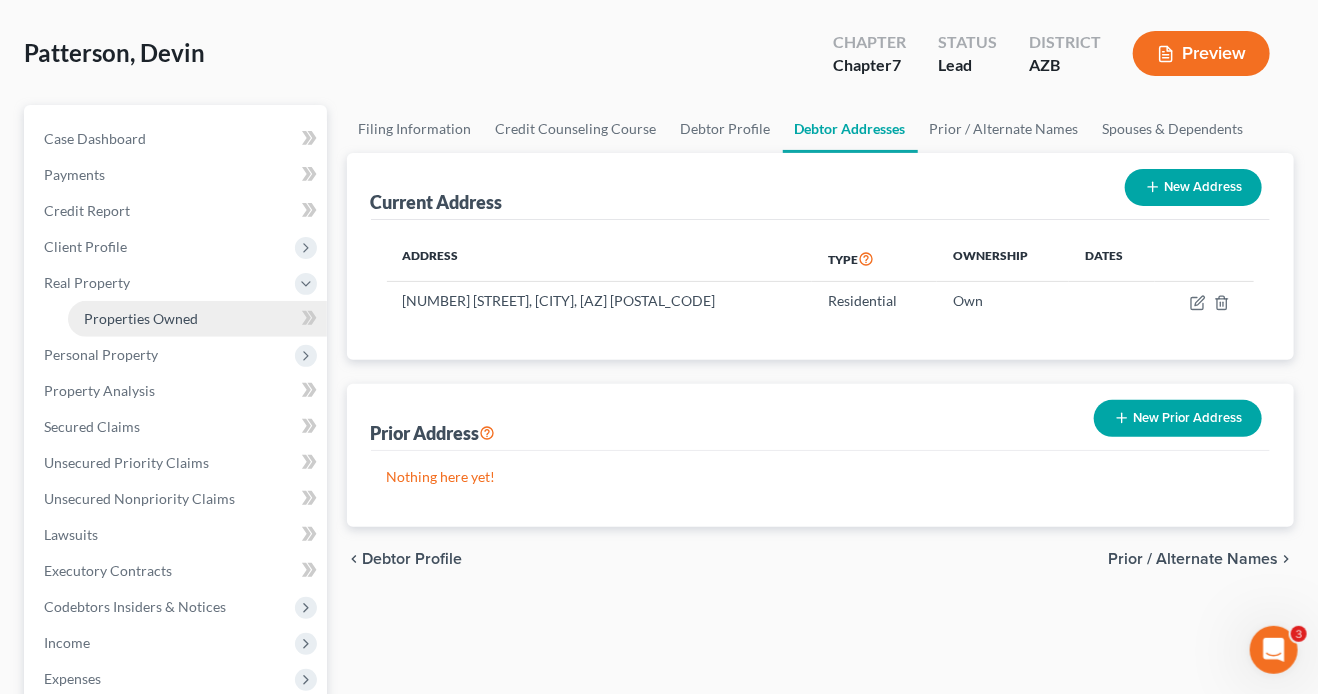 click on "Properties Owned" at bounding box center [197, 319] 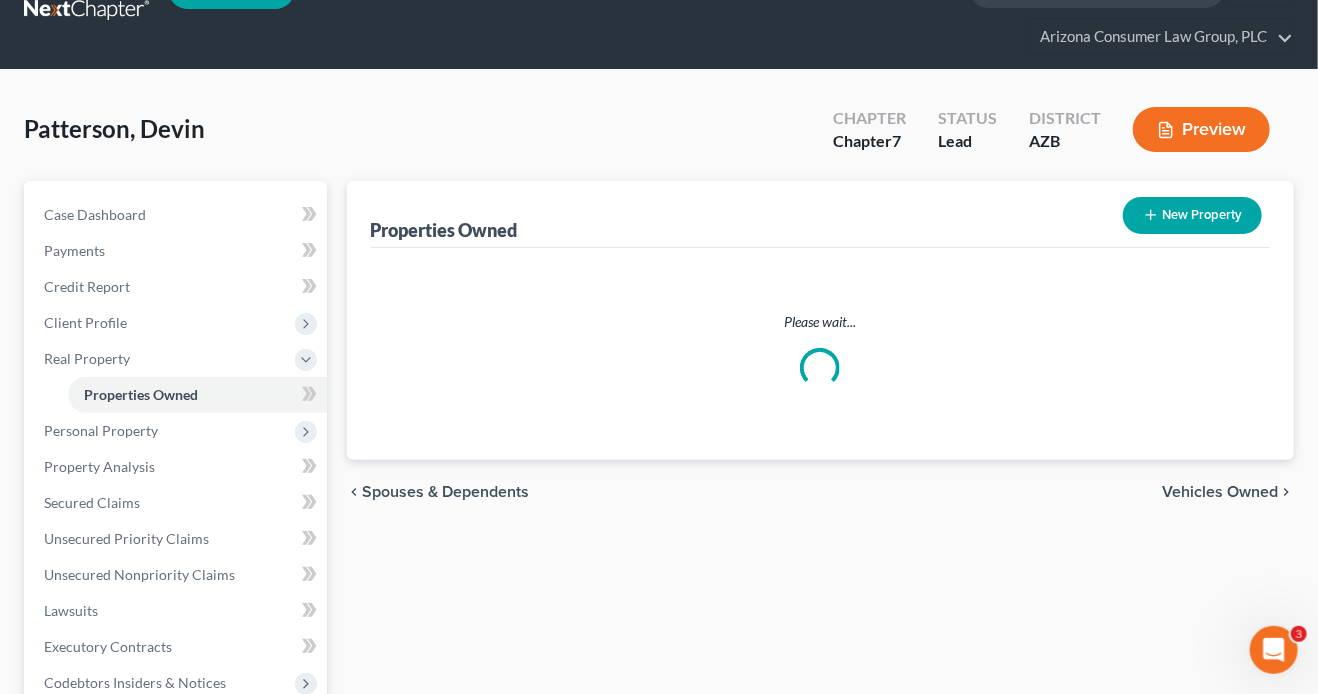 scroll, scrollTop: 0, scrollLeft: 0, axis: both 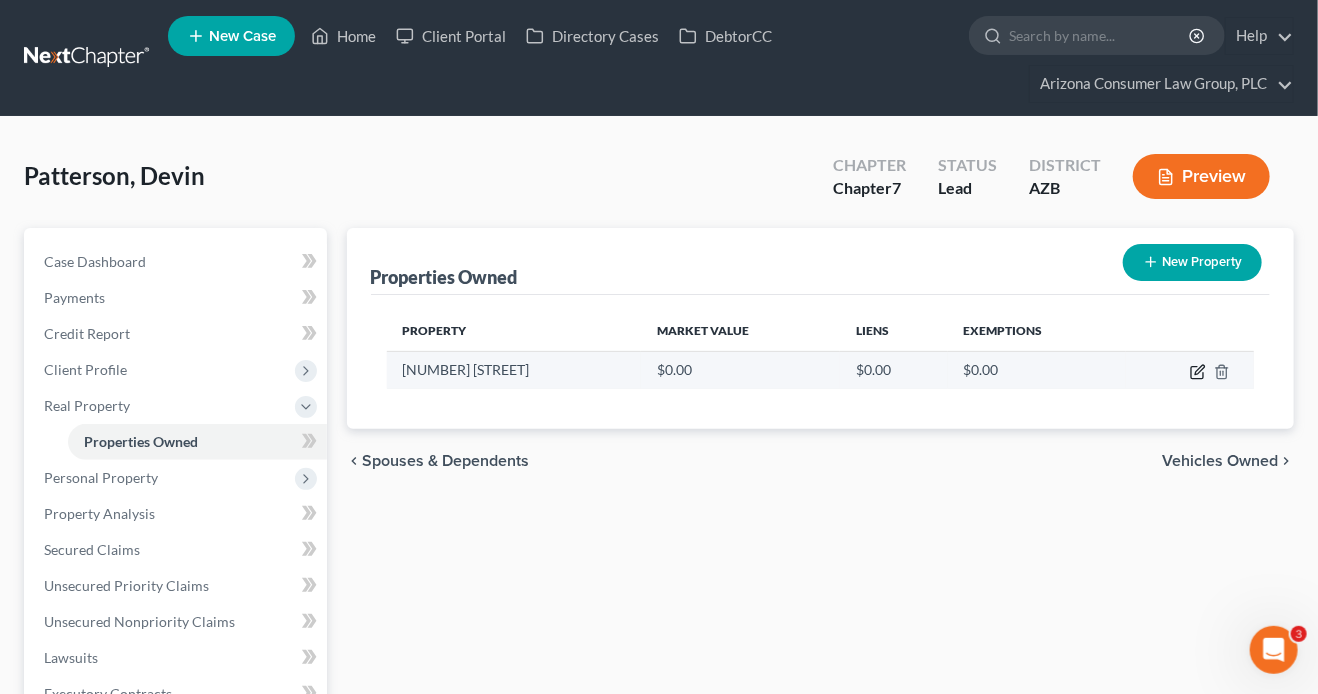 click 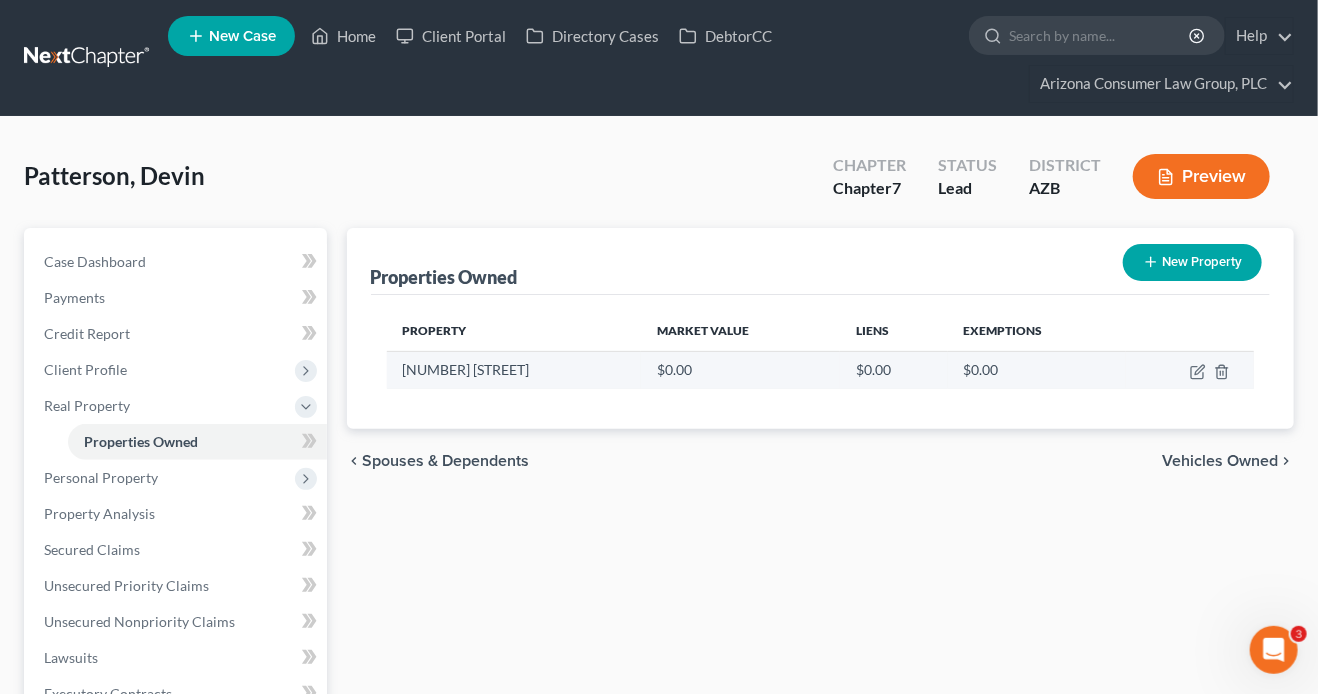 select on "3" 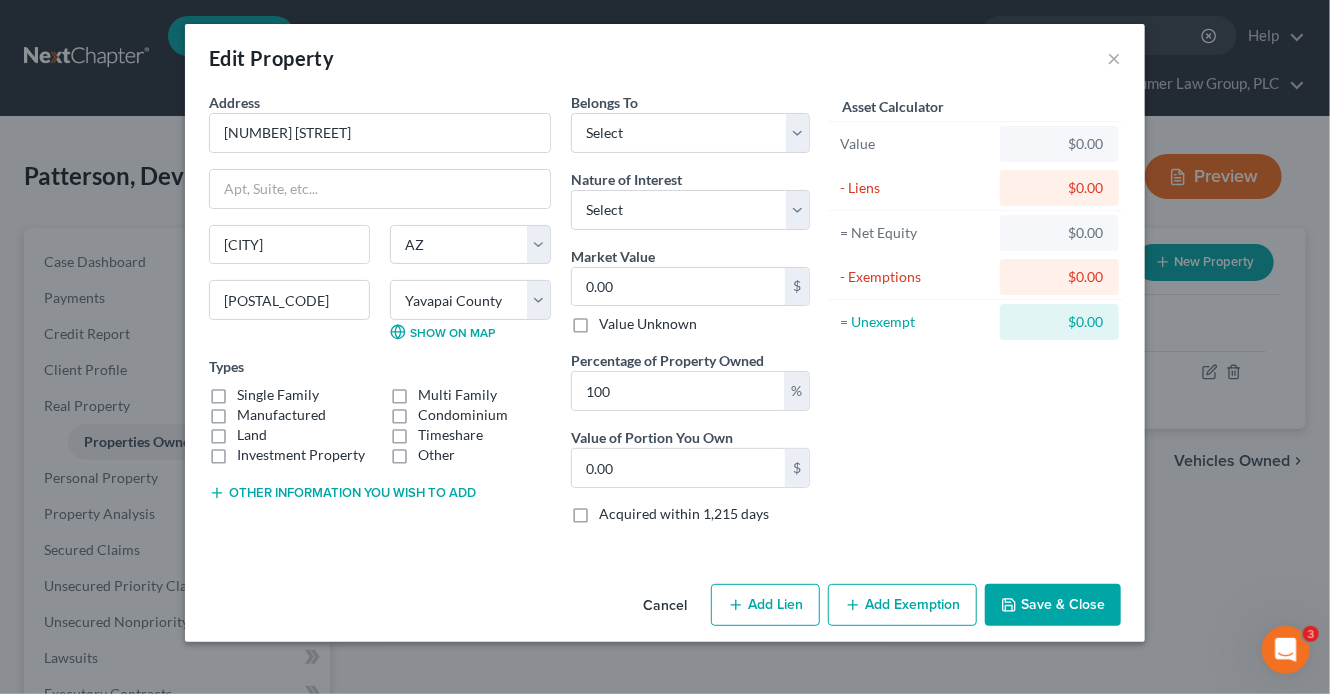 click on "Manufactured" at bounding box center [281, 415] 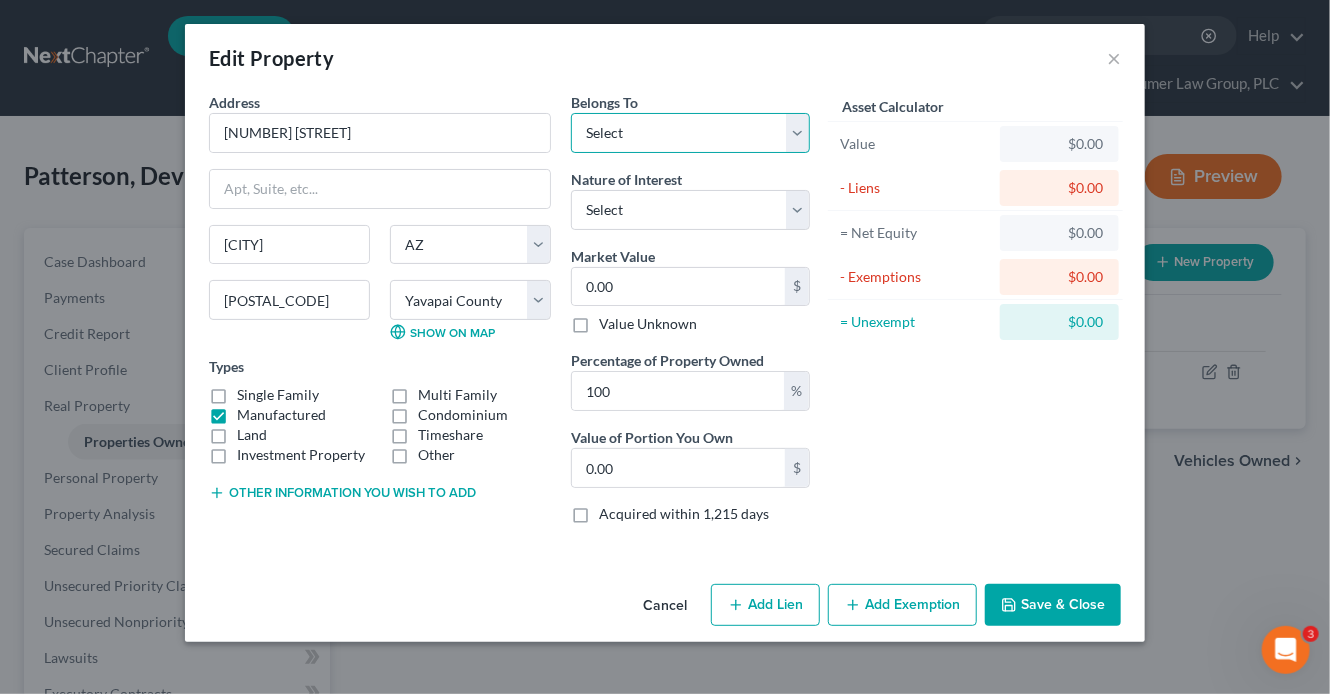 click on "Select Debtor 1 Only Debtor 2 Only Debtor 1 And Debtor 2 Only At Least One Of The Debtors And Another Community Property" at bounding box center [690, 133] 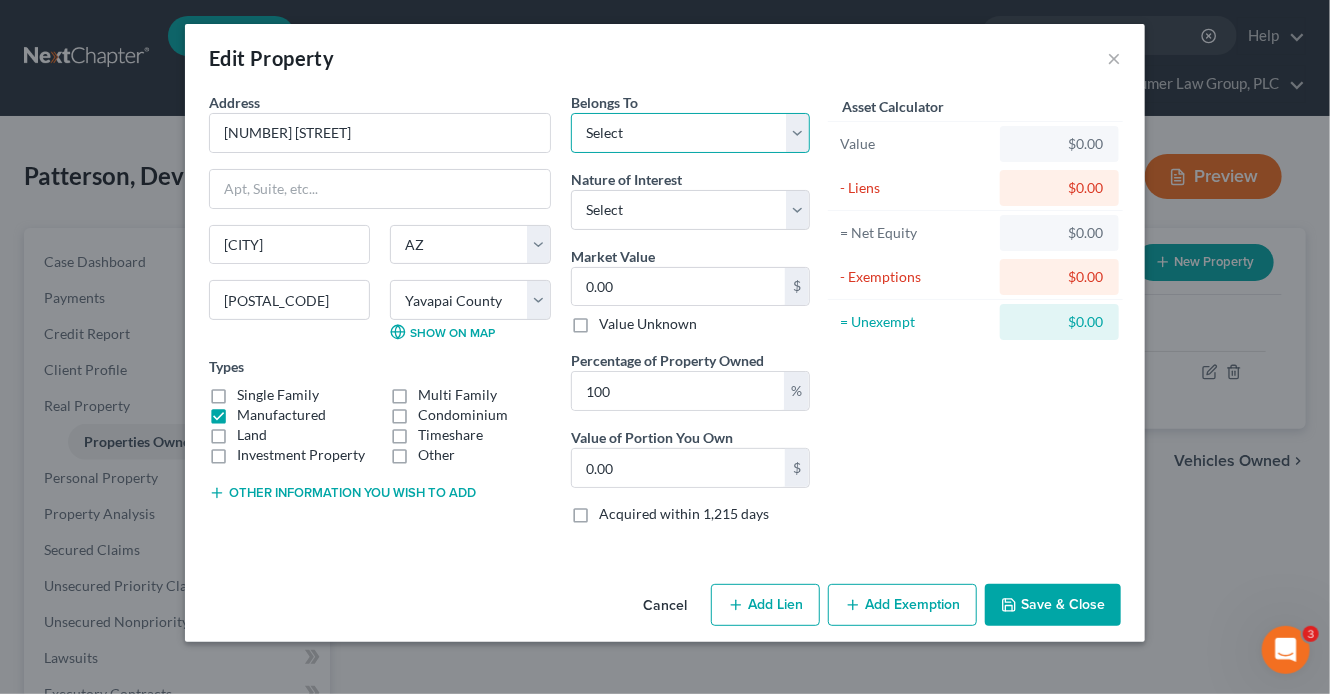 select on "0" 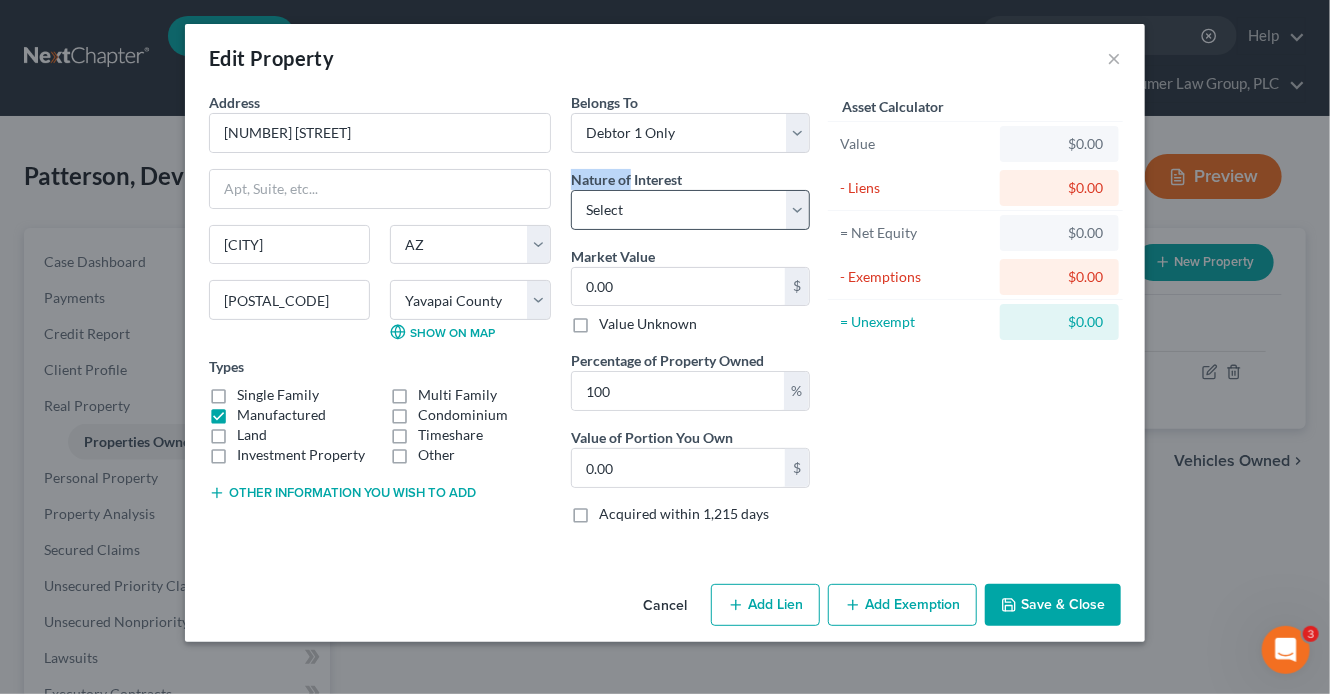 click on "Nature of Interest Select Fee Simple Joint Tenant Life Estate Equitable Interest Future Interest Tenancy By The Entireties Tenants In Common Other" at bounding box center [690, 199] 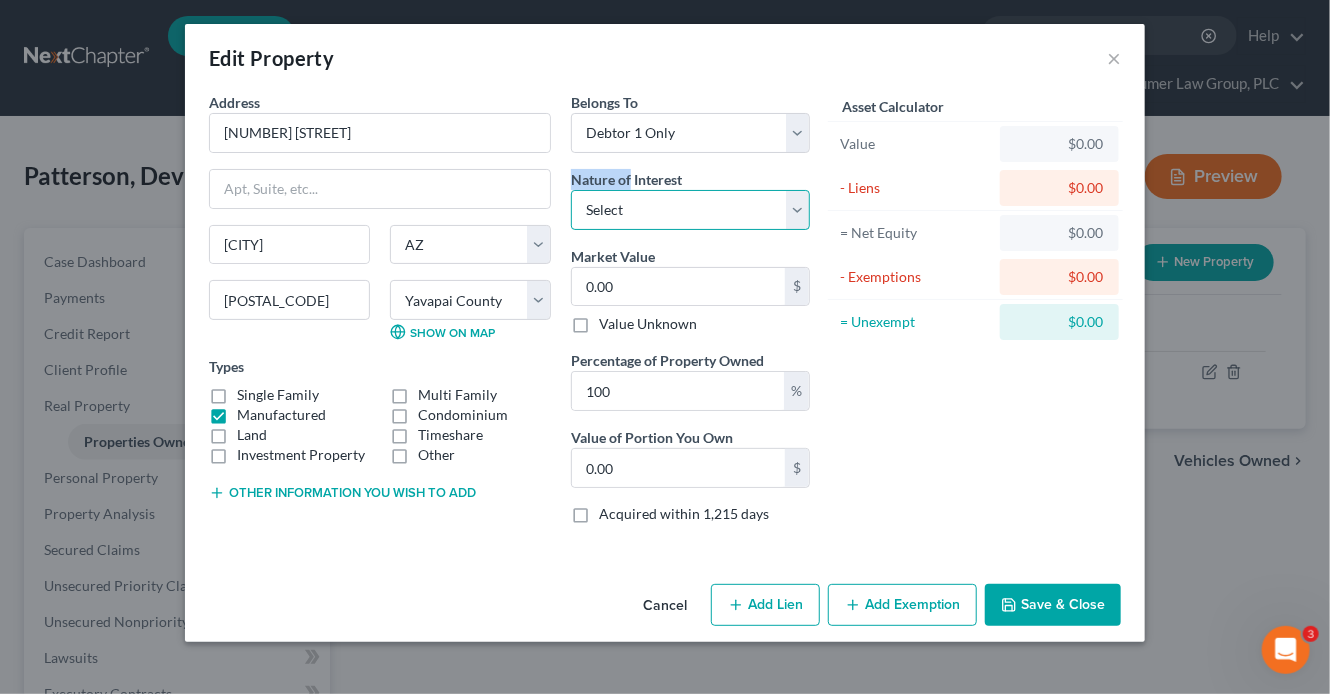 click on "Select Fee Simple Joint Tenant Life Estate Equitable Interest Future Interest Tenancy By The Entireties Tenants In Common Other" at bounding box center (690, 210) 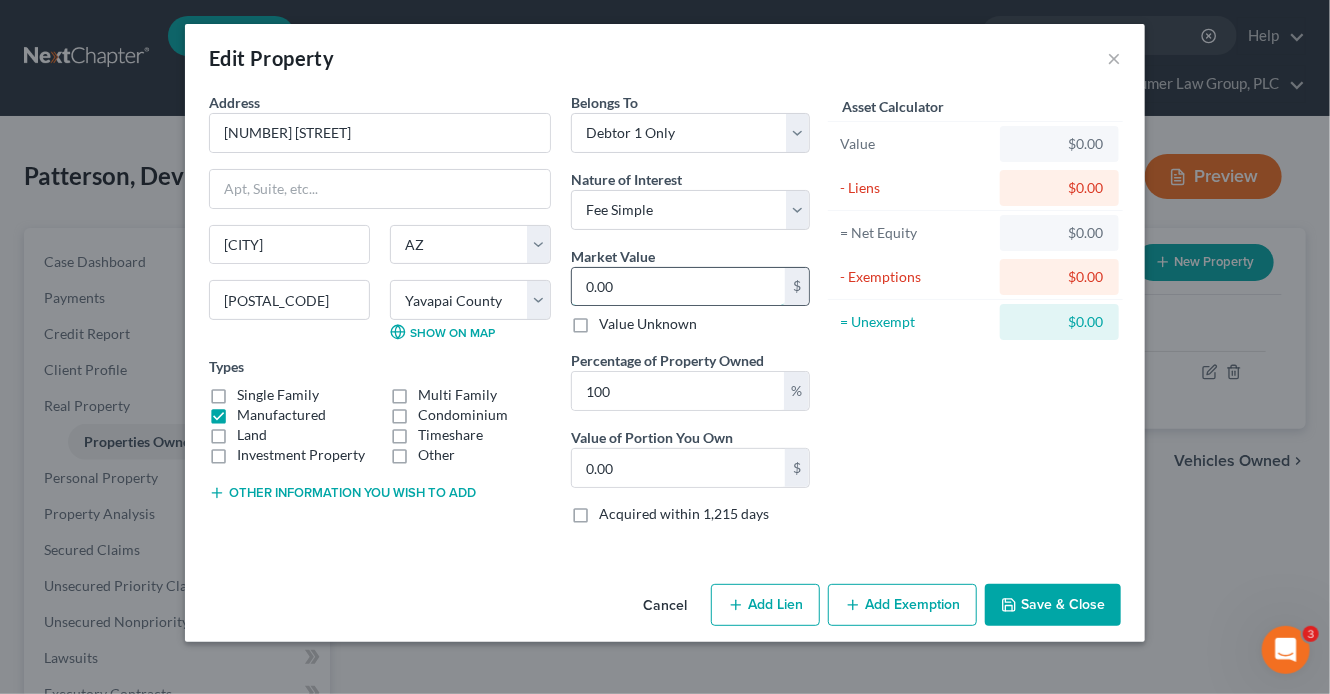 click on "0.00" at bounding box center [678, 287] 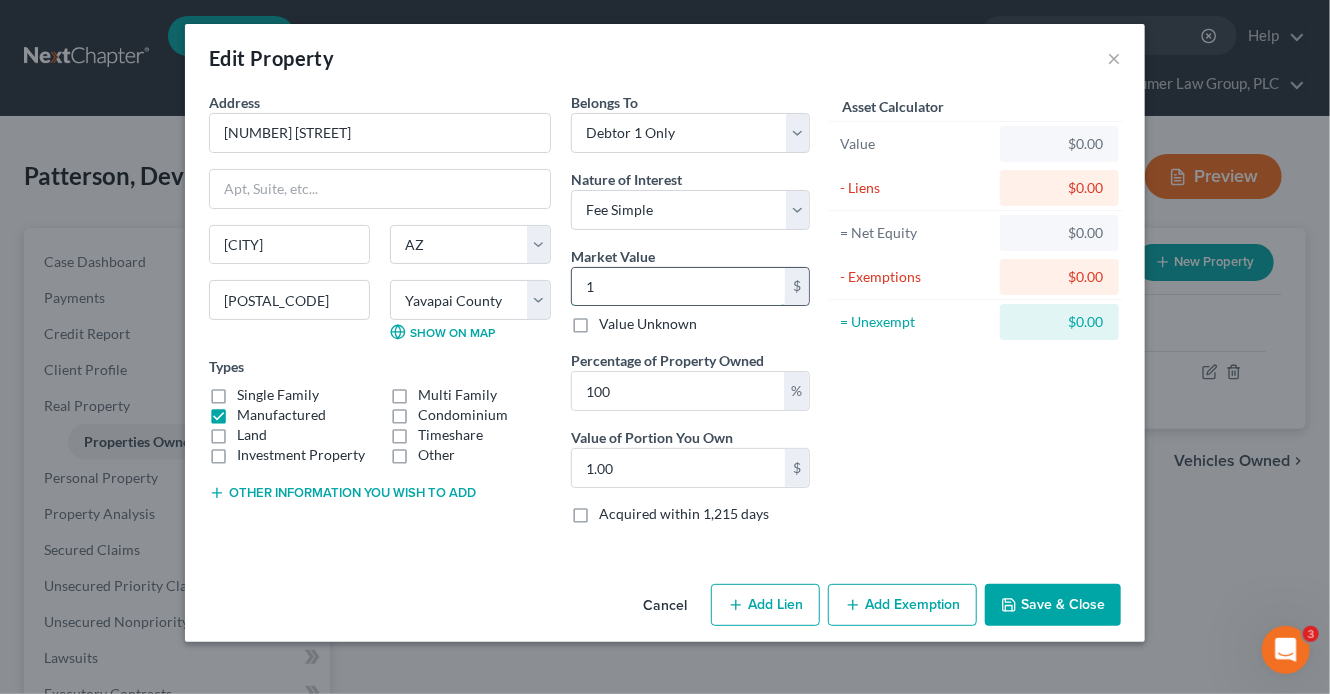 type on "11" 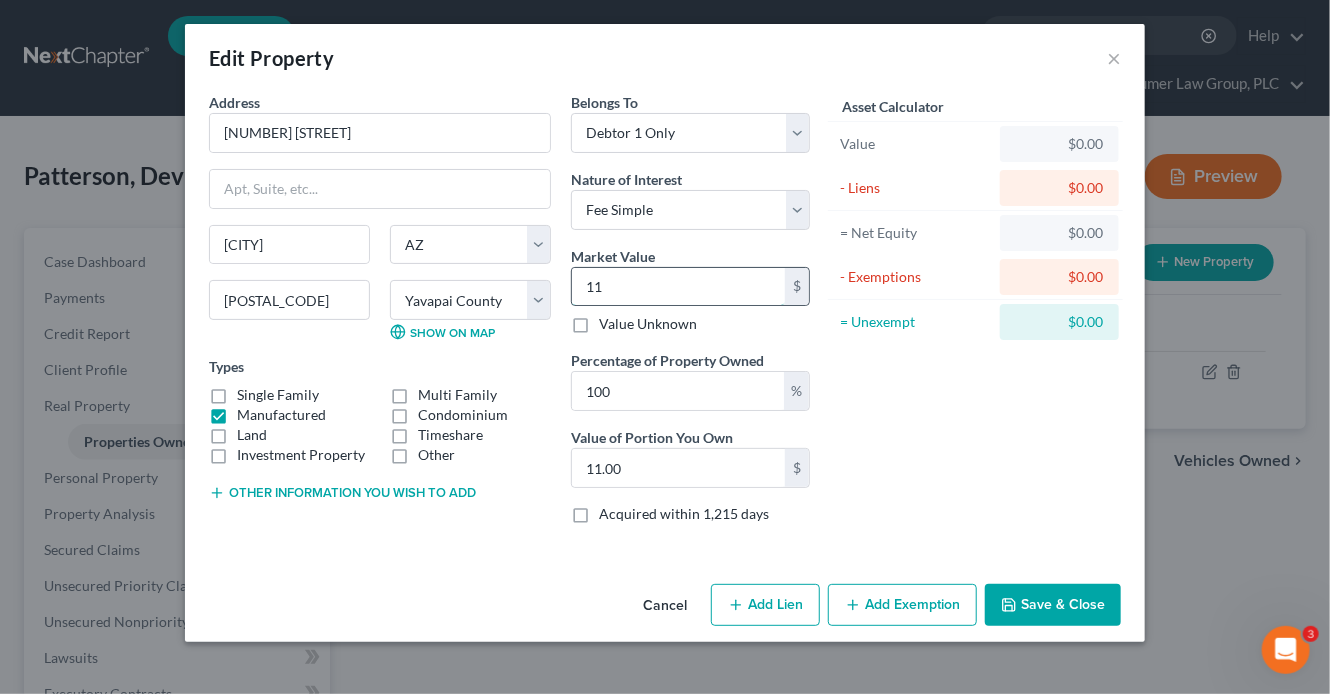type on "111" 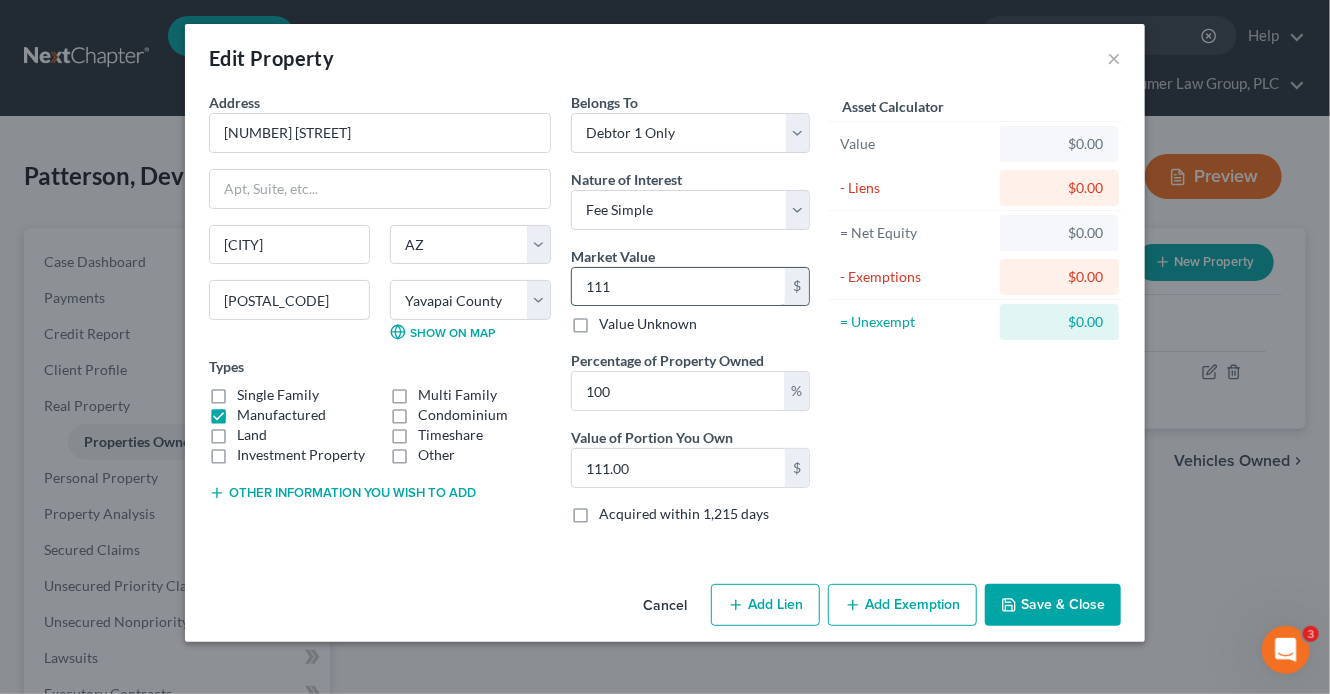 type on "1110" 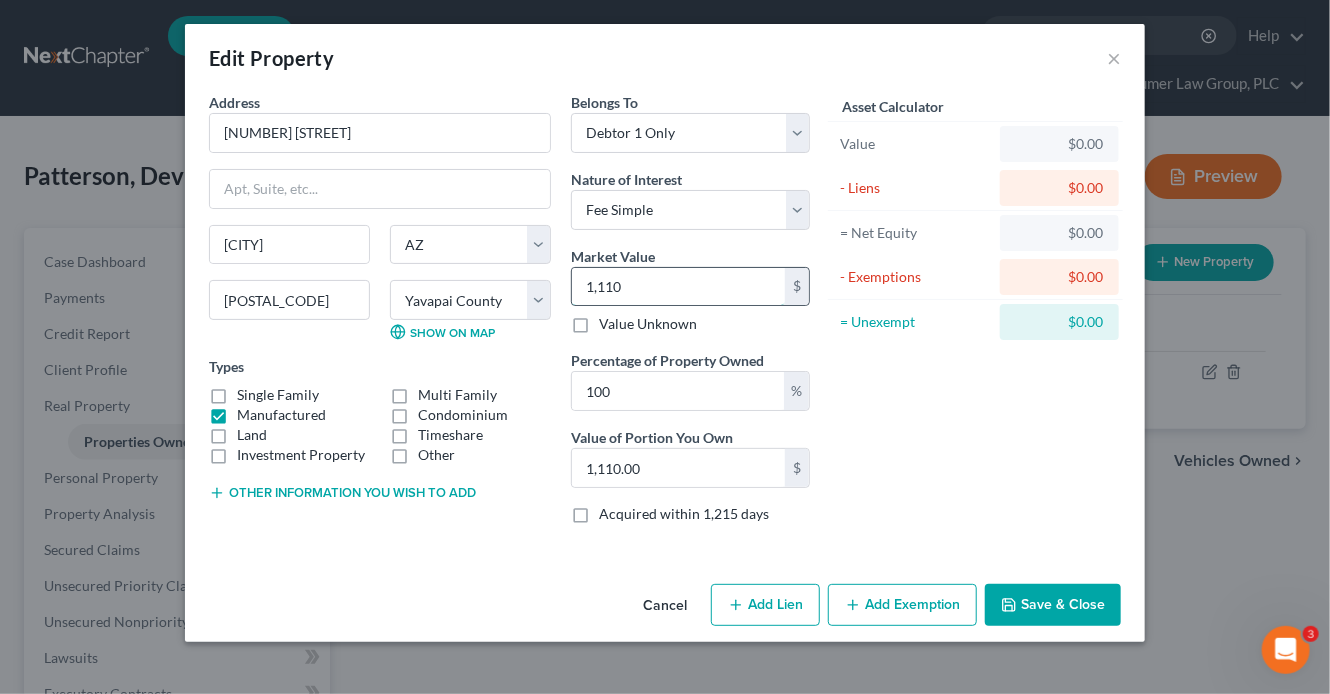 type on "1,1100" 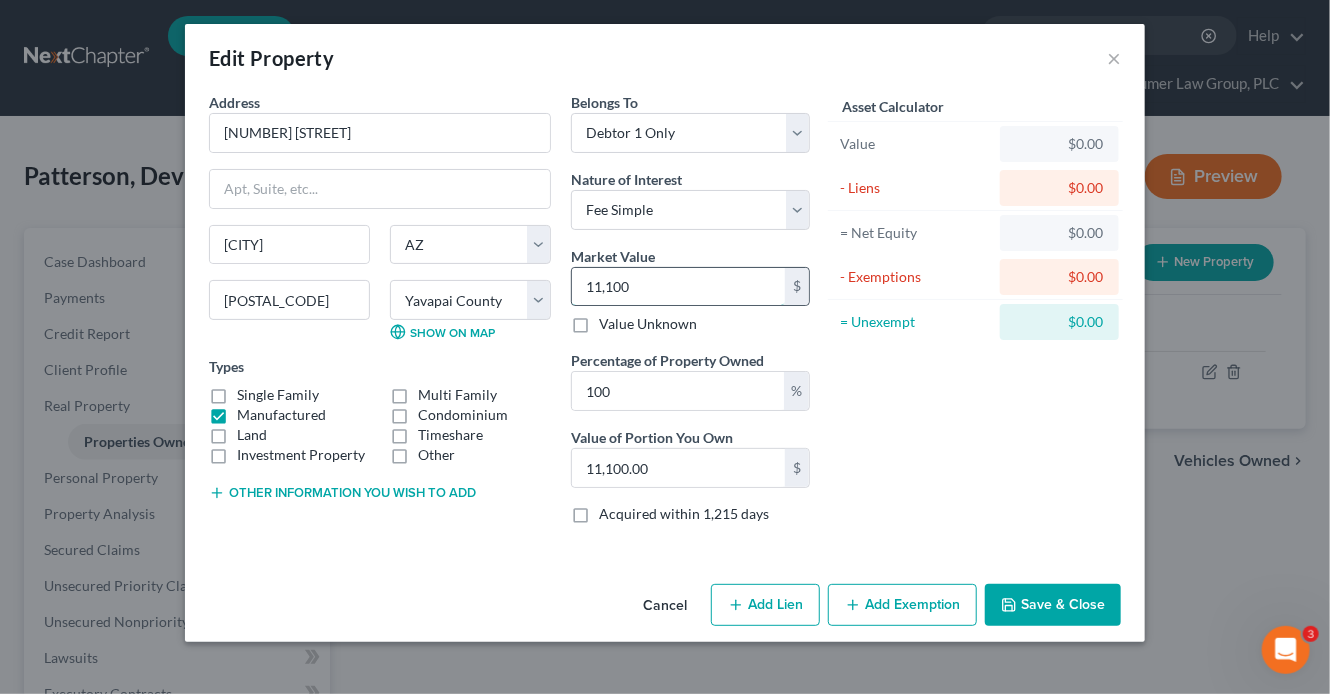 type on "11,1000" 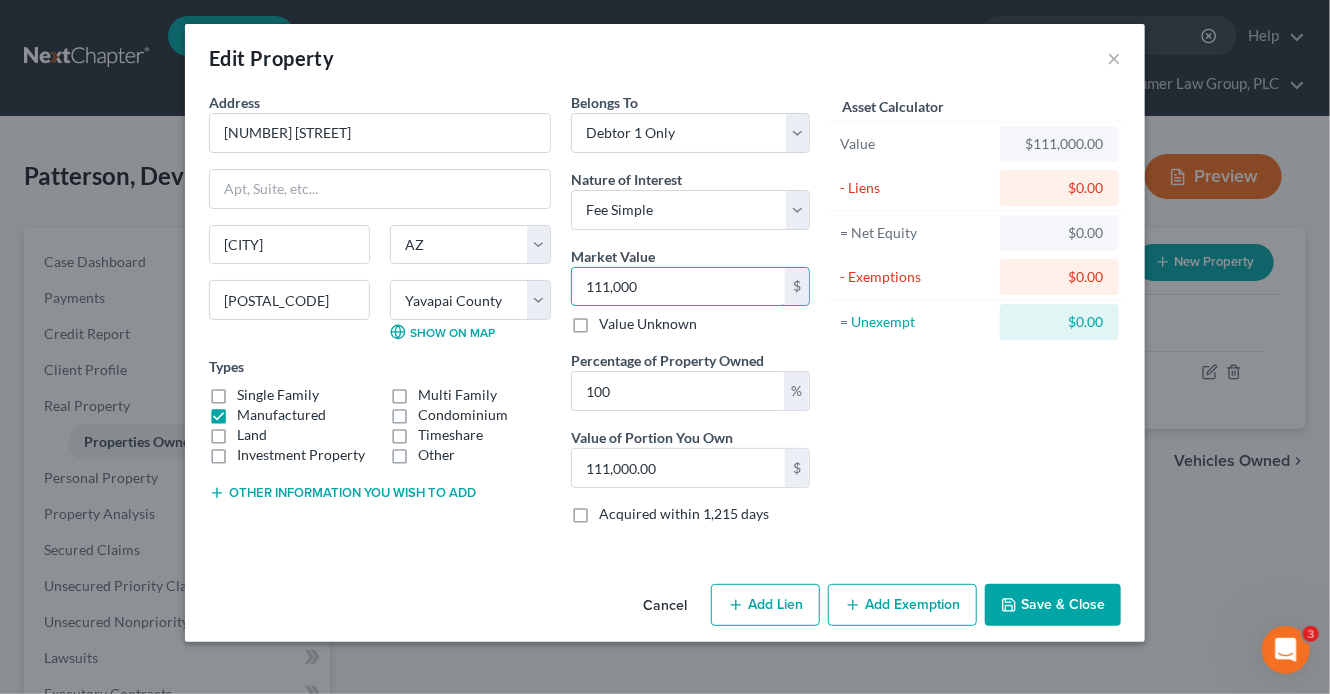 type on "111,000" 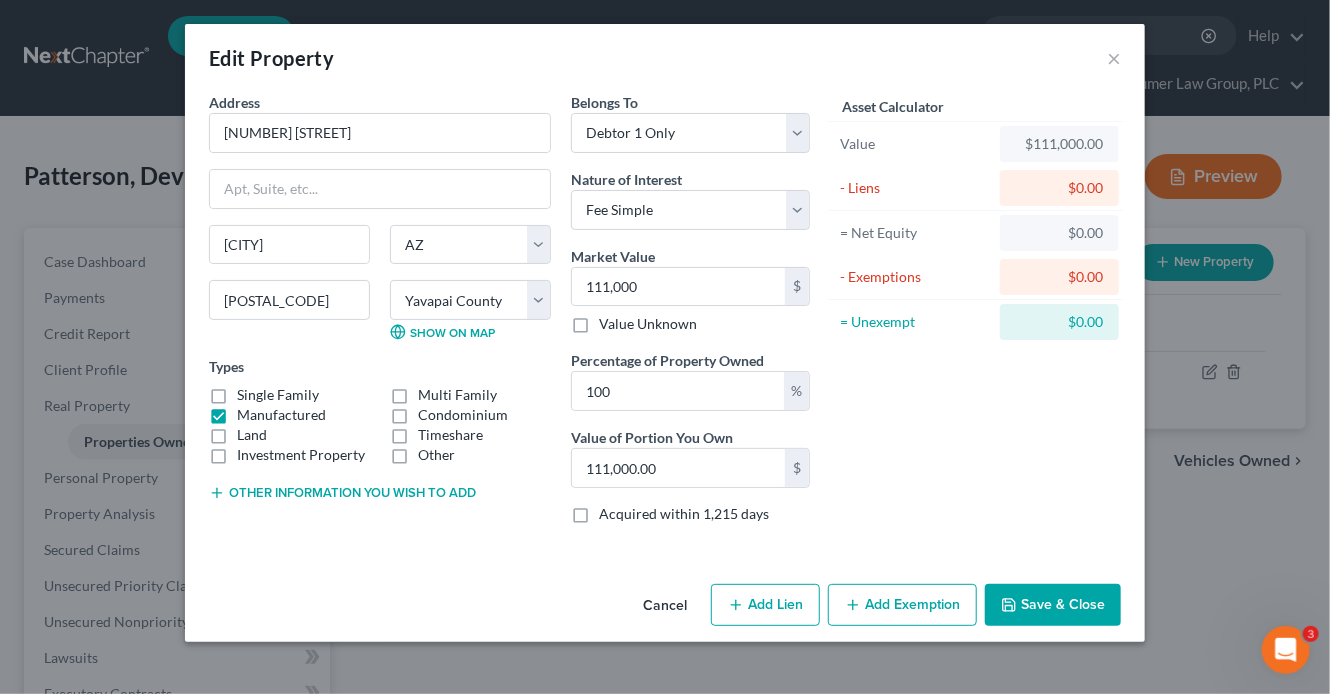 click on "Save & Close" at bounding box center [1053, 605] 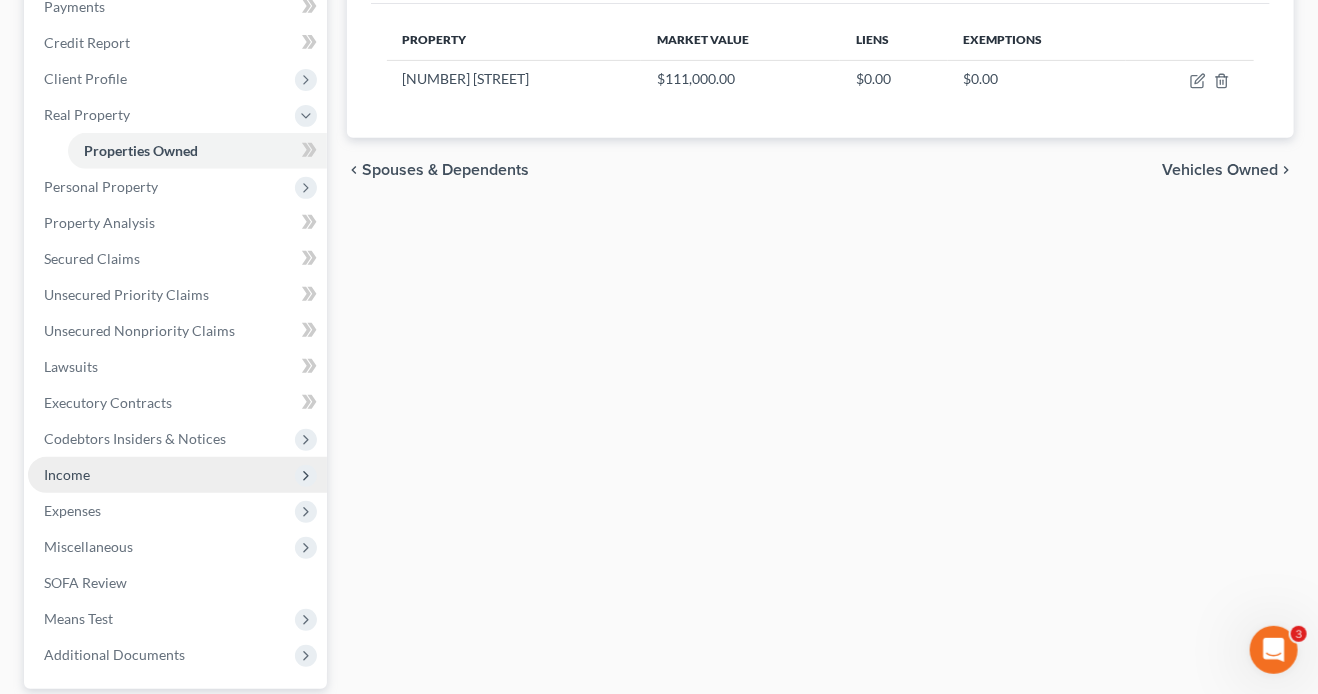 scroll, scrollTop: 302, scrollLeft: 0, axis: vertical 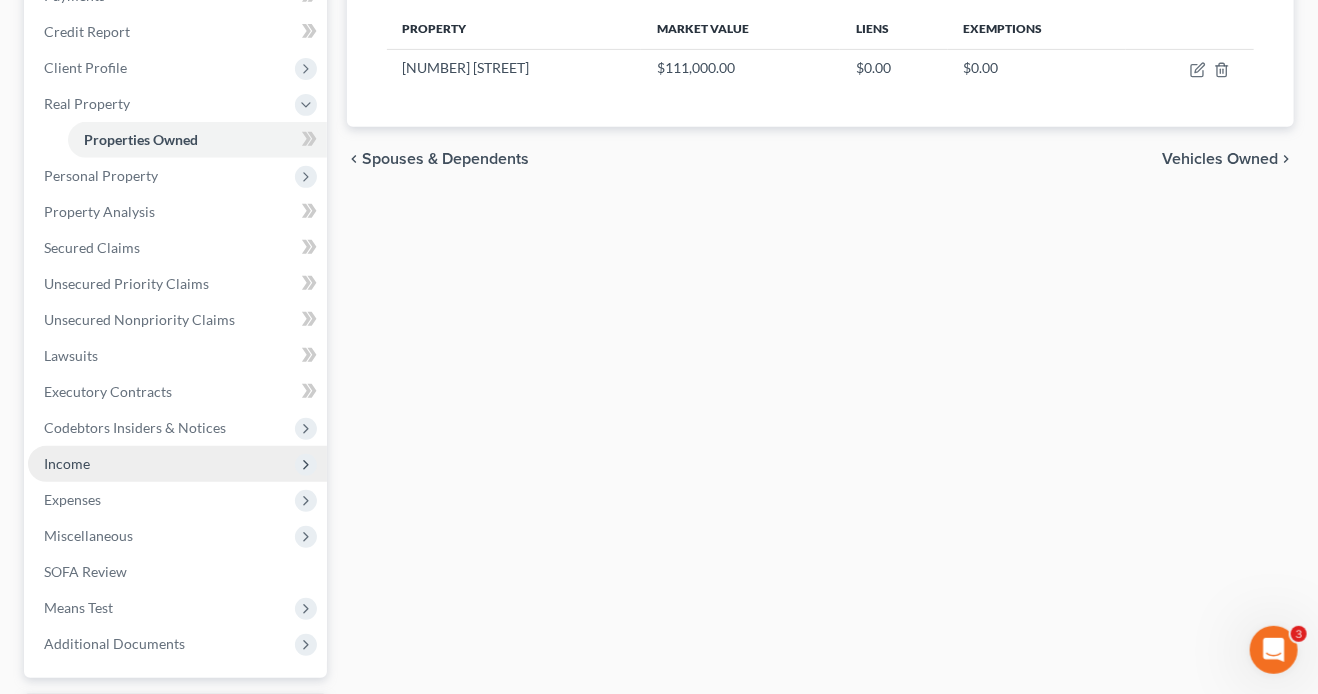 click on "Income" at bounding box center (177, 464) 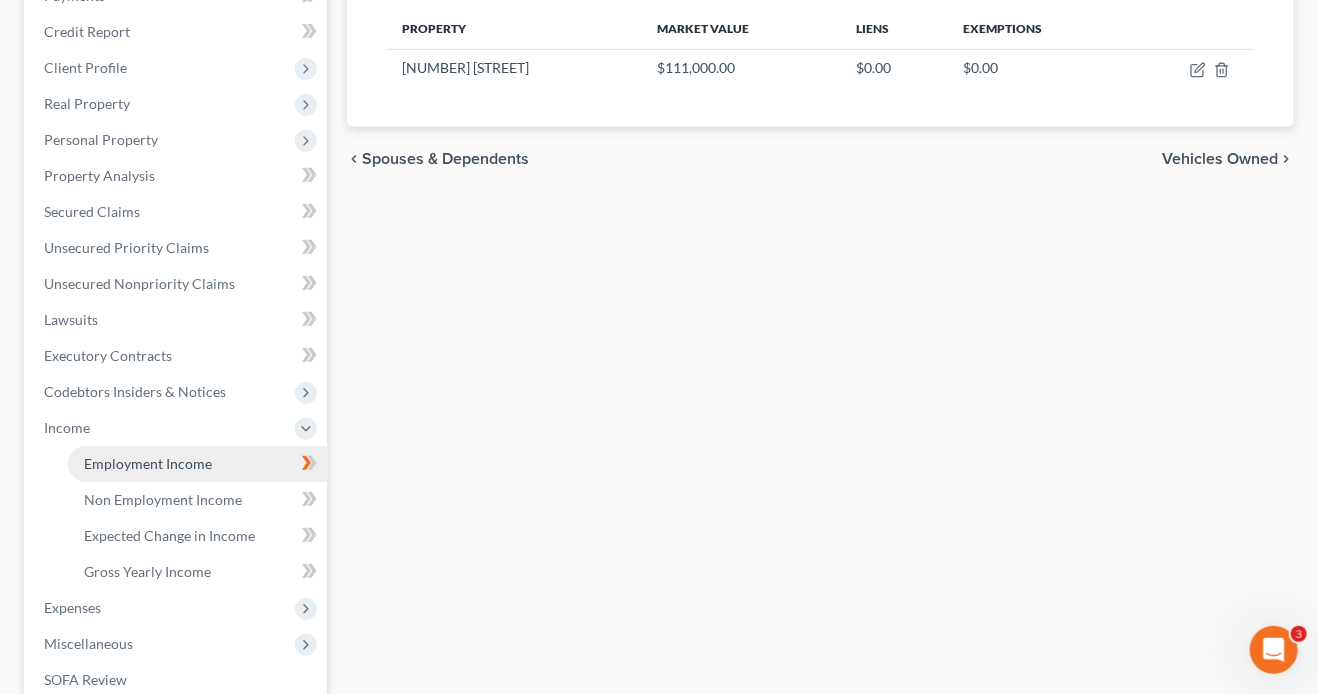 click on "Employment Income" at bounding box center [148, 463] 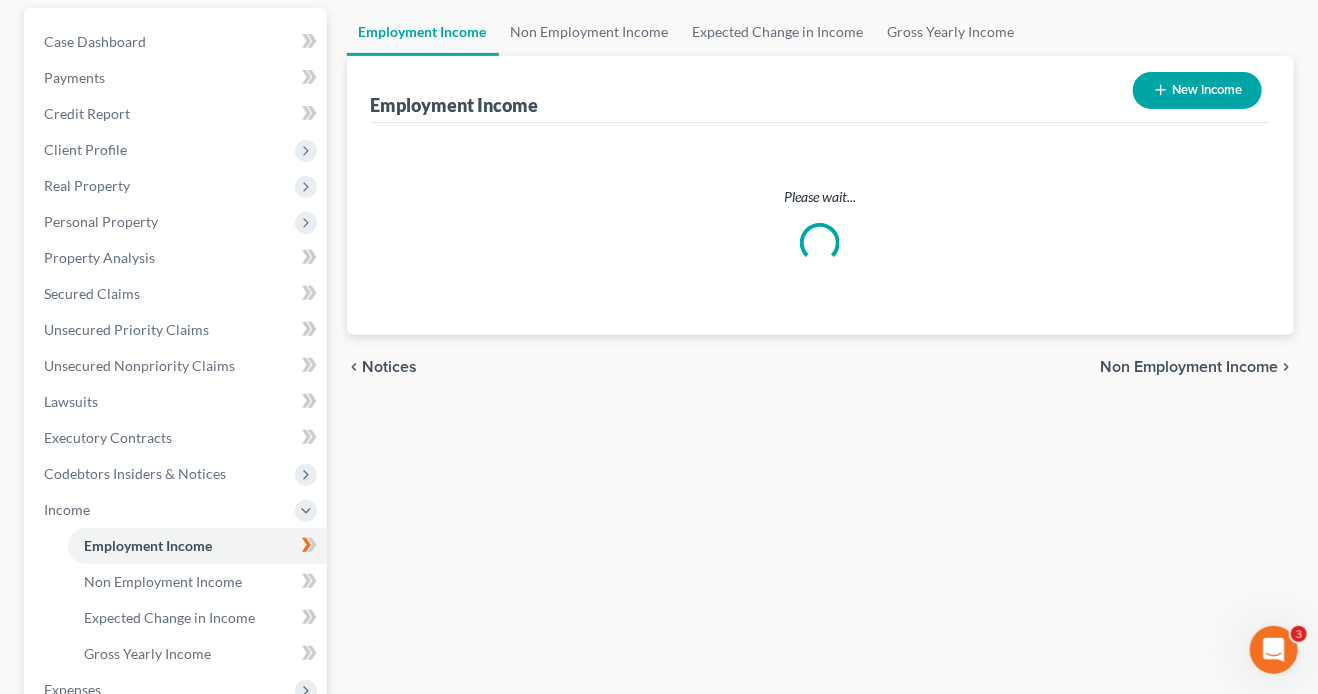 scroll, scrollTop: 0, scrollLeft: 0, axis: both 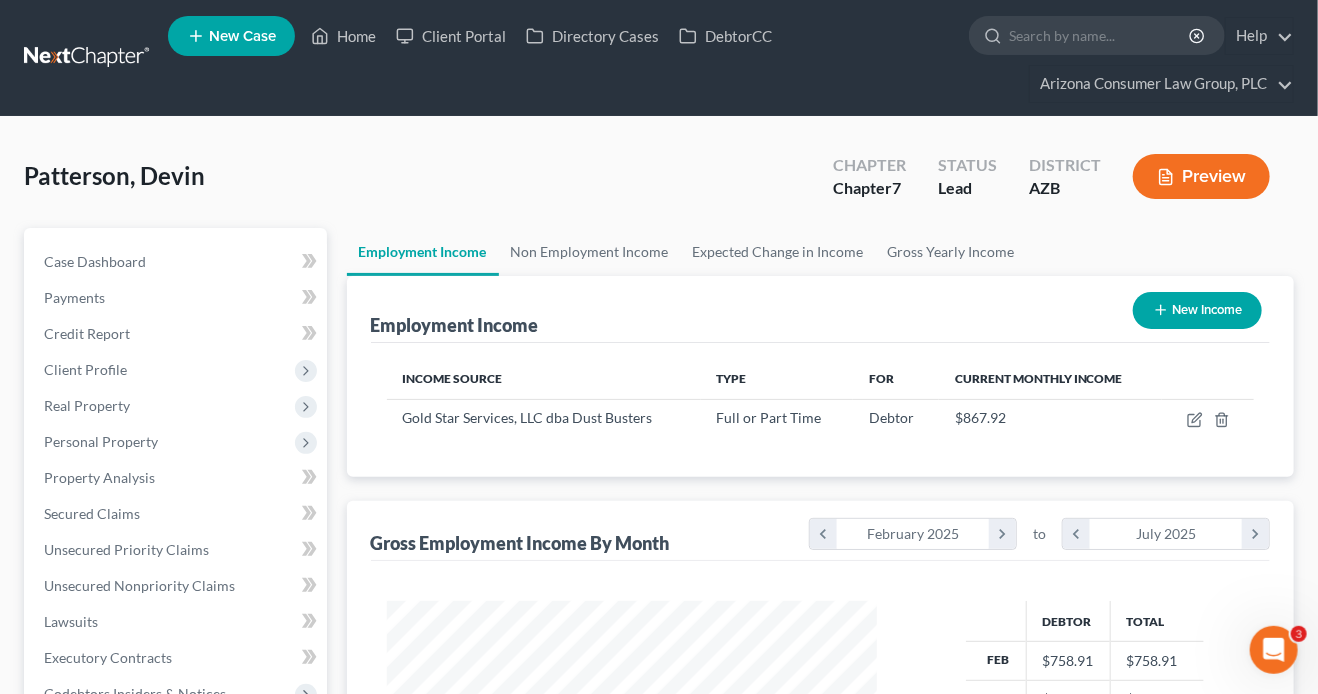 click on "New Income" at bounding box center (1197, 310) 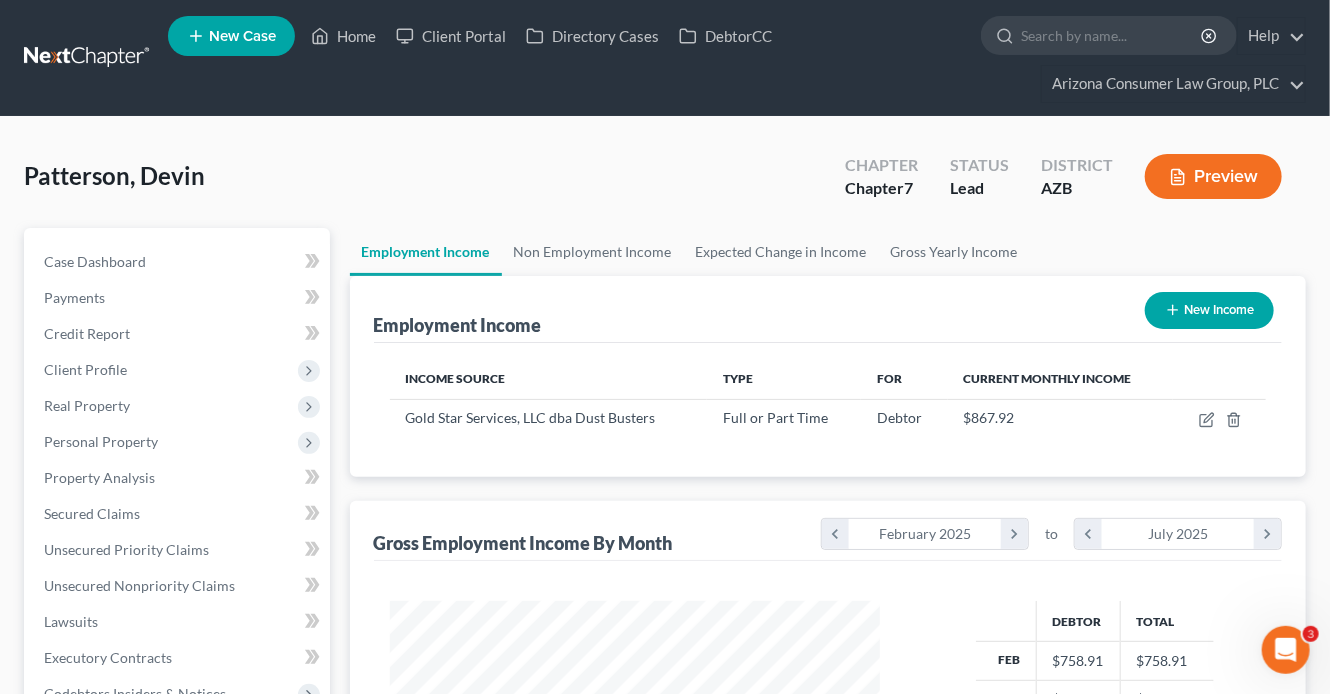 scroll, scrollTop: 999643, scrollLeft: 999464, axis: both 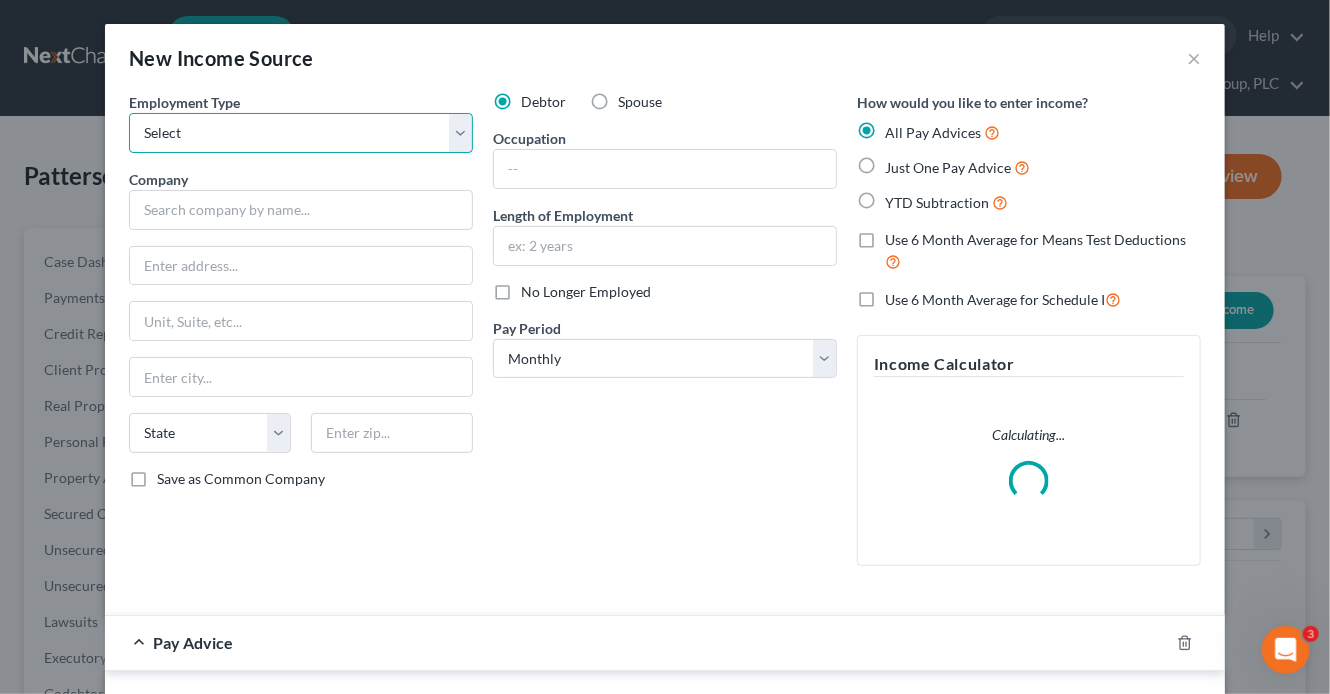 click on "Select Full or Part Time Employment Self Employment" at bounding box center (301, 133) 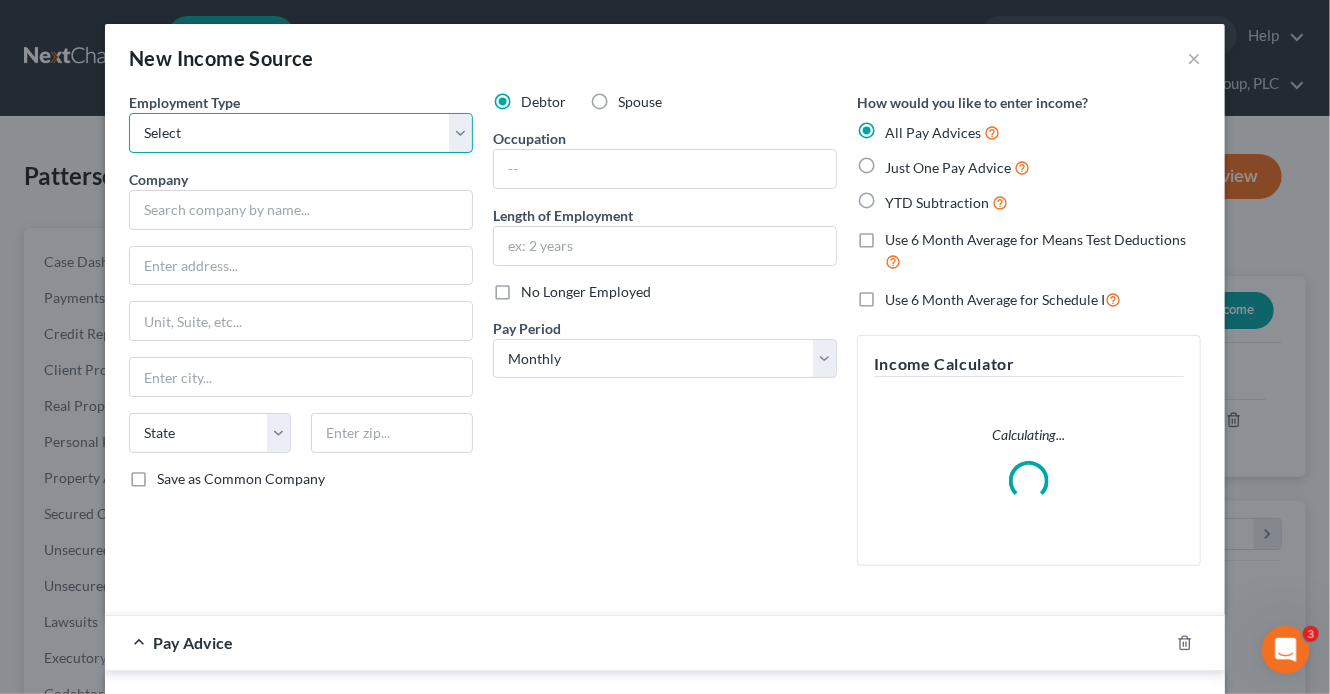 select on "1" 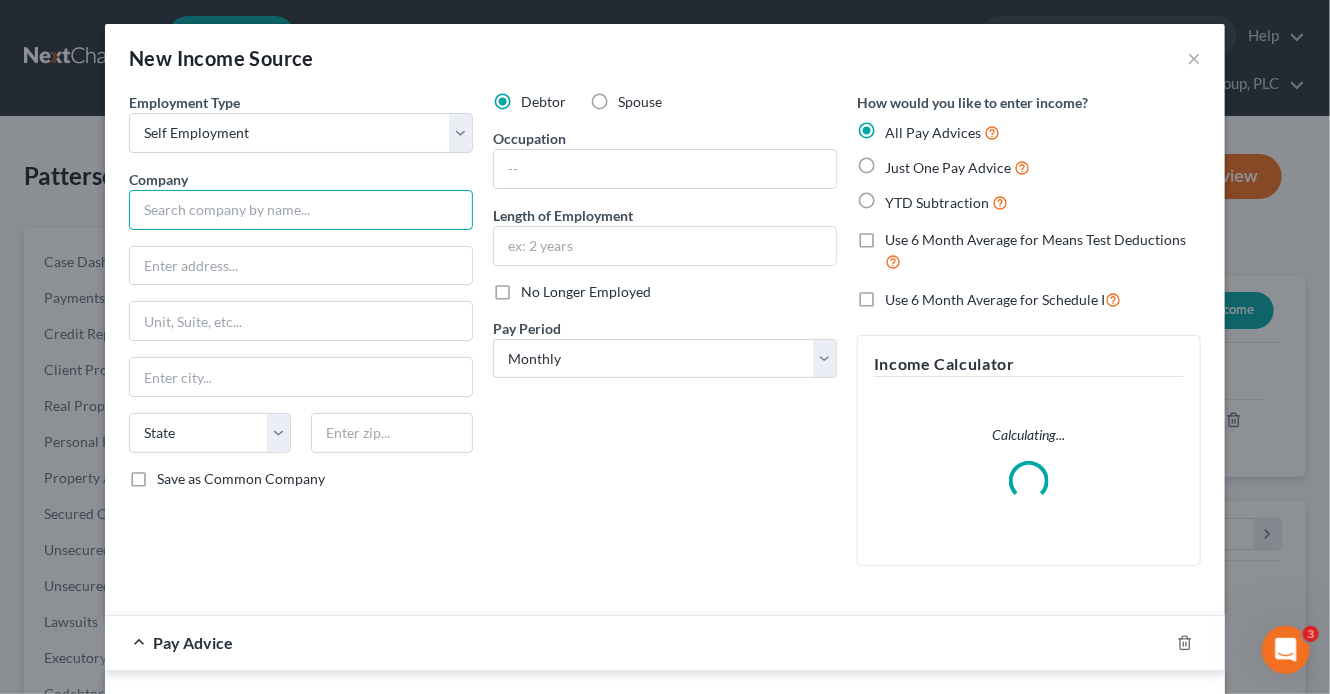 click at bounding box center [301, 210] 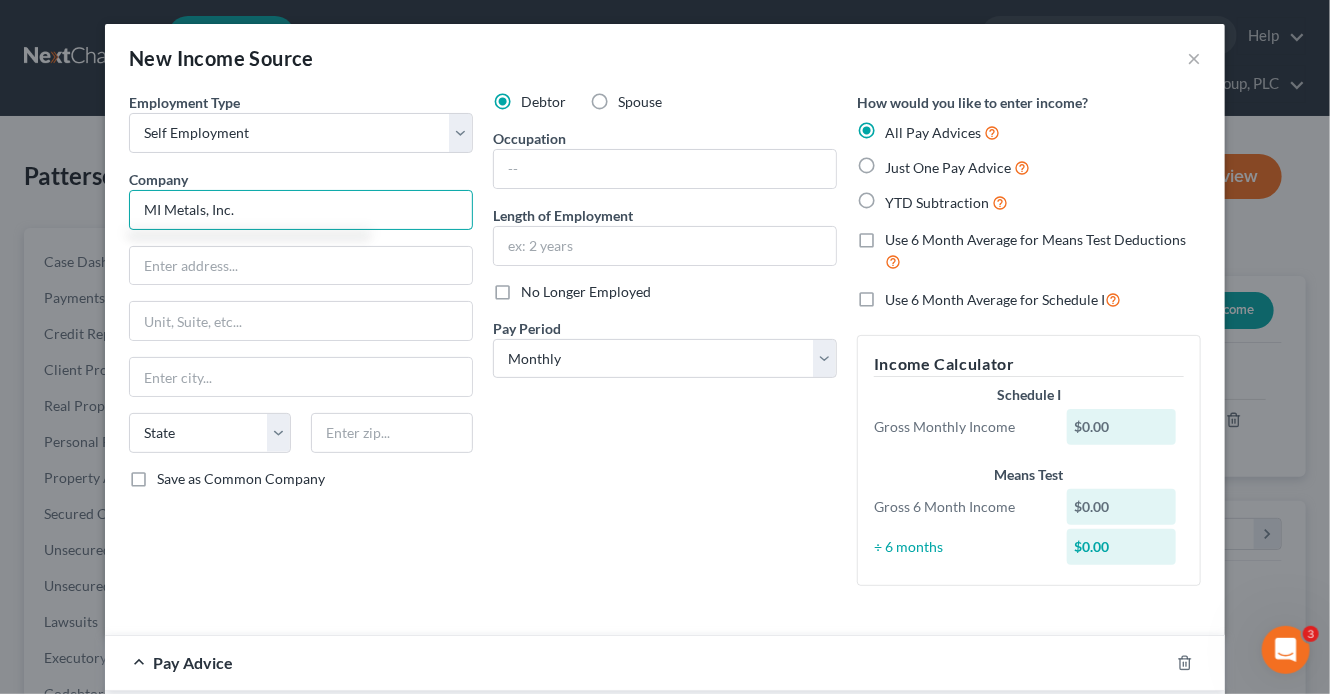 type on "MI Metals, Inc." 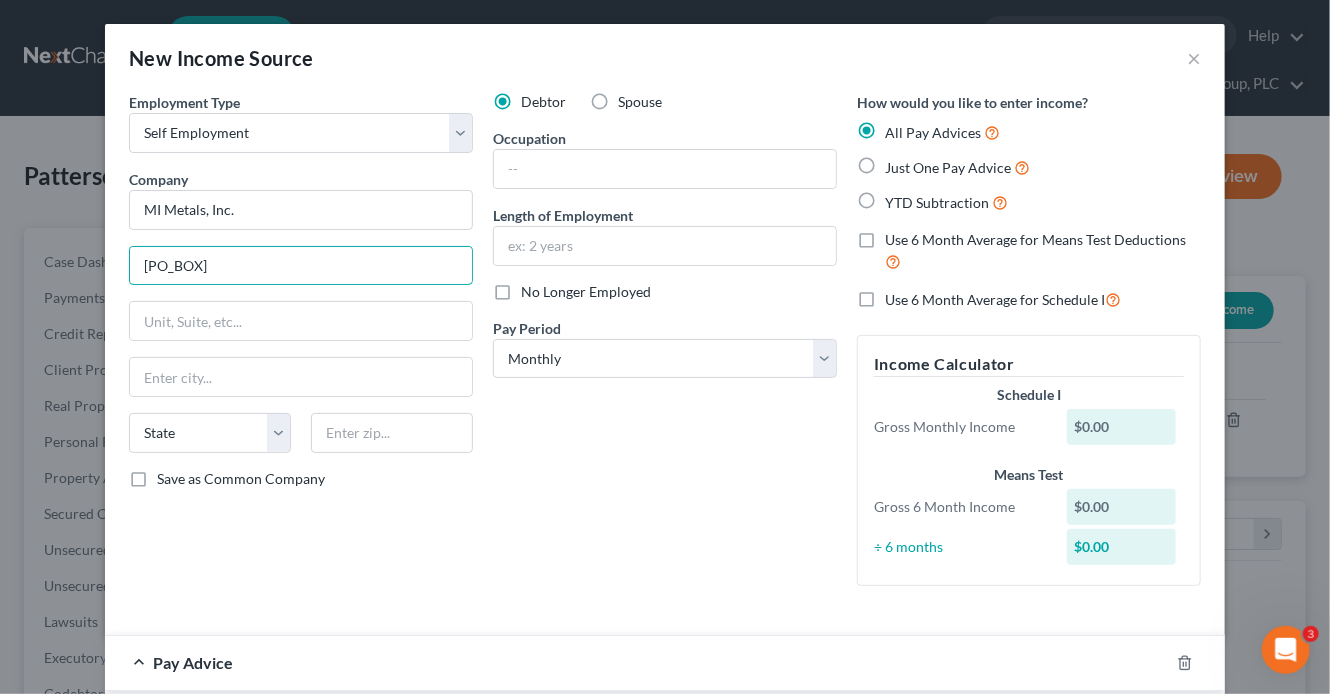 type on "PO Box 1128" 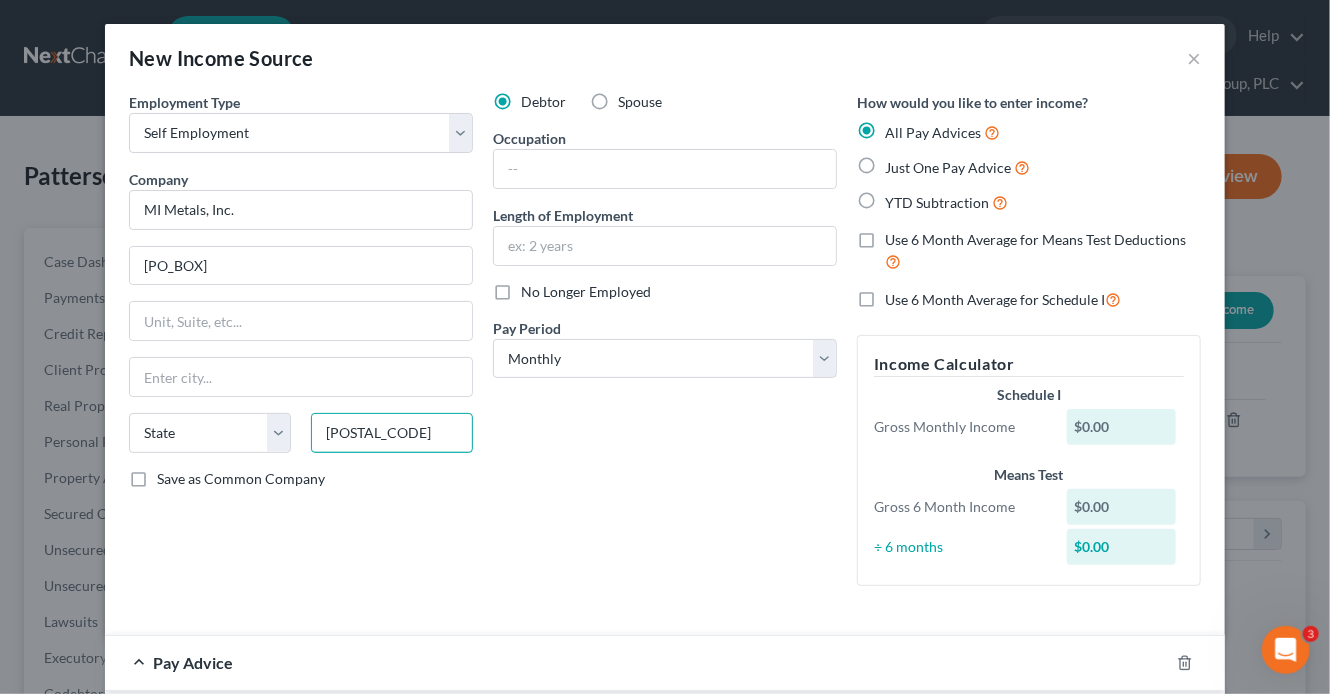 type on "34677" 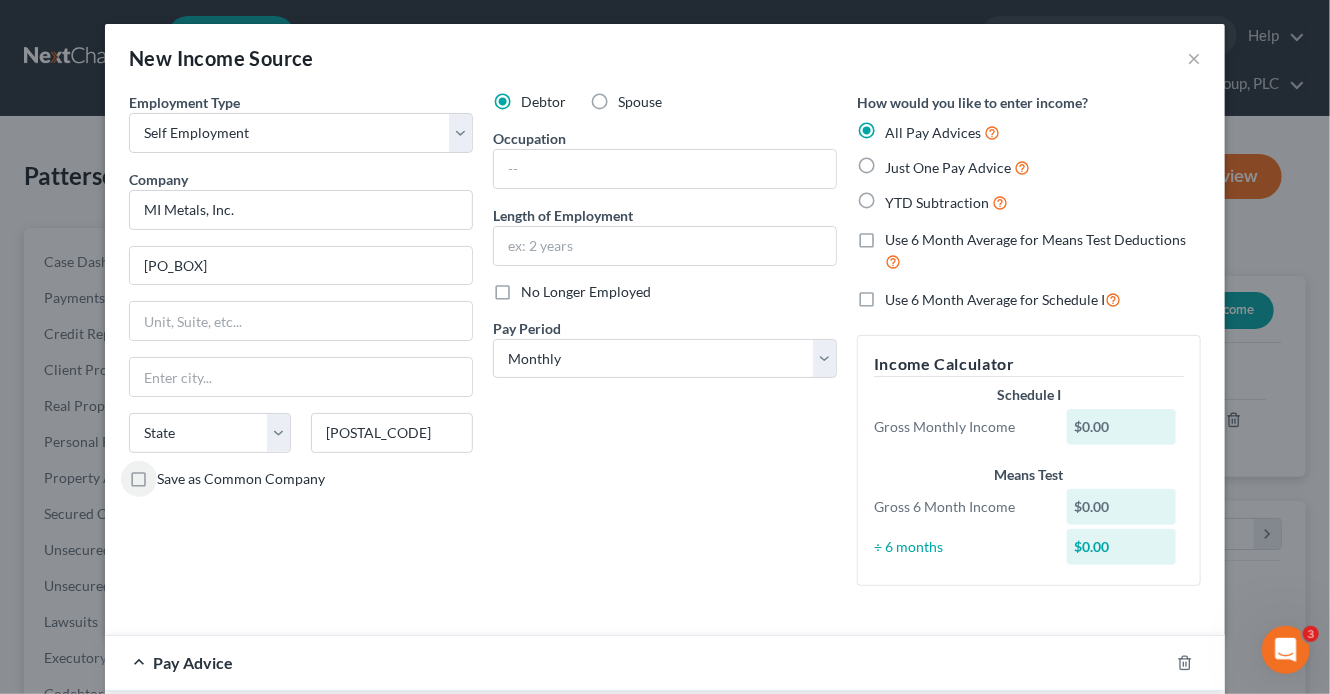 type on "Oldsmar" 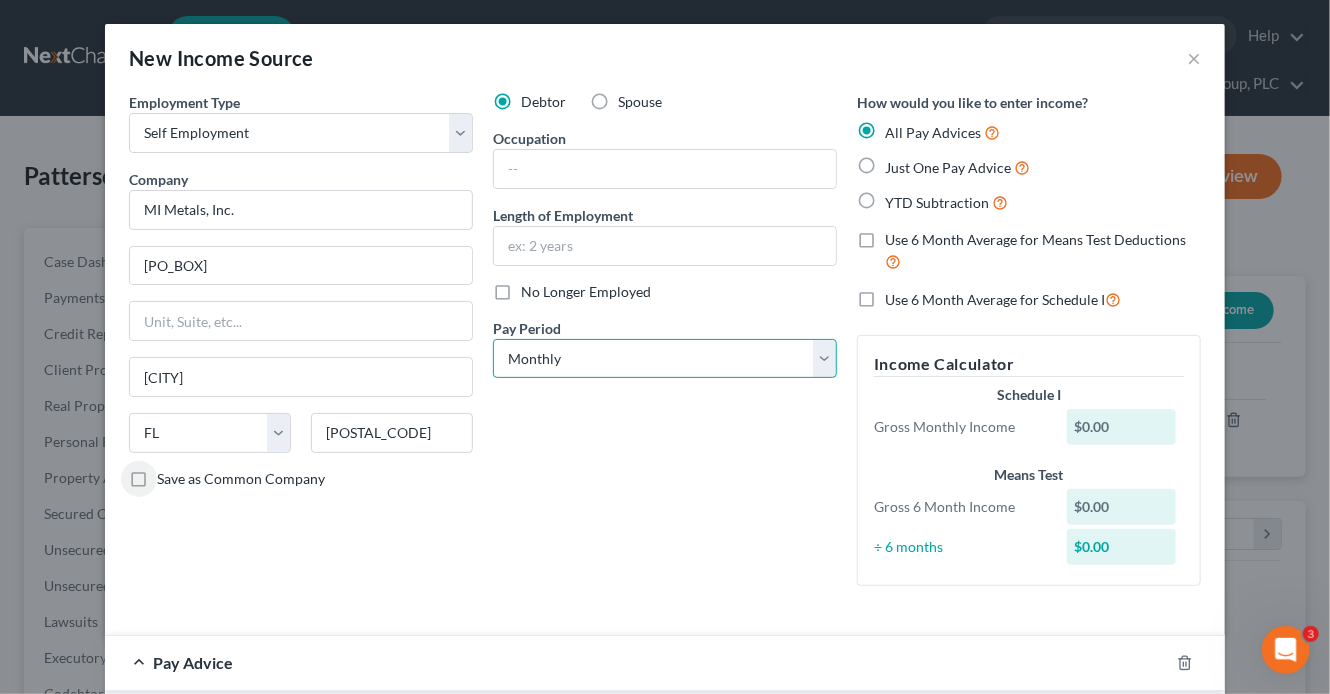 click on "Select Monthly Twice Monthly Every Other Week Weekly" at bounding box center (665, 359) 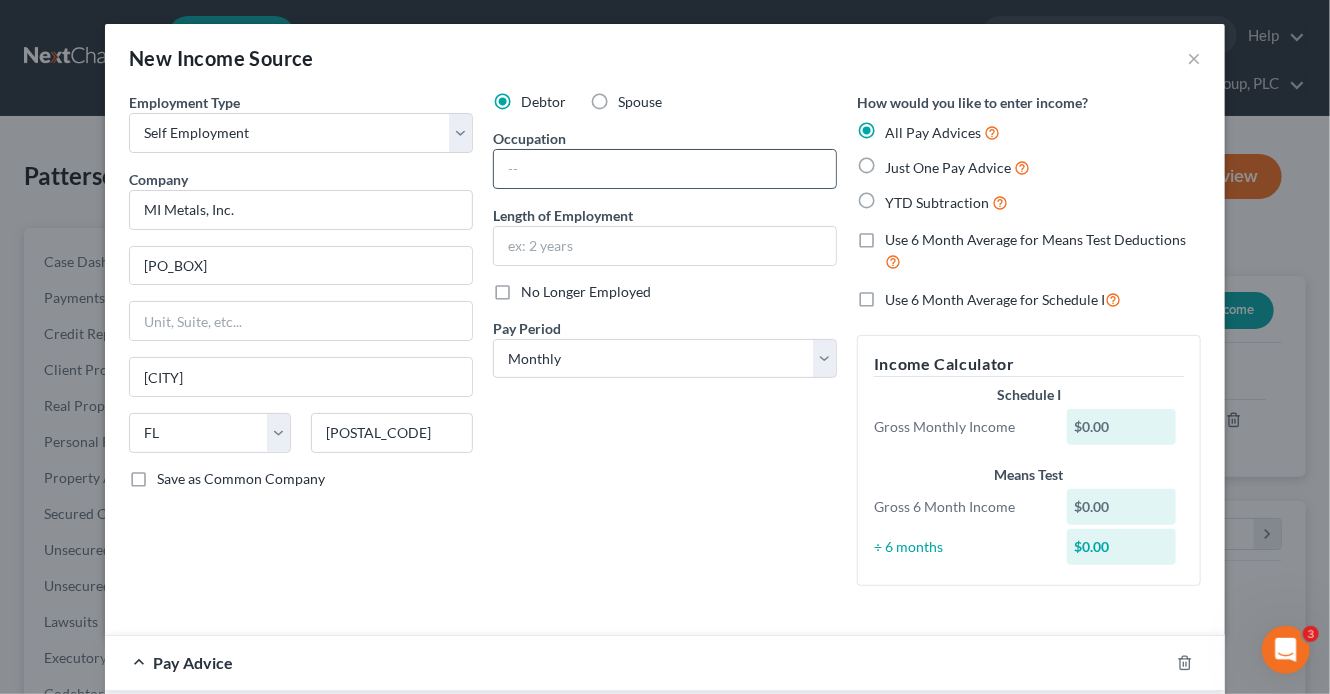 click at bounding box center [665, 169] 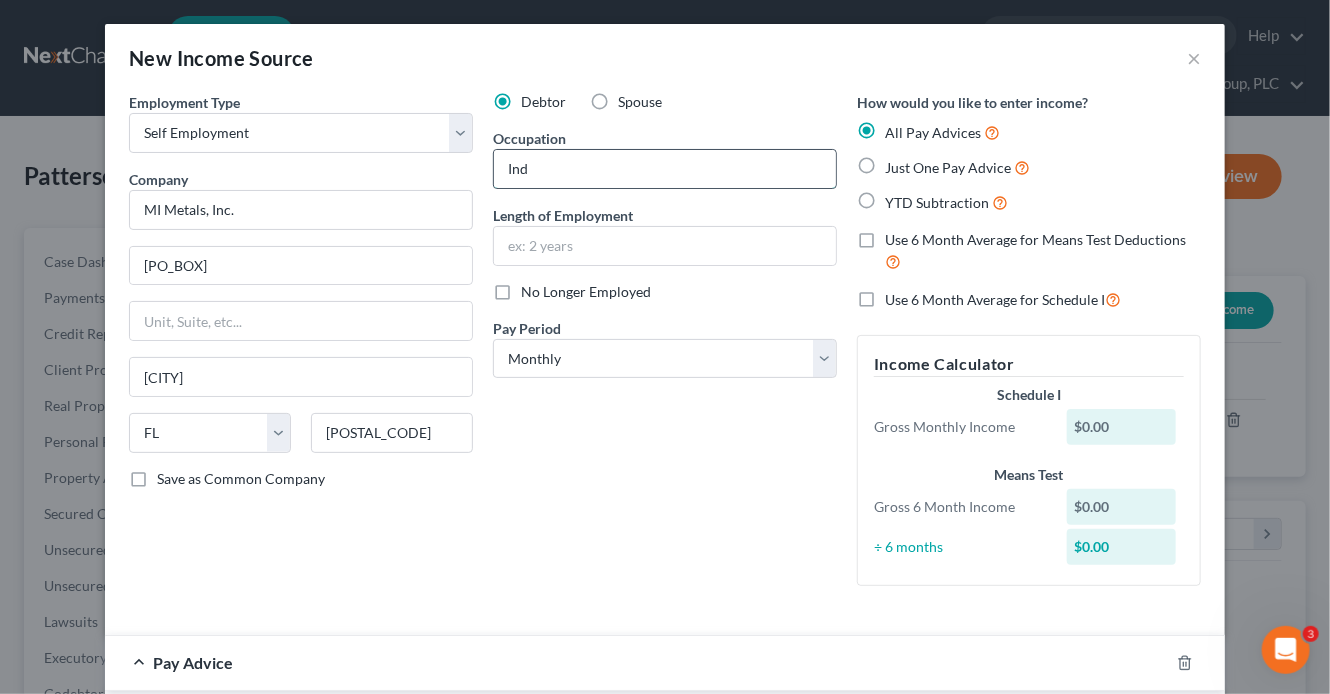 type on "Independent Contractor" 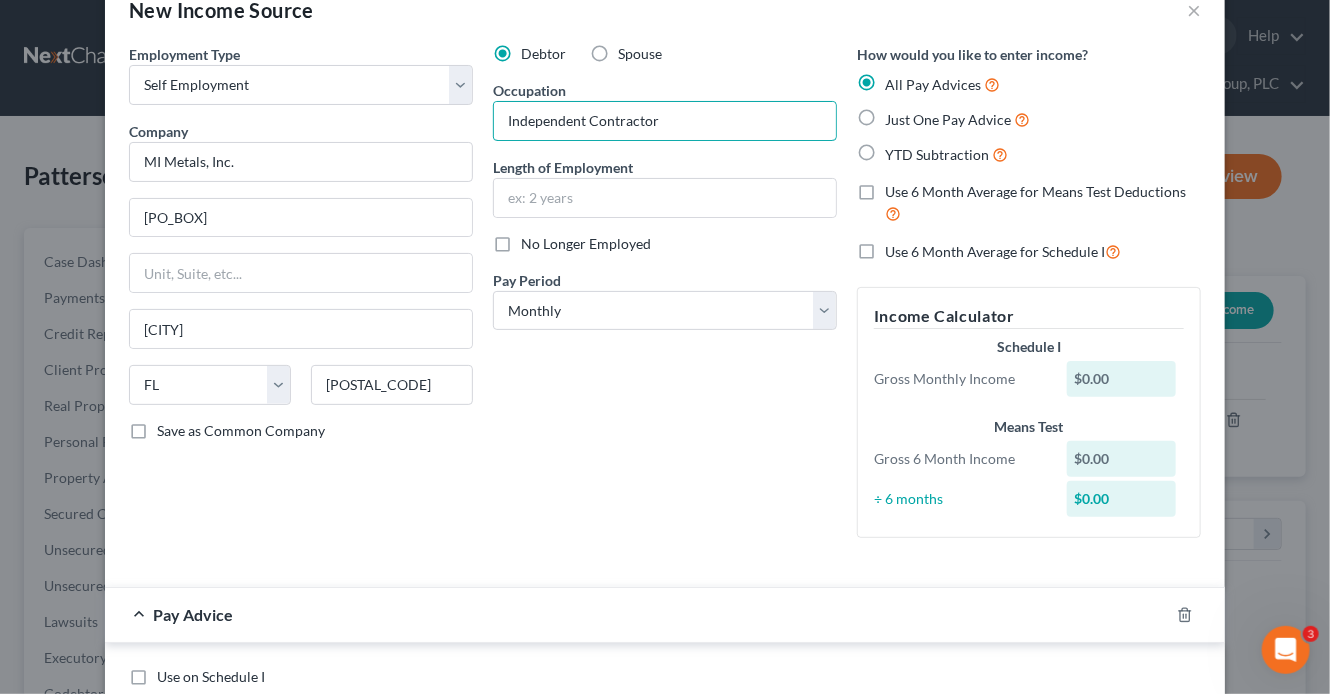 scroll, scrollTop: 256, scrollLeft: 0, axis: vertical 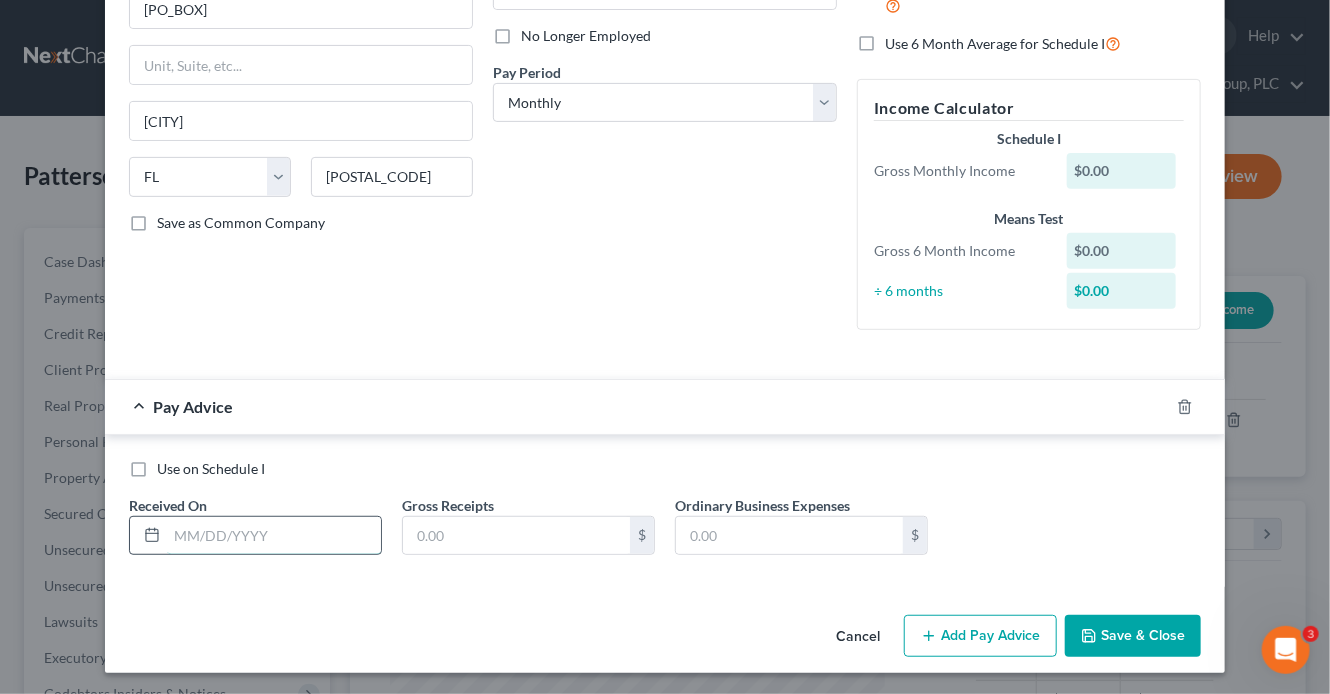 click at bounding box center (274, 536) 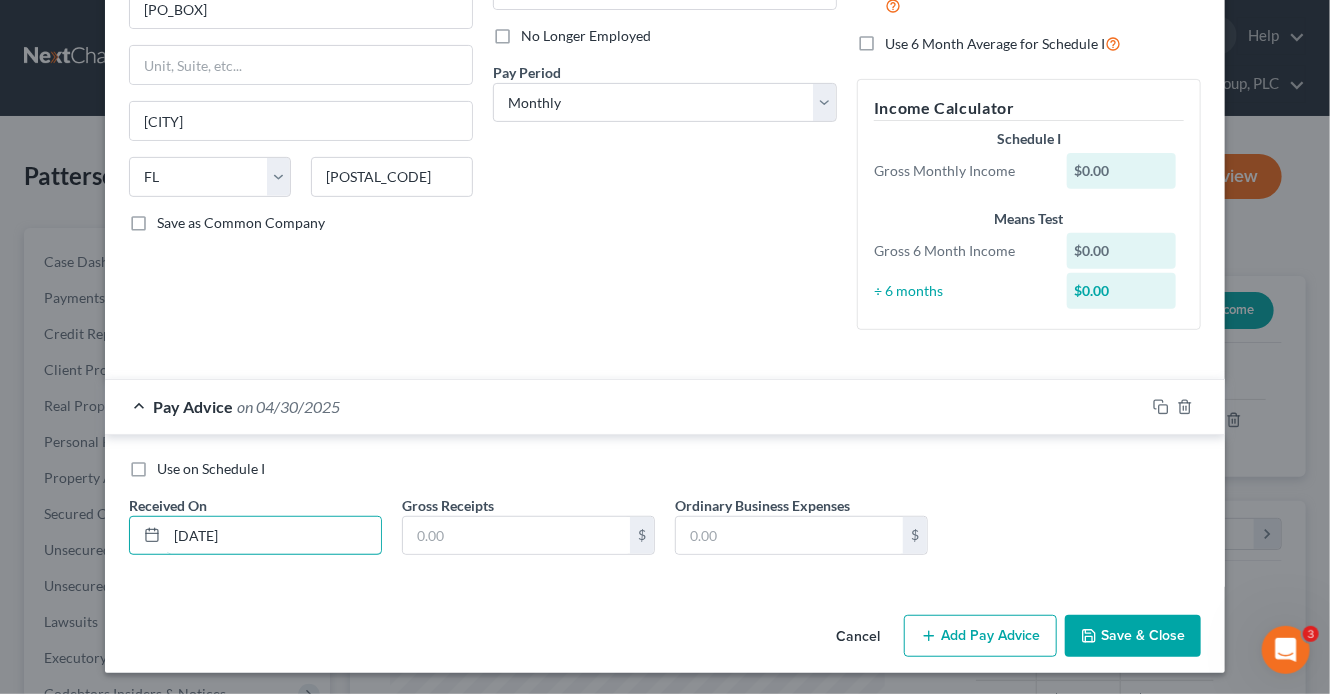 type on "4/30/25" 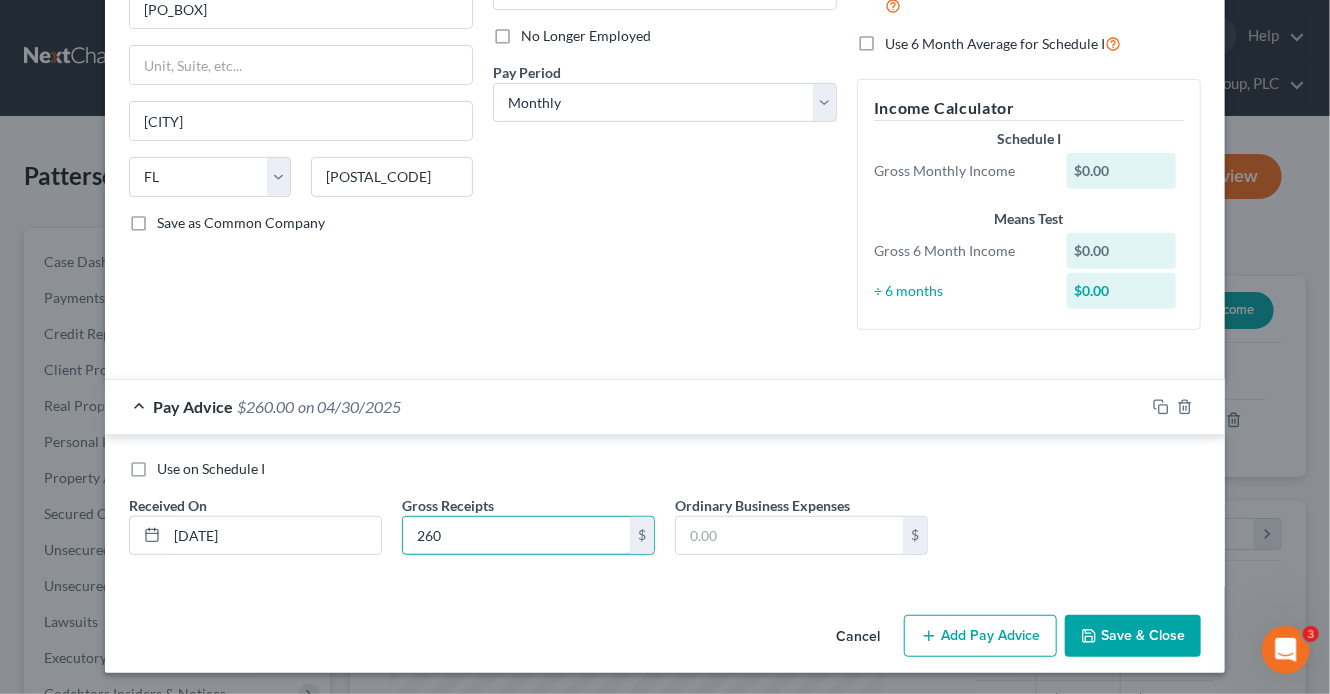 type on "260" 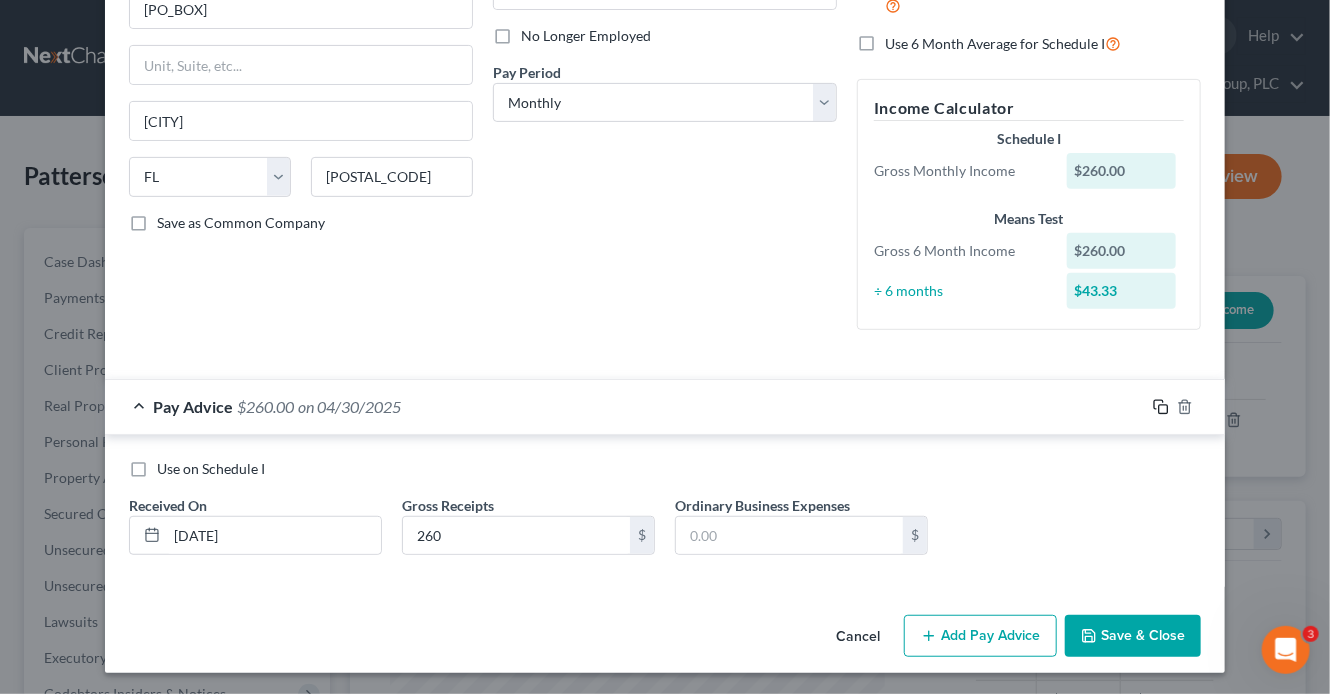 click 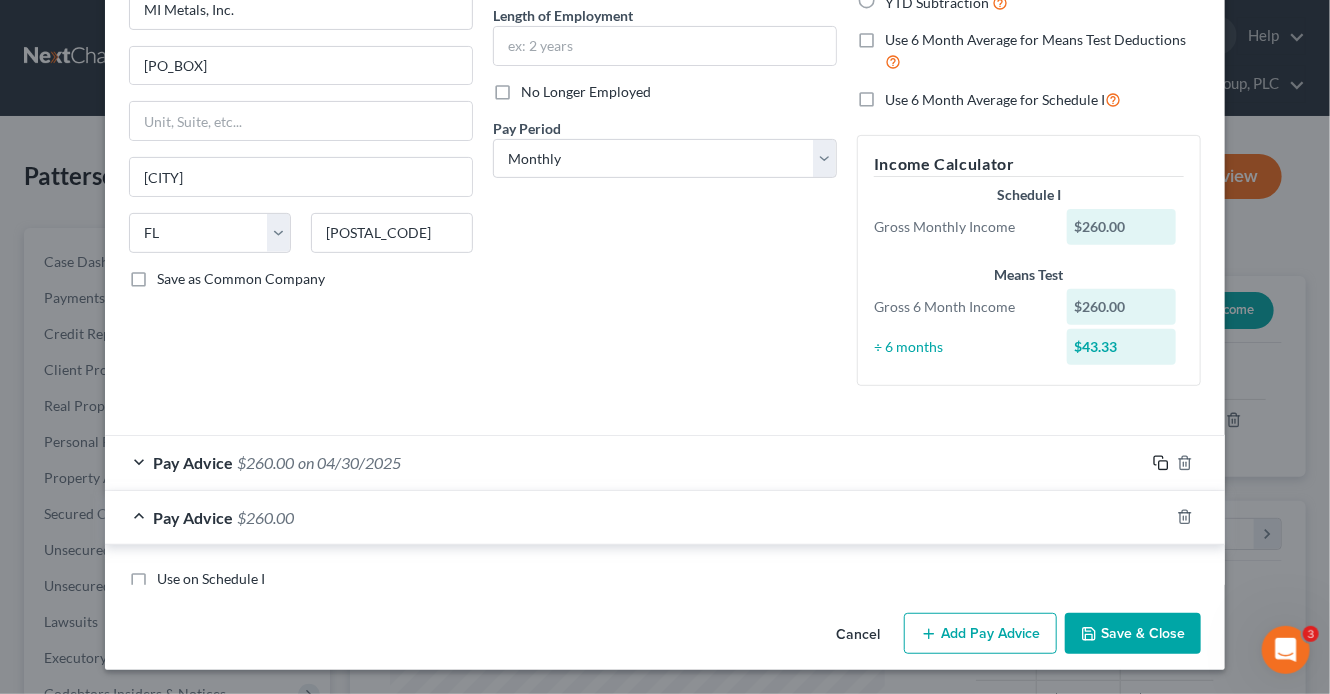 scroll, scrollTop: 256, scrollLeft: 0, axis: vertical 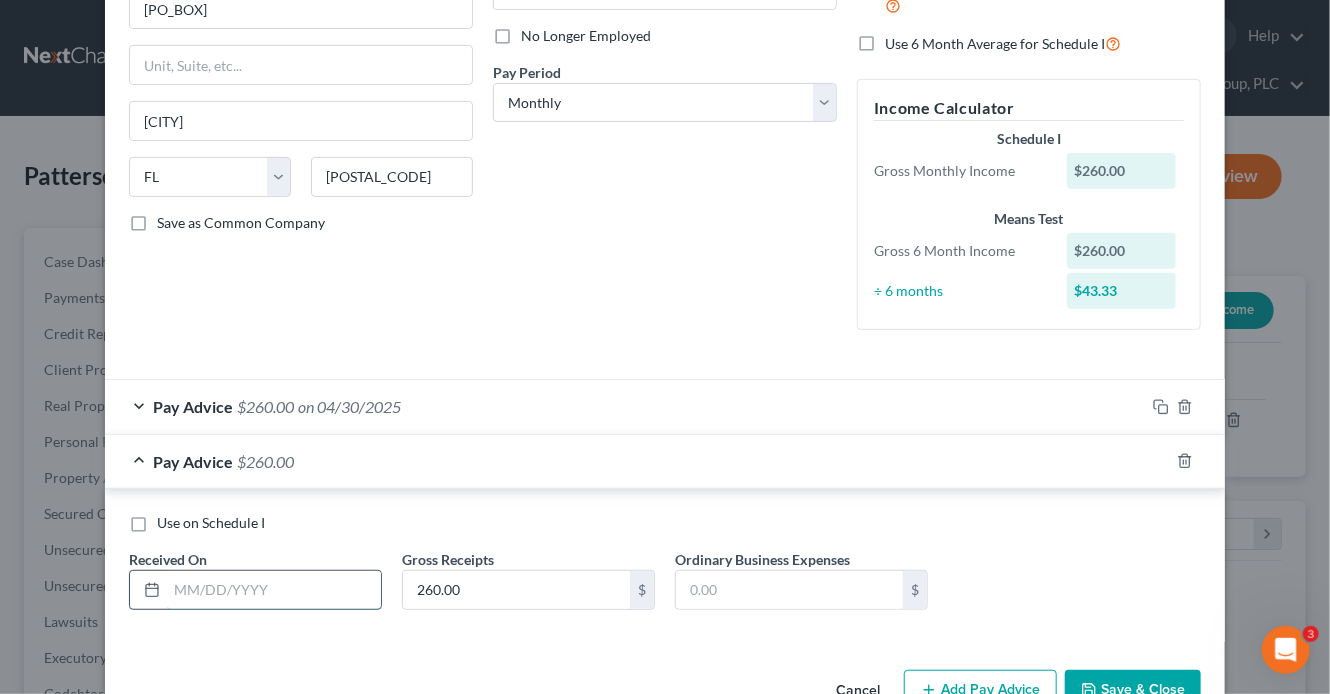 click at bounding box center (274, 590) 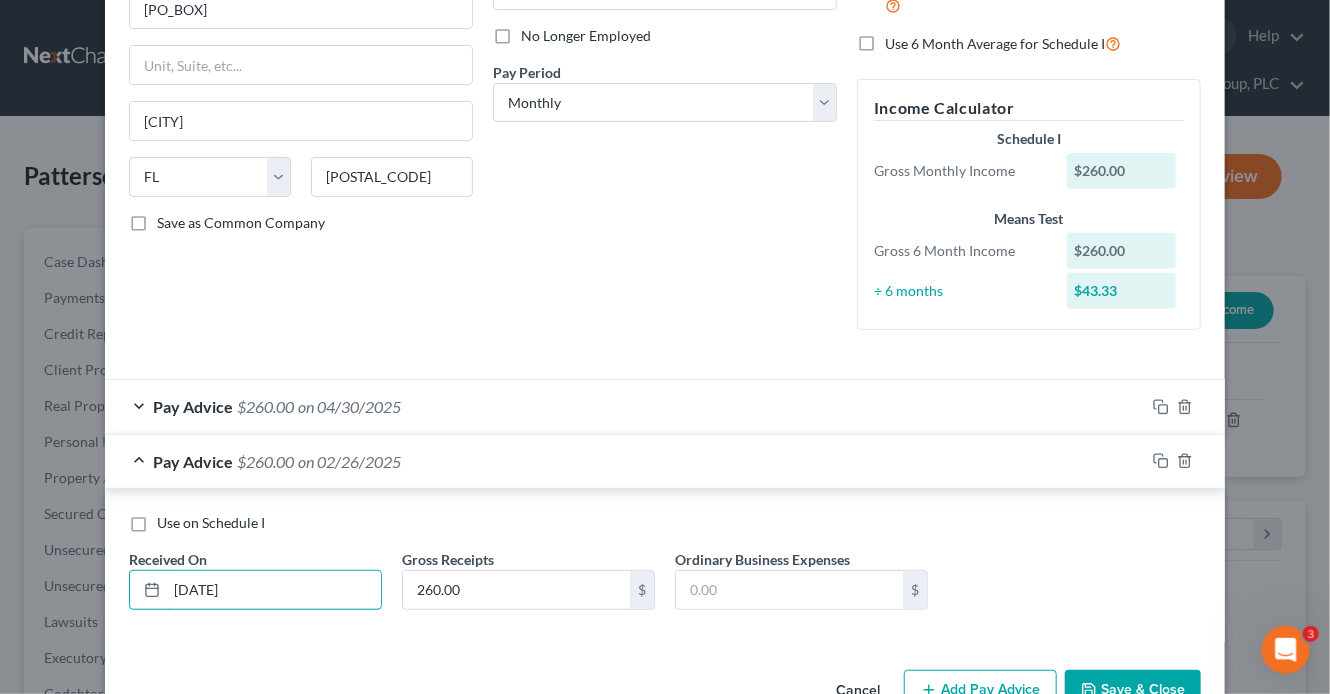 type on "02/26/25" 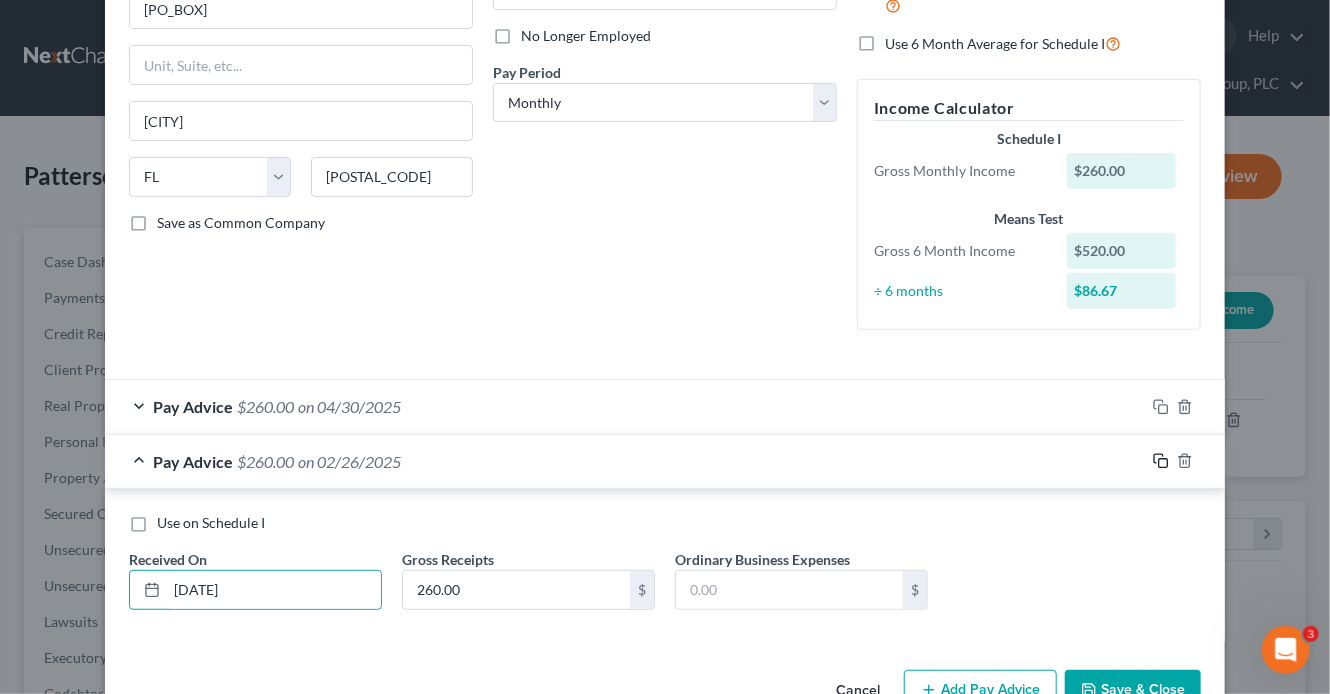 click 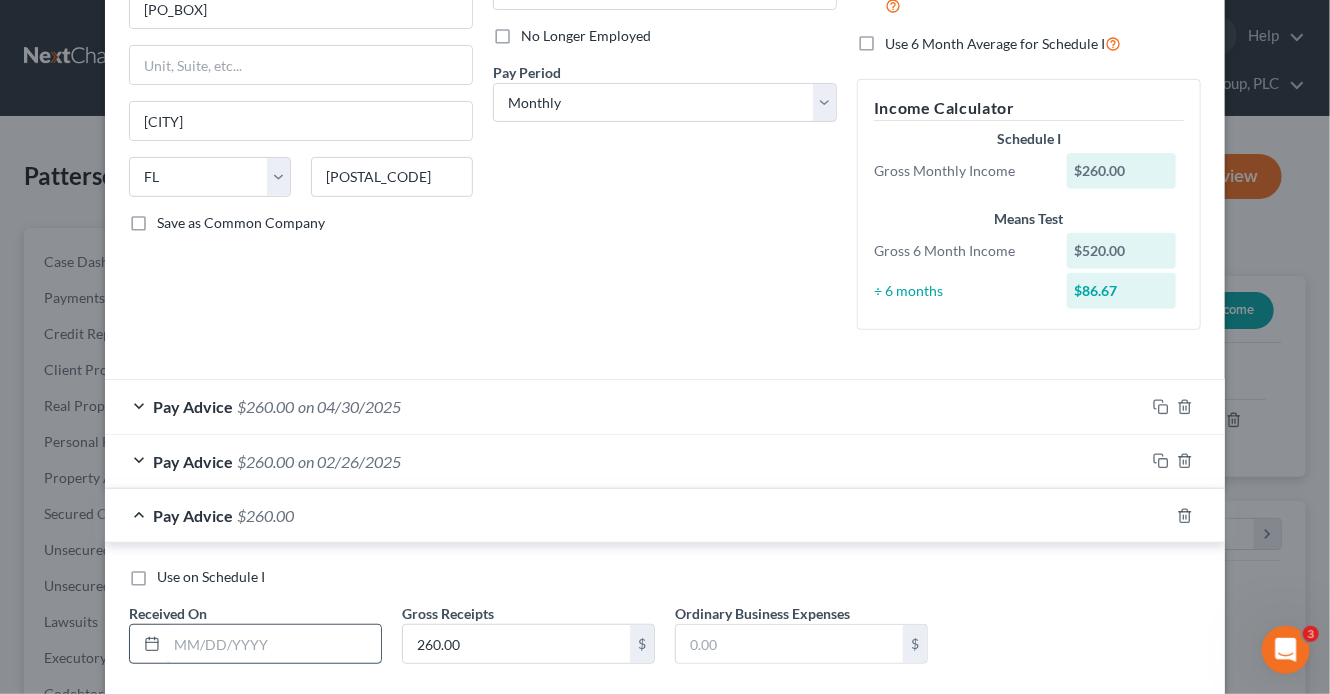 click at bounding box center [274, 644] 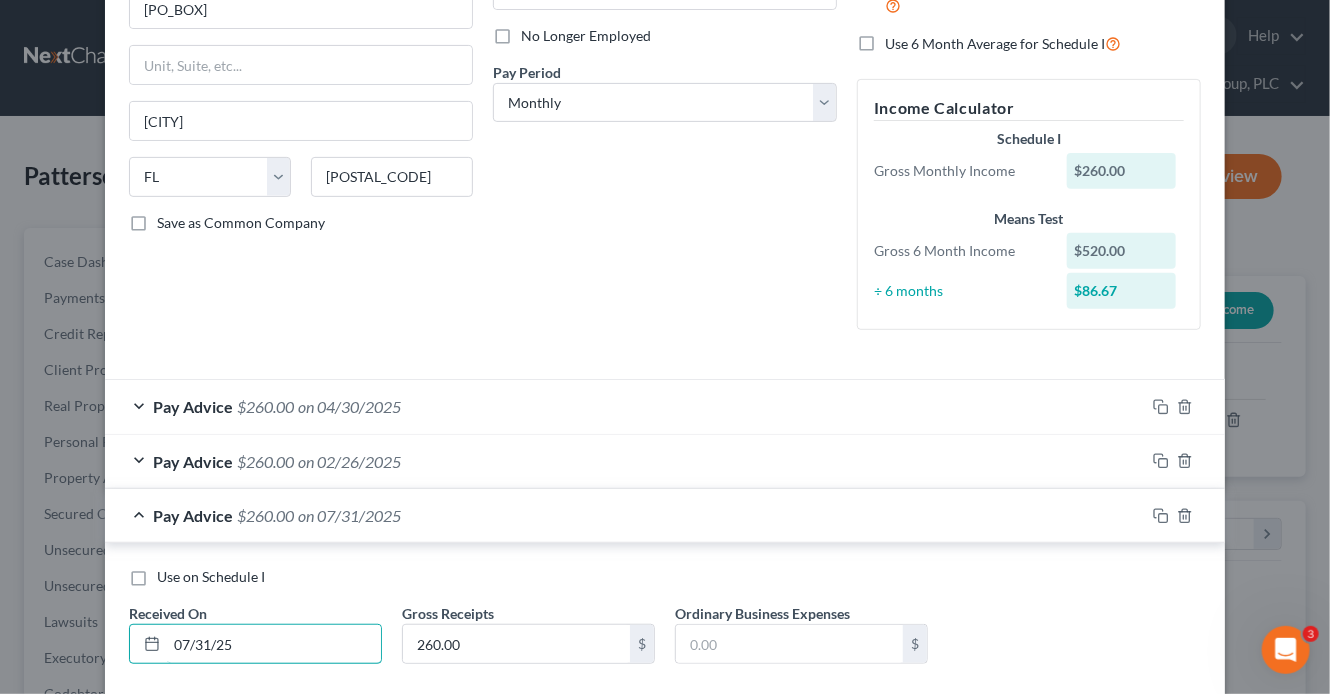 type on "07/31/25" 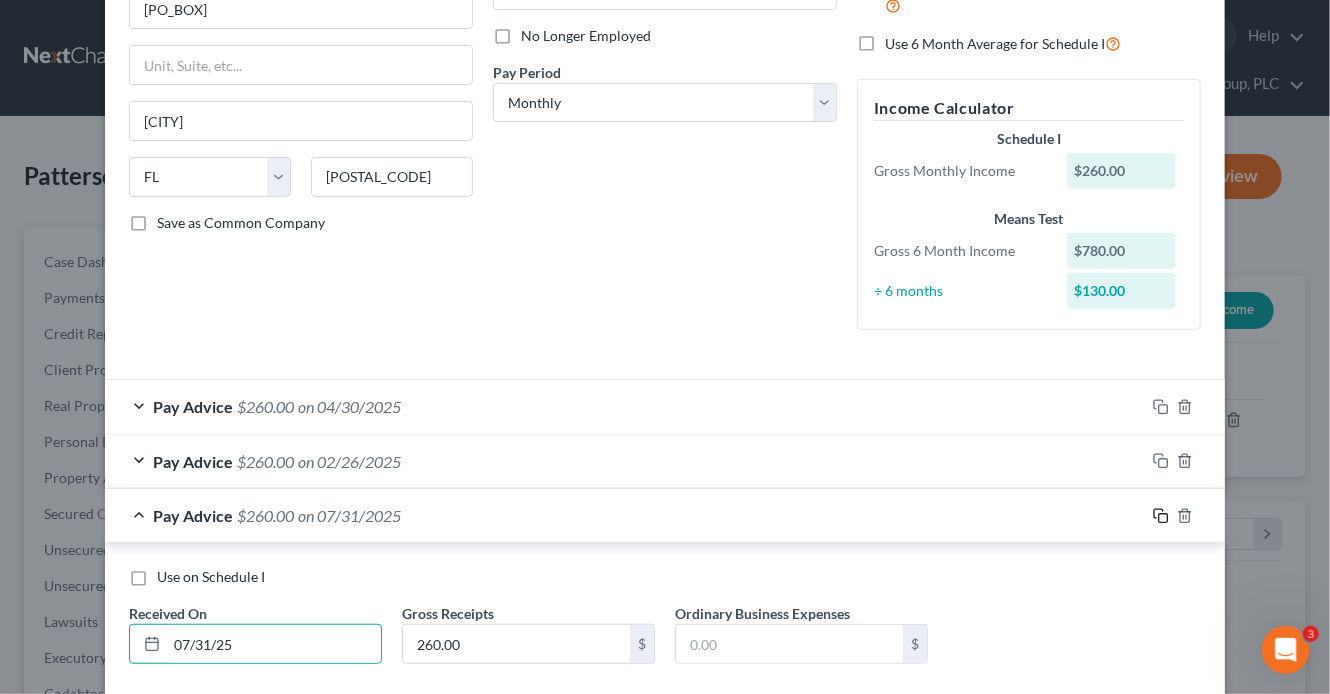 click 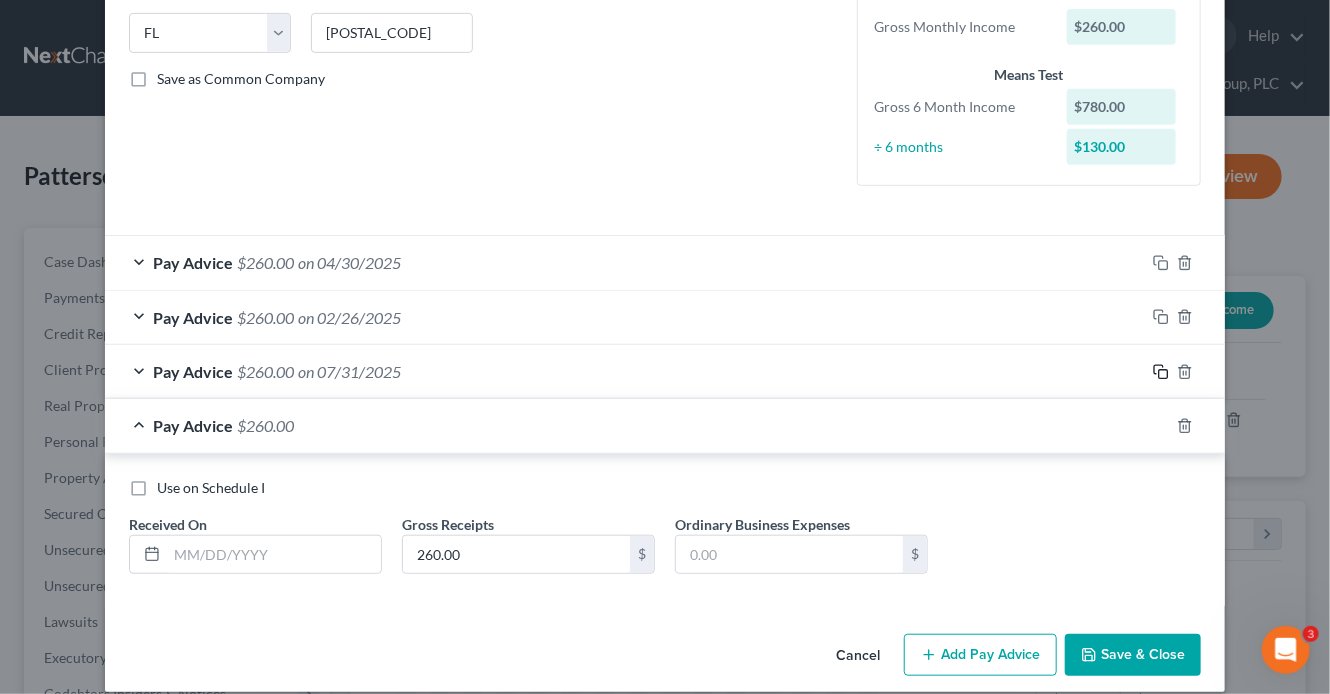 scroll, scrollTop: 419, scrollLeft: 0, axis: vertical 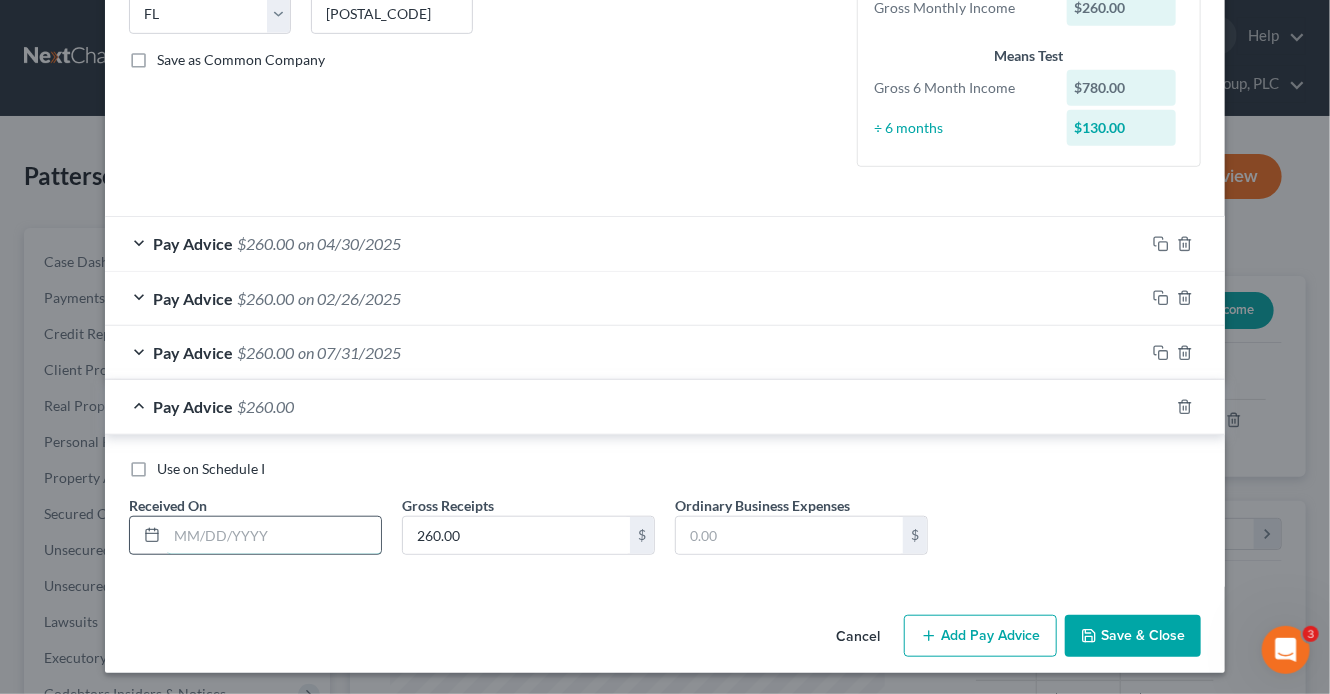 click at bounding box center [274, 536] 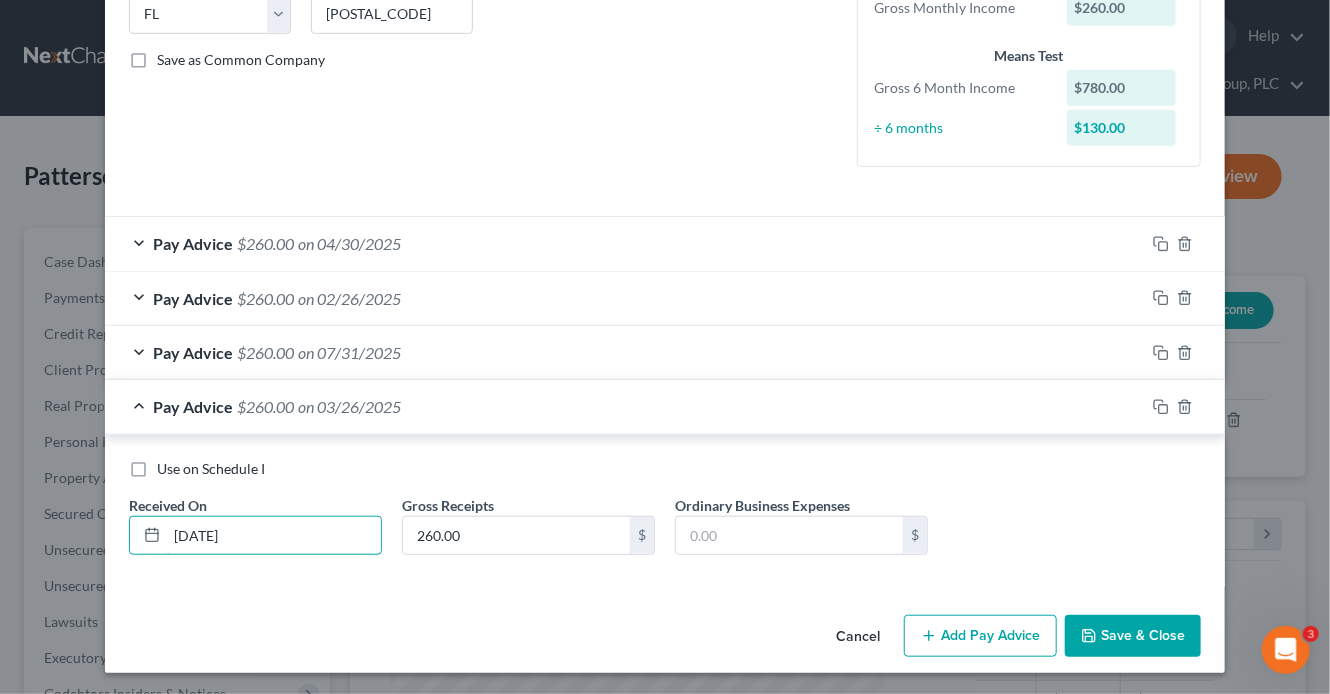 type on "03/26/25" 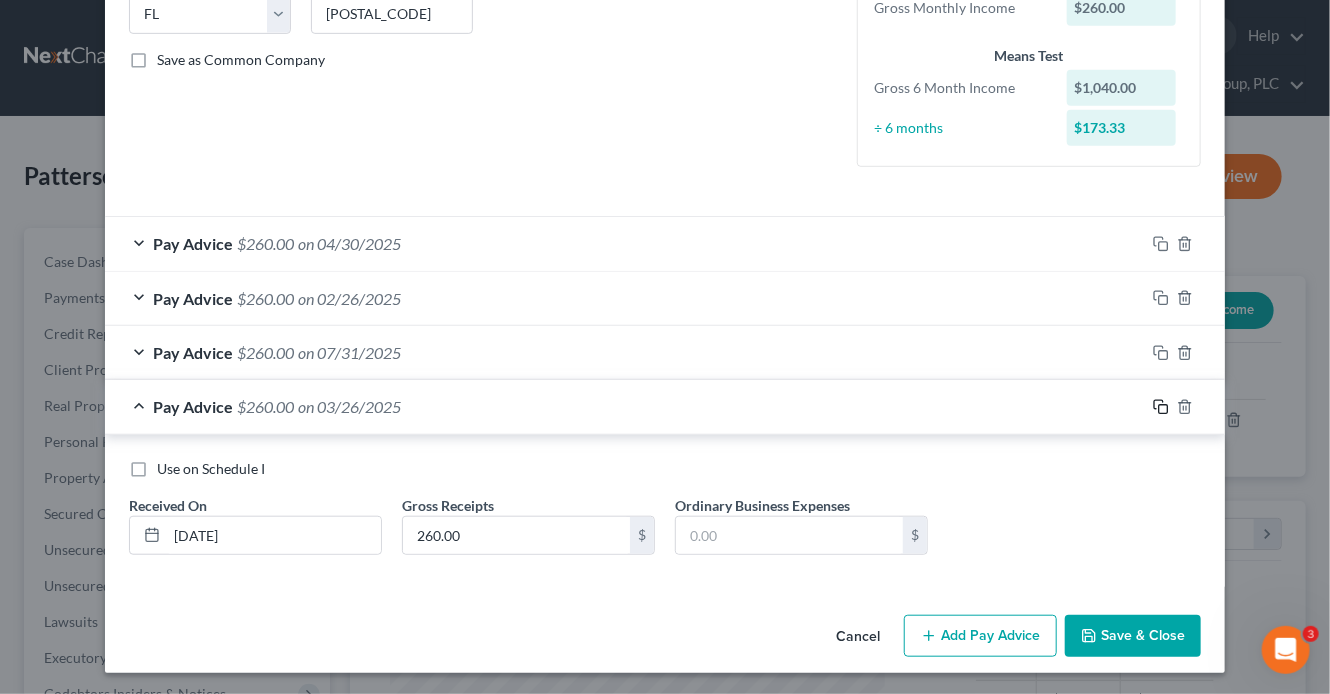 click 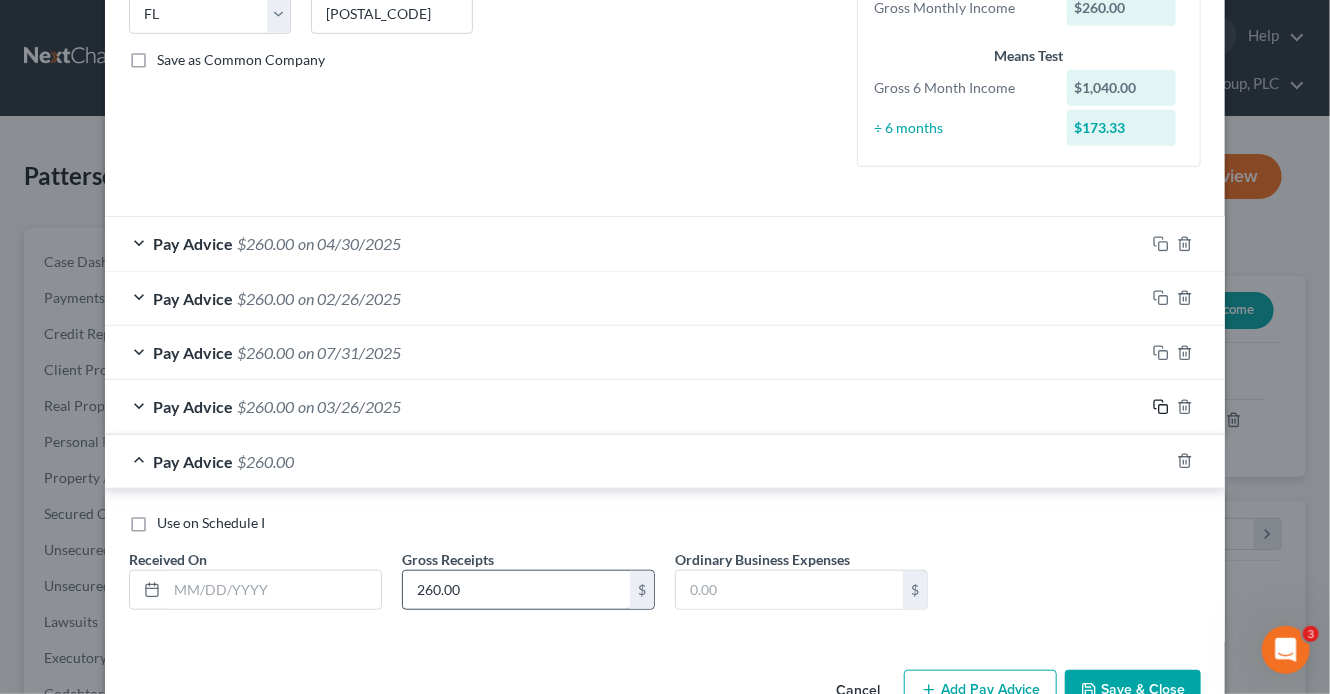 scroll, scrollTop: 419, scrollLeft: 0, axis: vertical 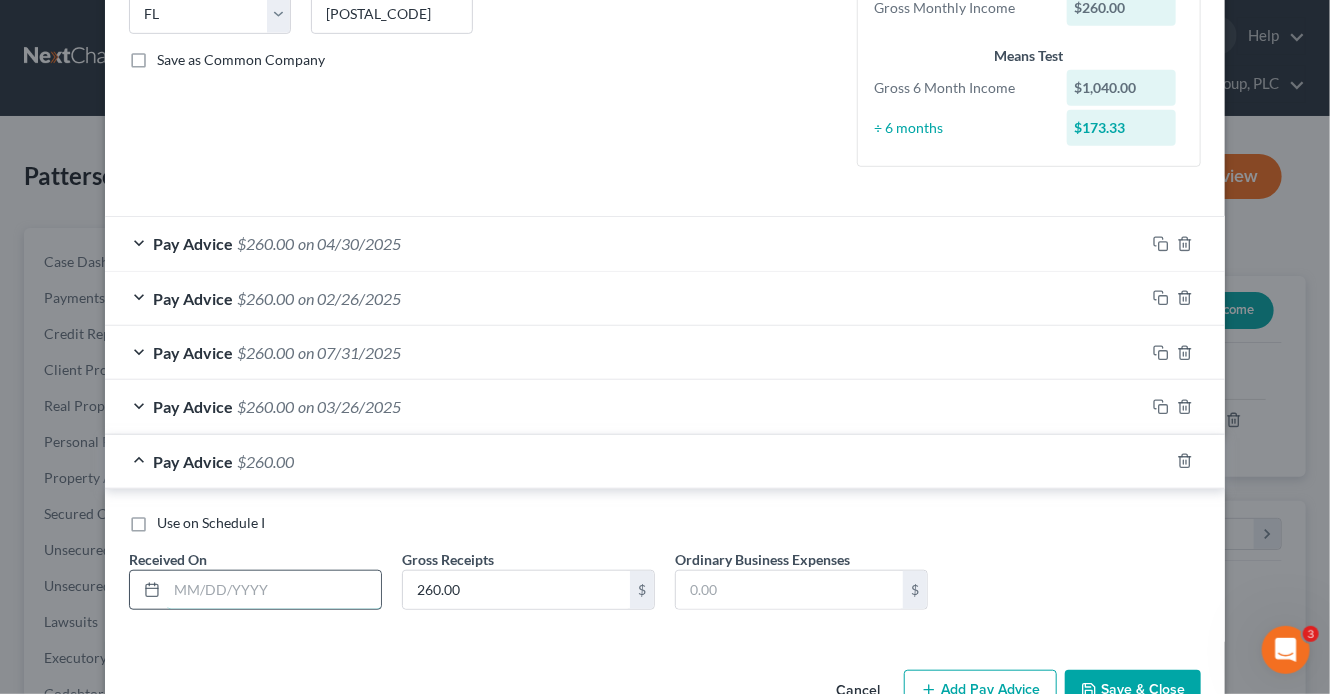 click at bounding box center (274, 590) 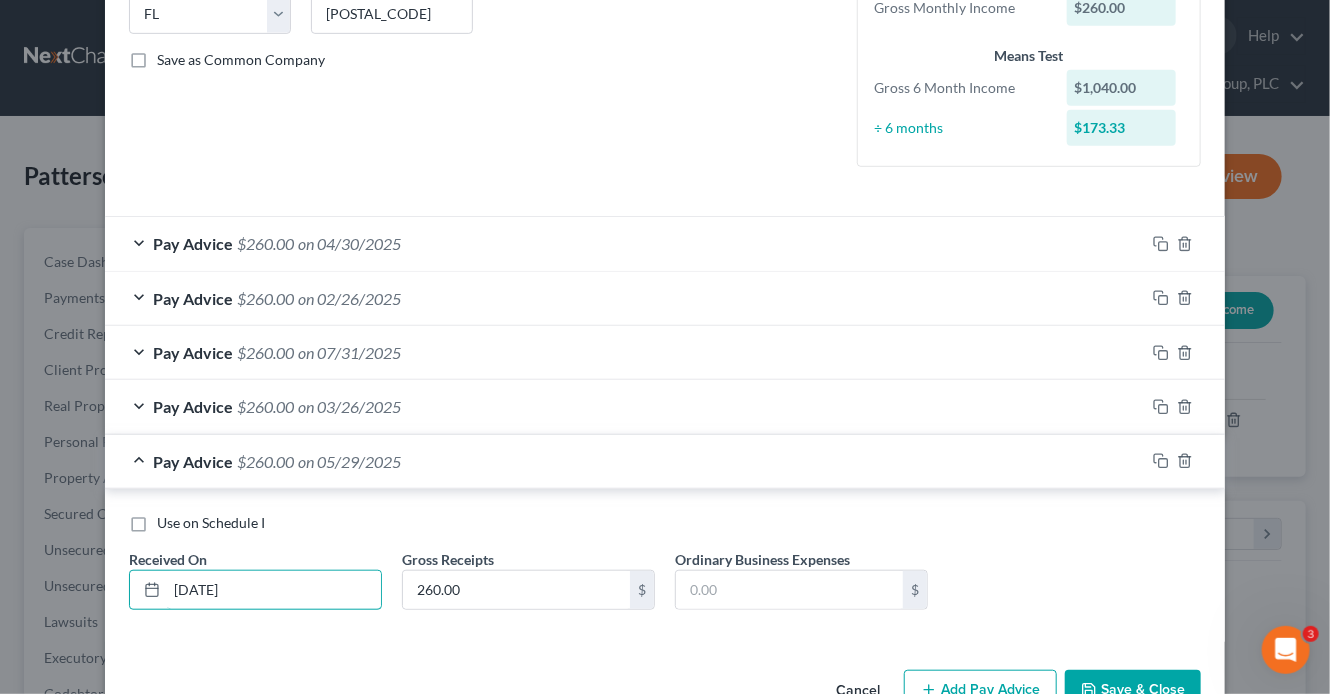 type on "05/29/25" 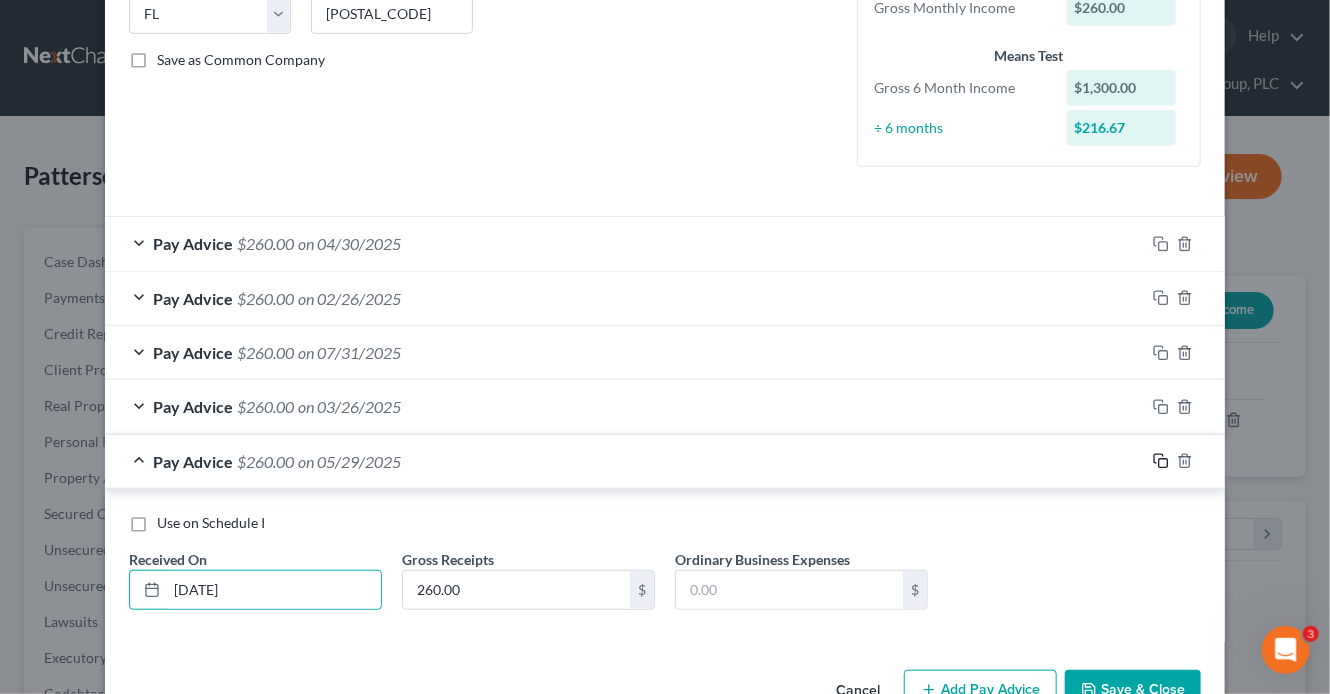 click 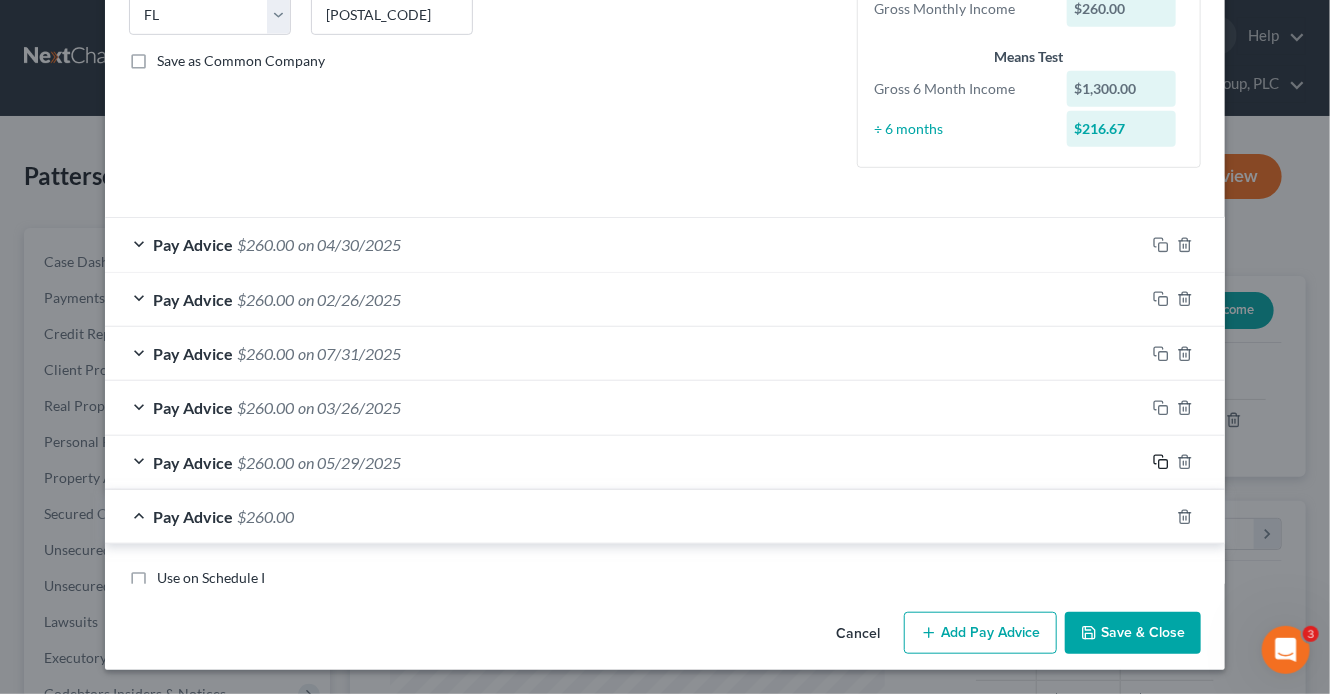 scroll, scrollTop: 419, scrollLeft: 0, axis: vertical 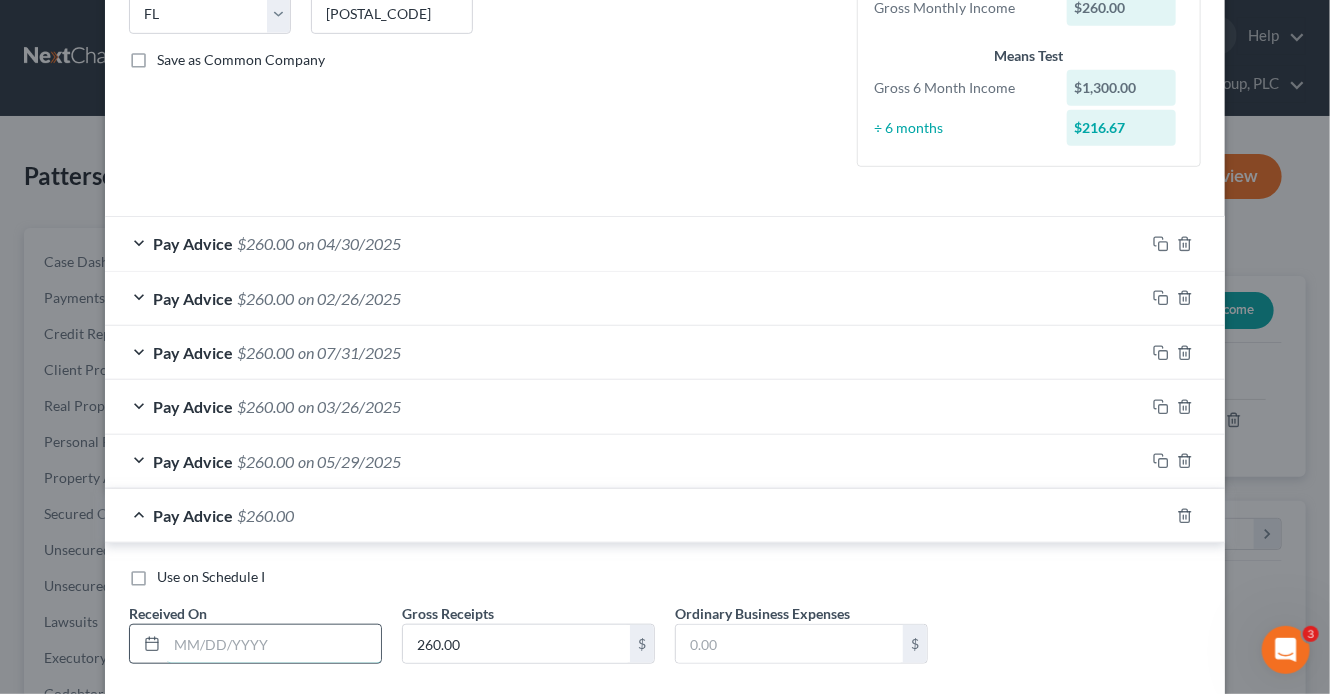 click at bounding box center [274, 644] 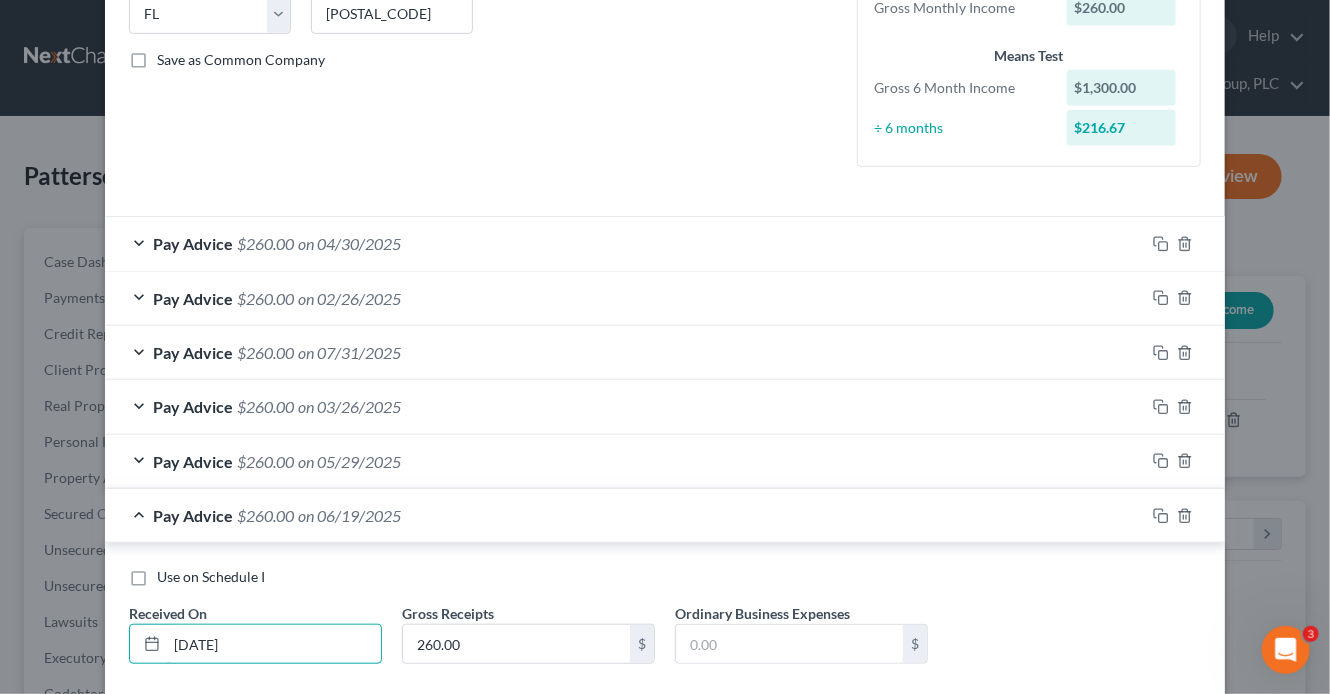 type on "06/19/25" 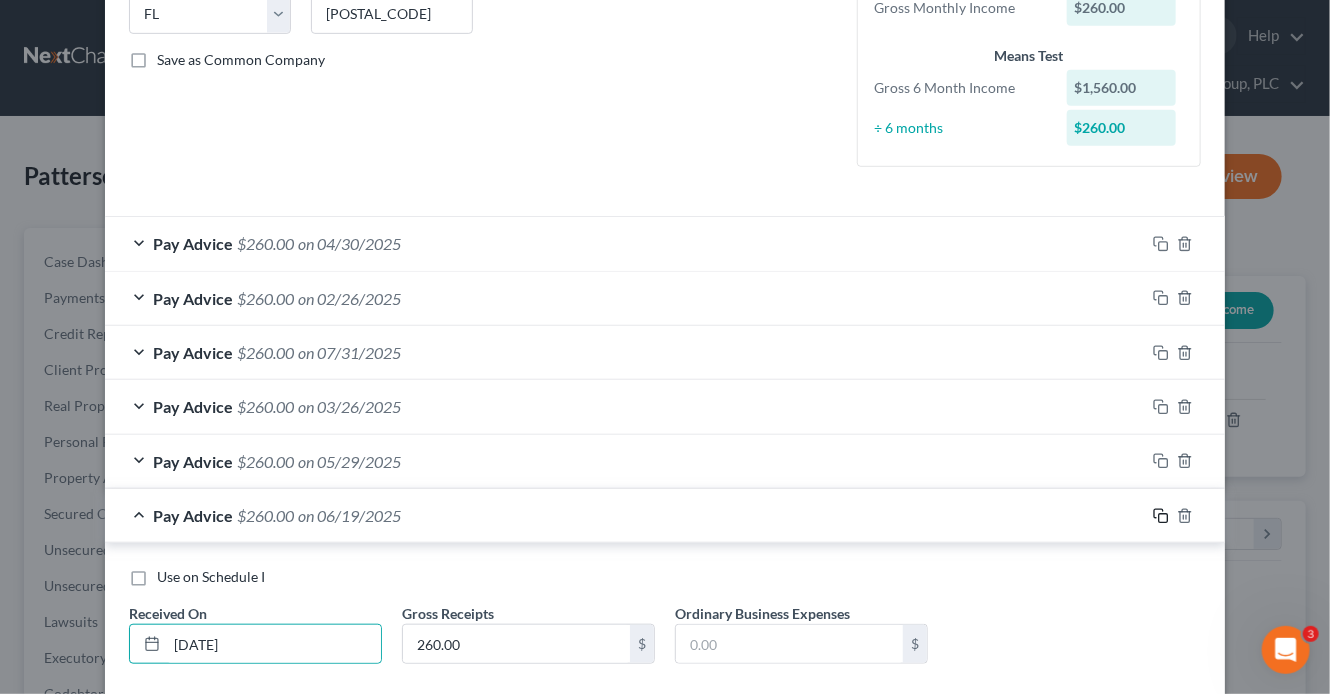 click 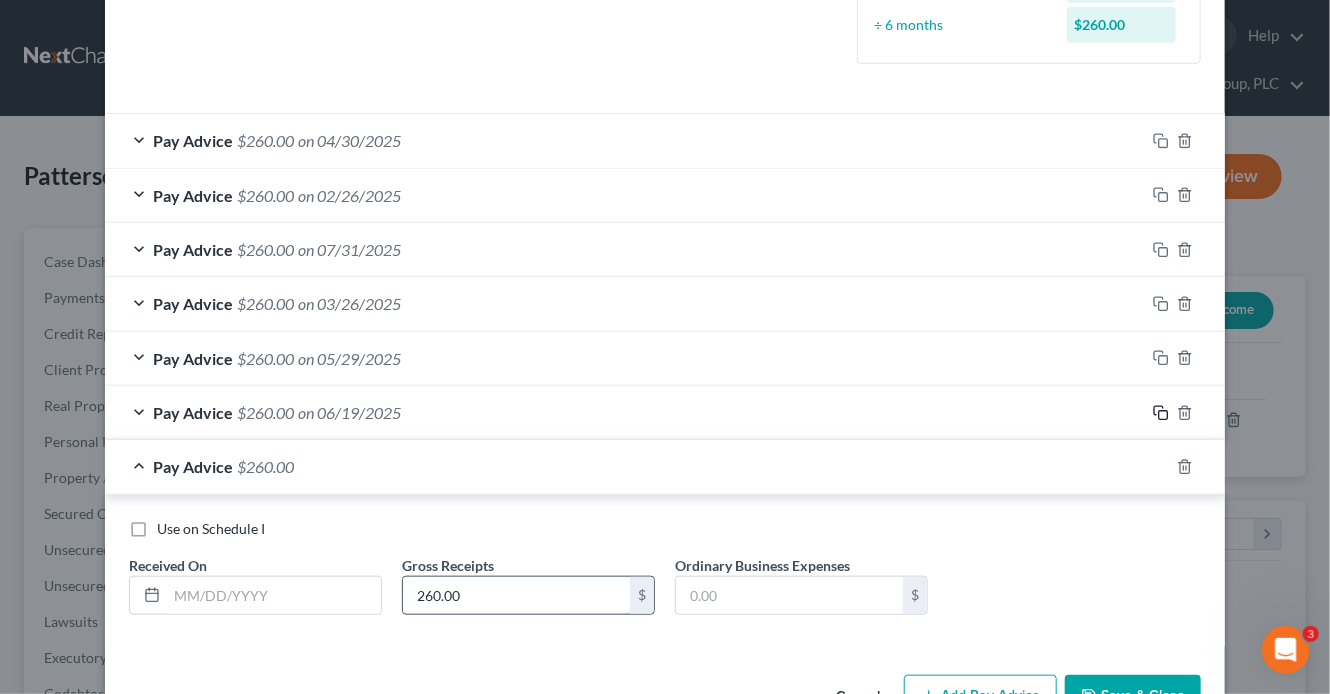 scroll, scrollTop: 581, scrollLeft: 0, axis: vertical 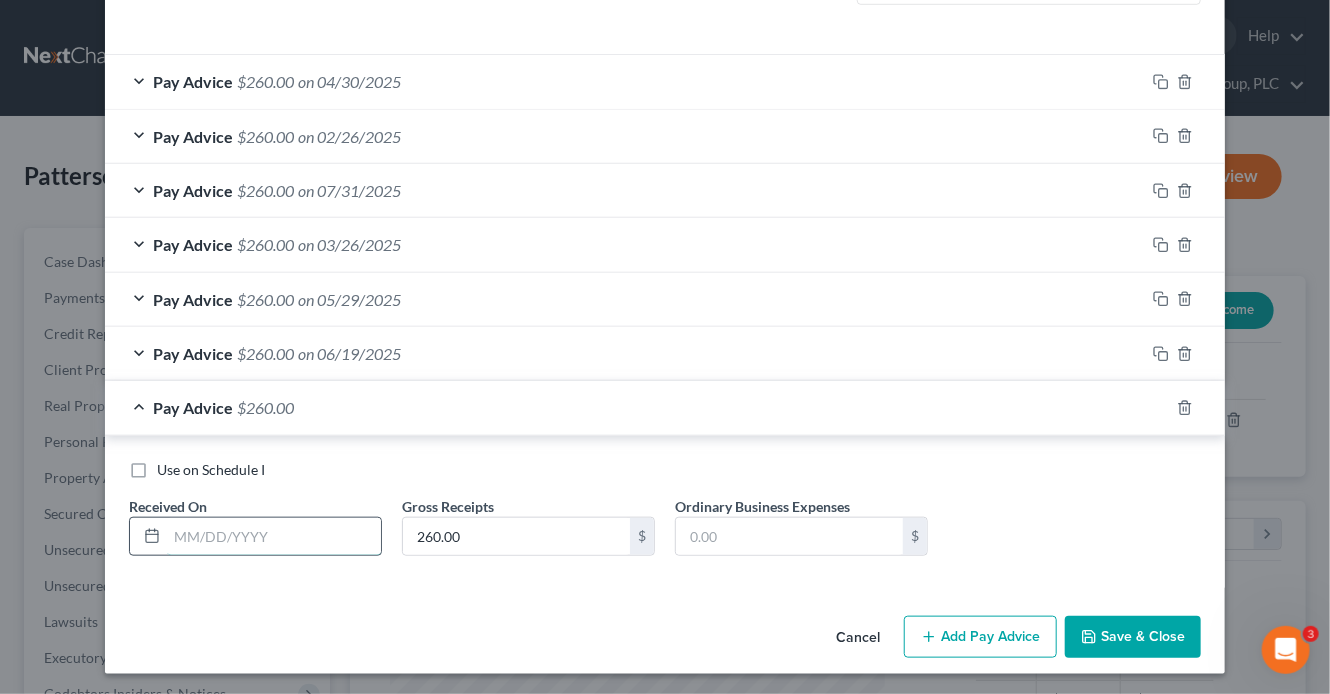 click at bounding box center [274, 537] 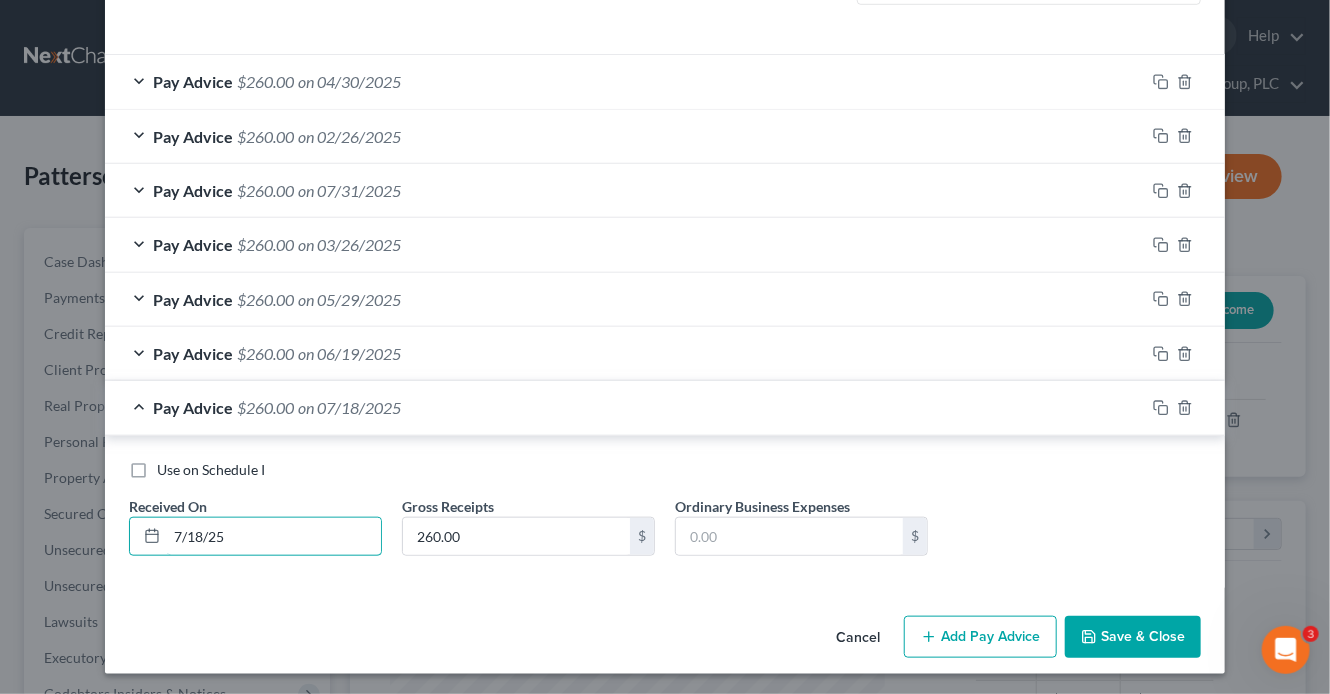 type on "7/18/25" 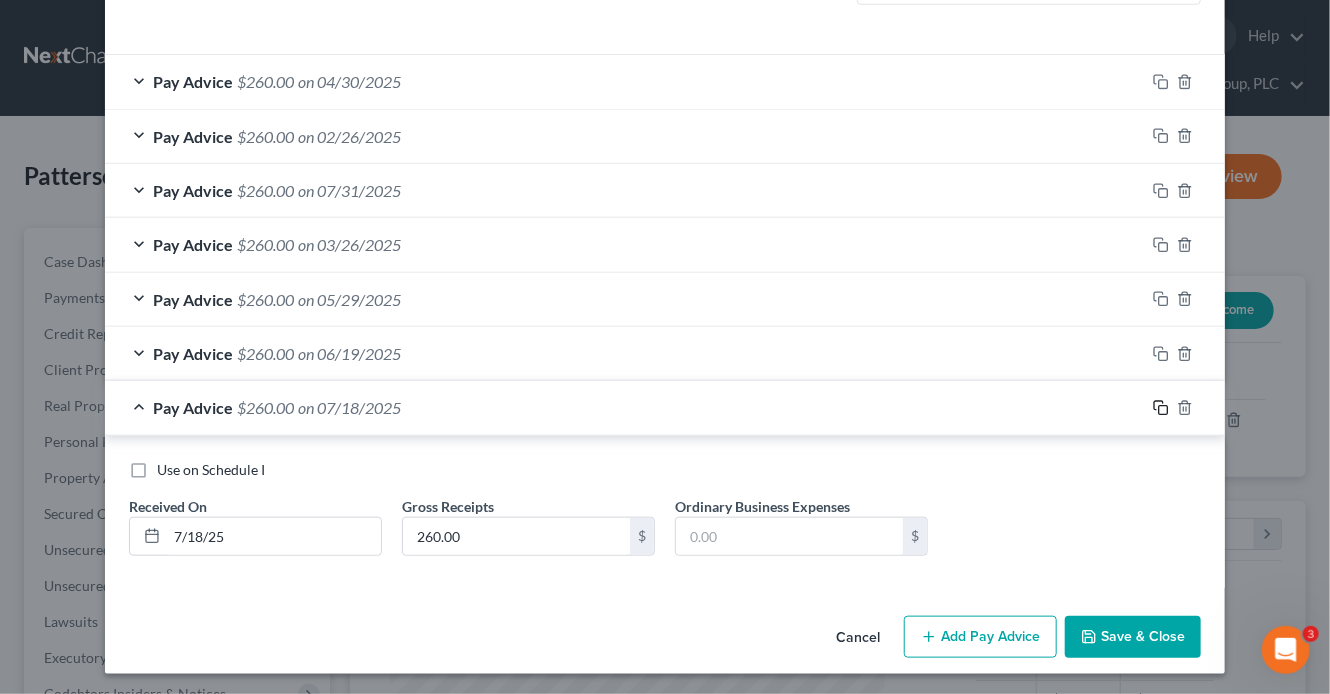 click 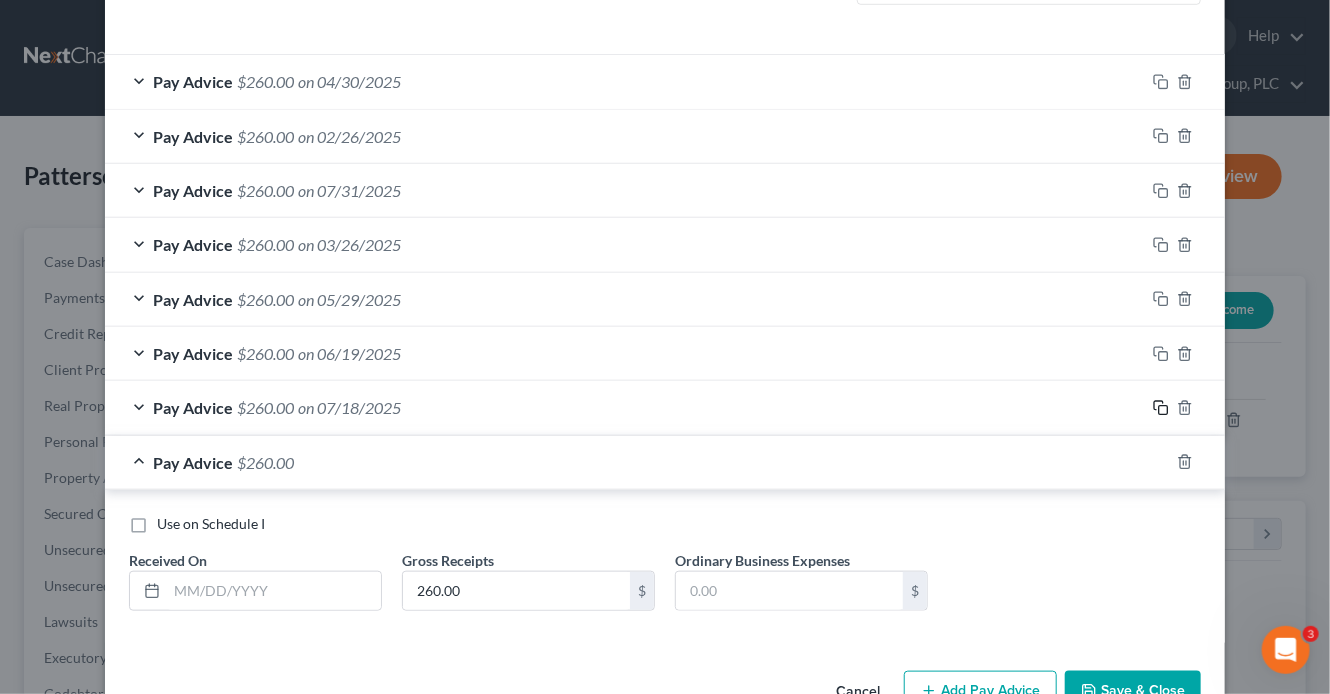scroll, scrollTop: 581, scrollLeft: 0, axis: vertical 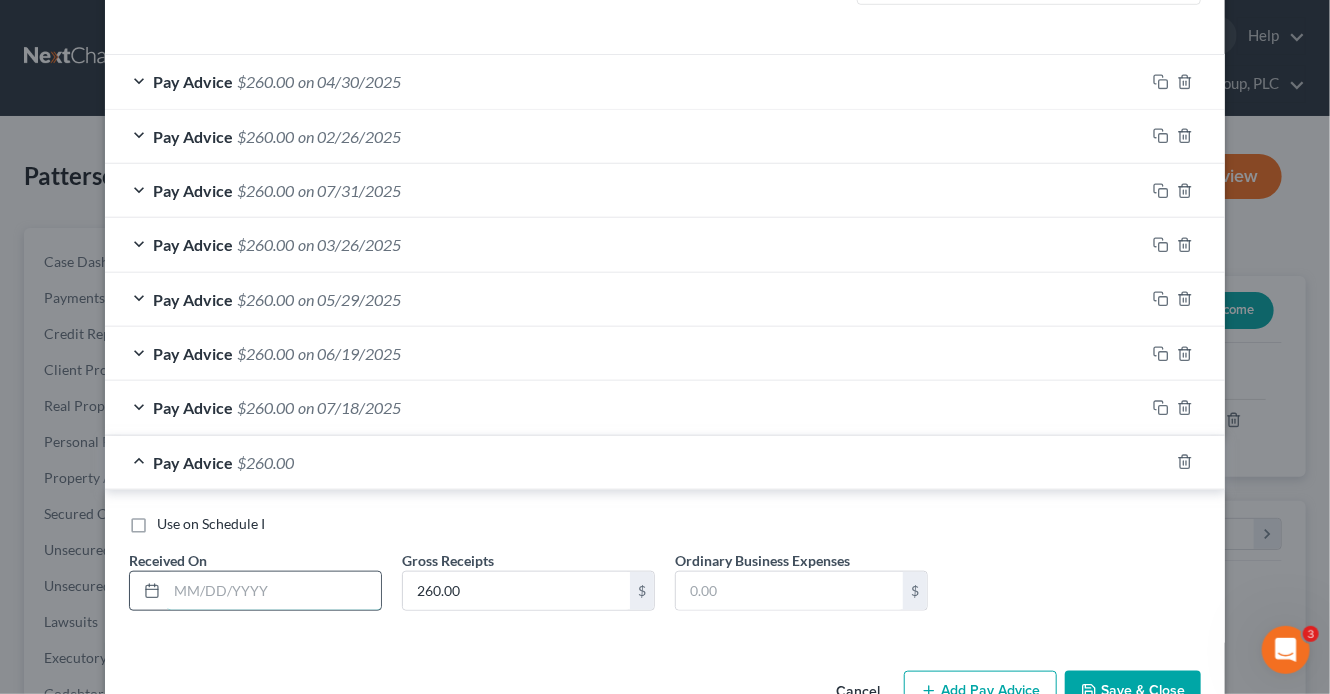 click at bounding box center (274, 591) 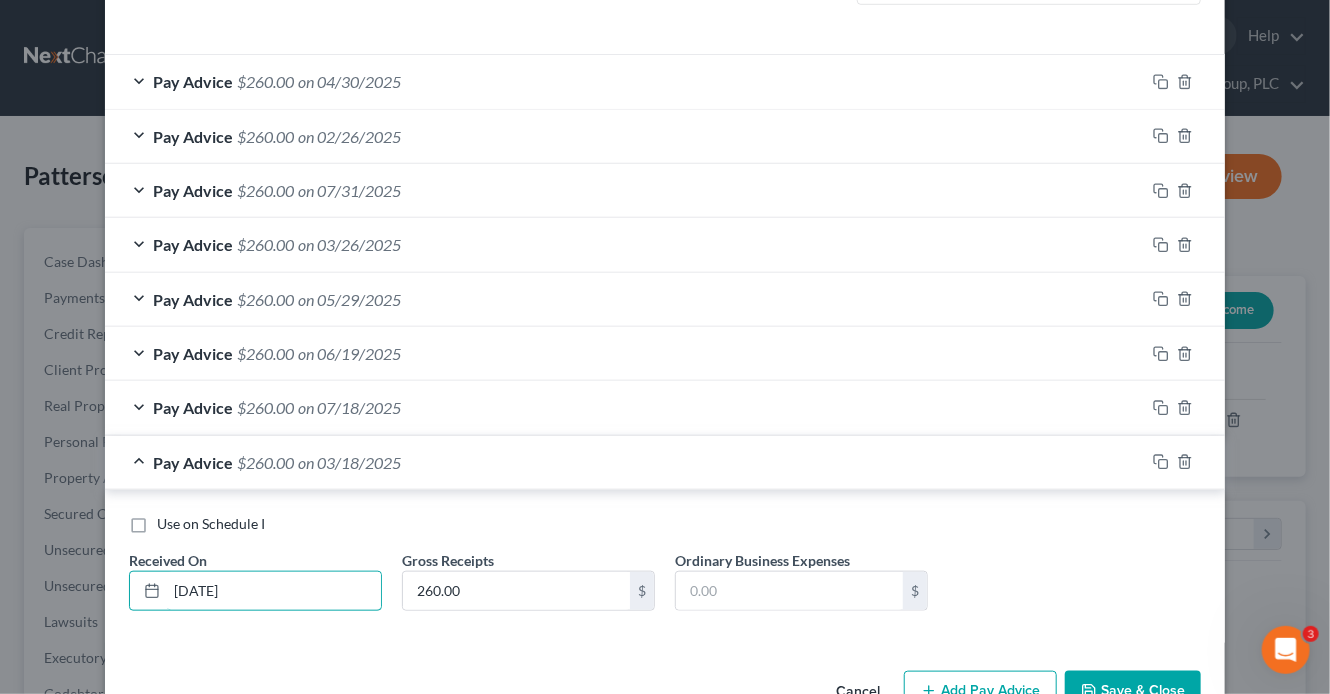 type on "3/18/25" 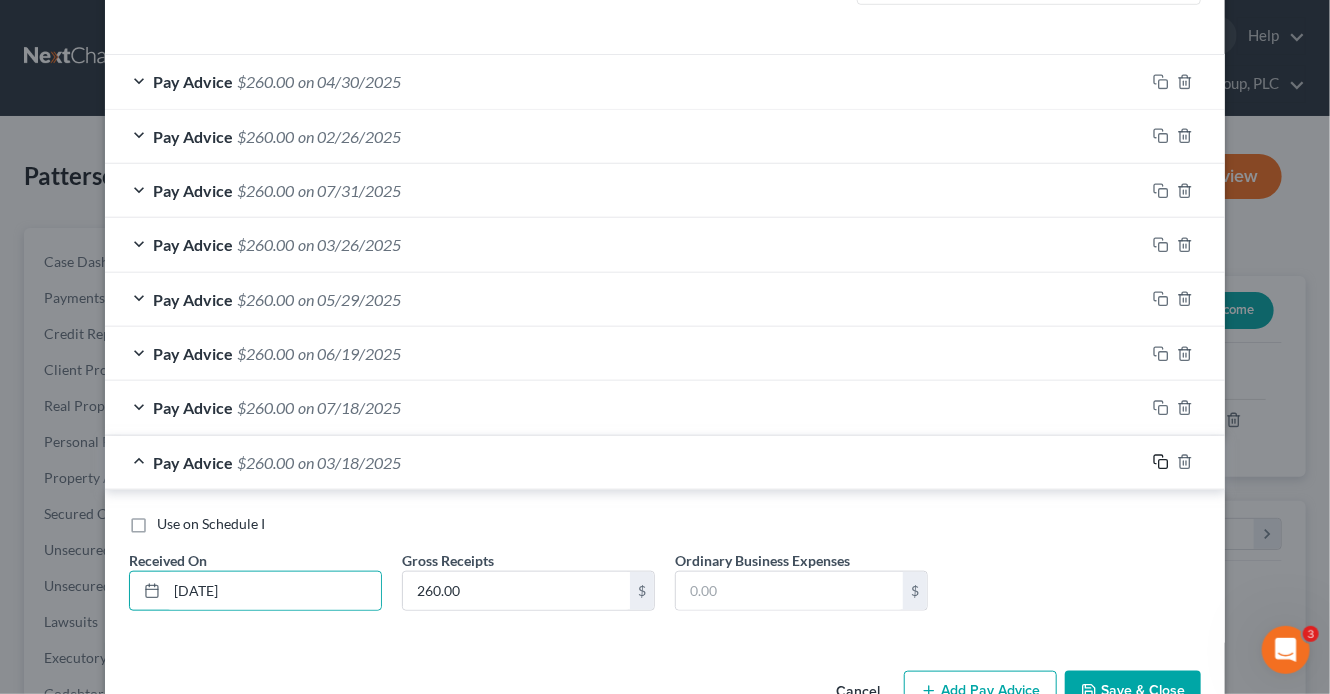 click 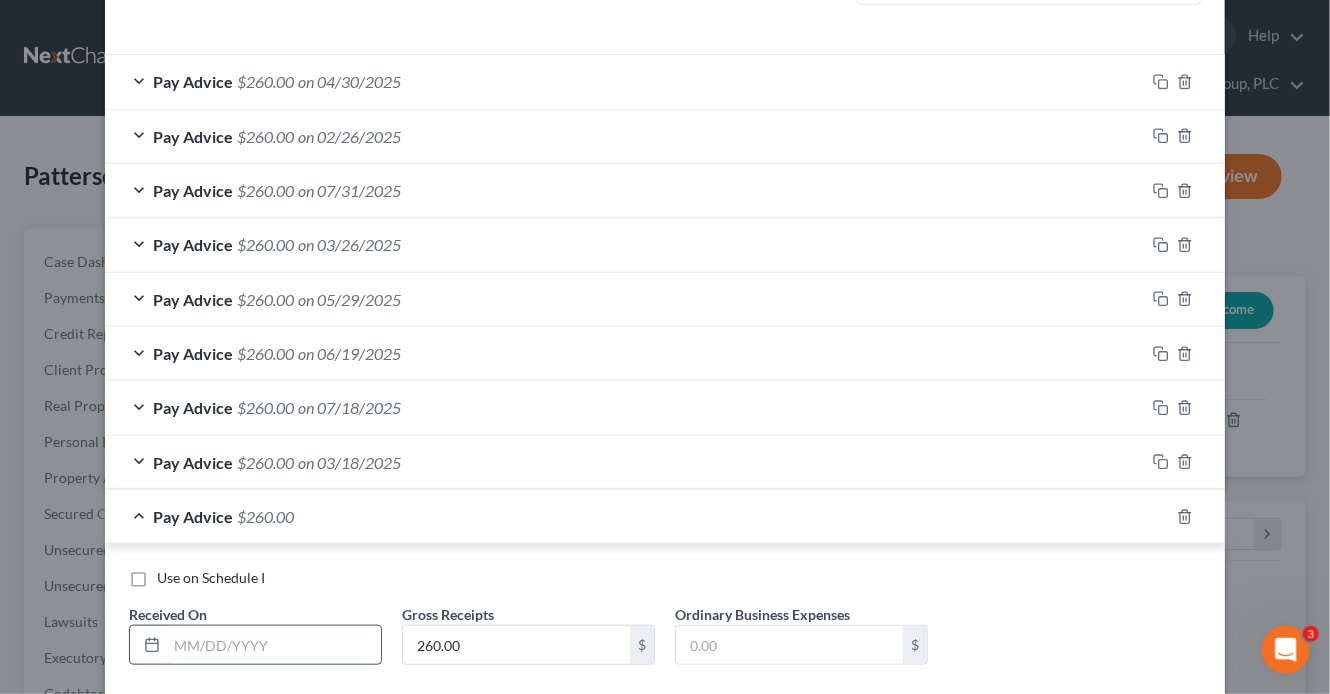click at bounding box center (274, 645) 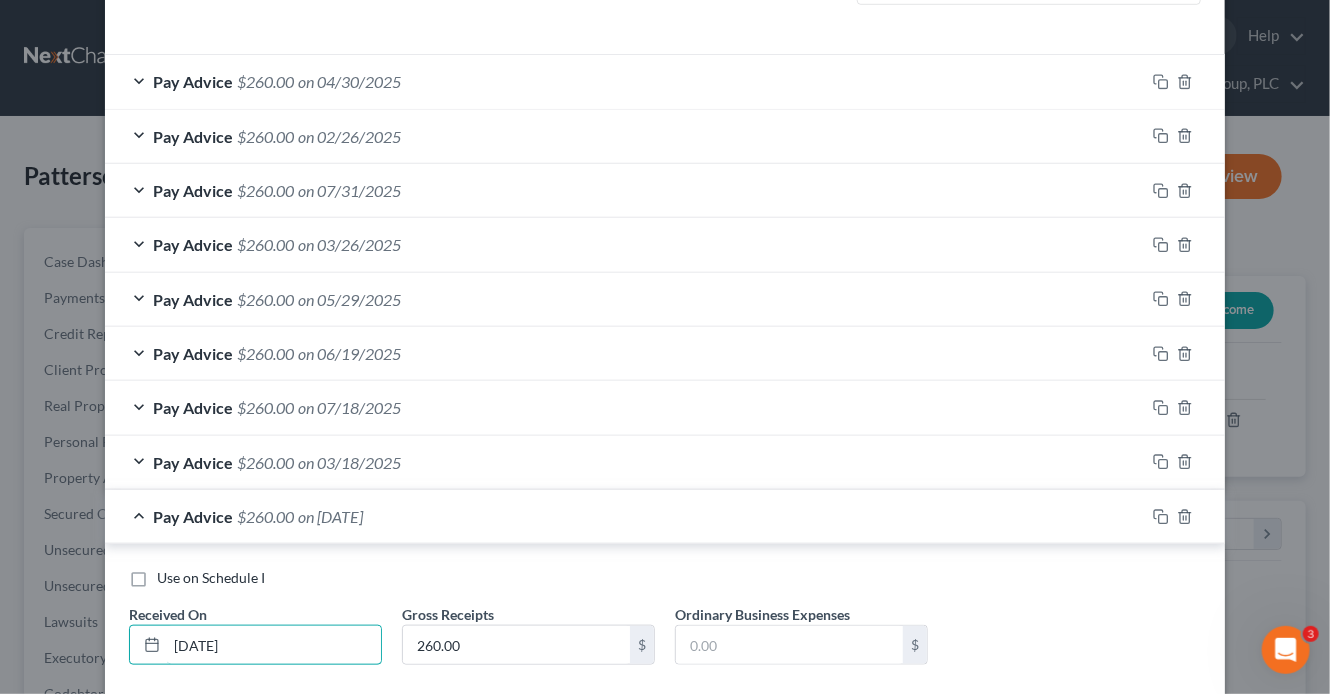 type on "5/18/25" 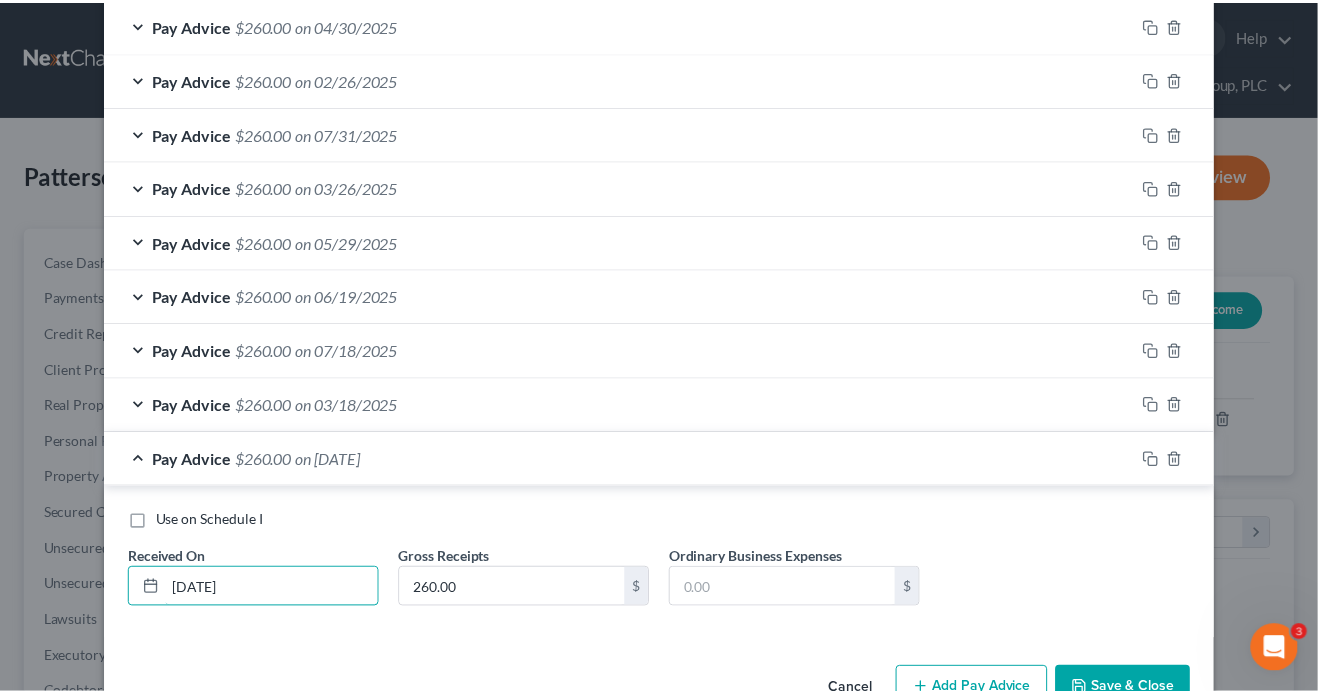 scroll, scrollTop: 690, scrollLeft: 0, axis: vertical 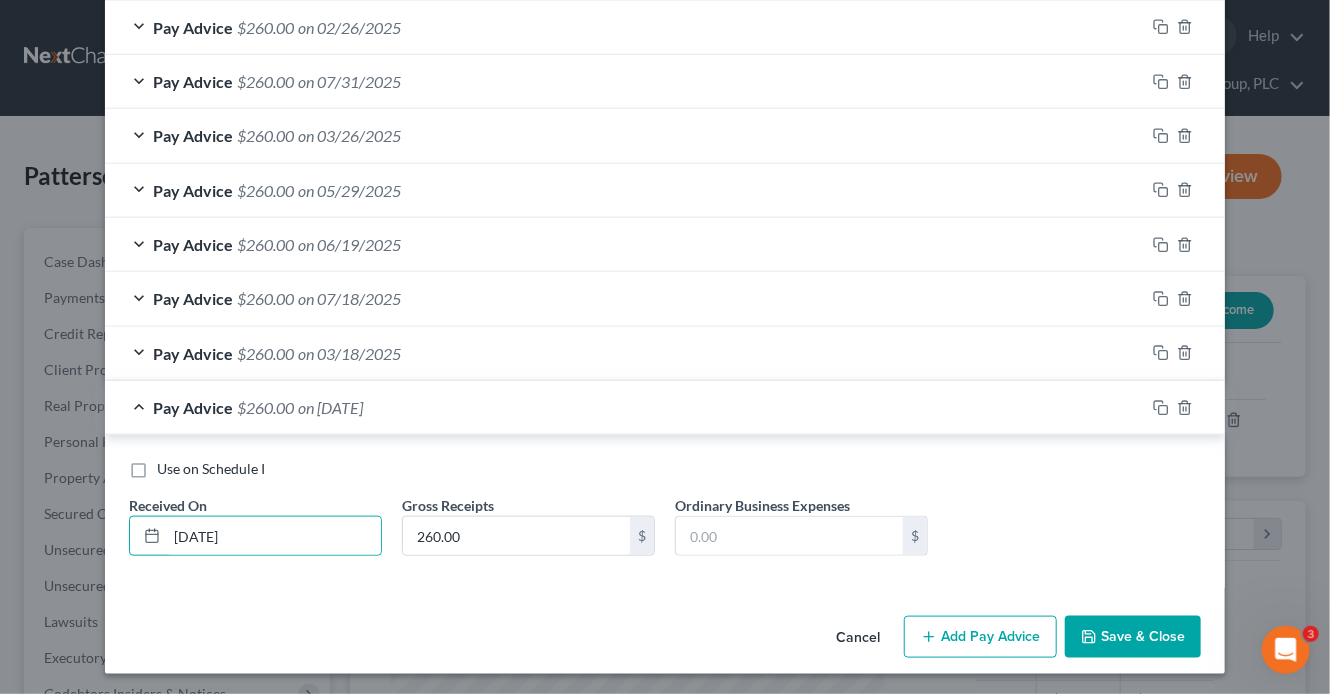 click on "Save & Close" at bounding box center (1133, 637) 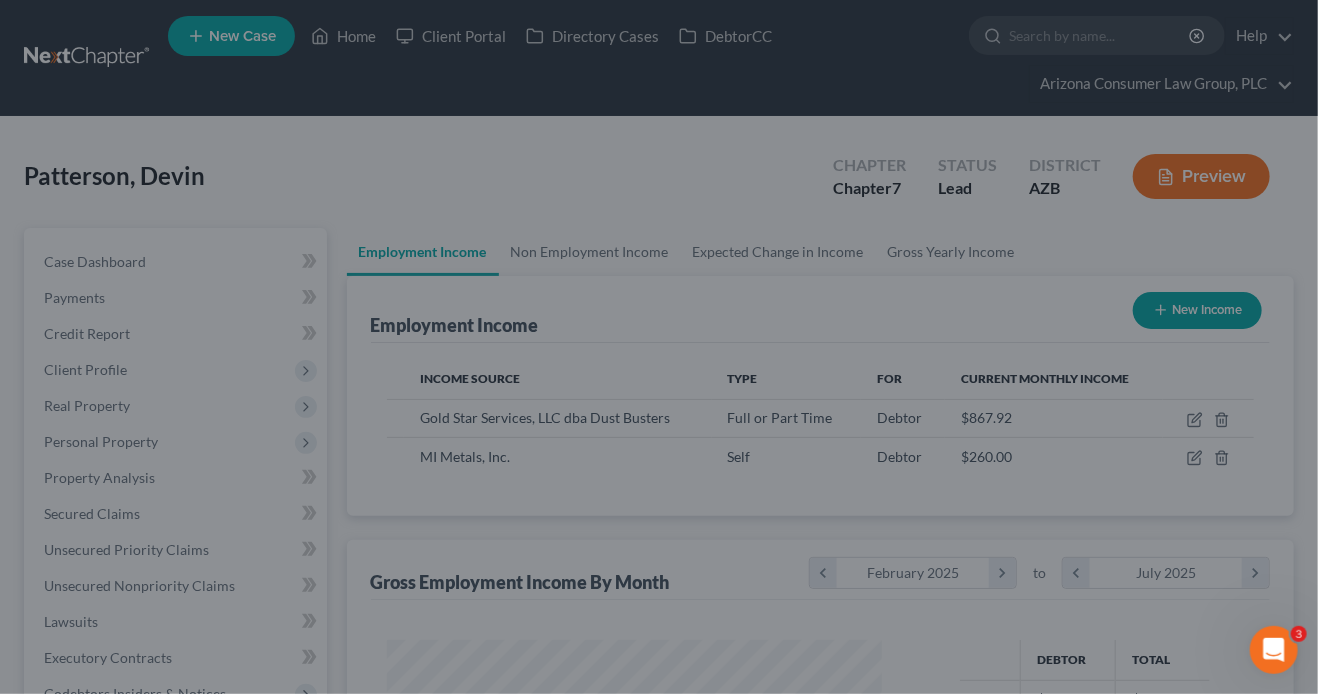 scroll, scrollTop: 356, scrollLeft: 529, axis: both 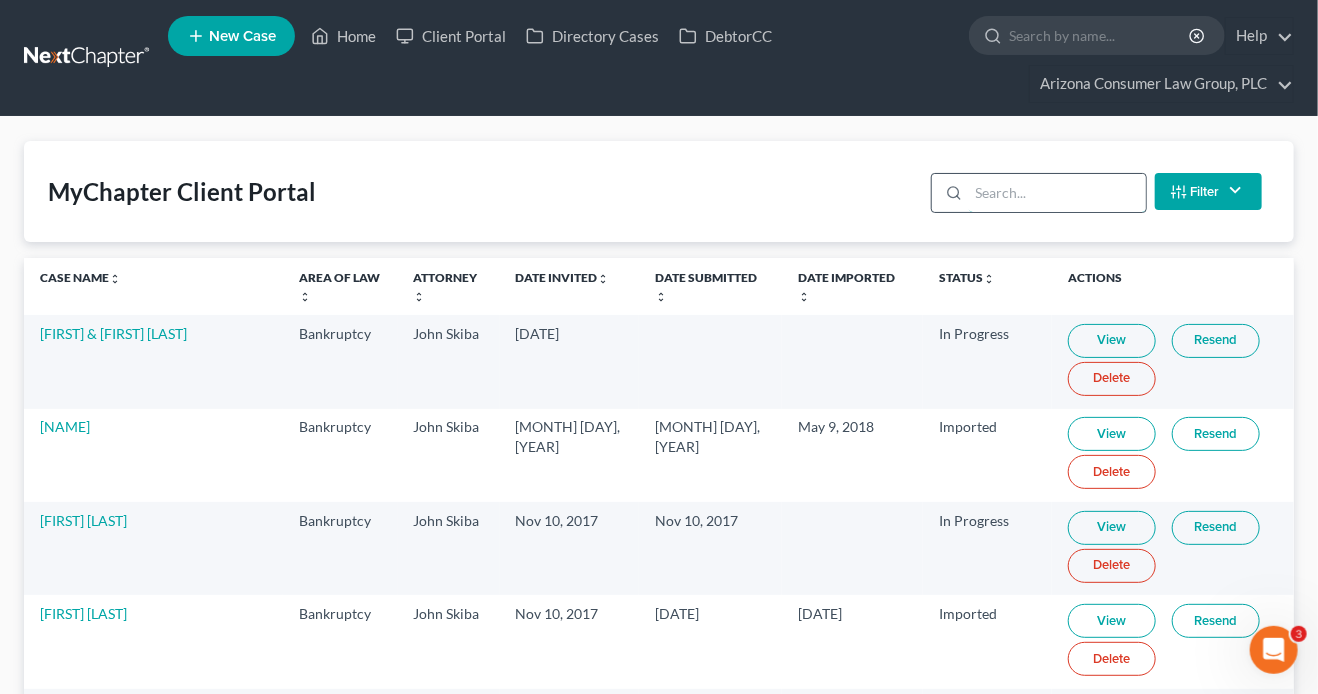 click at bounding box center (1057, 193) 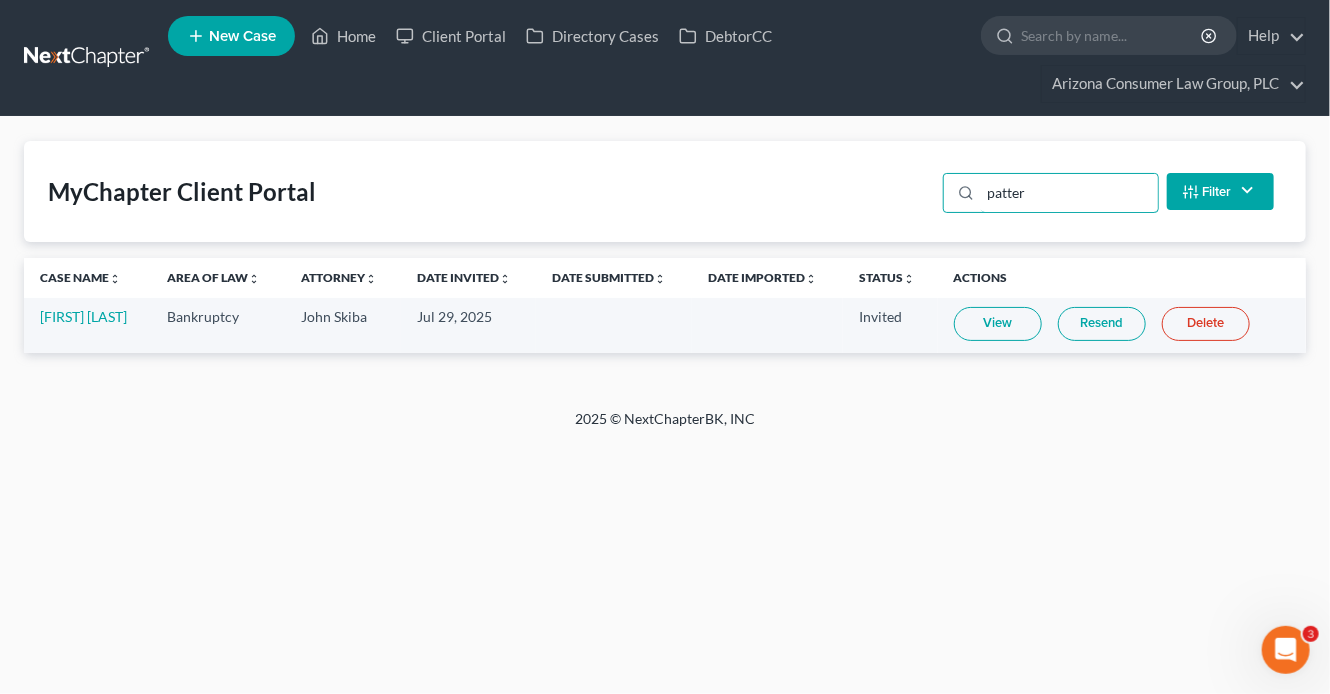 type on "patter" 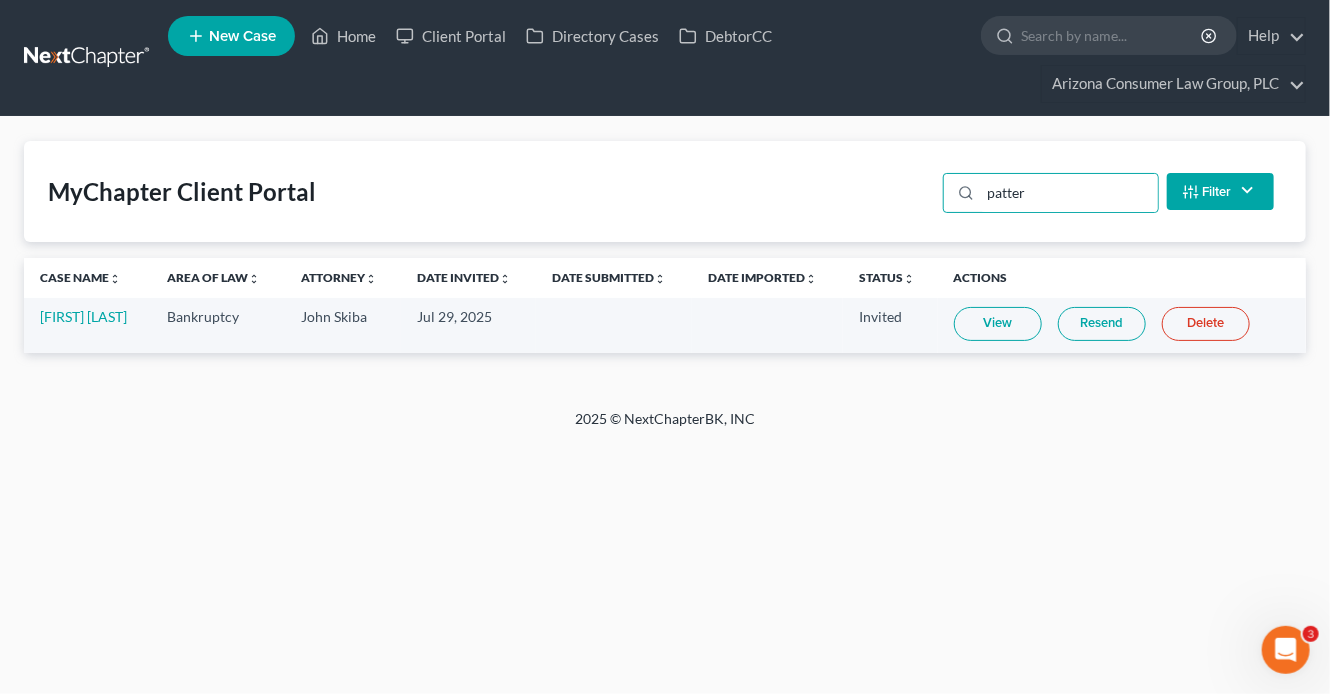 click on "Resend" at bounding box center (1102, 324) 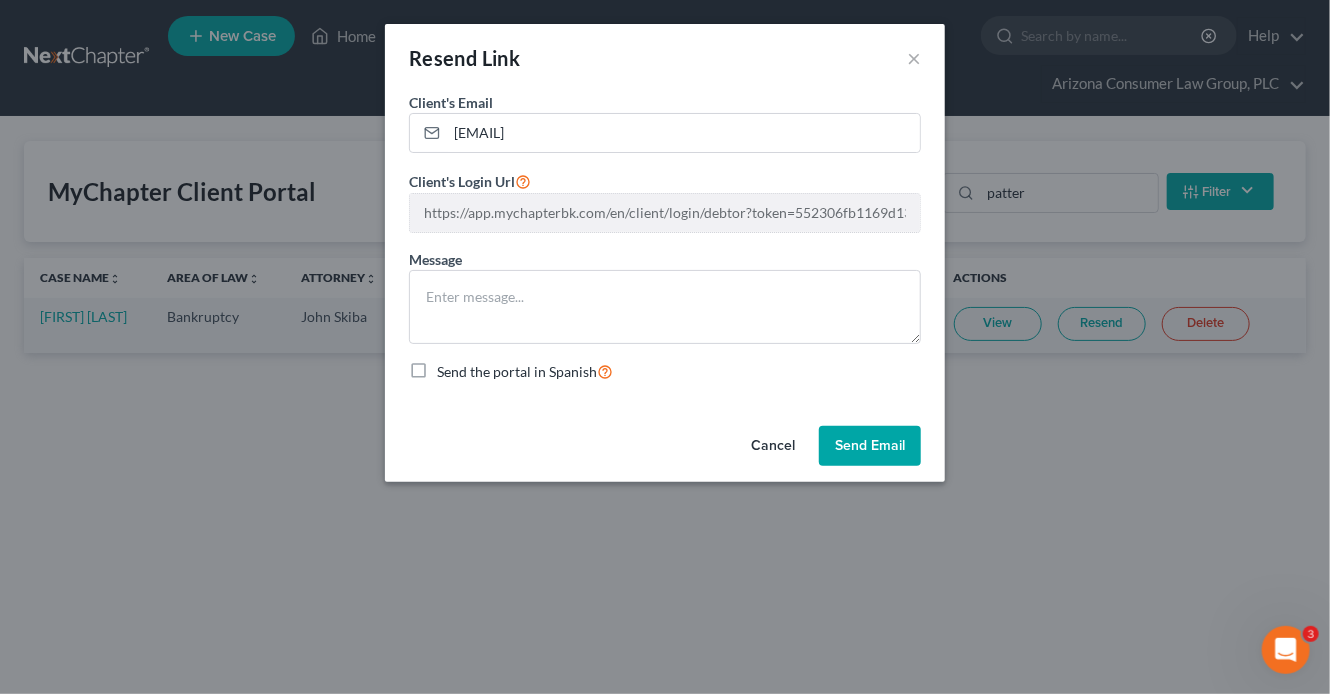 click on "Send Email" at bounding box center (870, 446) 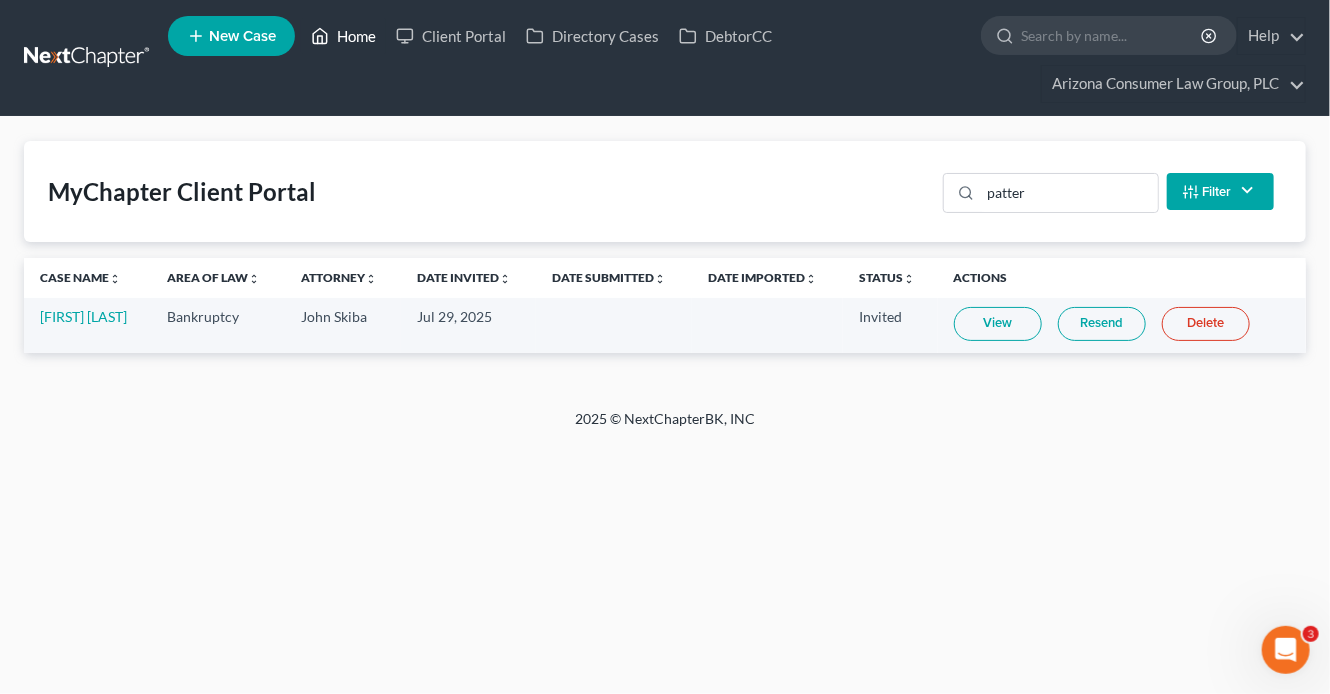 click on "Home" at bounding box center [343, 36] 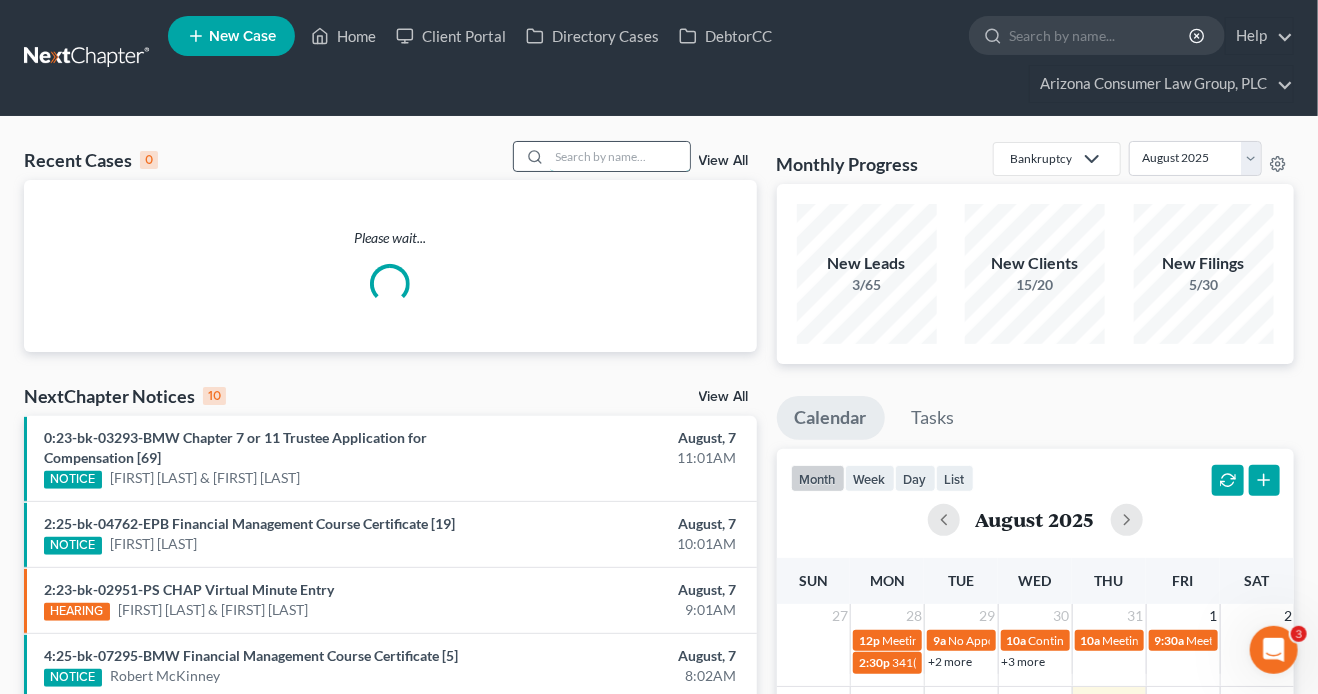 click at bounding box center (620, 156) 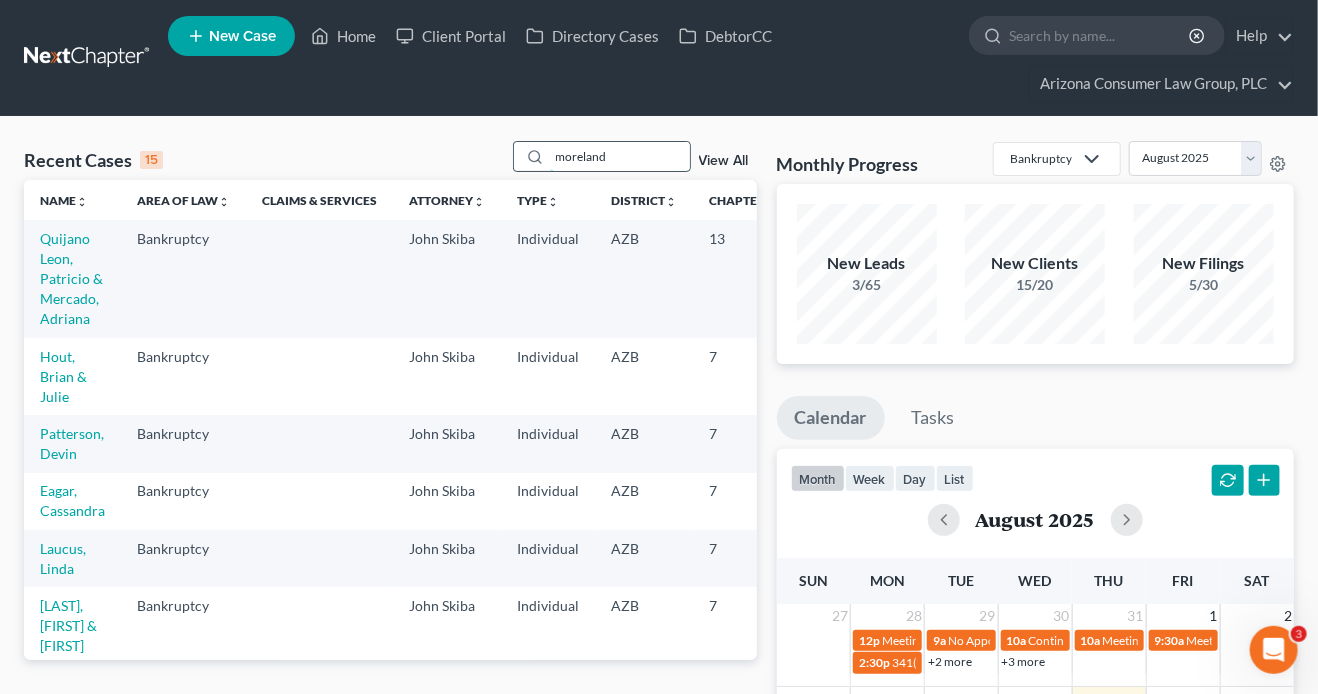 type on "moreland" 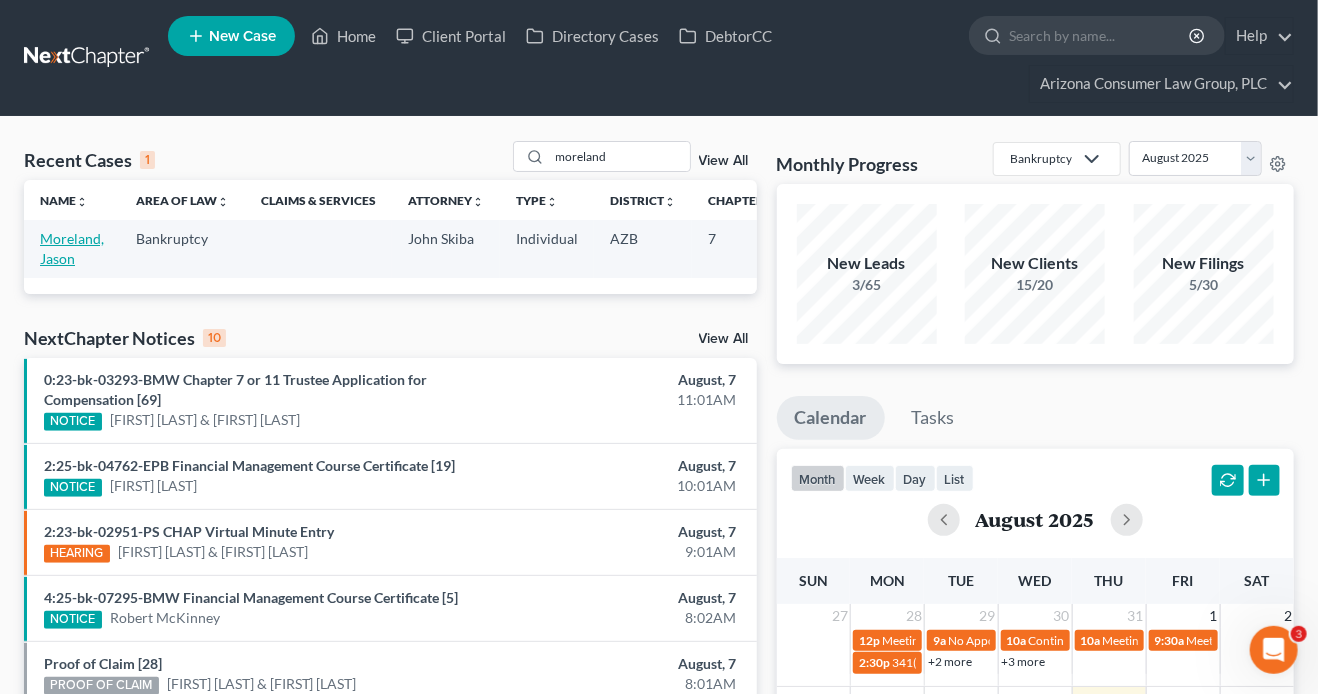 click on "Moreland, Jason" at bounding box center [72, 248] 